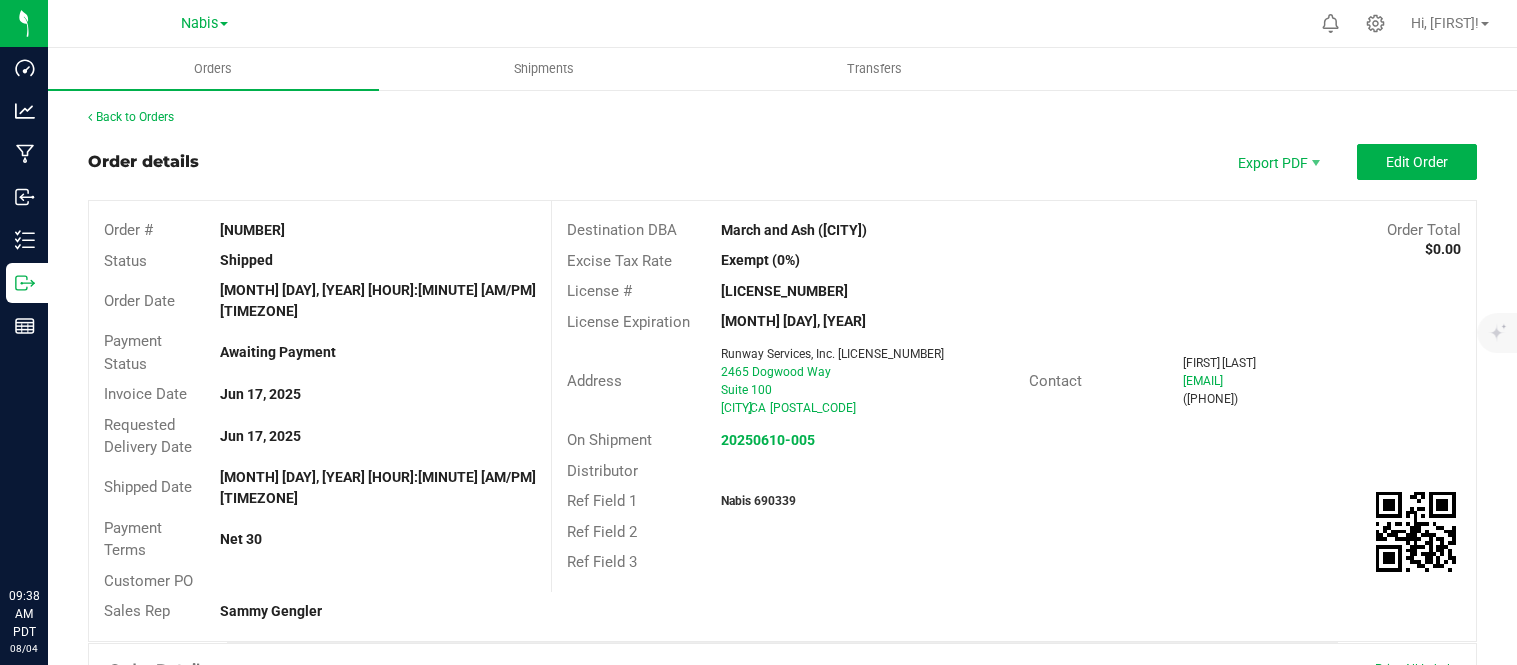 scroll, scrollTop: 0, scrollLeft: 0, axis: both 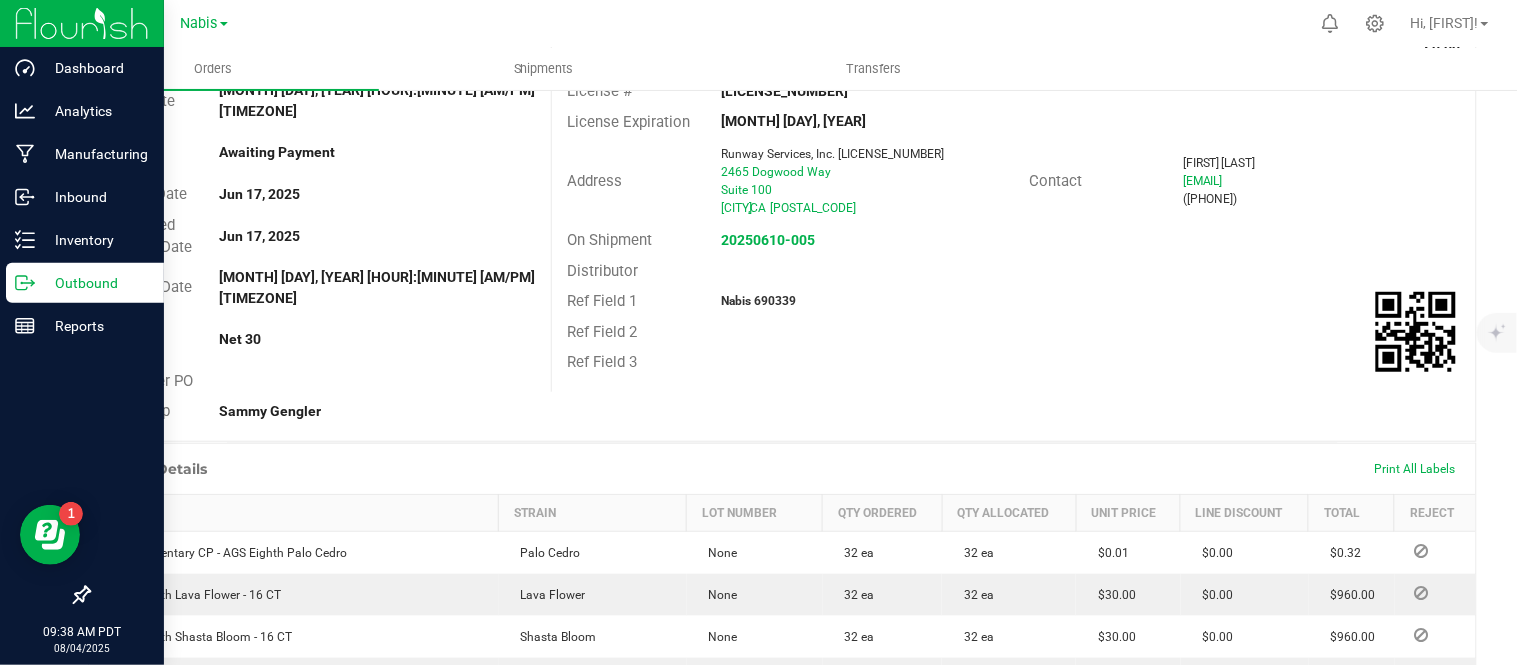 click on "Outbound" at bounding box center [95, 283] 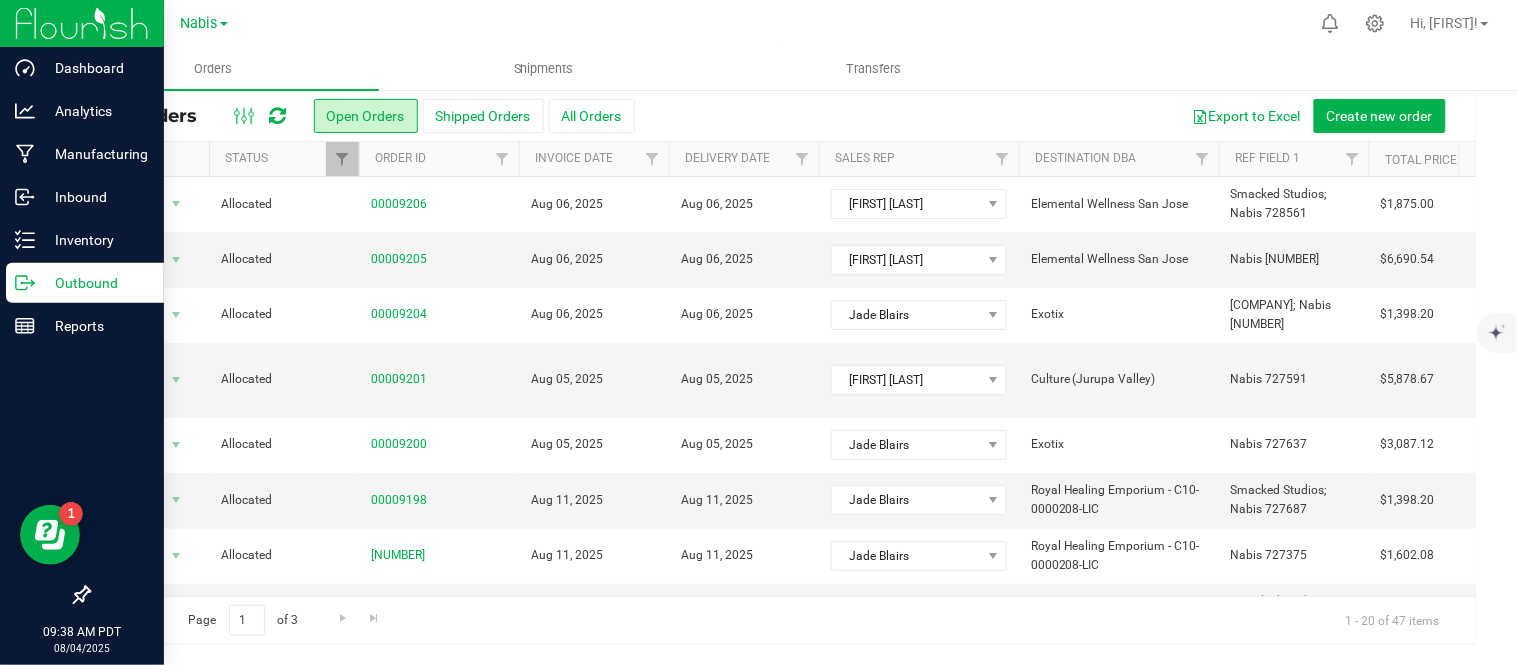 scroll, scrollTop: 0, scrollLeft: 0, axis: both 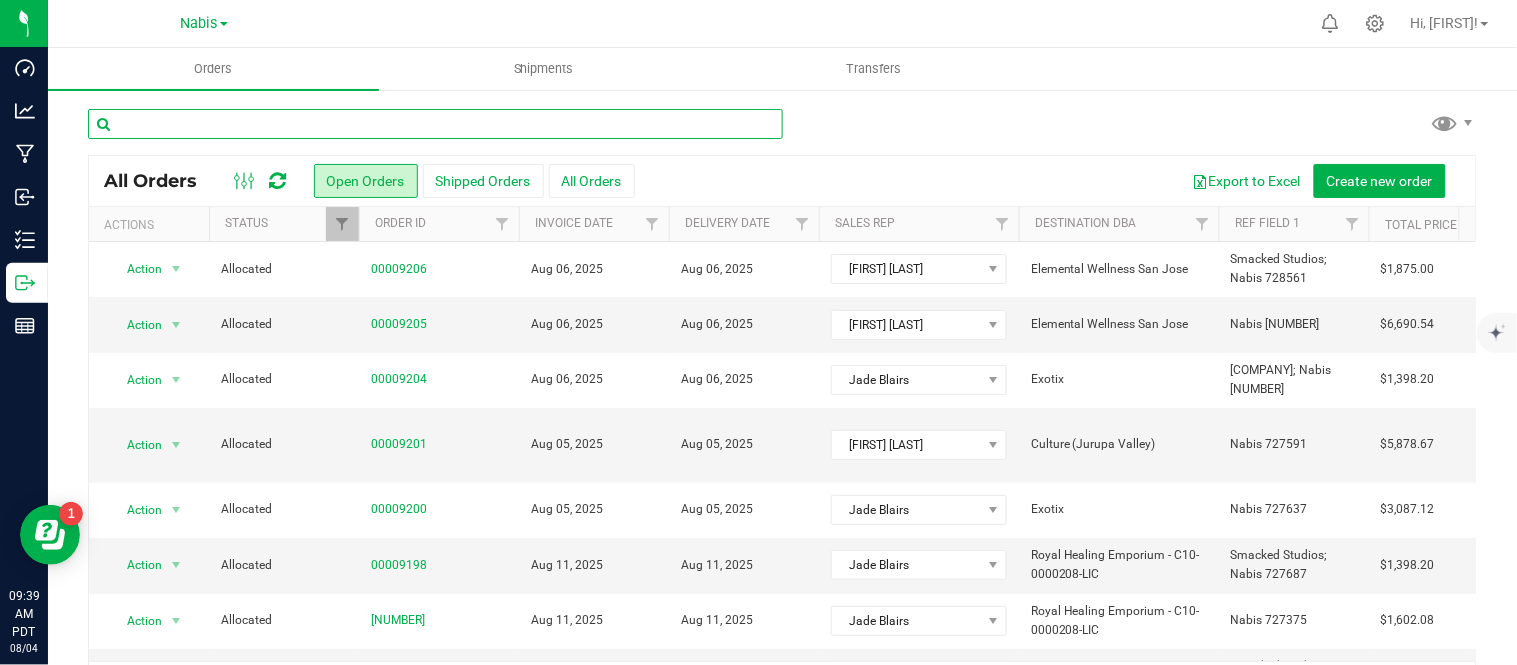 click at bounding box center (435, 124) 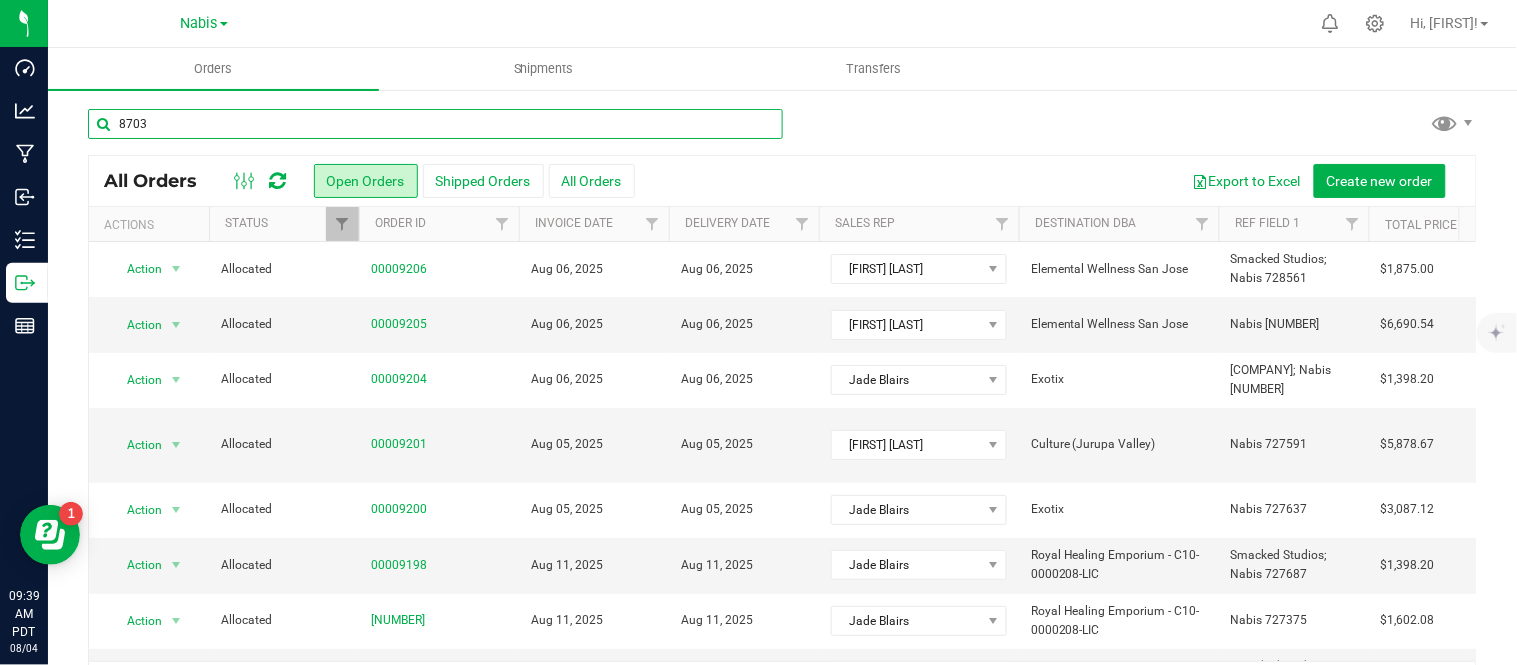 type on "8703" 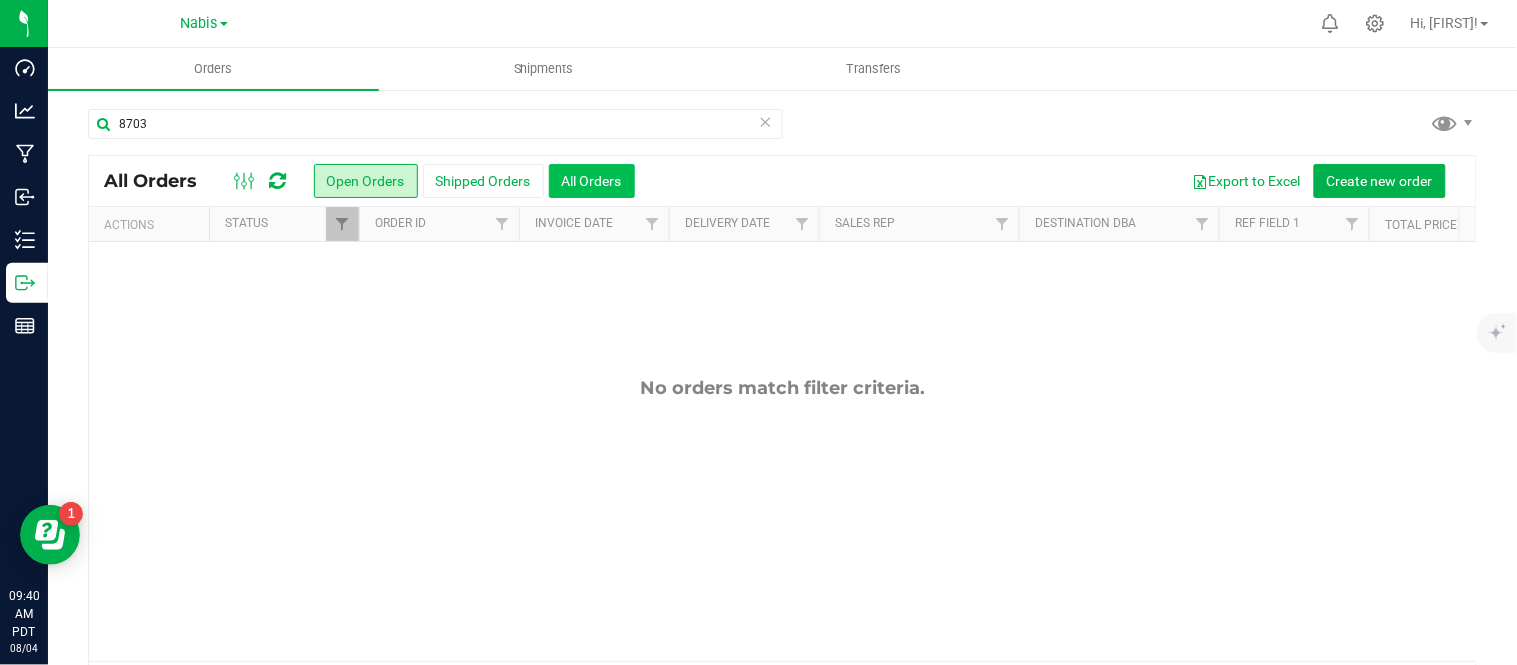 click on "All Orders" at bounding box center (592, 181) 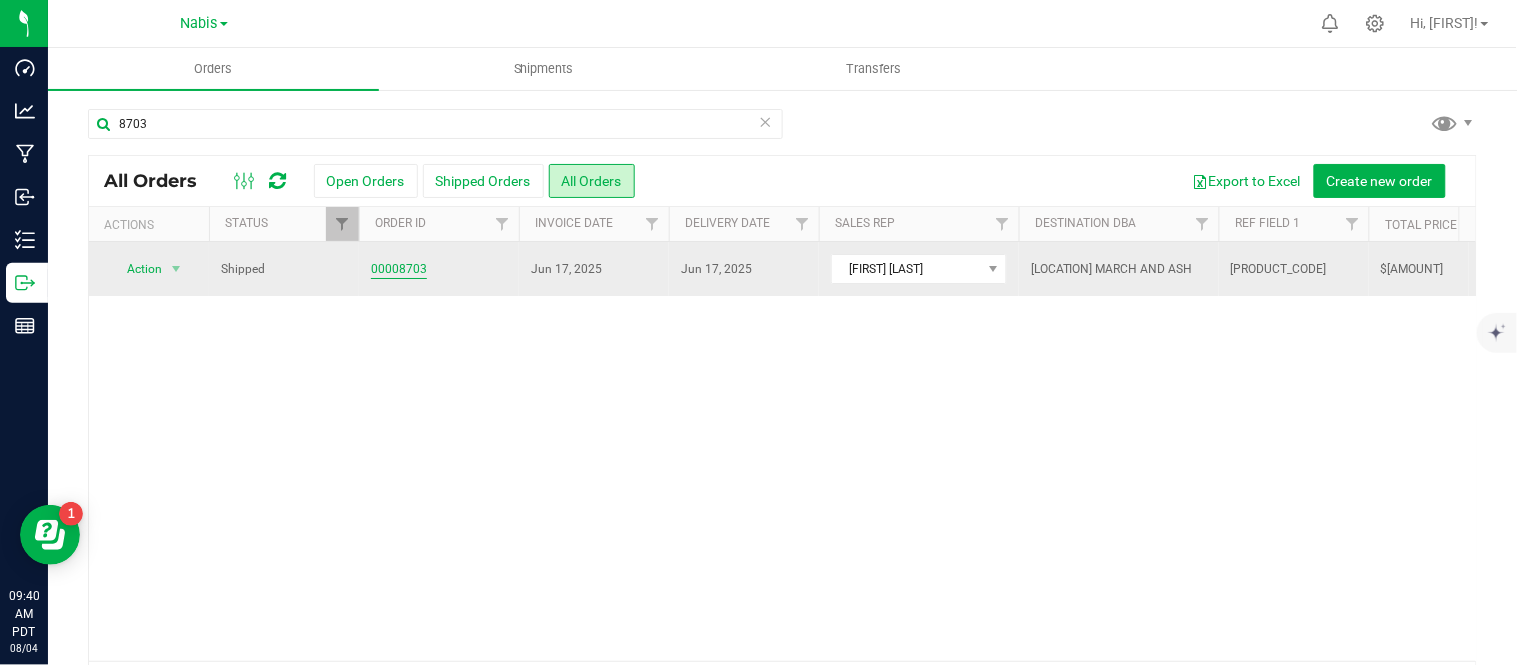 click on "00008703" at bounding box center [399, 269] 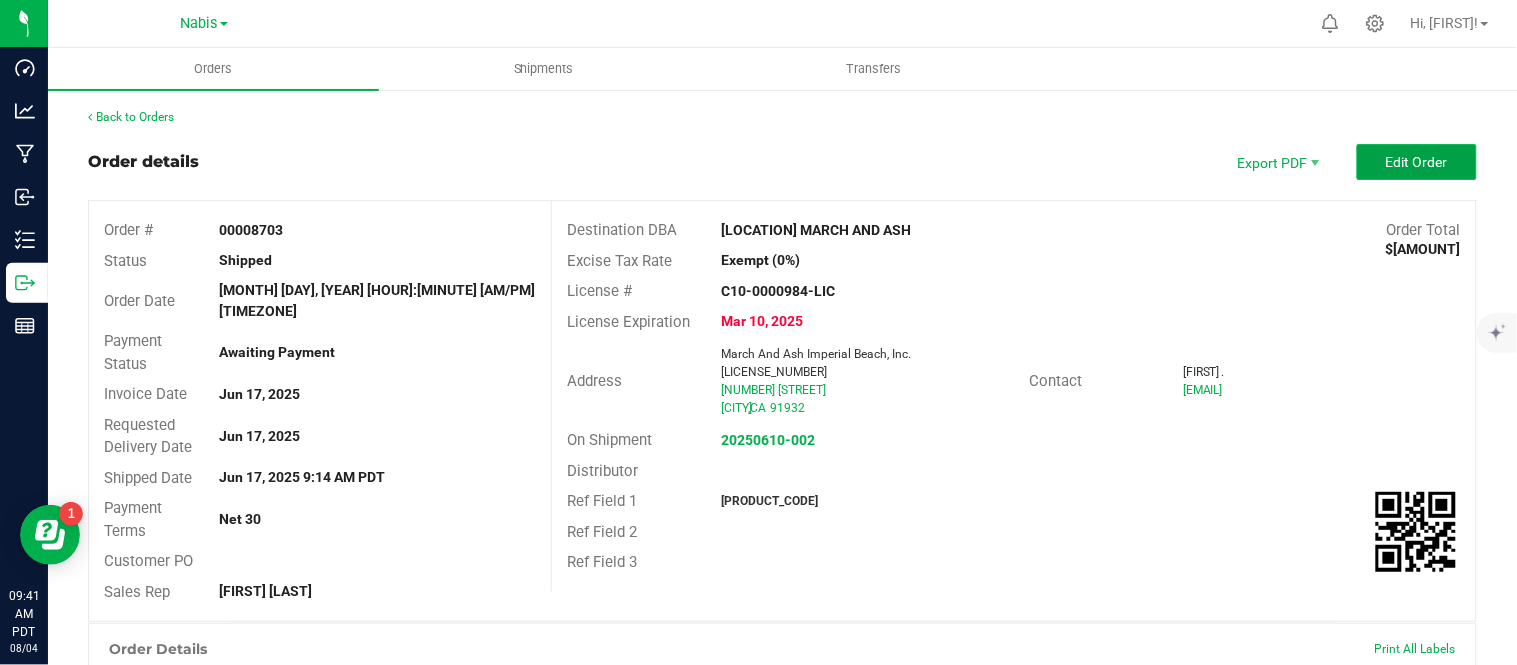 click on "Edit Order" at bounding box center [1417, 162] 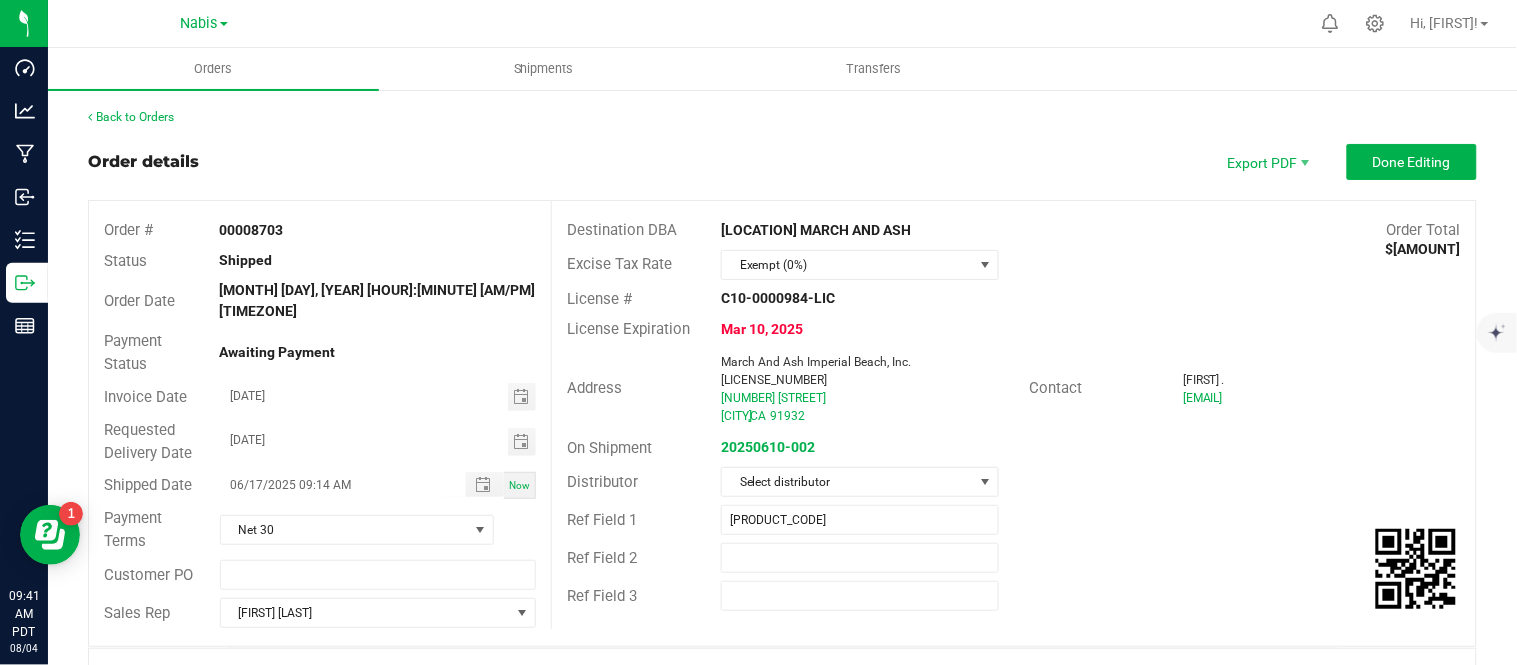 scroll, scrollTop: 891, scrollLeft: 0, axis: vertical 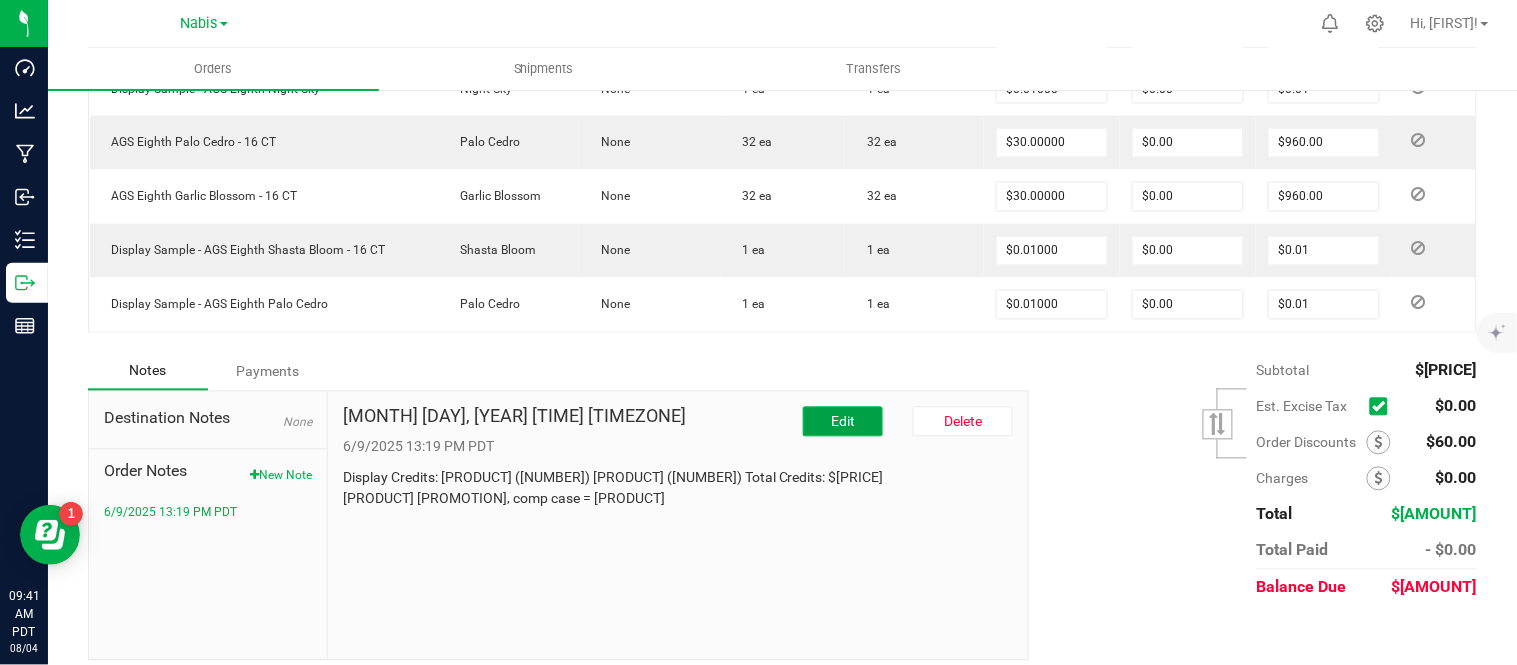 click on "Edit" at bounding box center (843, 422) 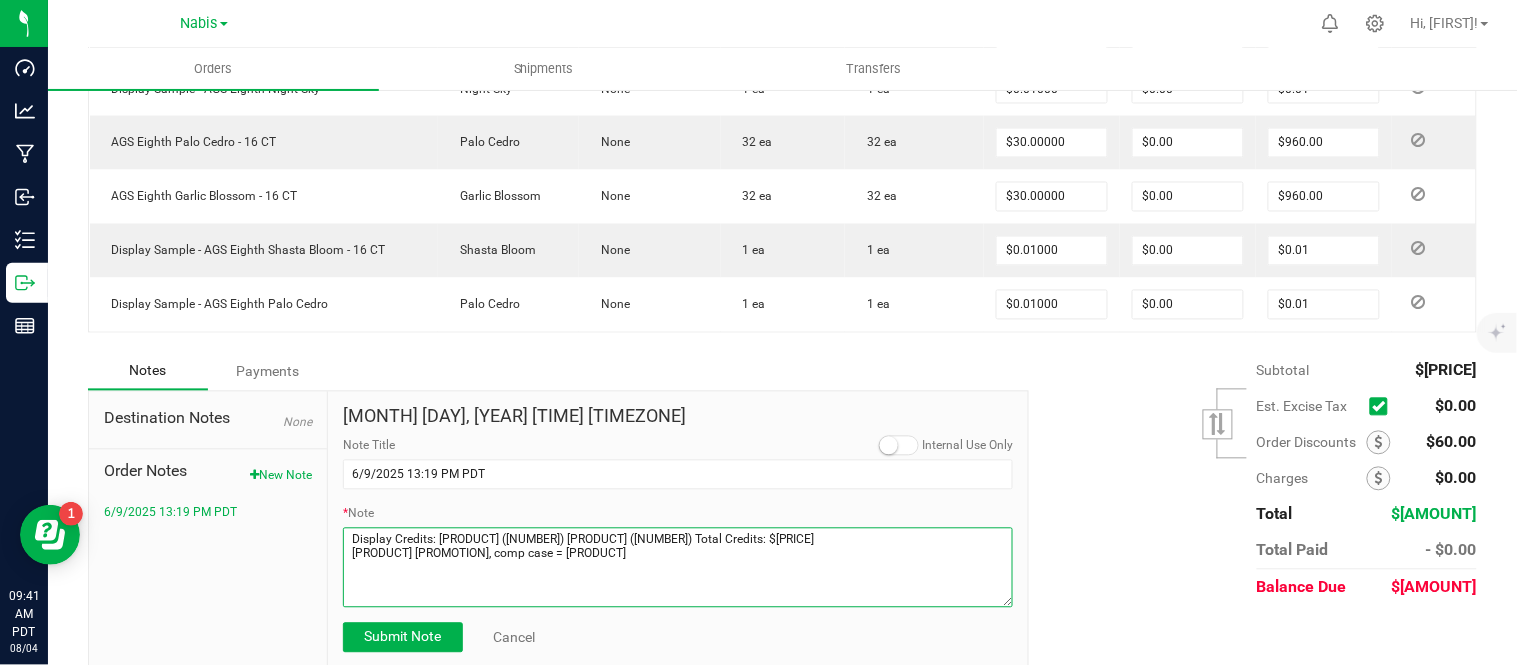 click on "*
Note" at bounding box center (678, 568) 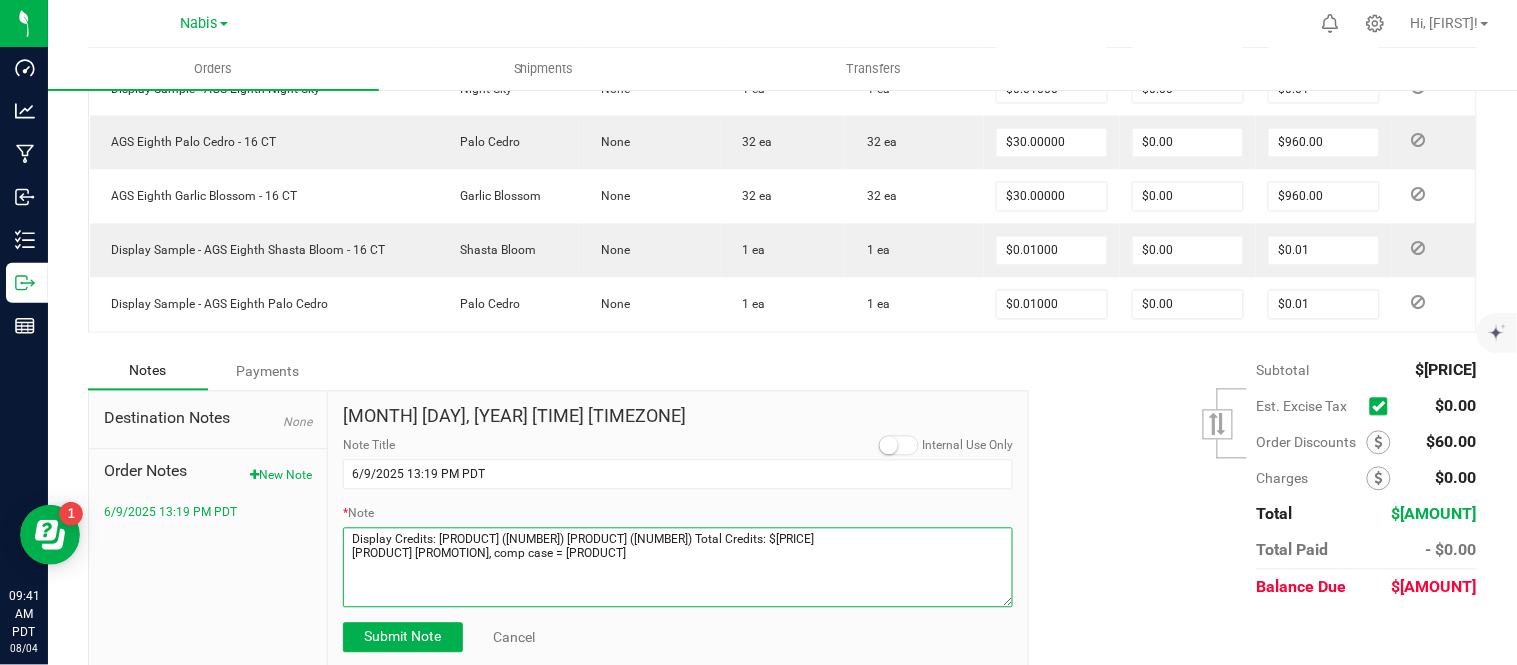 click on "*
Note" at bounding box center (678, 568) 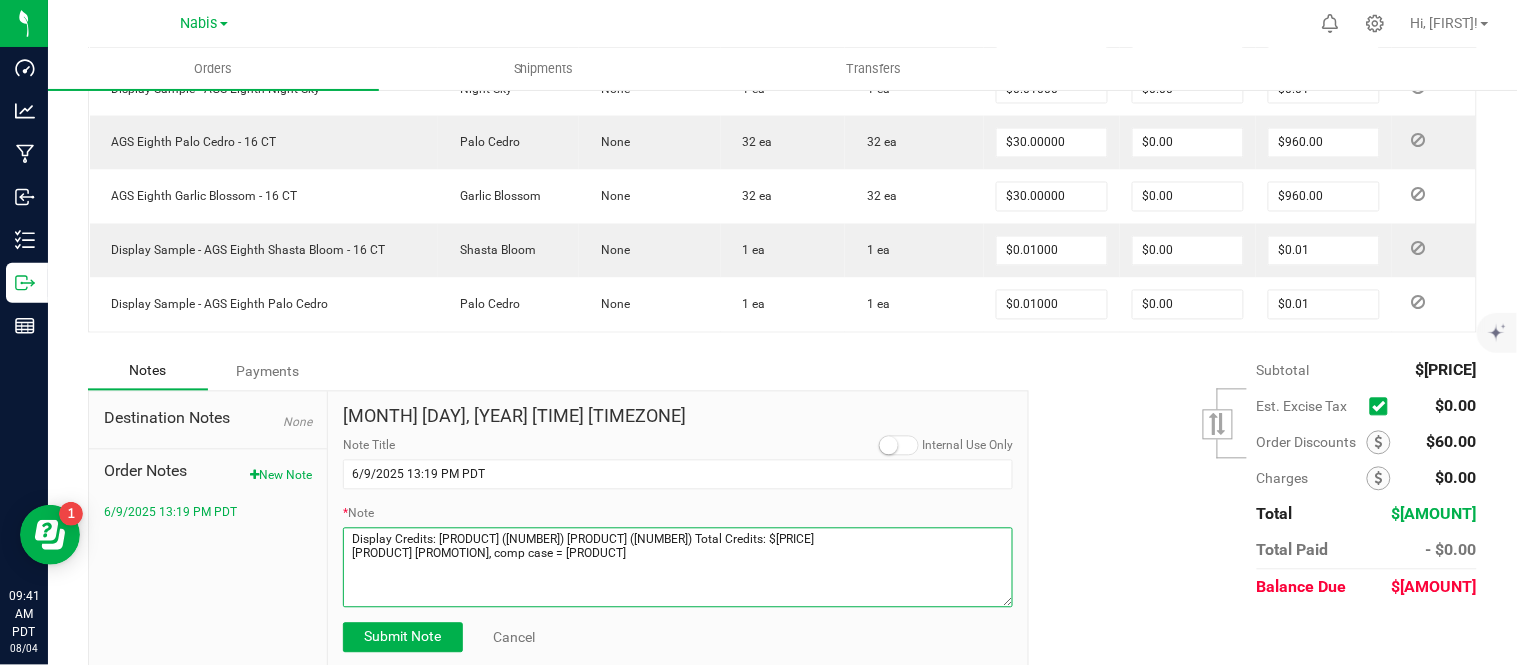 paste on "approved swap credit of $[PRICE]" 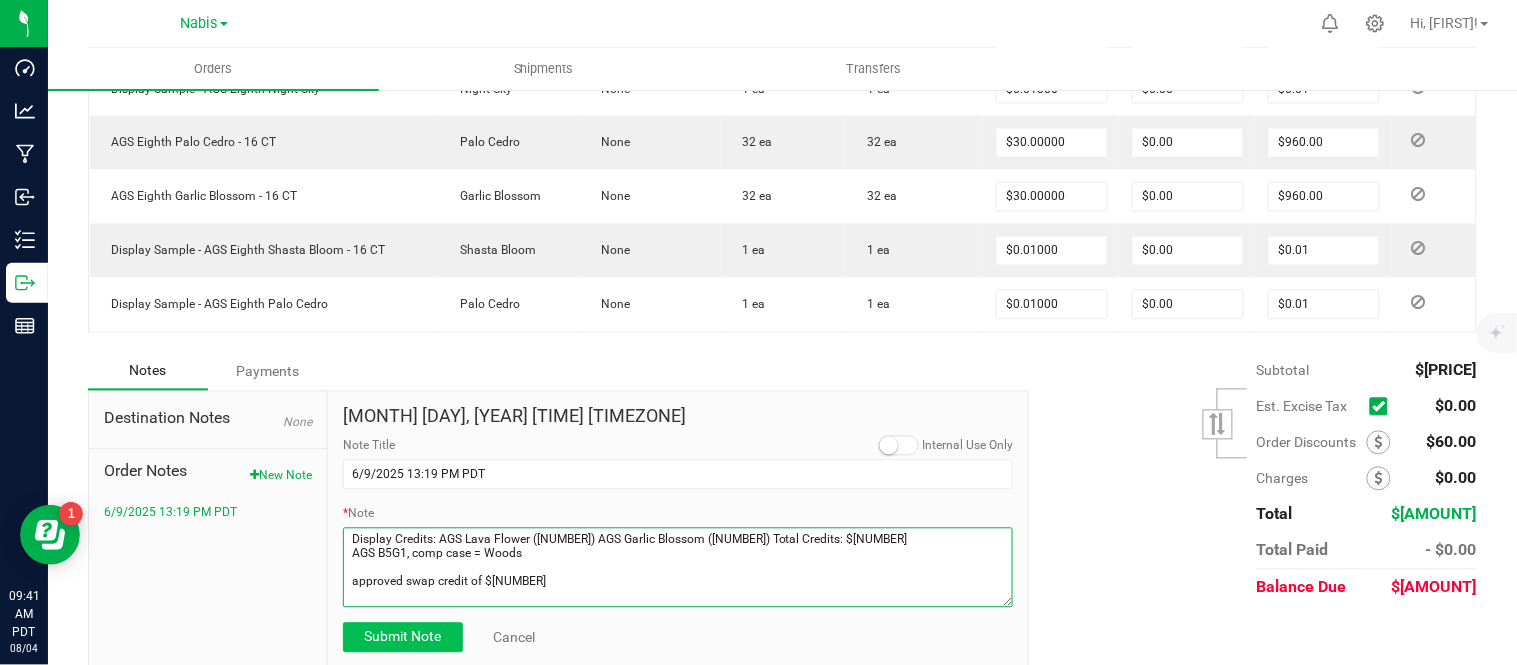 type on "Display Credits: AGS Lava Flower ([NUMBER]) AGS Garlic Blossom ([NUMBER]) Total Credits: $[NUMBER]
AGS B5G1, comp case = Woods
approved swap credit of $[NUMBER]" 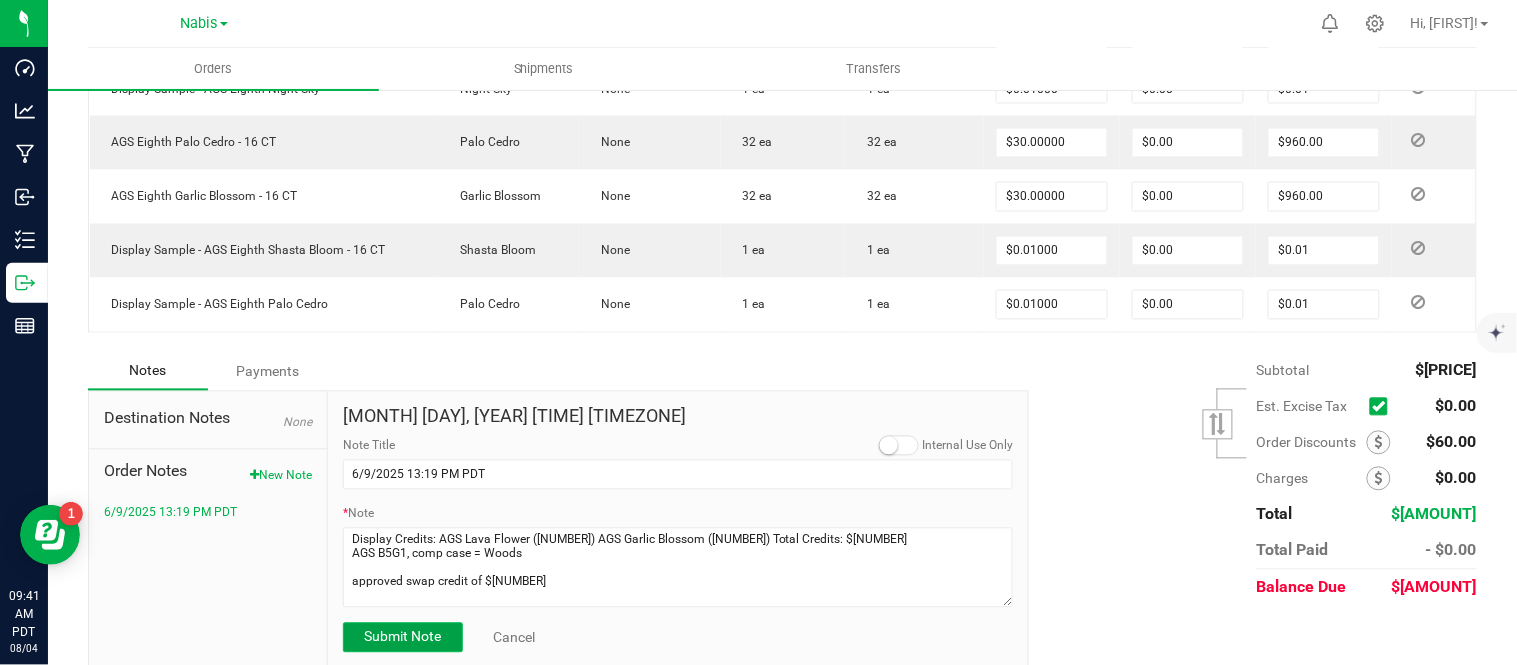 click on "Submit Note" at bounding box center (402, 637) 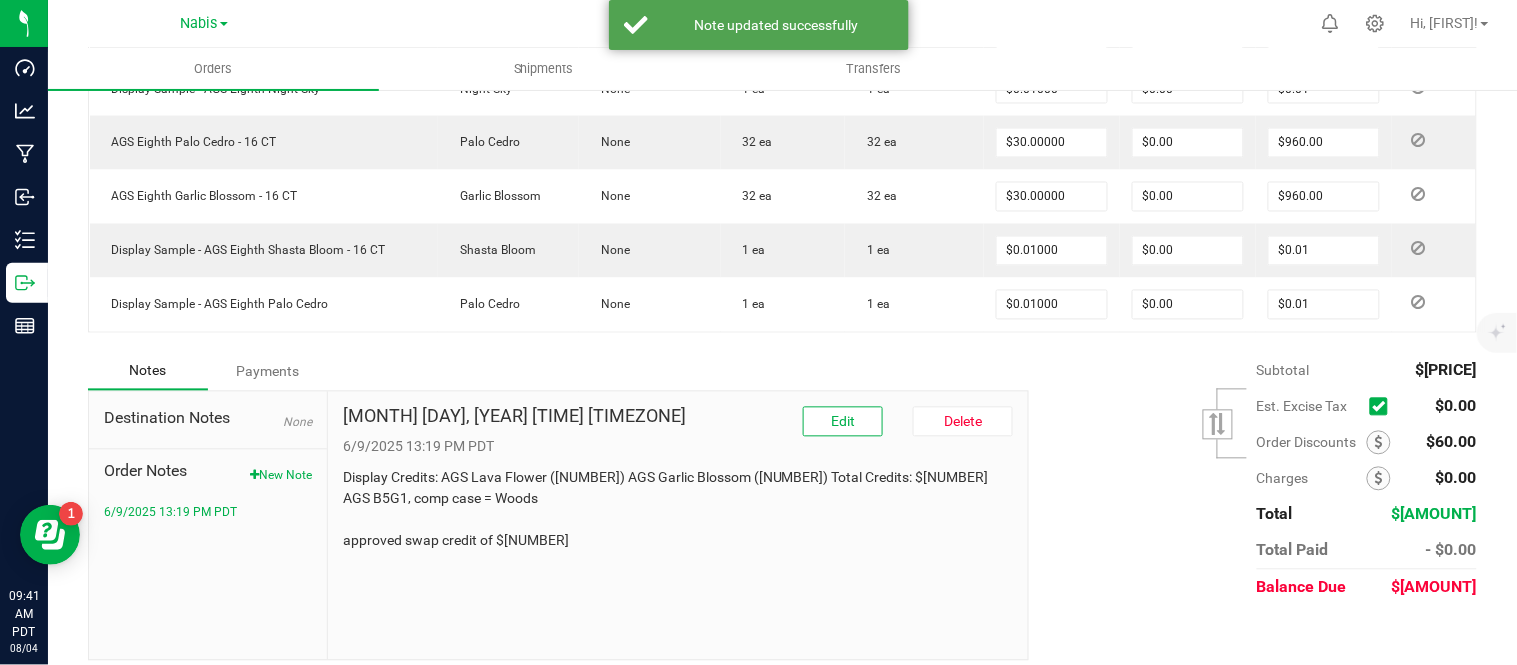 click on "Display Credits: AGS Lava Flower ([NUMBER]) AGS Garlic Blossom ([NUMBER]) Total Credits: $[NUMBER]
AGS B5G1, comp case = Woods
approved swap credit of $[NUMBER]" at bounding box center (678, 510) 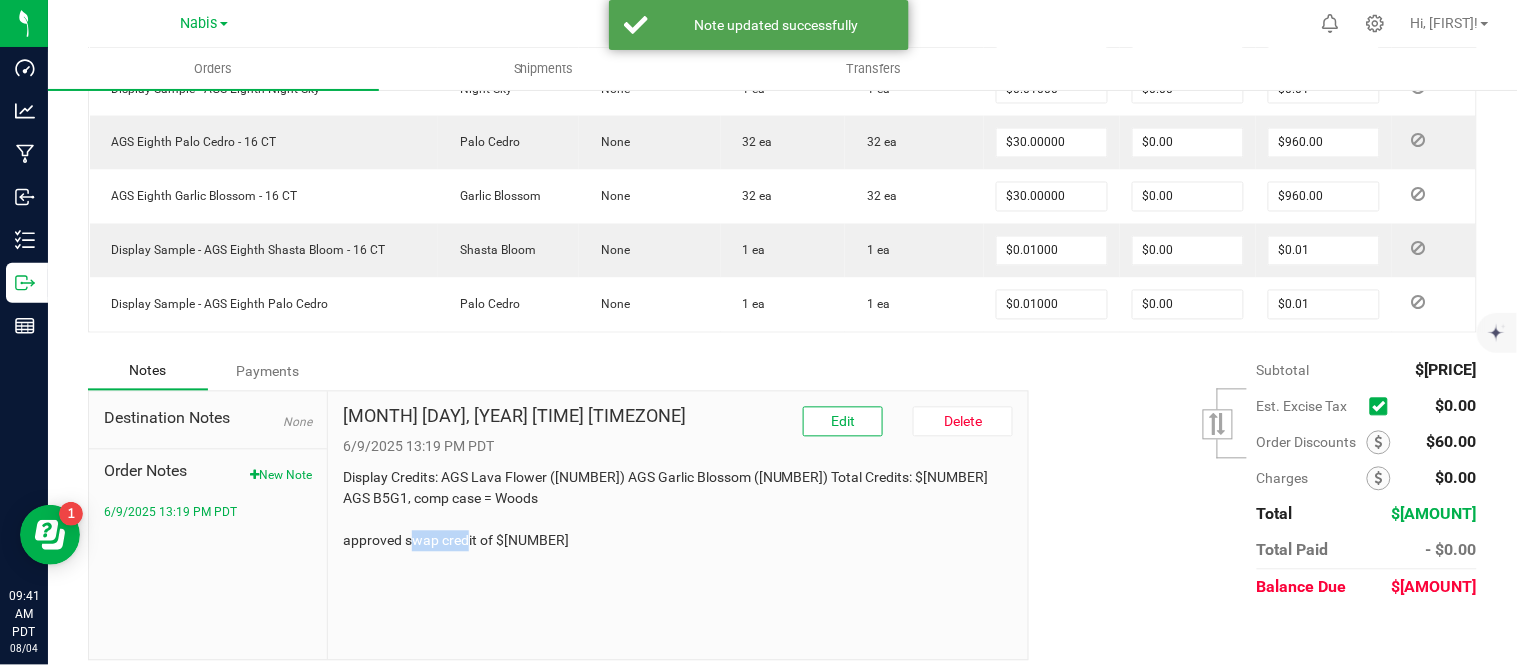 click on "Display Credits: AGS Lava Flower ([NUMBER]) AGS Garlic Blossom ([NUMBER]) Total Credits: $[NUMBER]
AGS B5G1, comp case = Woods
approved swap credit of $[NUMBER]" at bounding box center [678, 510] 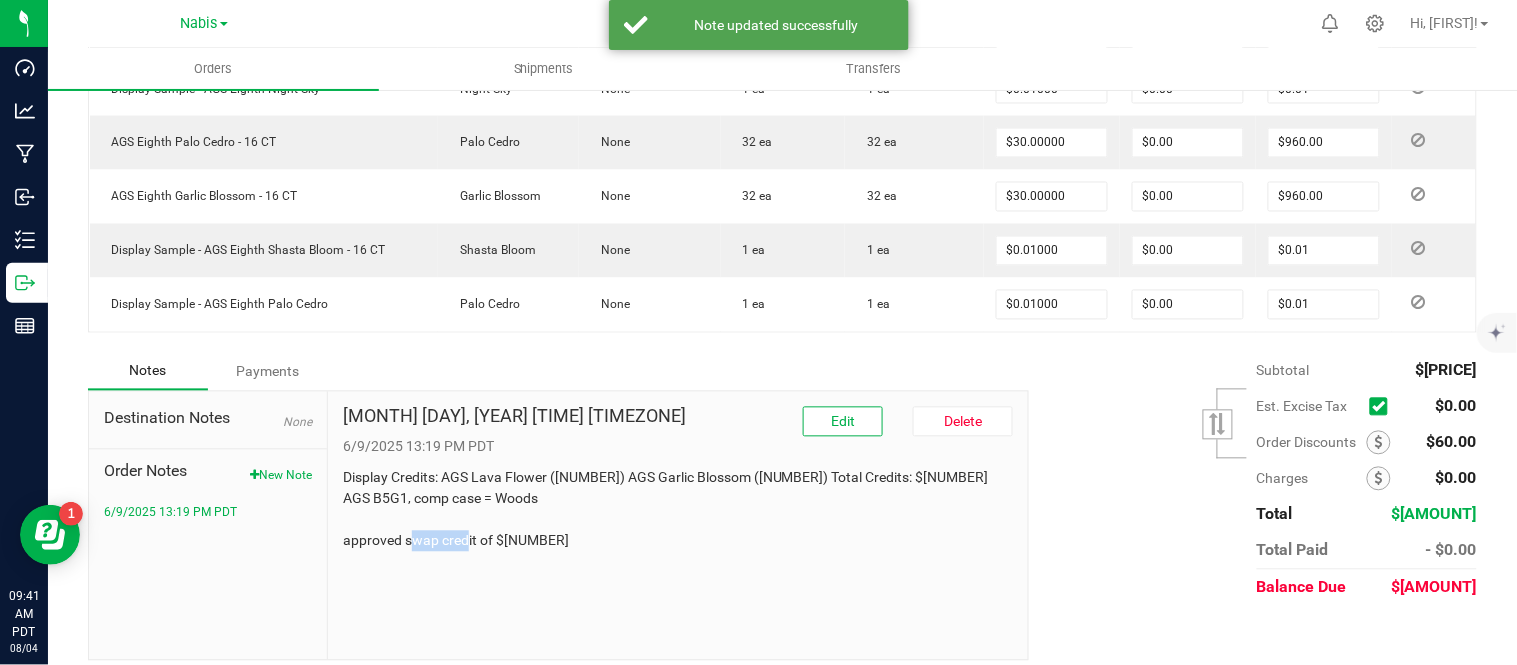 copy on "4,740.35" 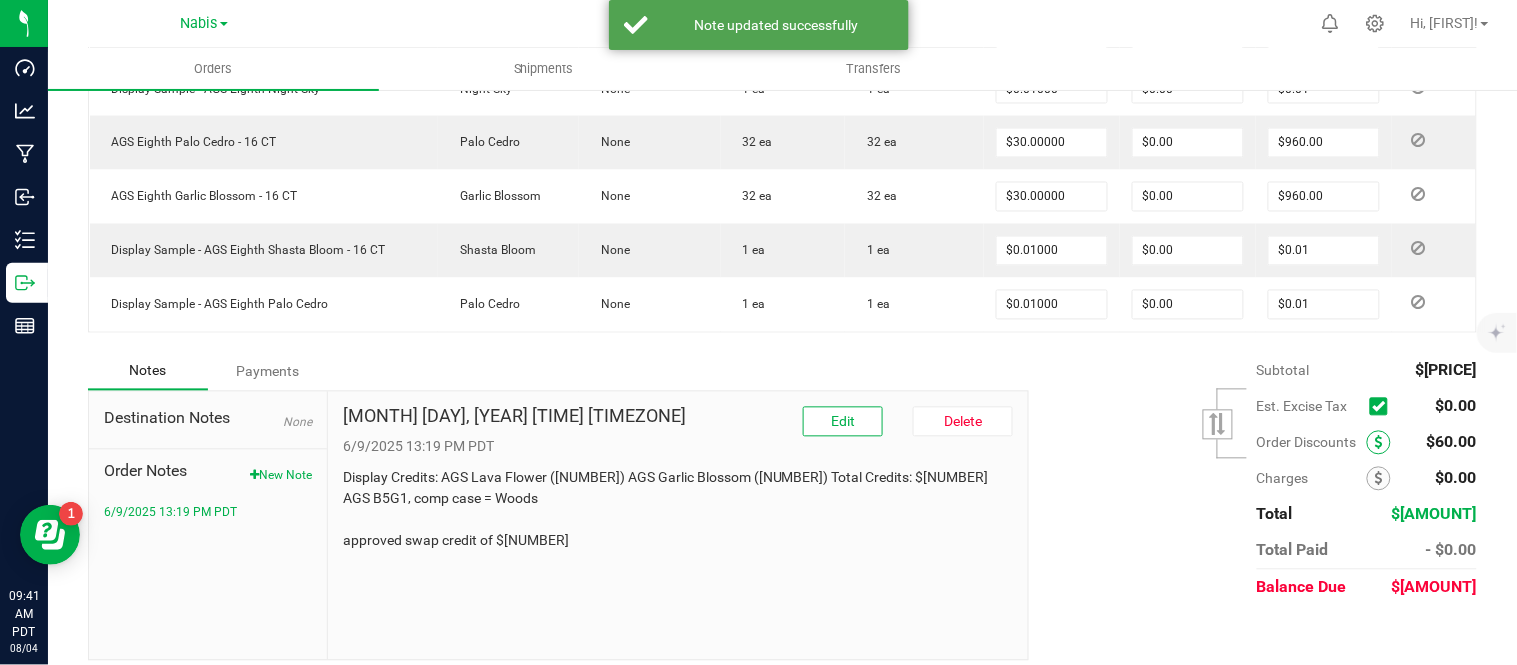 click at bounding box center (1379, 443) 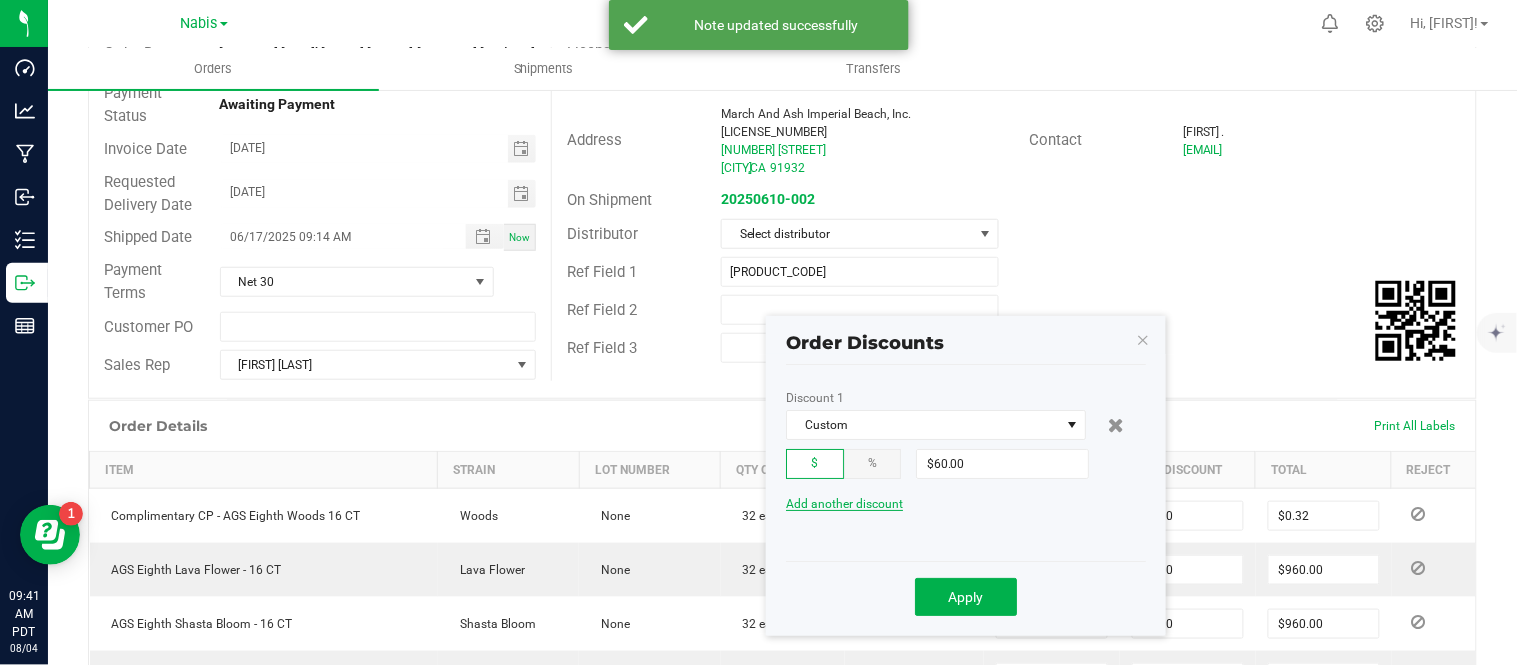 scroll, scrollTop: 224, scrollLeft: 0, axis: vertical 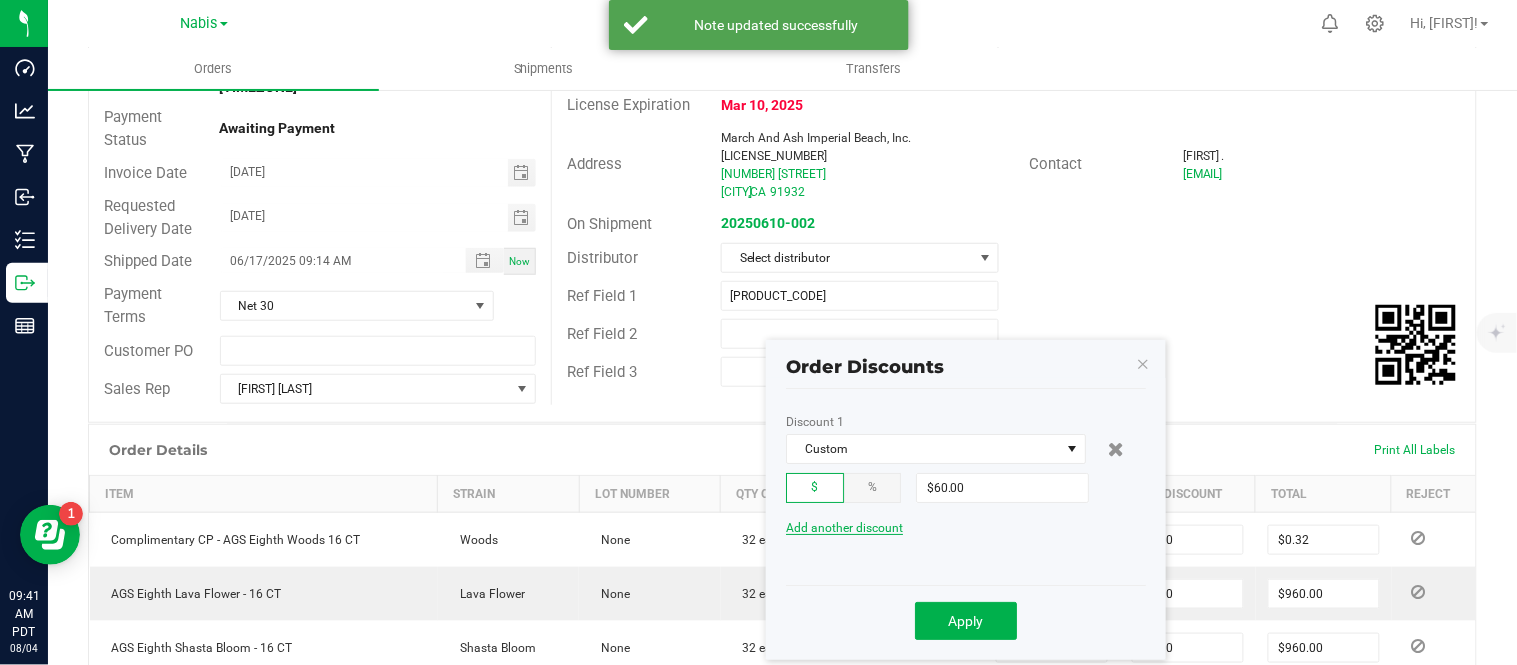 click on "Add another discount" at bounding box center [844, 528] 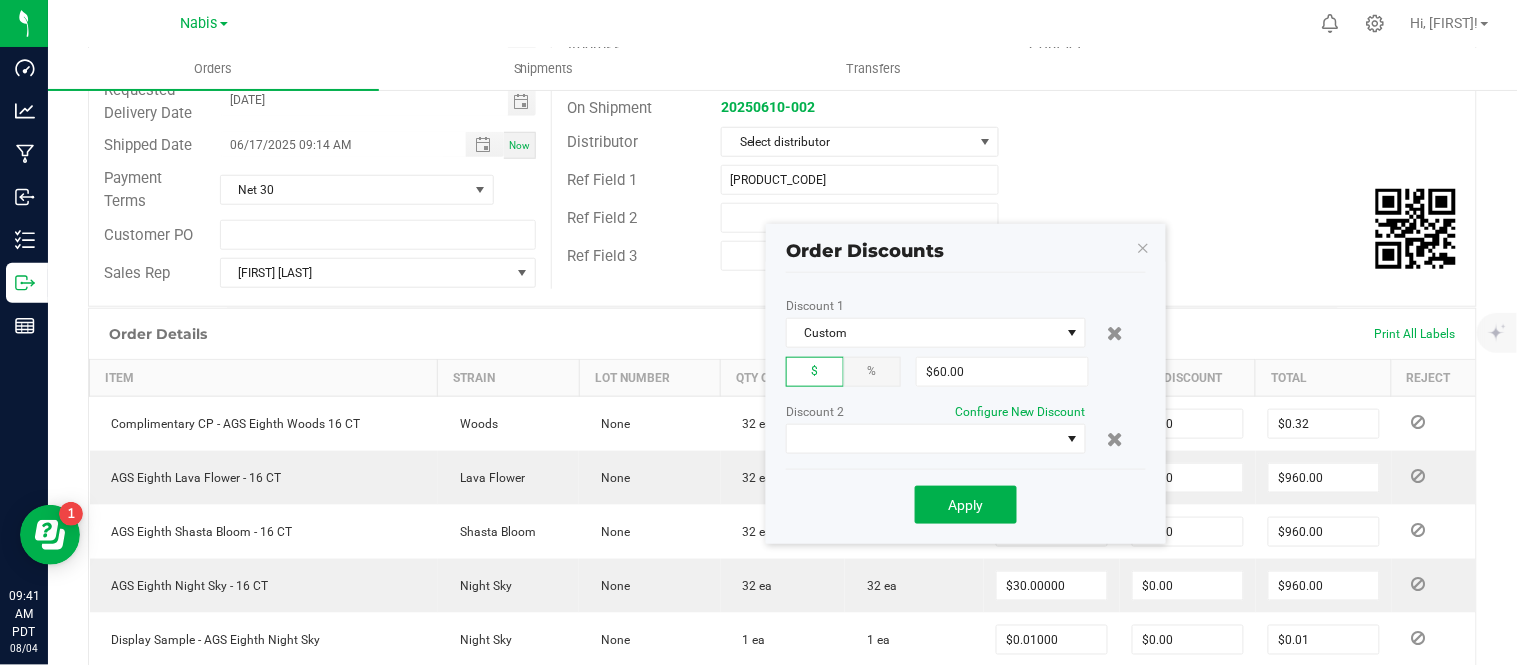 scroll, scrollTop: 446, scrollLeft: 0, axis: vertical 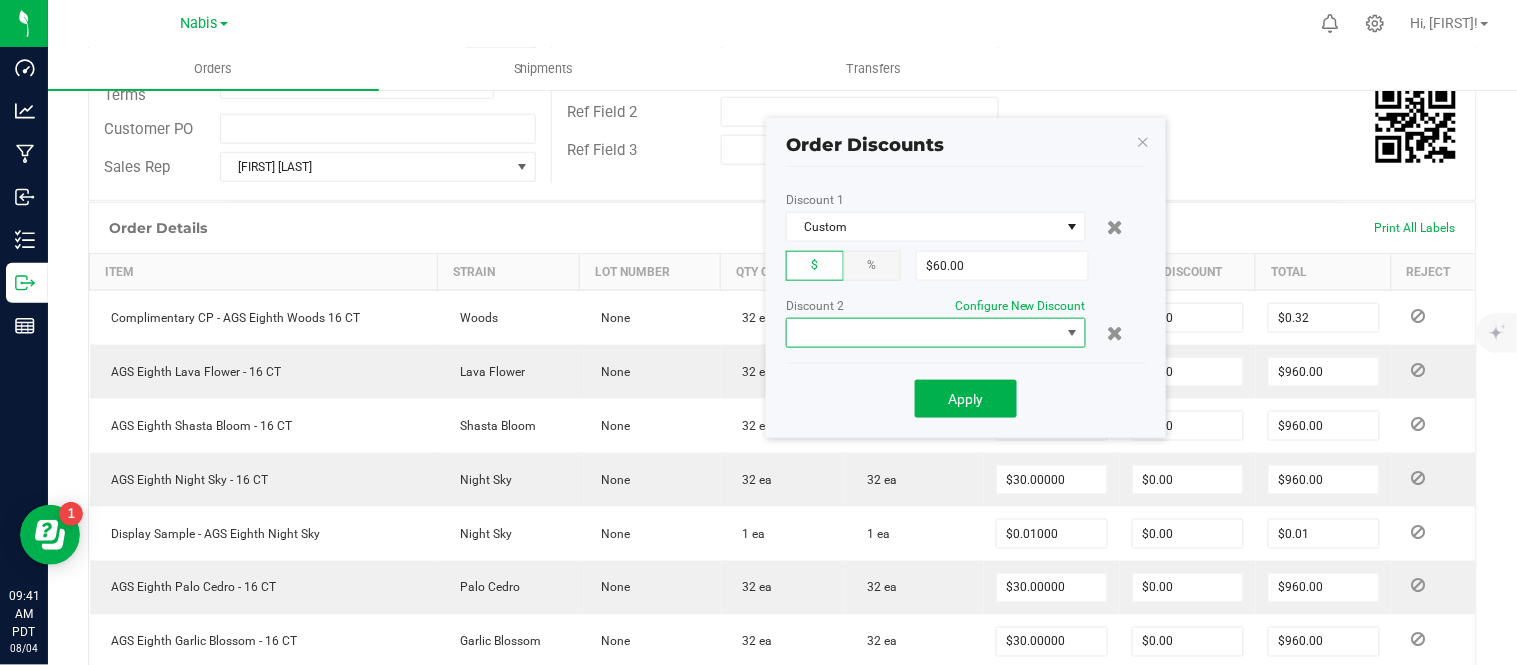 click at bounding box center [923, 333] 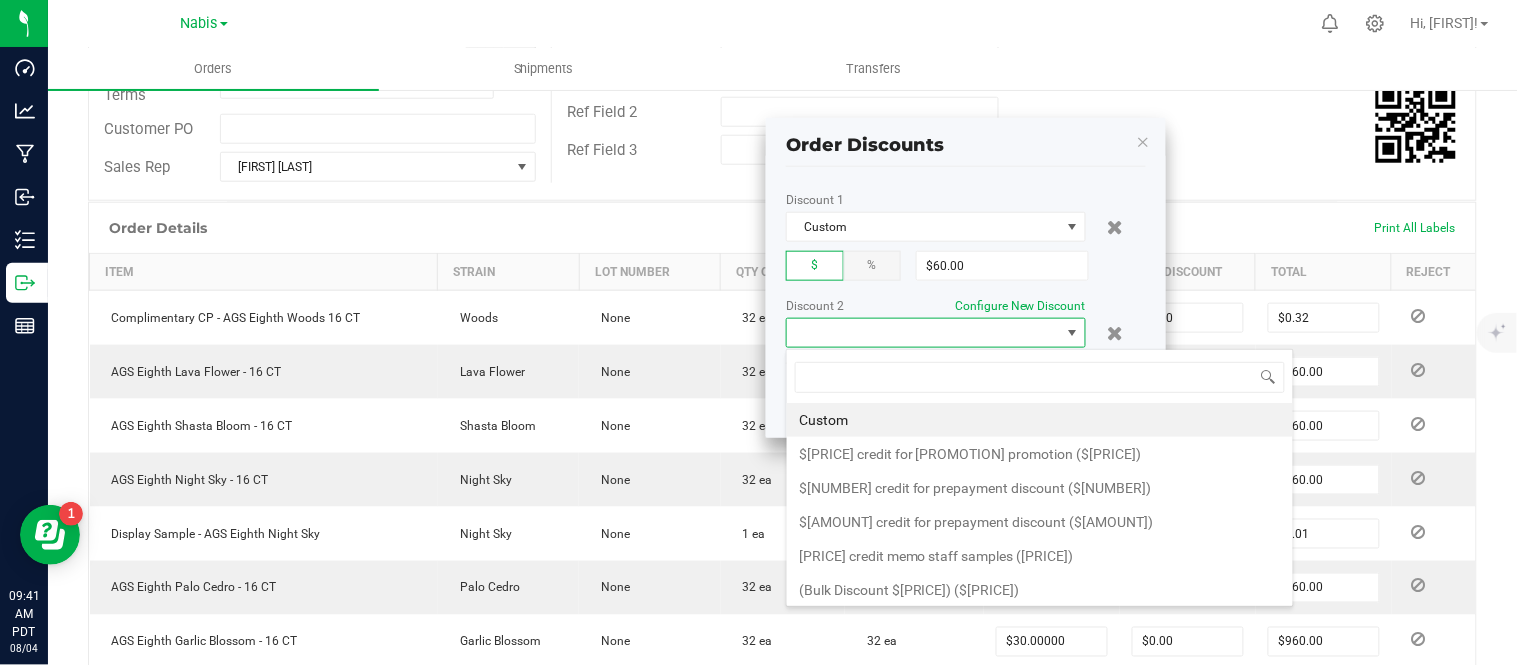 scroll, scrollTop: 99970, scrollLeft: 99700, axis: both 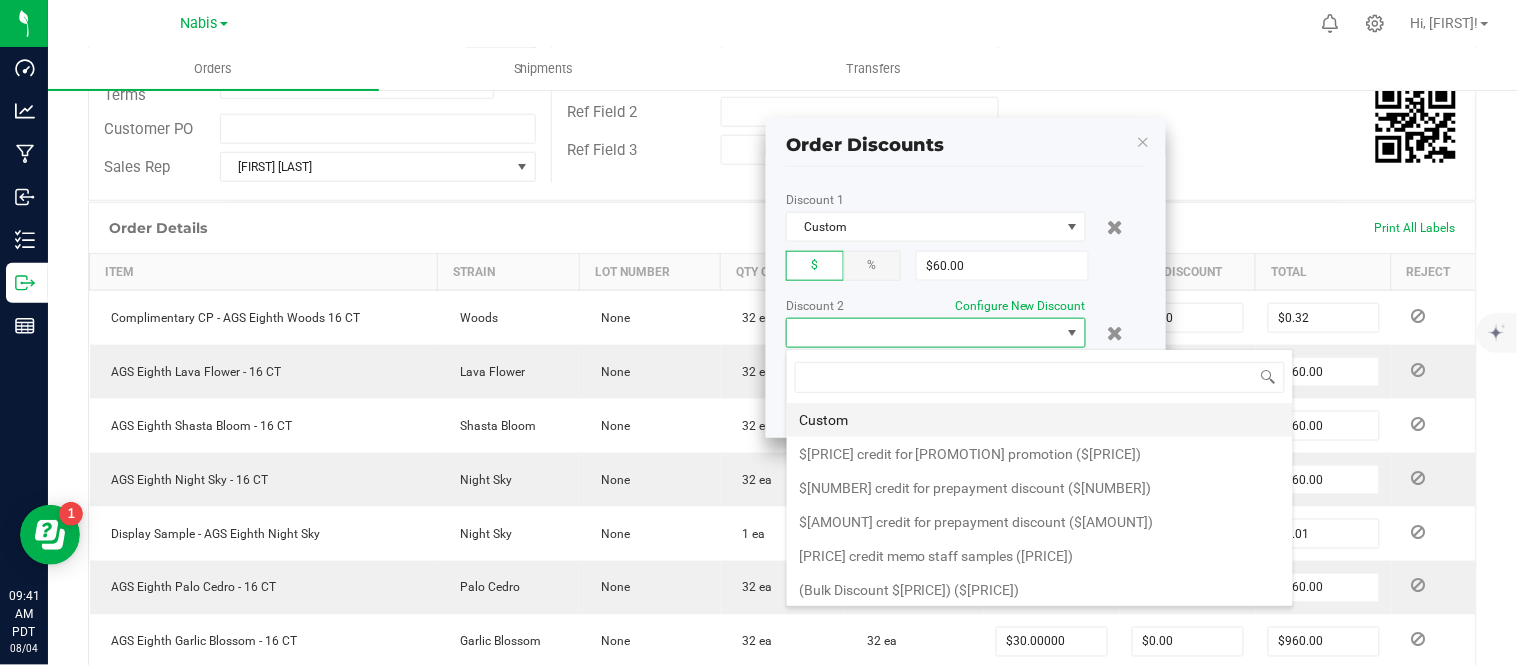 click on "Custom" at bounding box center [1040, 420] 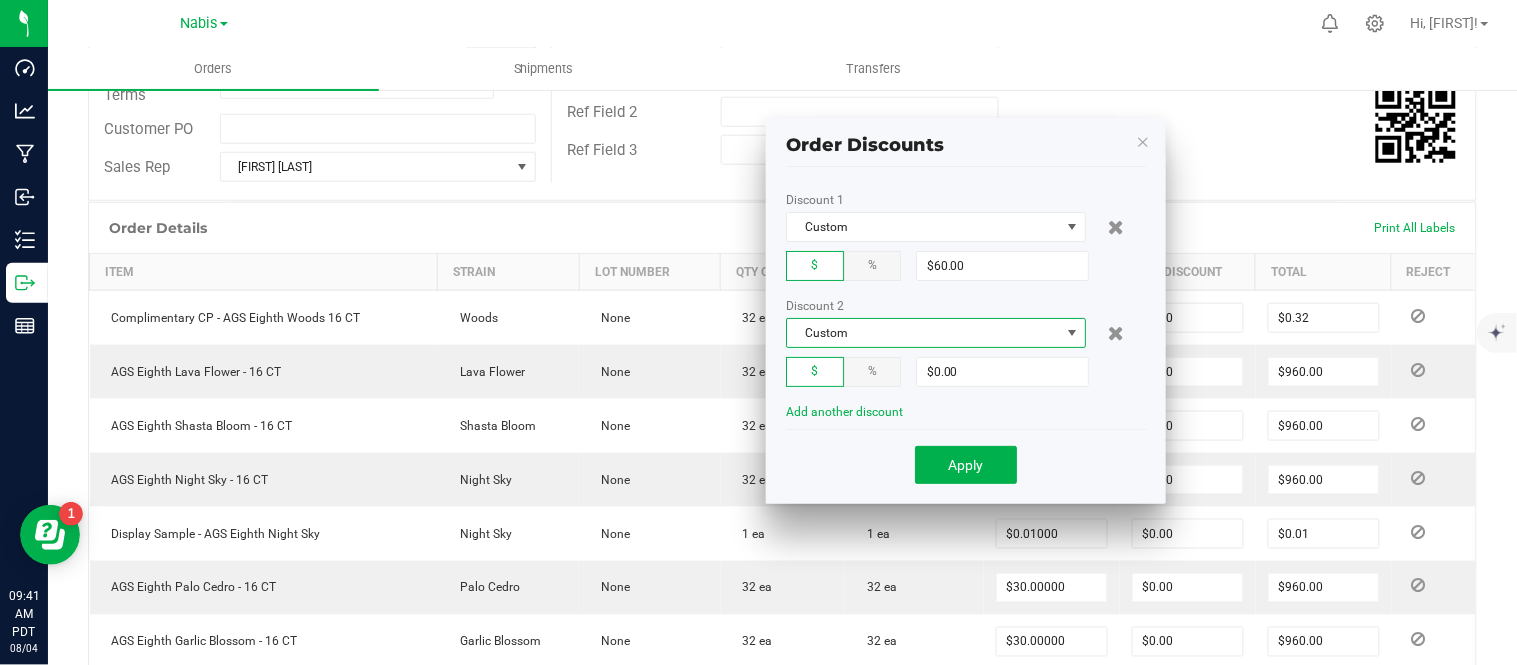 click on "Discount 2 Custom $ % [PRICE]" at bounding box center [966, 343] 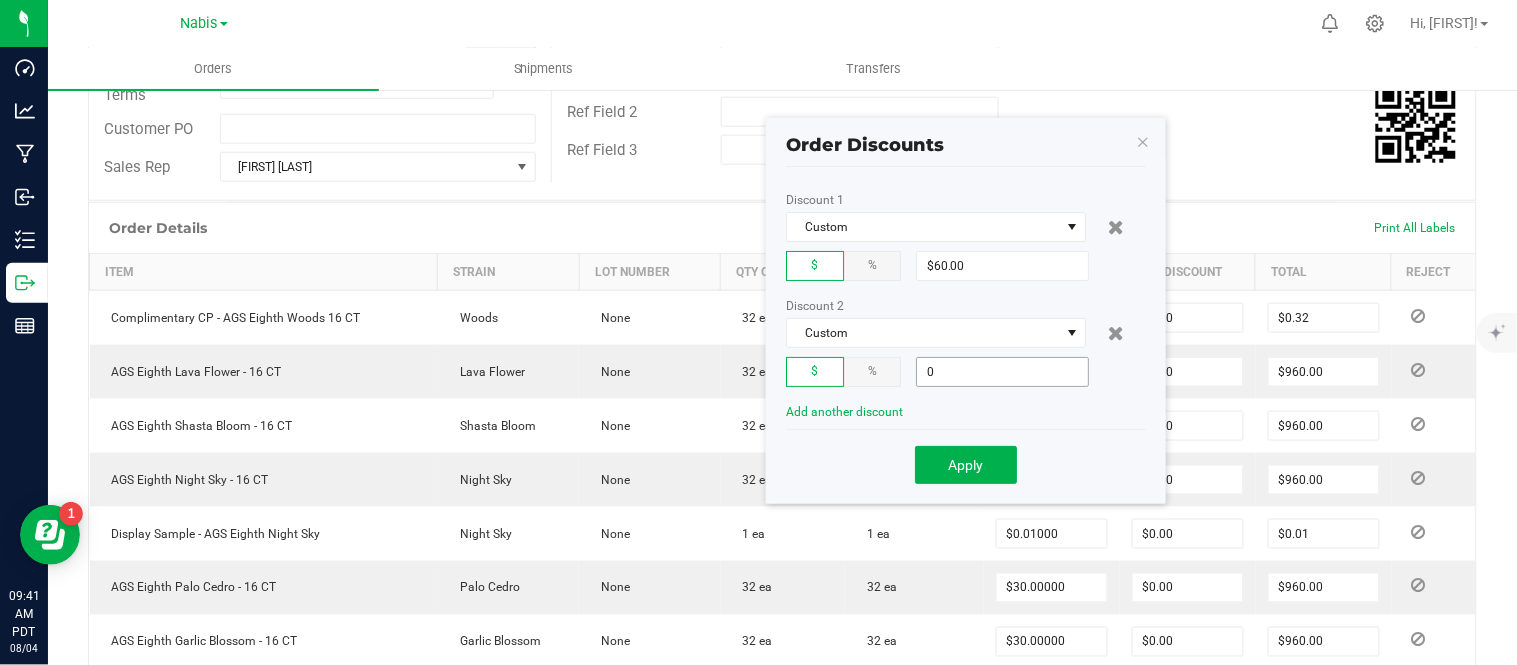 click on "0" at bounding box center (1002, 372) 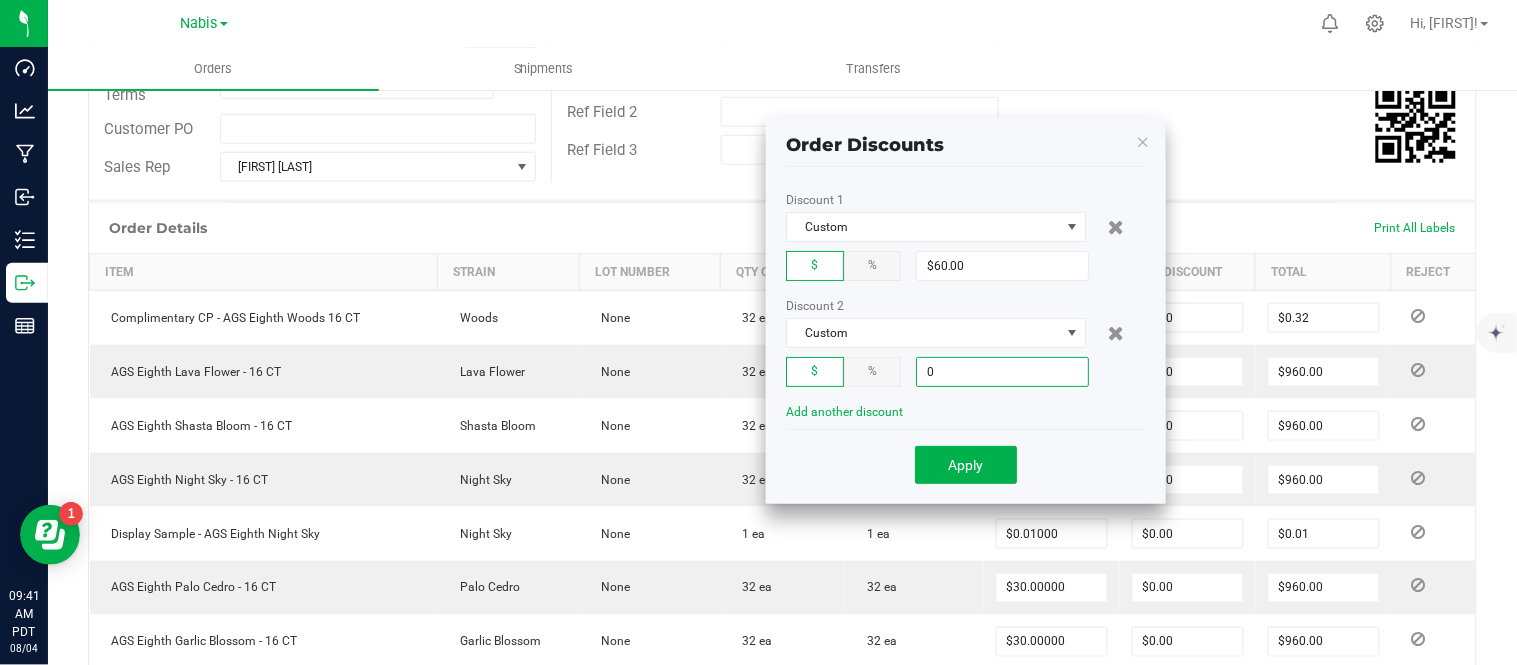 paste on "4740.35" 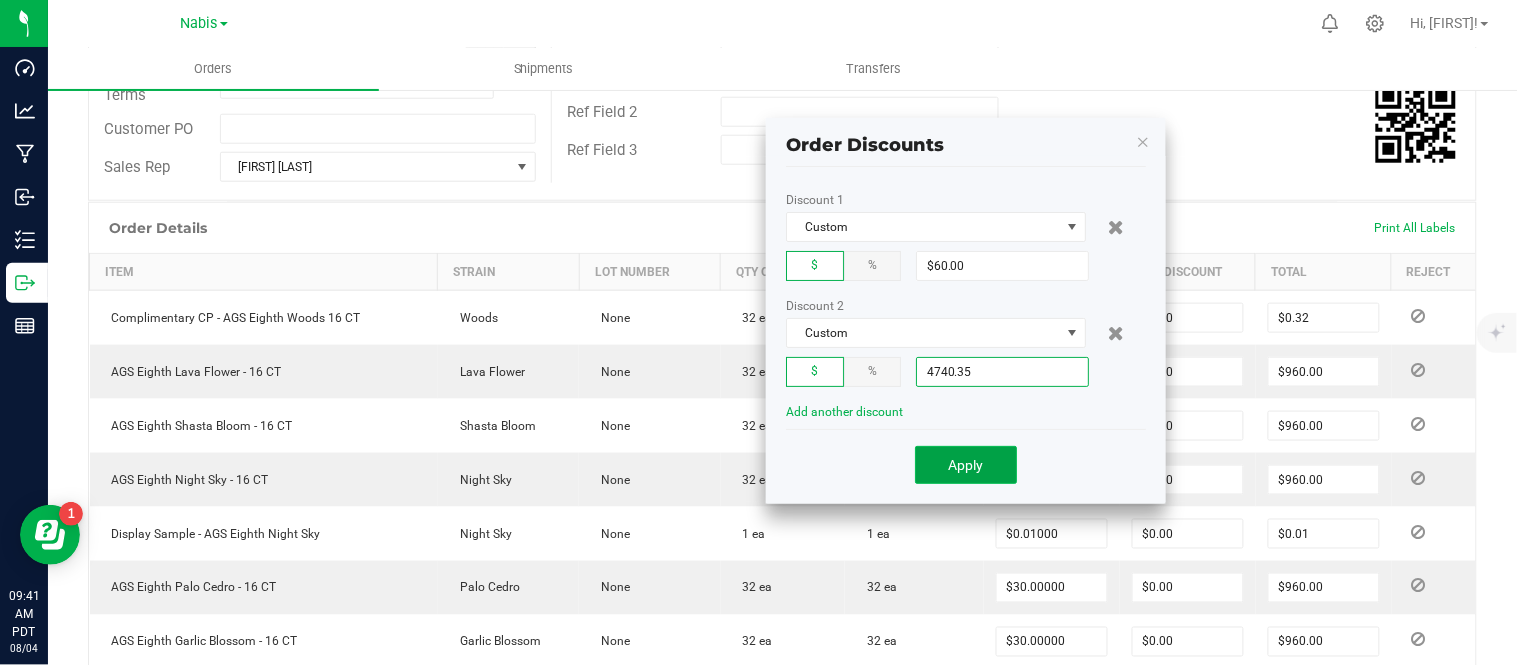 type on "$[AMOUNT]" 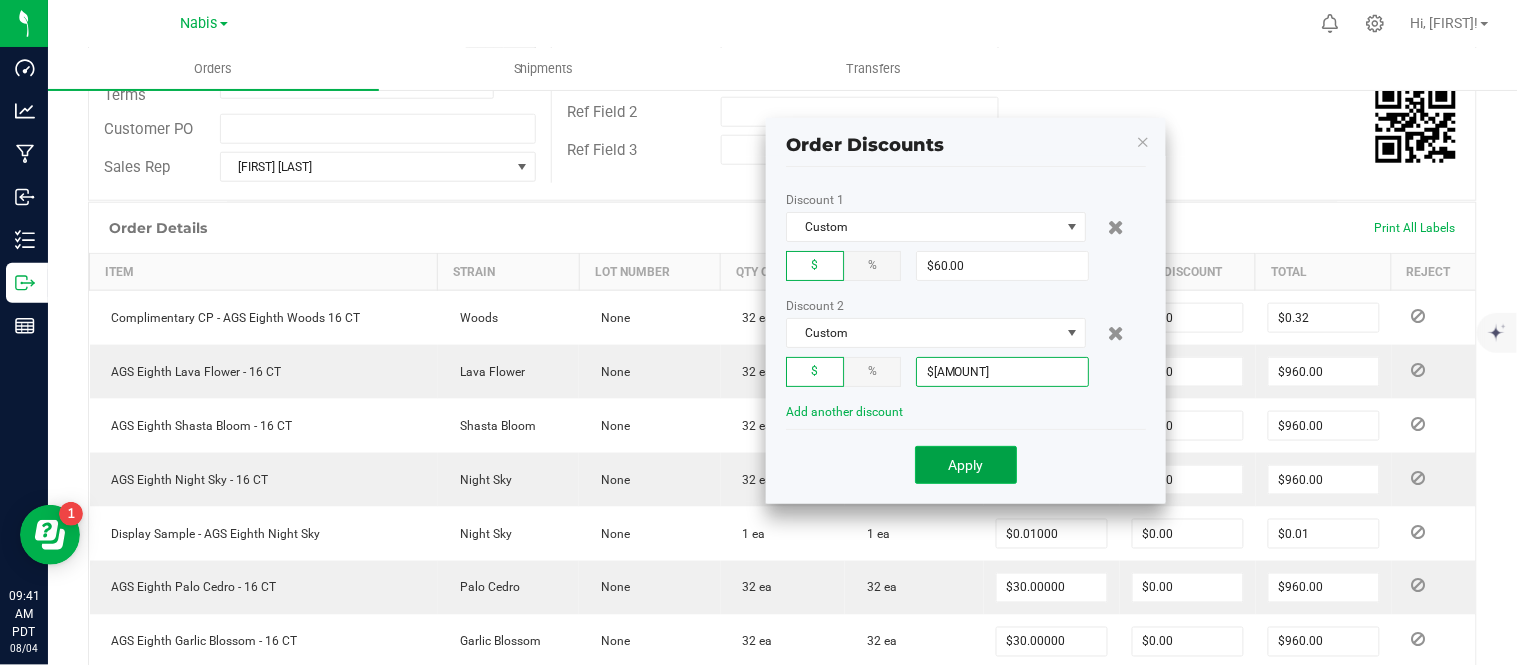 click on "Apply" at bounding box center (966, 465) 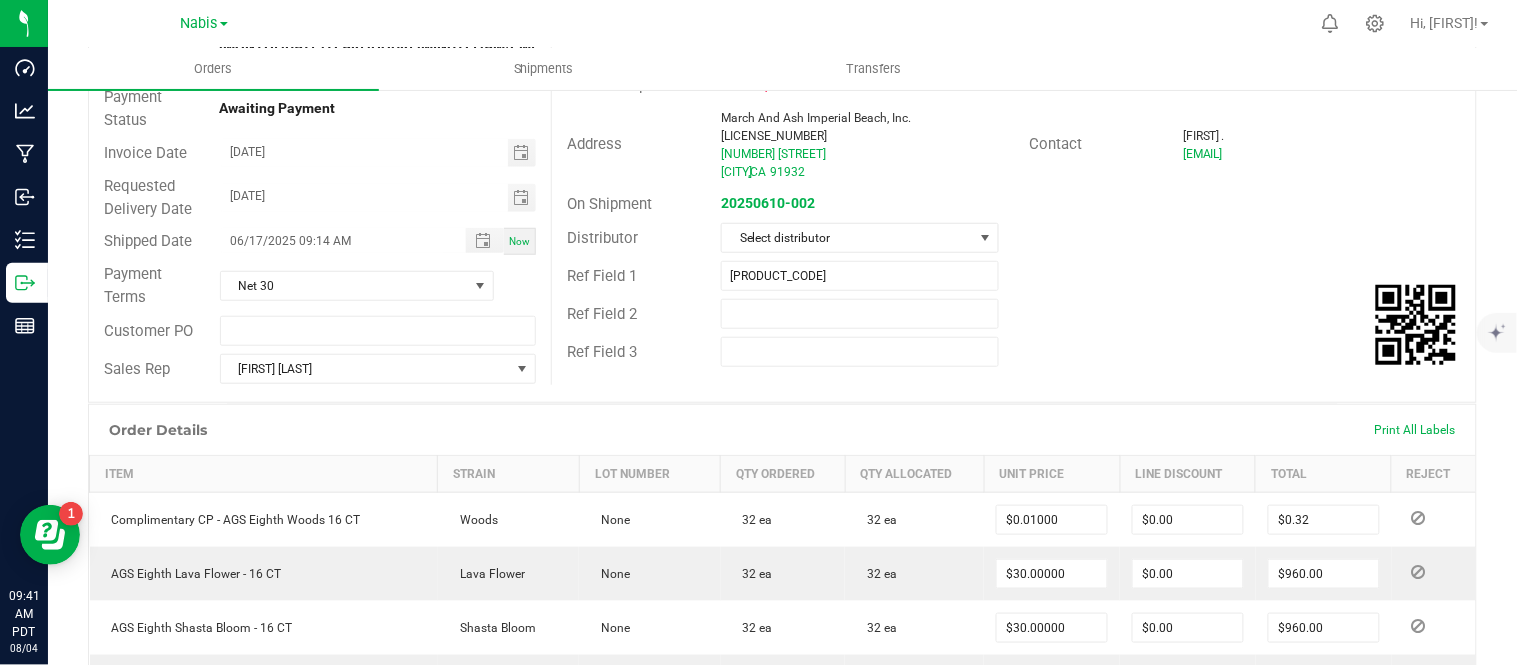 scroll, scrollTop: 0, scrollLeft: 0, axis: both 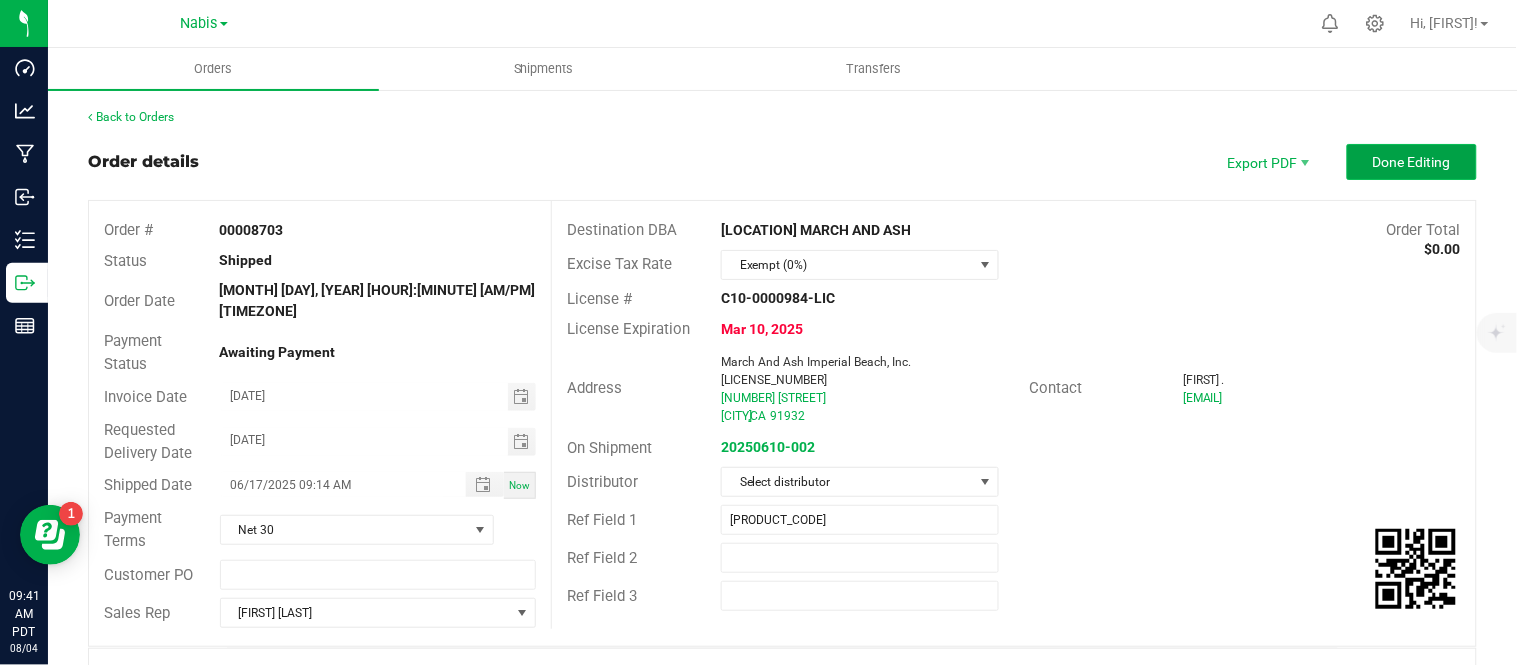click on "Done Editing" at bounding box center (1412, 162) 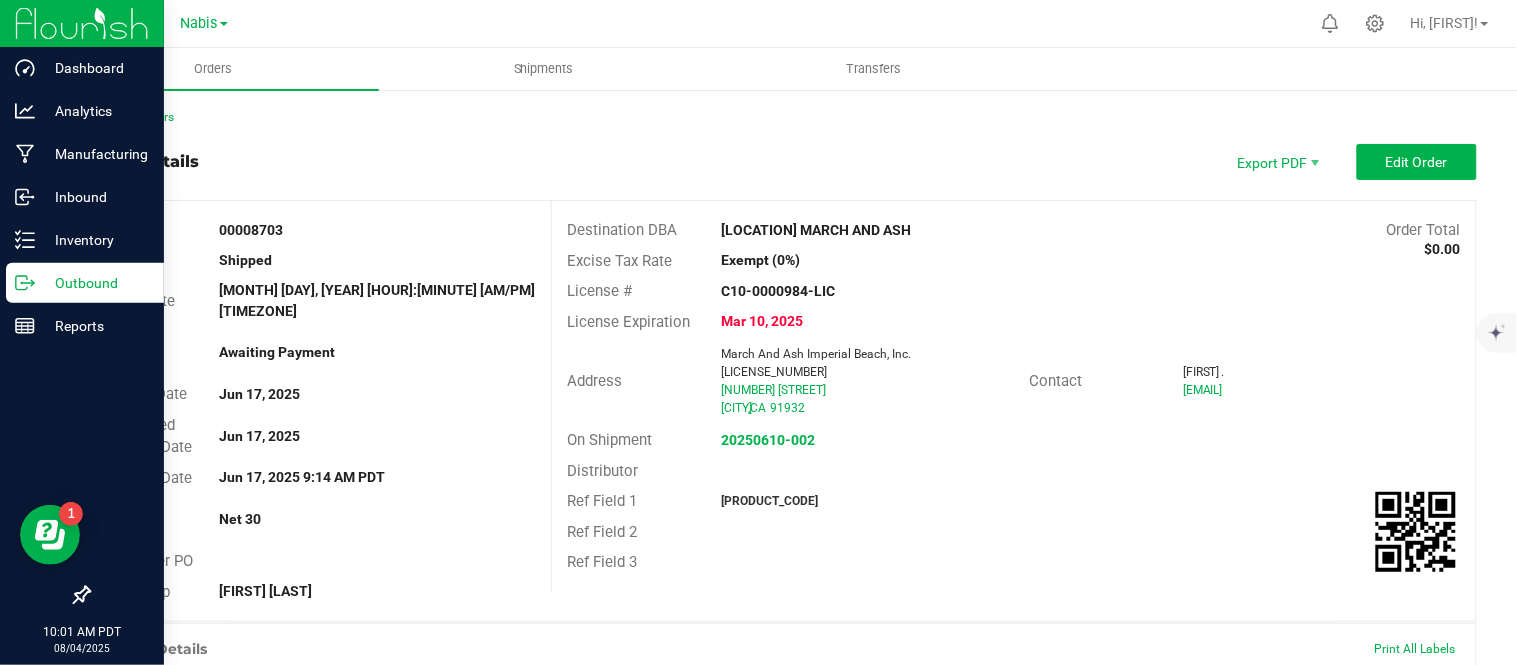 click on "Outbound" at bounding box center (85, 283) 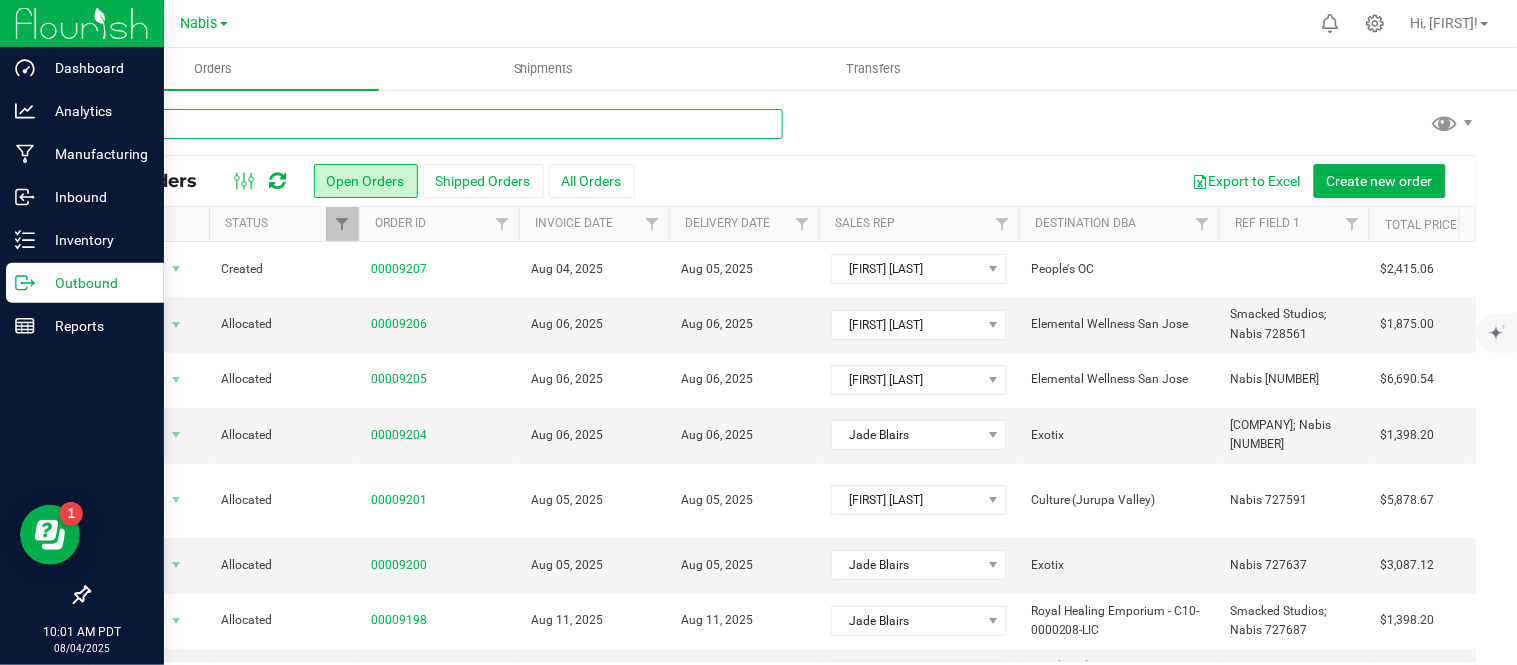 click at bounding box center [435, 124] 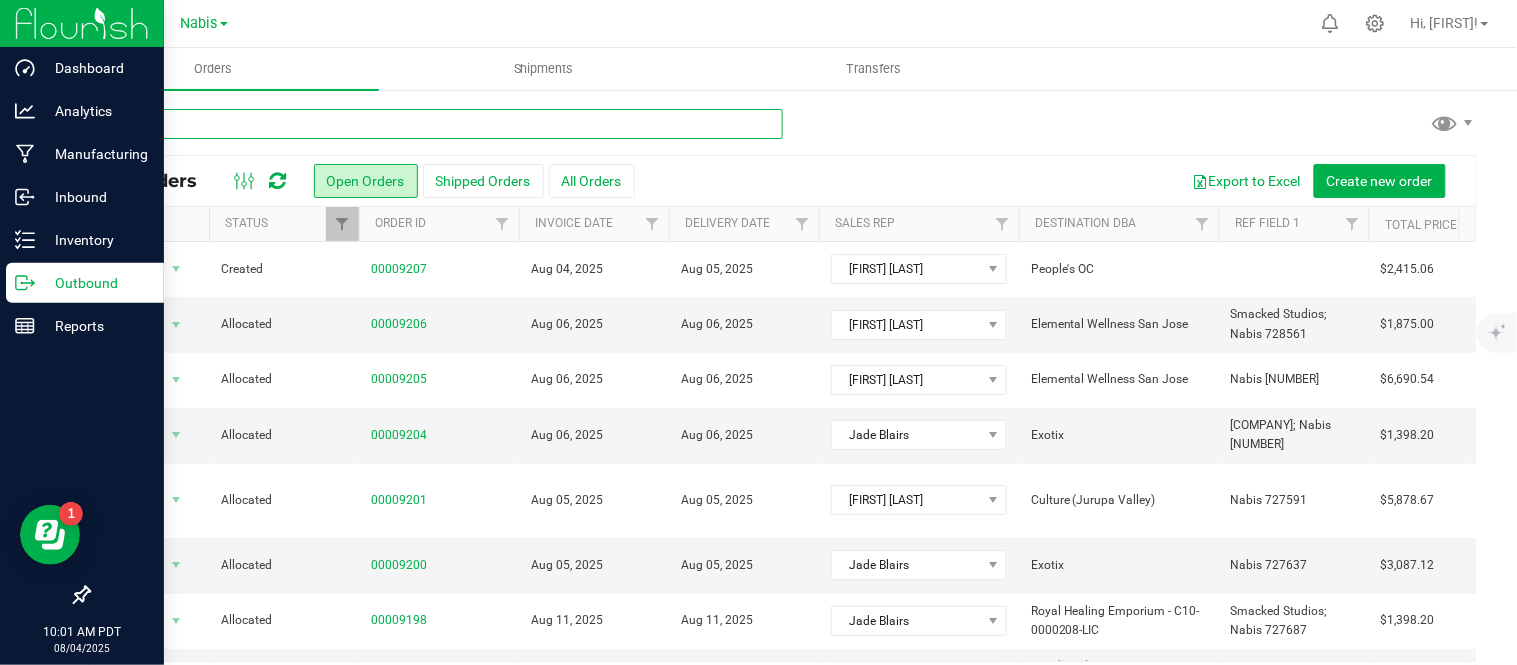 type on "8705" 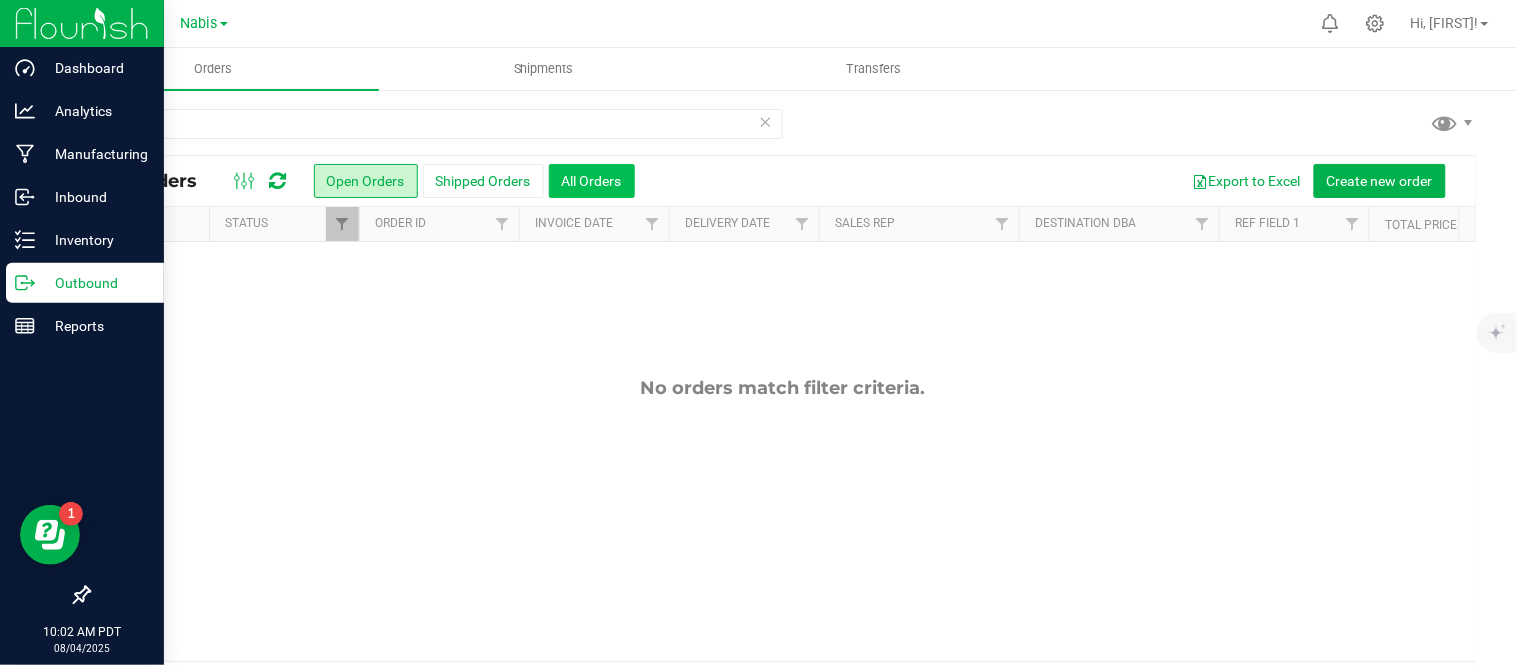 click on "All Orders" at bounding box center (592, 181) 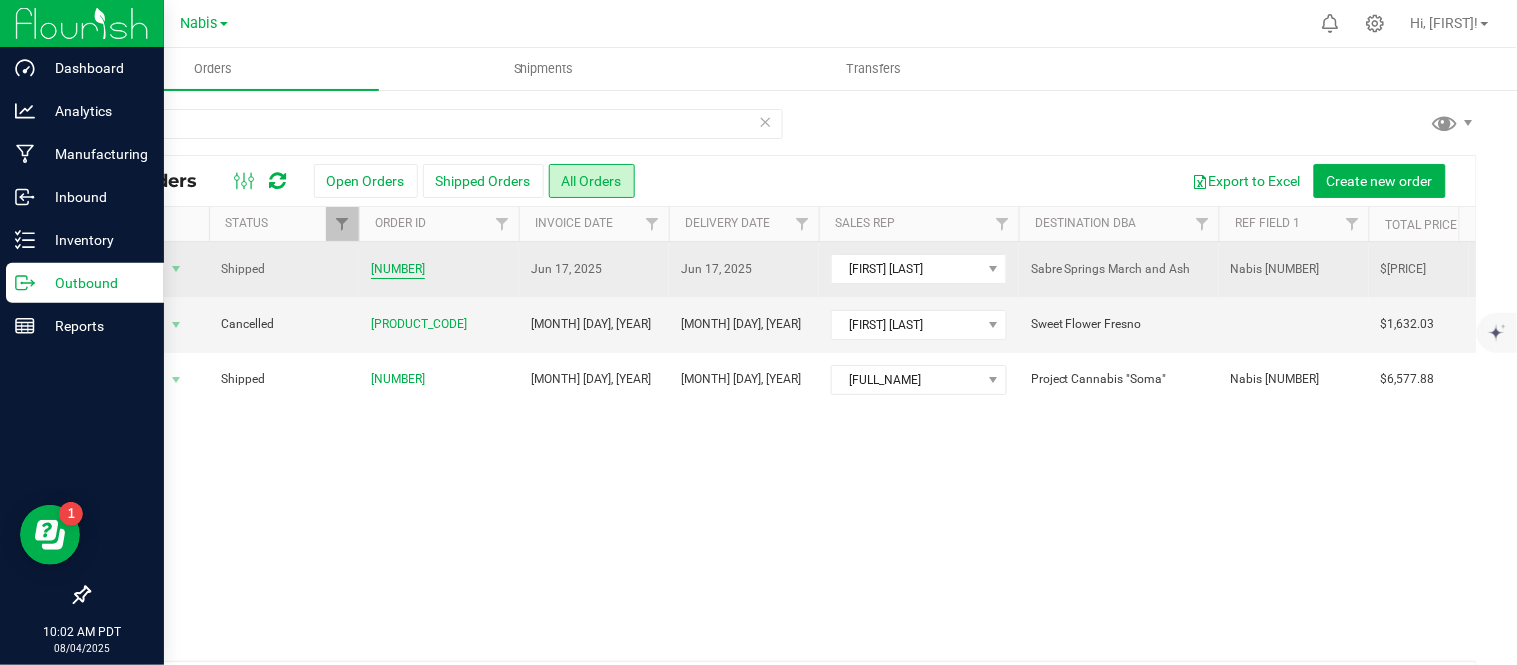 click on "[NUMBER]" at bounding box center [398, 269] 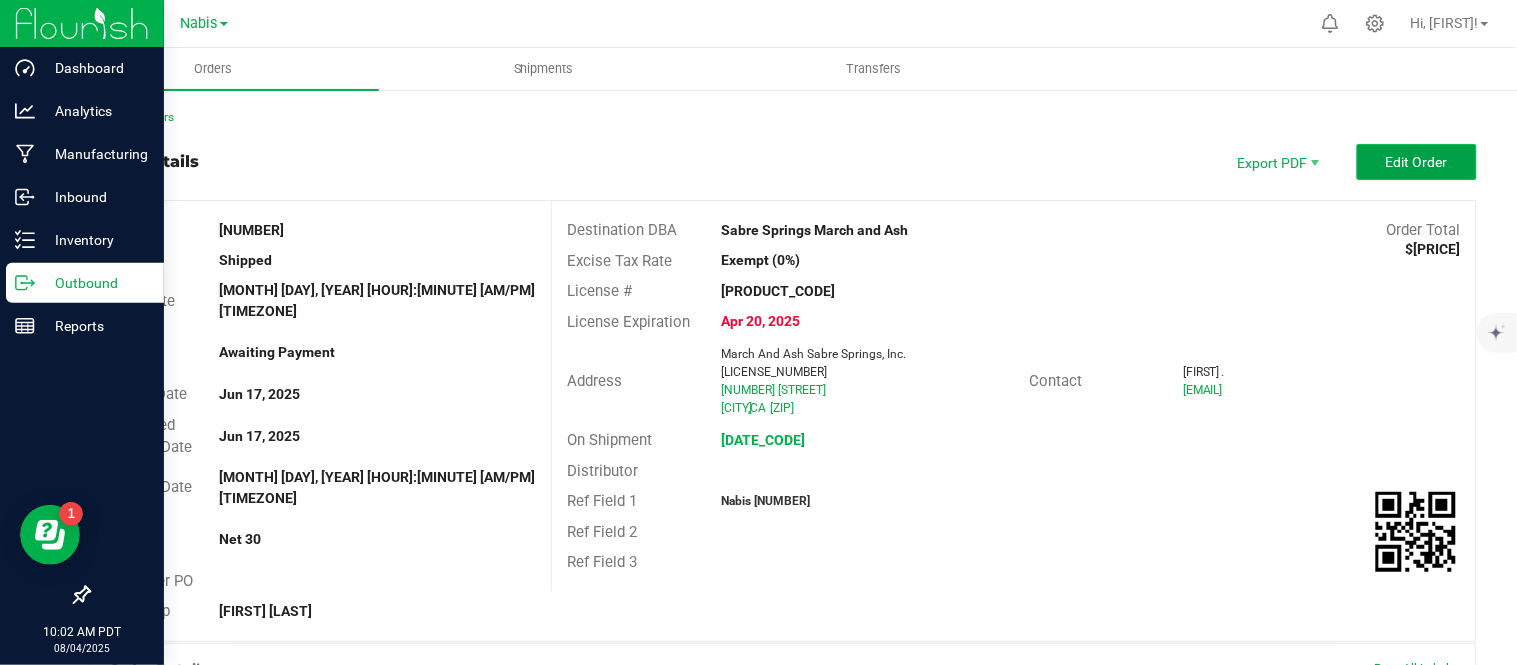 click on "Edit Order" at bounding box center [1417, 162] 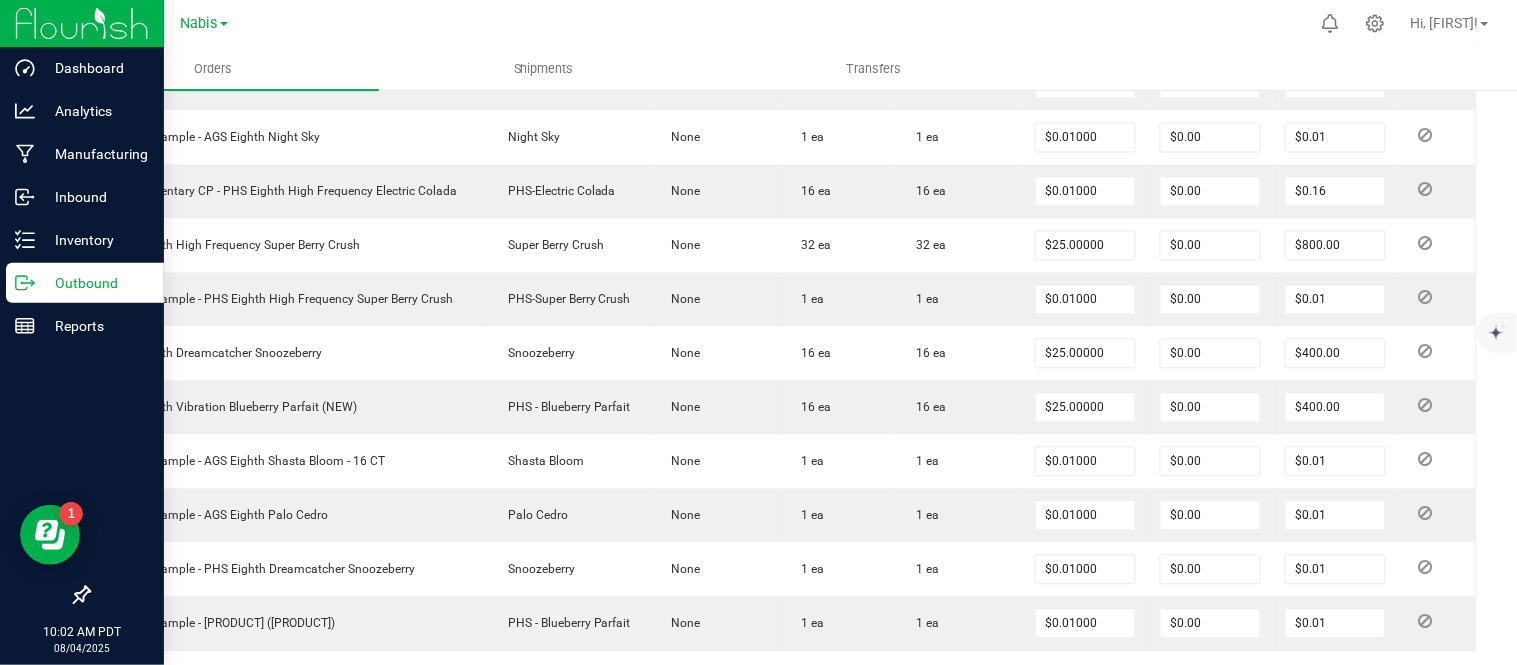 scroll, scrollTop: 1267, scrollLeft: 0, axis: vertical 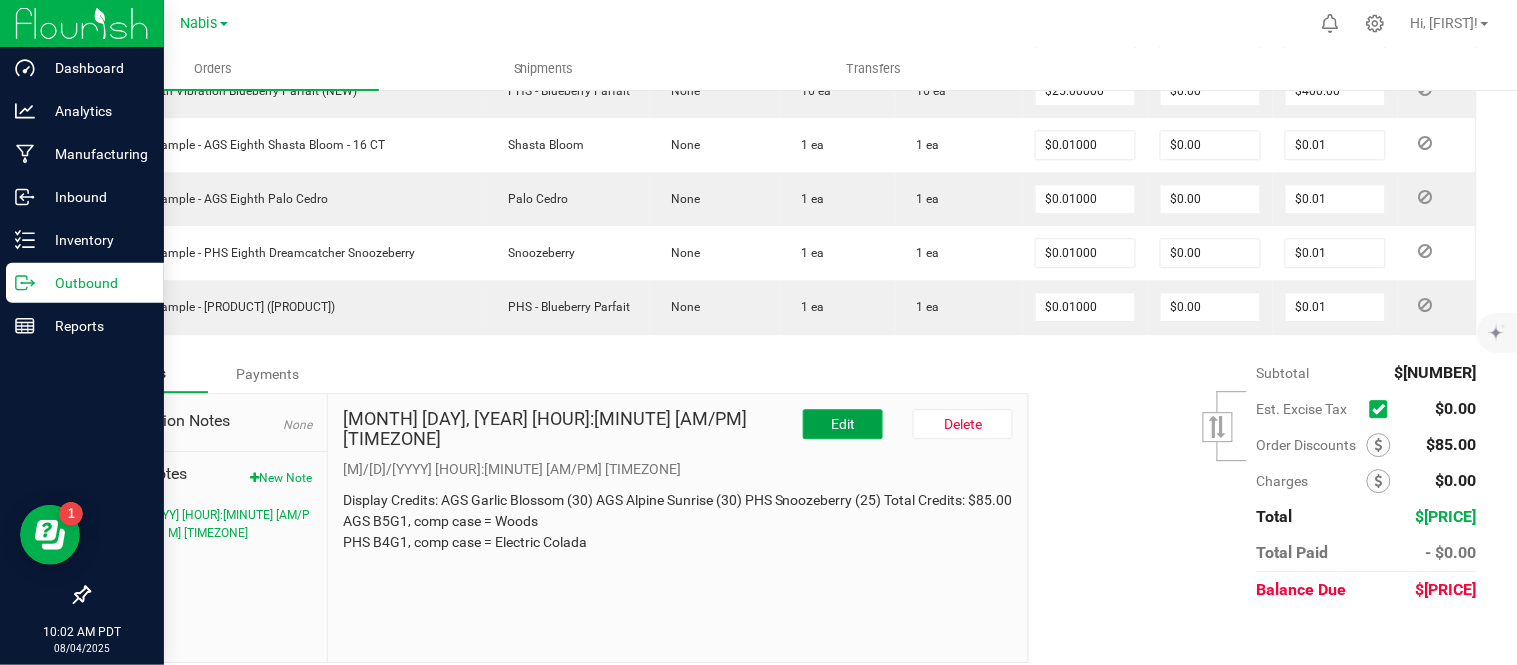 click on "Edit" at bounding box center (843, 424) 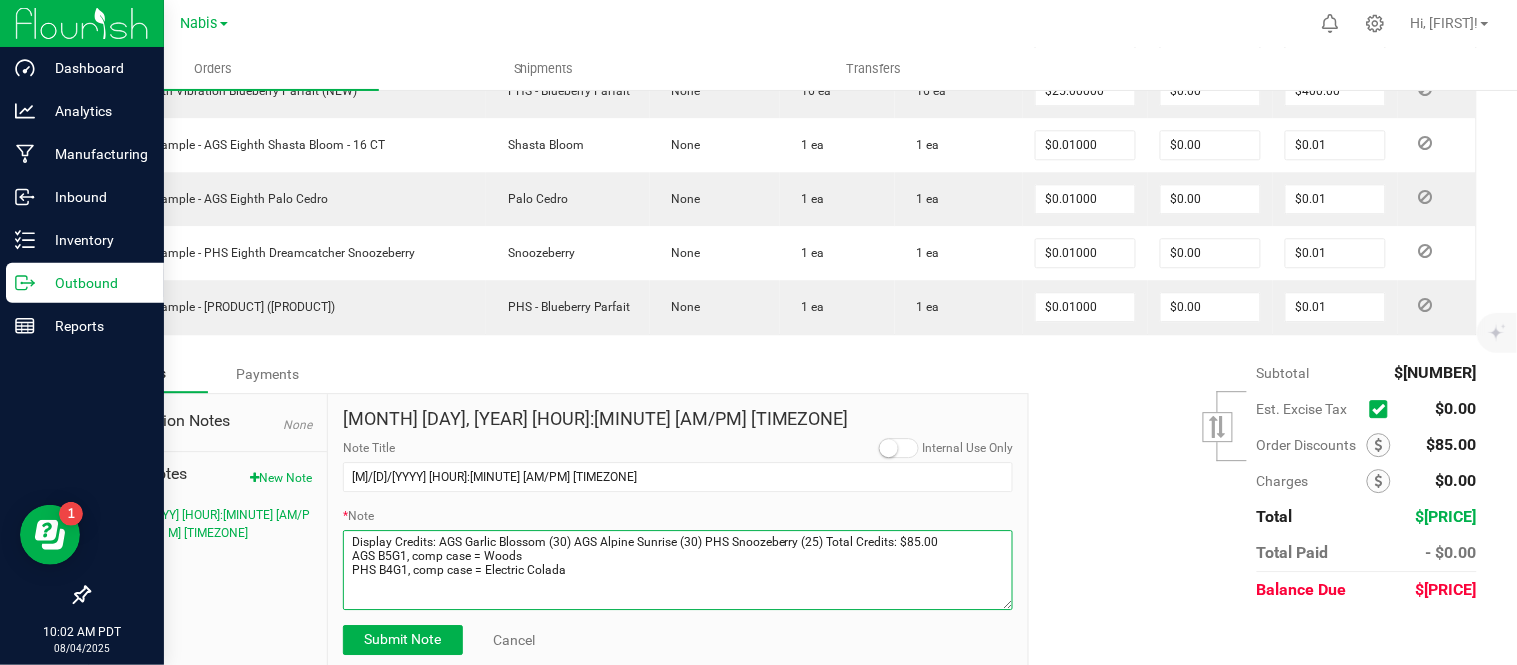 click on "*
Note" at bounding box center [678, 570] 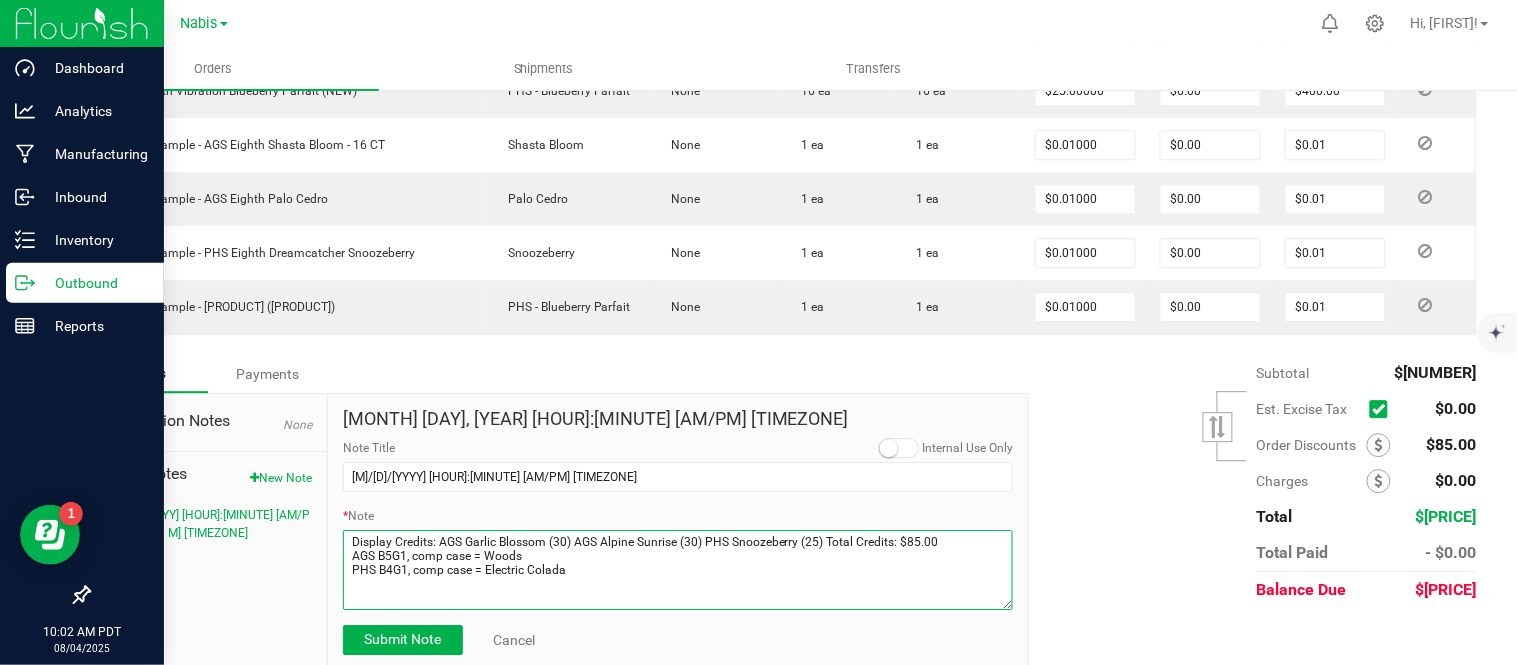 click on "*
Note" at bounding box center (678, 570) 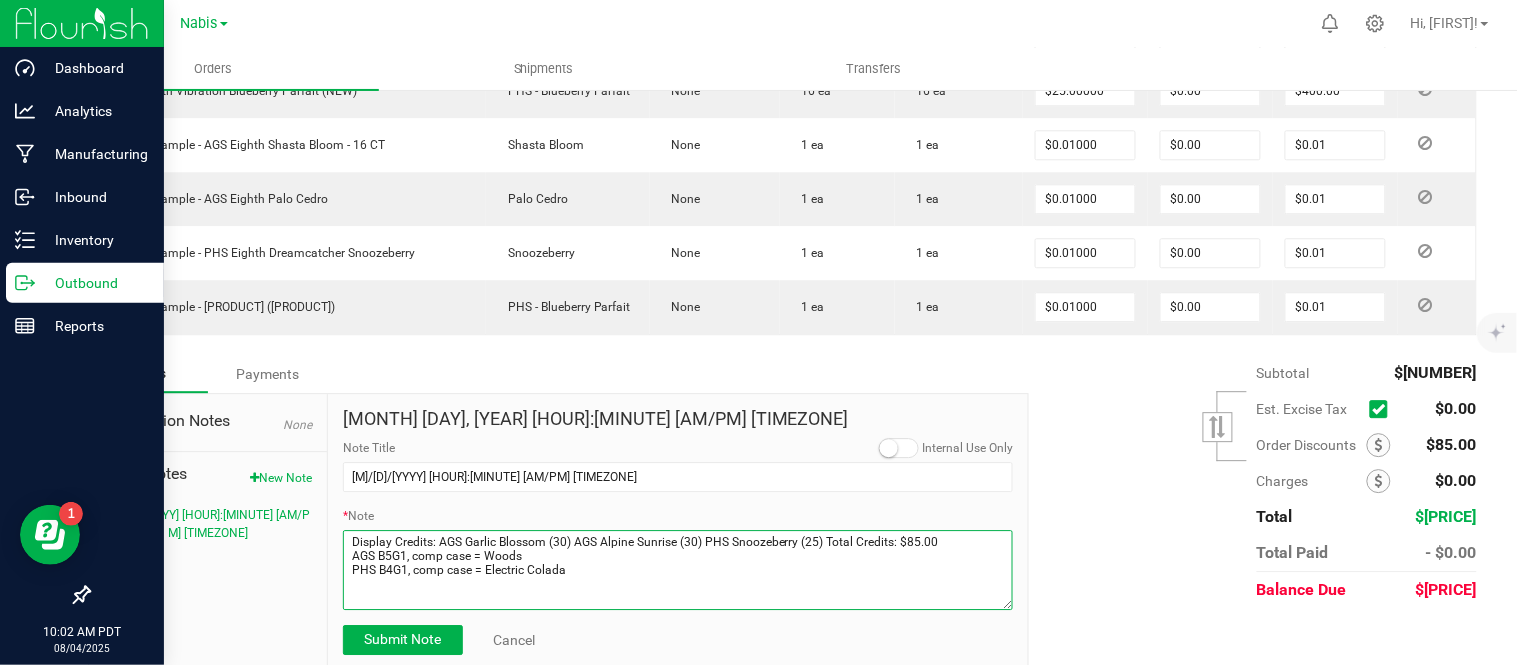 click on "*
Note" at bounding box center [678, 570] 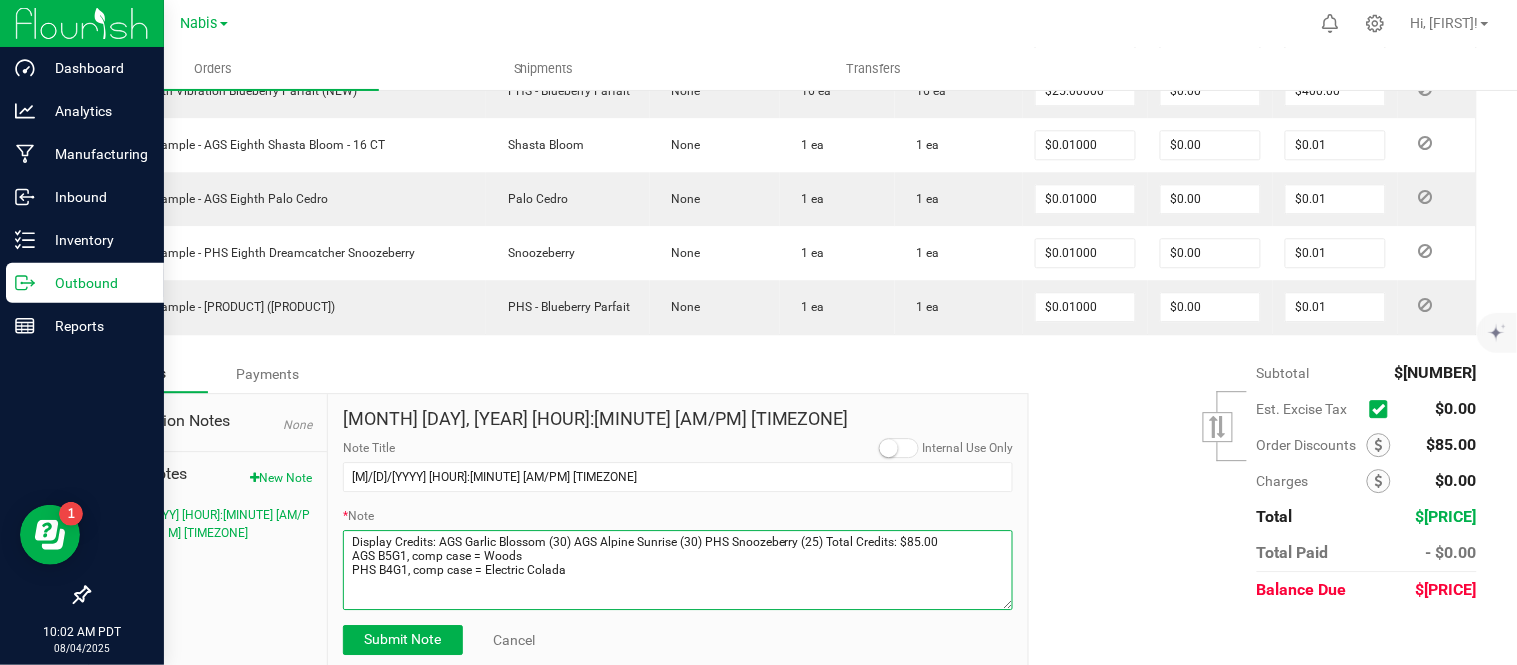 click on "*
Note" at bounding box center [678, 570] 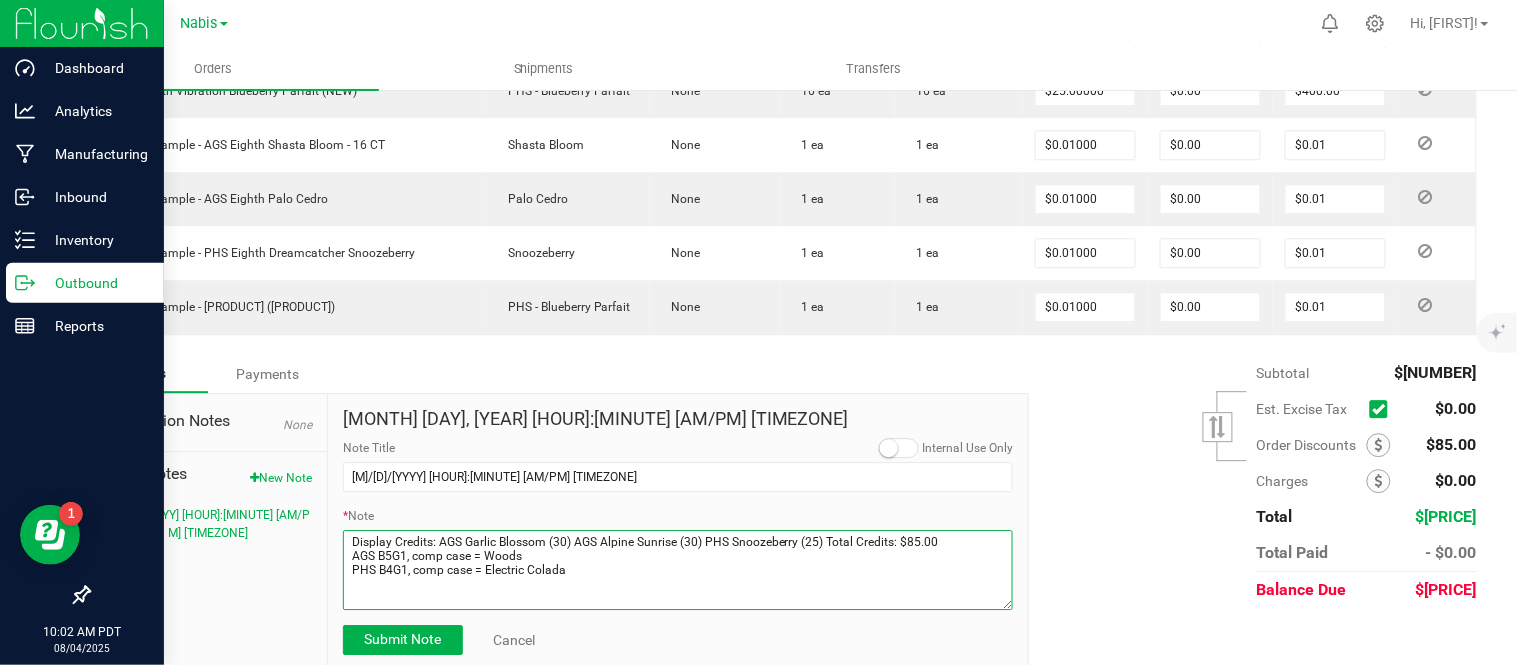 scroll, scrollTop: 0, scrollLeft: 0, axis: both 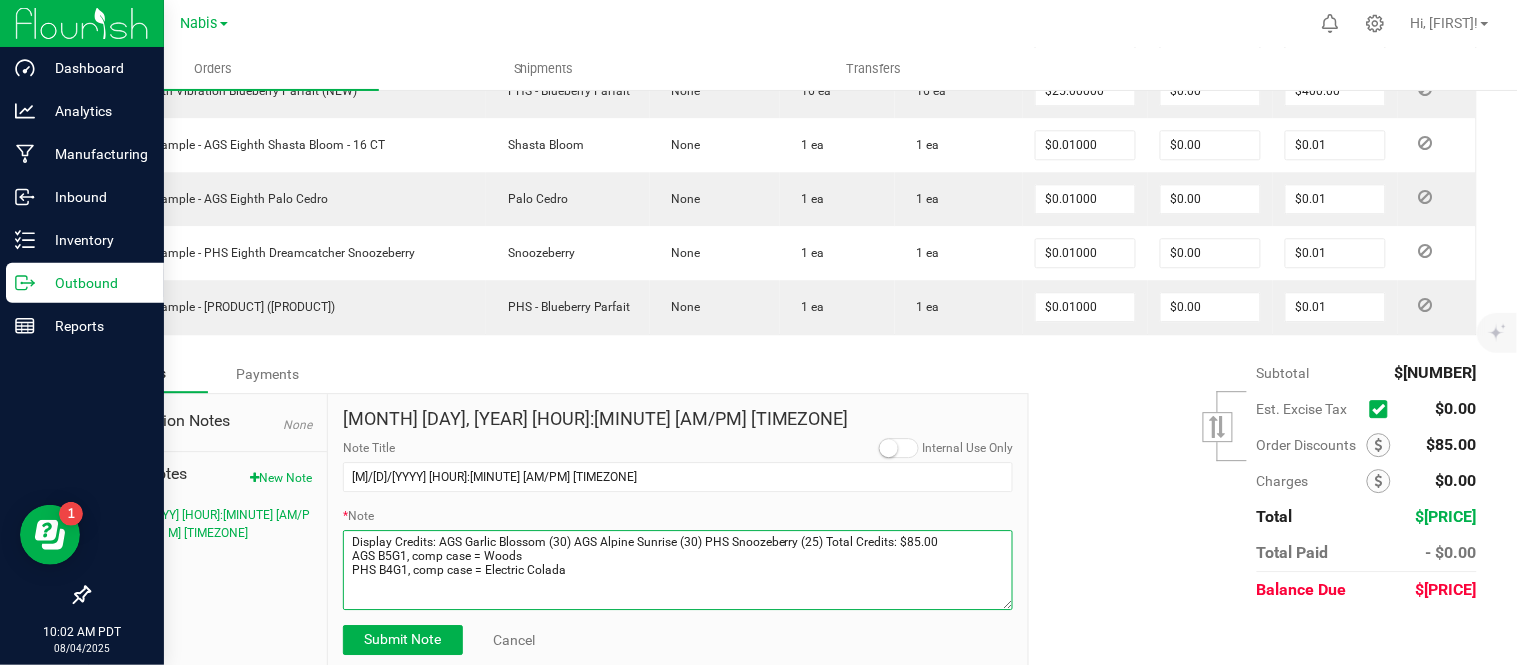 paste on "approved swap credit of $6,315.54" 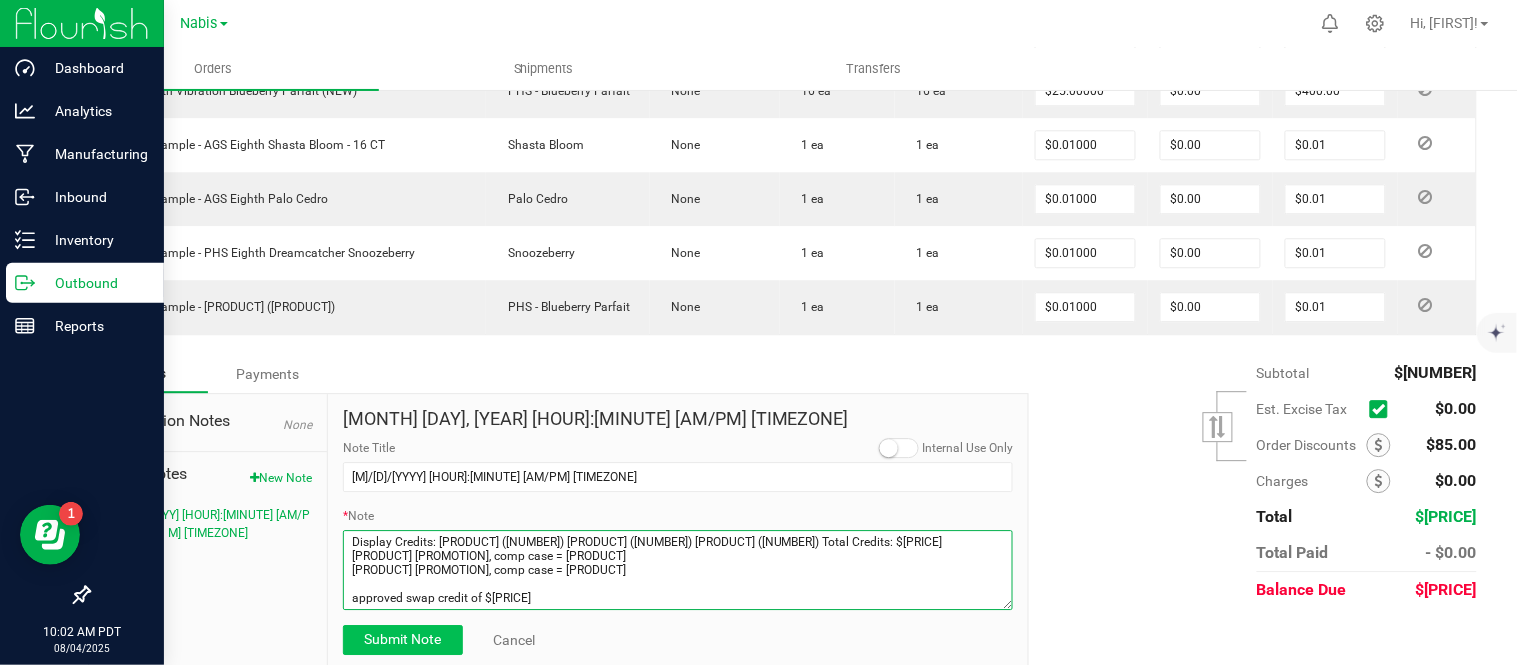 type on "Display Credits: [PRODUCT] ([NUMBER]) [PRODUCT] ([NUMBER]) [PRODUCT] ([NUMBER]) Total Credits: $[PRICE]
[PRODUCT] [PROMOTION], comp case = [PRODUCT]
[PRODUCT] [PROMOTION], comp case = [PRODUCT]
approved swap credit of $[PRICE]" 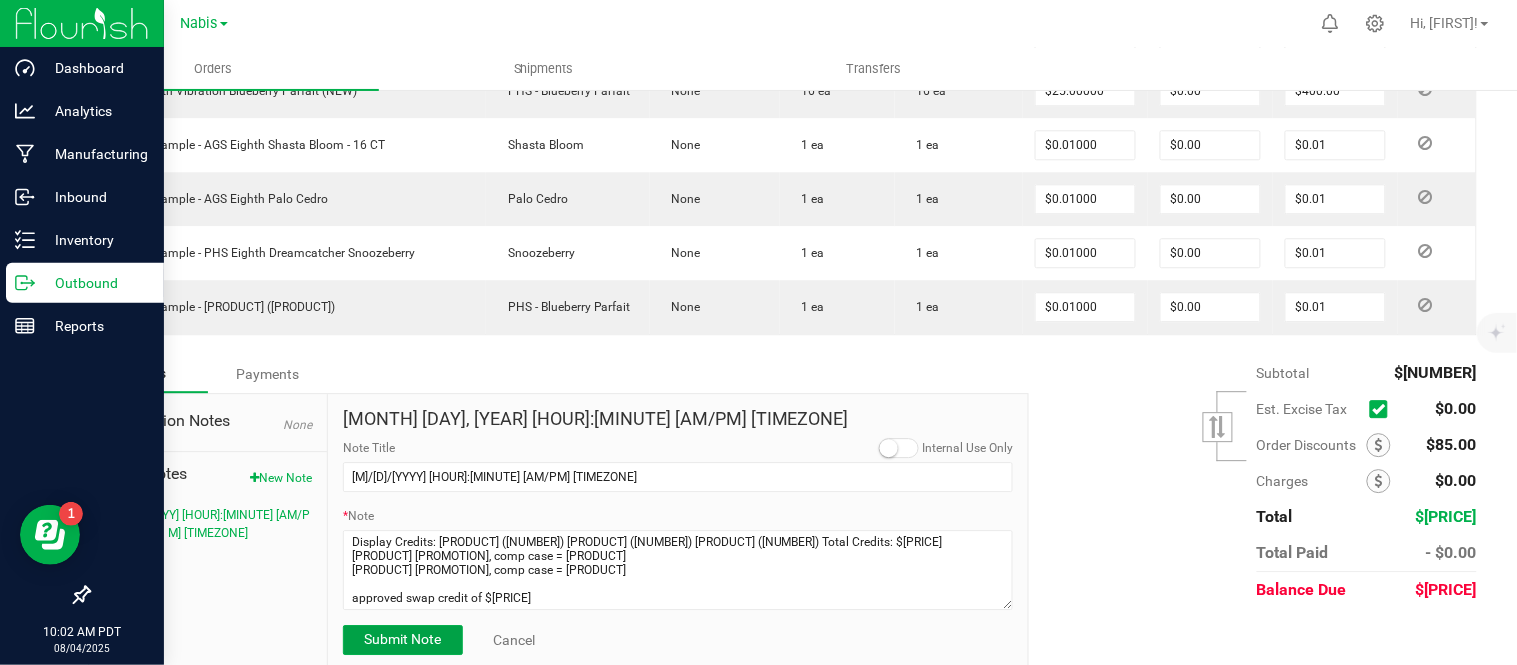 drag, startPoint x: 376, startPoint y: 630, endPoint x: 1088, endPoint y: -135, distance: 1045.0688 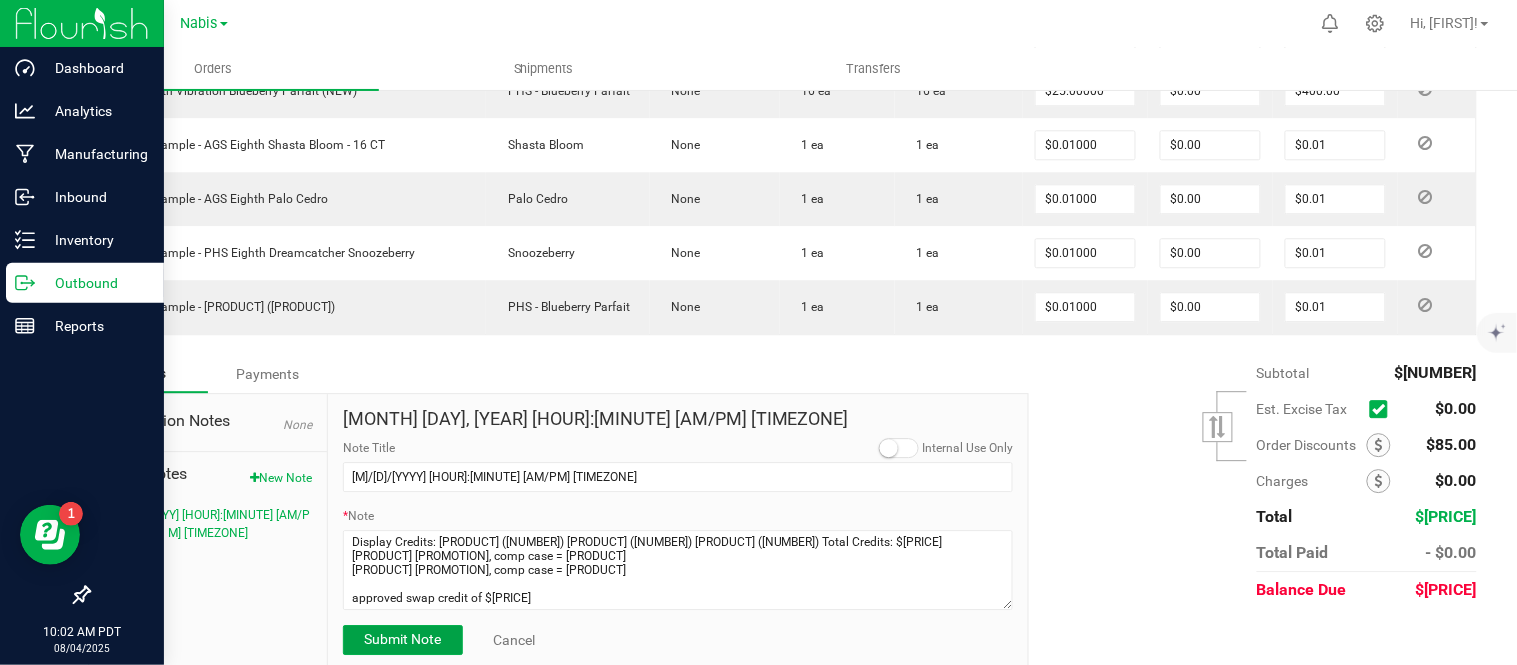 click on "Dashboard Analytics Manufacturing Inbound Inventory Outbound Reports 10:02 AM PDT 08/04/2025  08/04   Nabis   Hi, [NAME]!
Orders
Shipments
Transfers
Back to Orders
Order details   Export PDF   Done Editing   Order #   00008705   Status   Shipped   Order Date   Jun 9, 2025 1:06 PM PDT   Payment Status   Awaiting Payment   Invoice Date  06/17/2025  Requested Delivery Date  06/17/2025  Shipped Date  06/17/2025 09:15 AM Now  Payment Terms   ,  ." at bounding box center [758, 332] 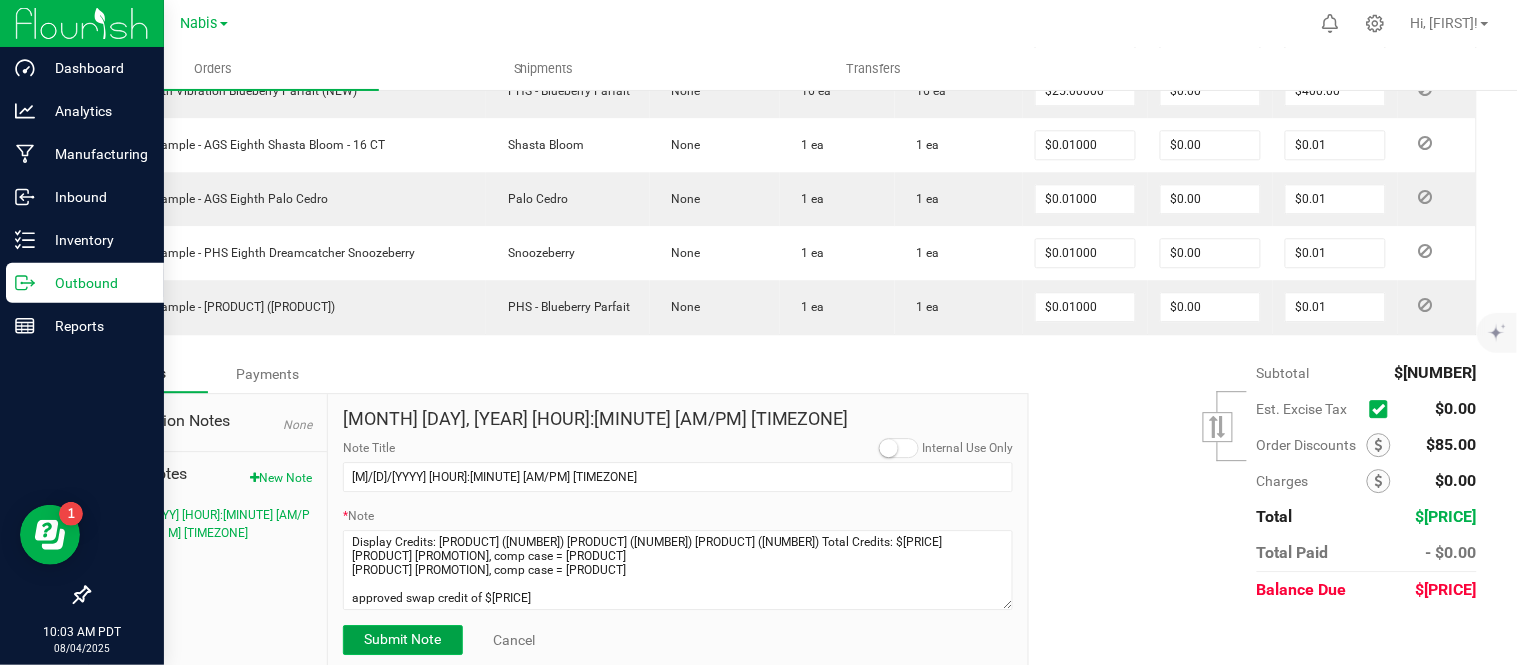 click on "Submit Note" at bounding box center (402, 639) 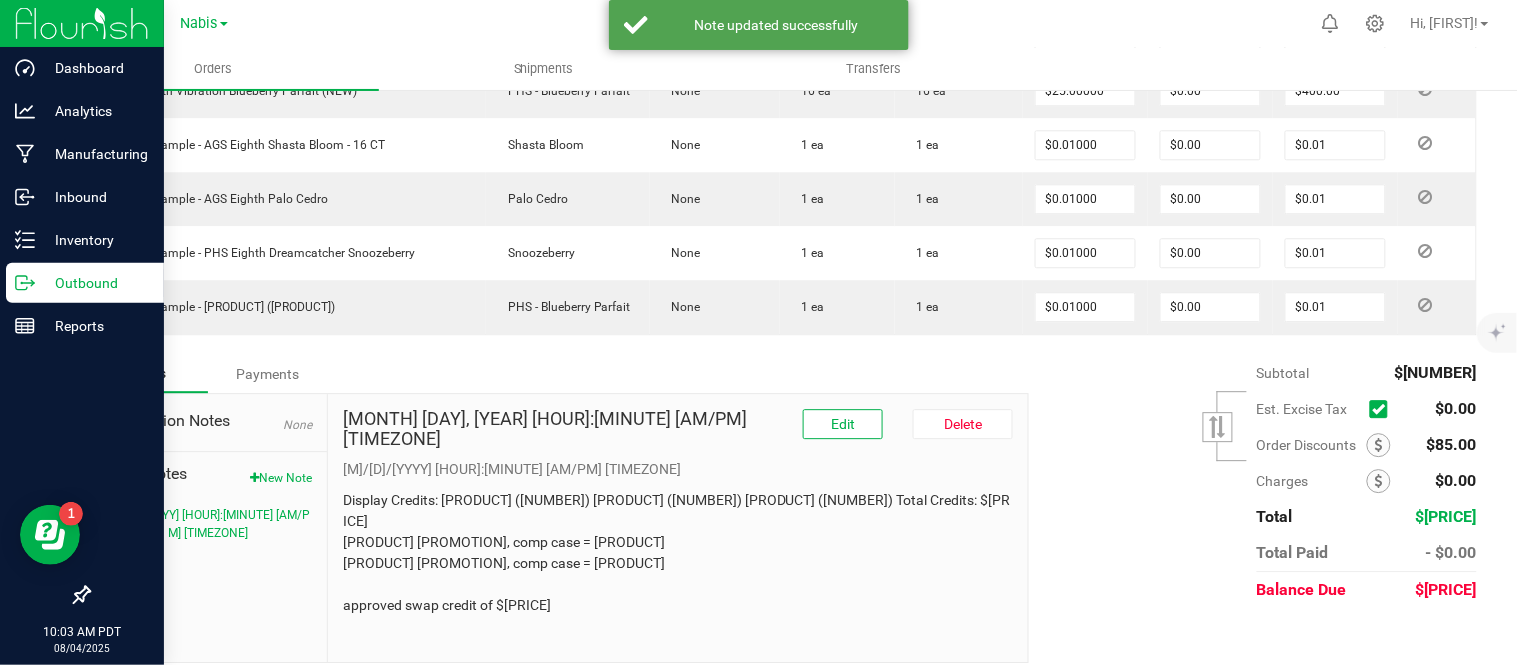 click on "Display Credits: [PRODUCT] ([NUMBER]) [PRODUCT] ([NUMBER]) [PRODUCT] ([NUMBER]) Total Credits: $[PRICE]
[PRODUCT] [PROMOTION], comp case = [PRODUCT]
[PRODUCT] [PROMOTION], comp case = [PRODUCT]
approved swap credit of $[PRICE]" at bounding box center [678, 553] 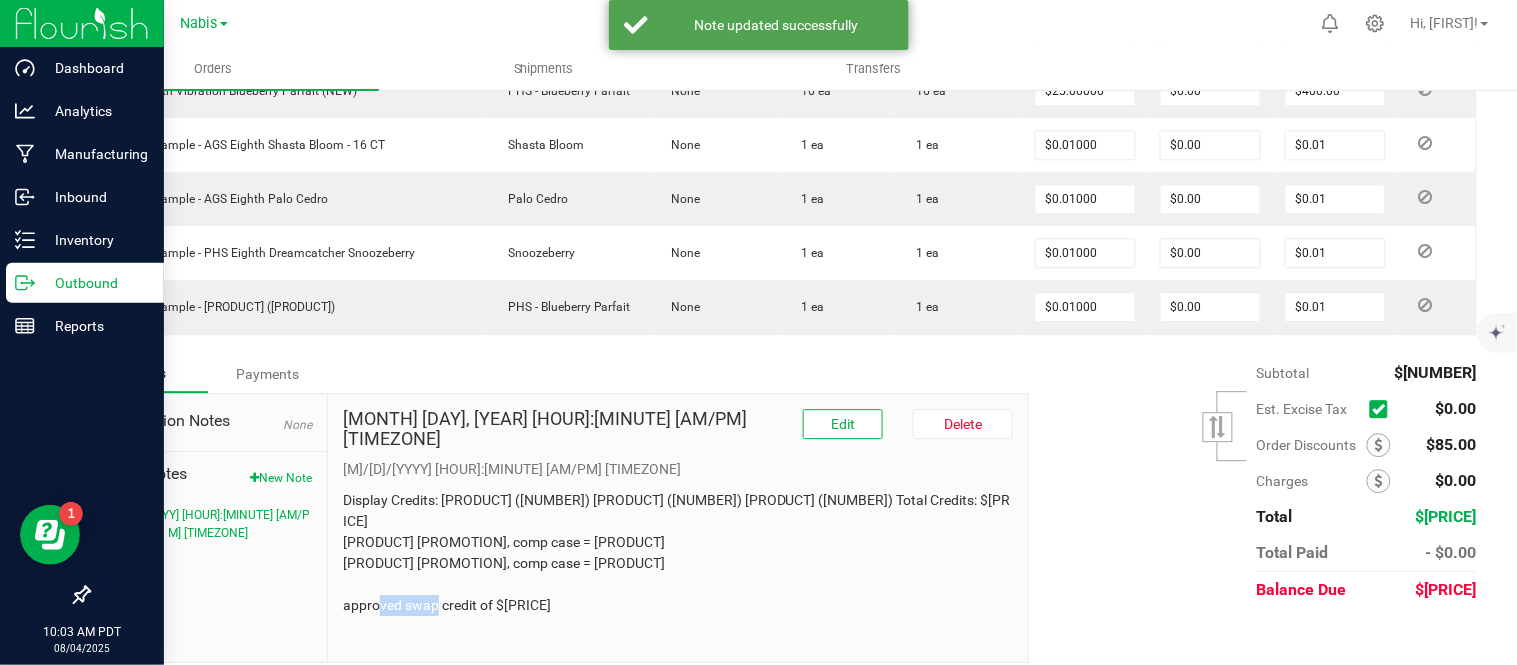 click on "Display Credits: [PRODUCT] ([NUMBER]) [PRODUCT] ([NUMBER]) [PRODUCT] ([NUMBER]) Total Credits: $[PRICE]
[PRODUCT] [PROMOTION], comp case = [PRODUCT]
[PRODUCT] [PROMOTION], comp case = [PRODUCT]
approved swap credit of $[PRICE]" at bounding box center [678, 553] 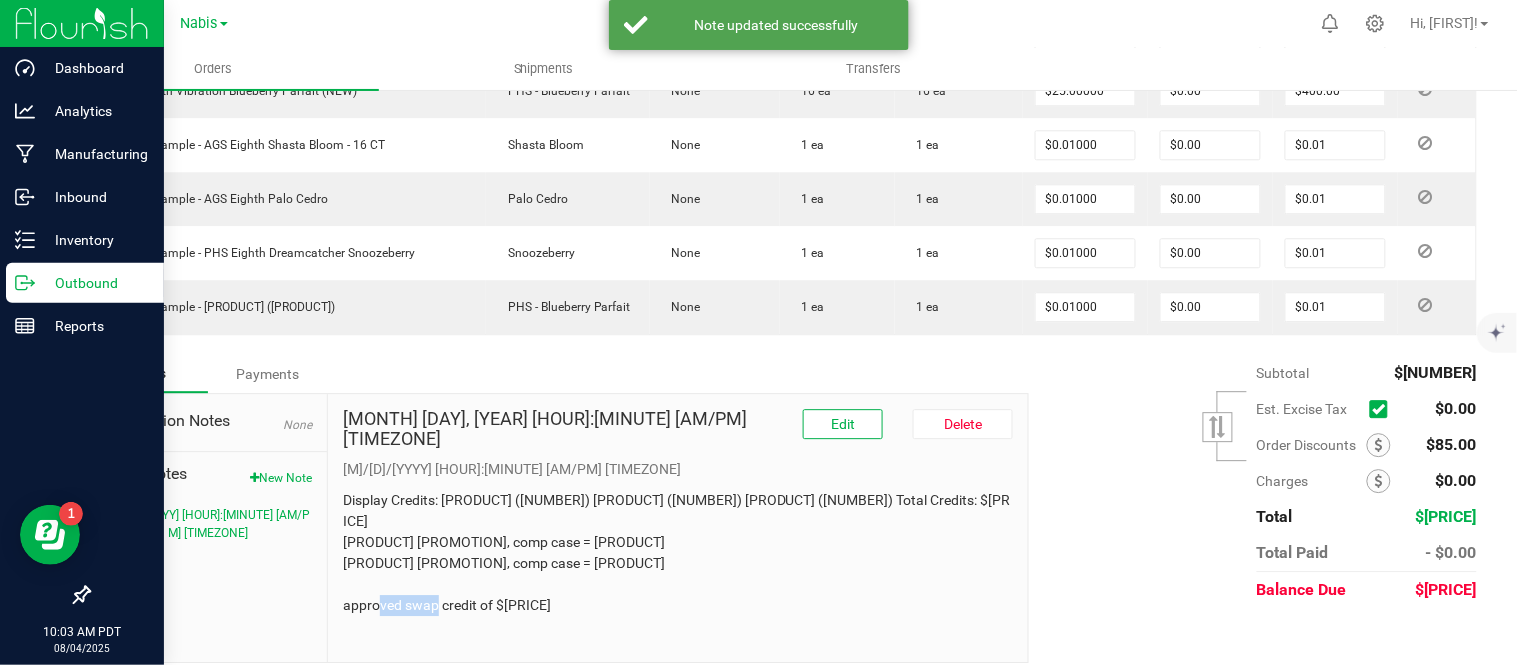 copy on "6,315.54" 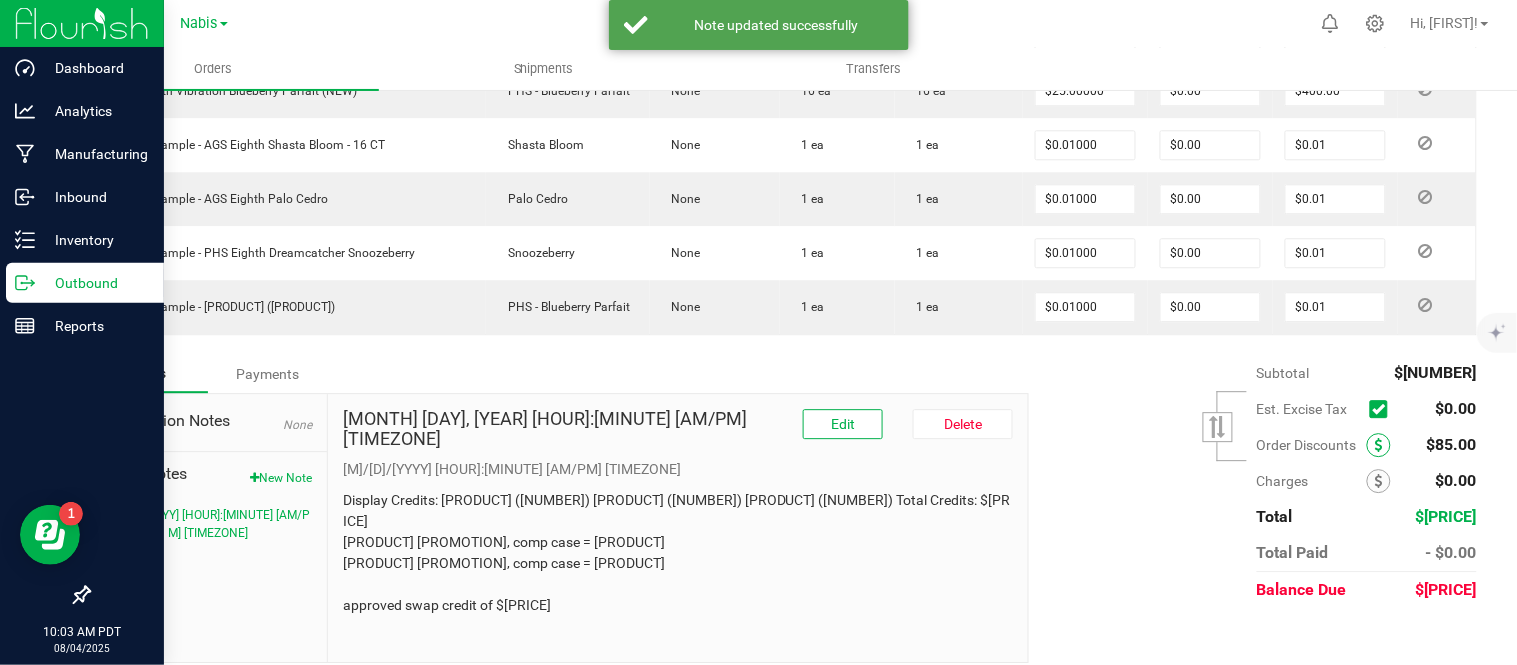 click at bounding box center (1379, 445) 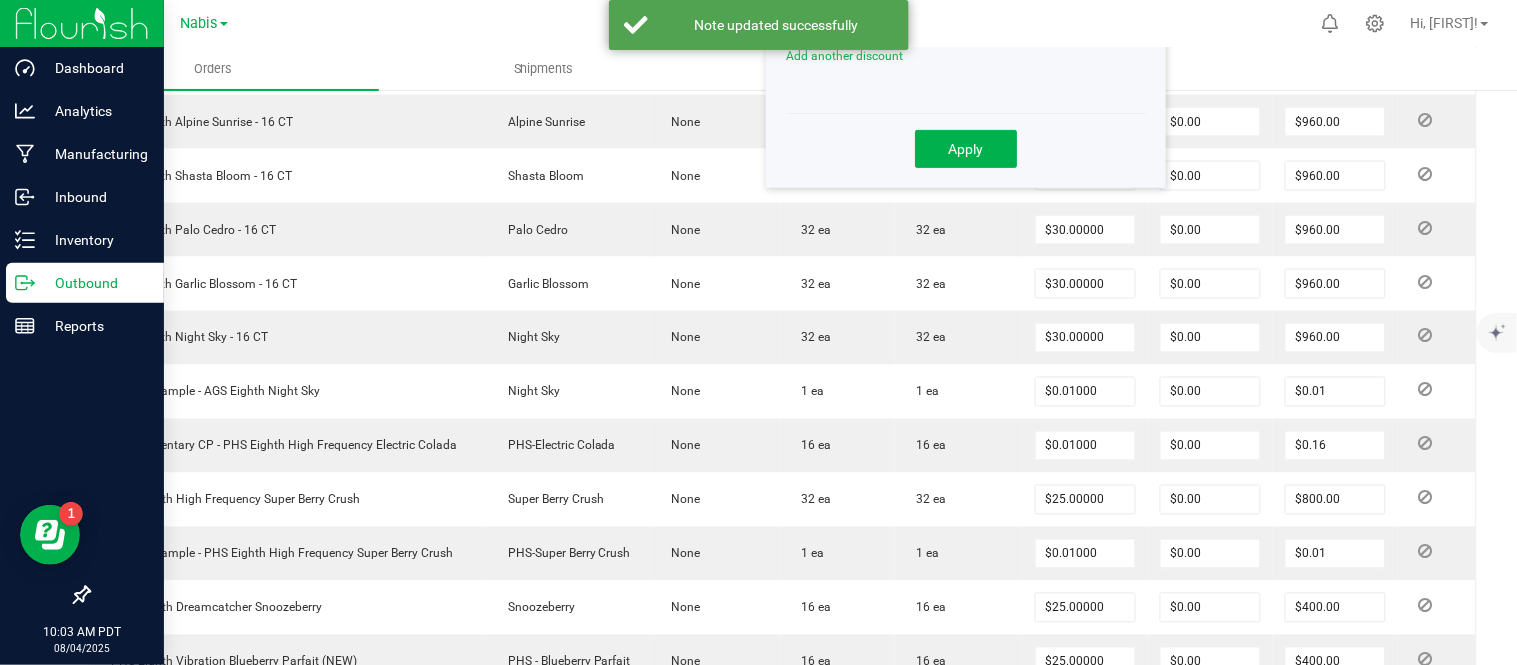 scroll, scrollTop: 378, scrollLeft: 0, axis: vertical 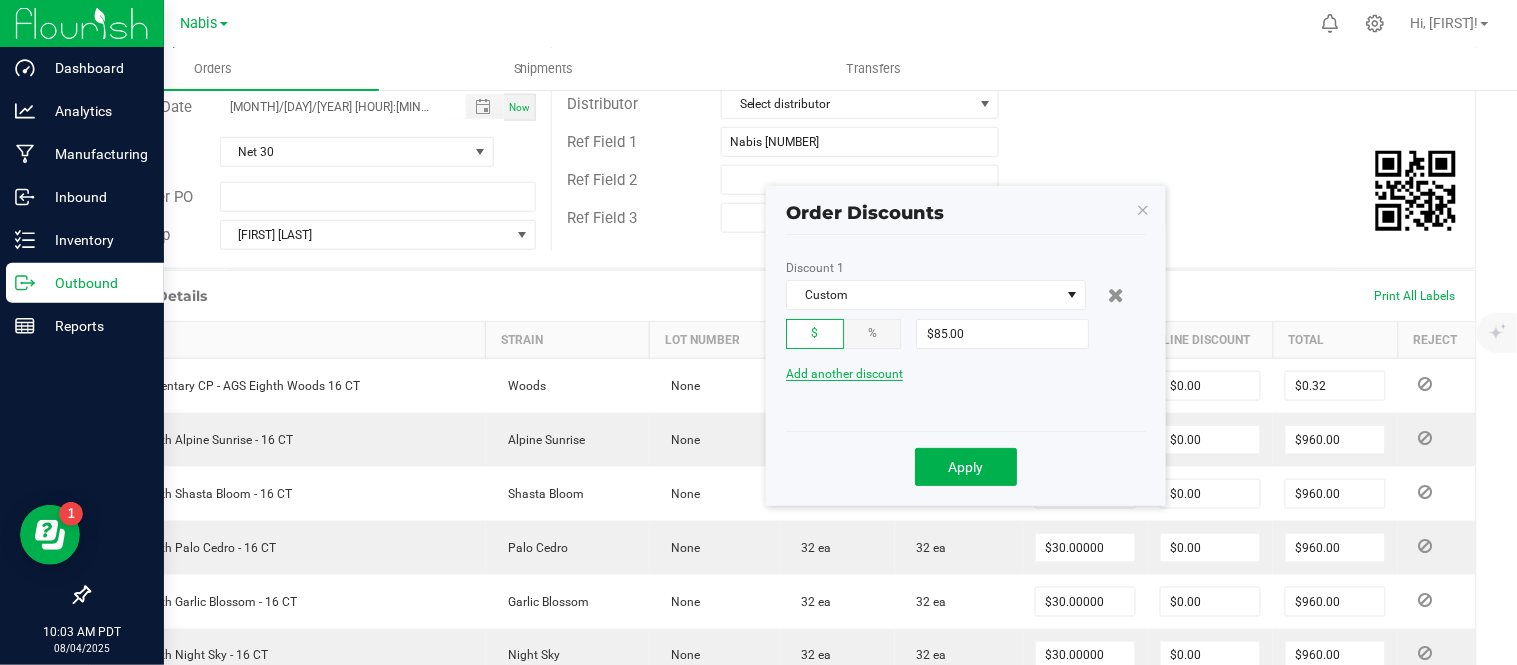 click on "Add another discount" at bounding box center (844, 374) 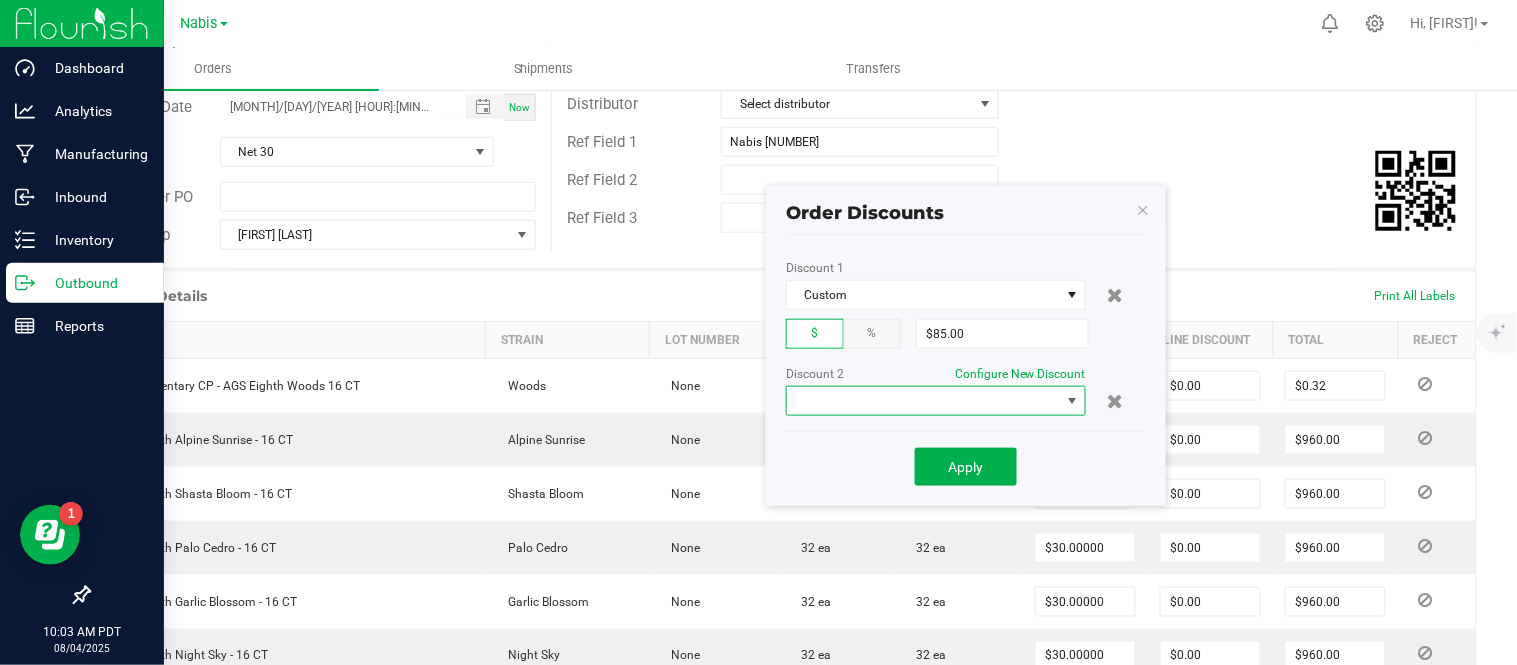 click at bounding box center [923, 401] 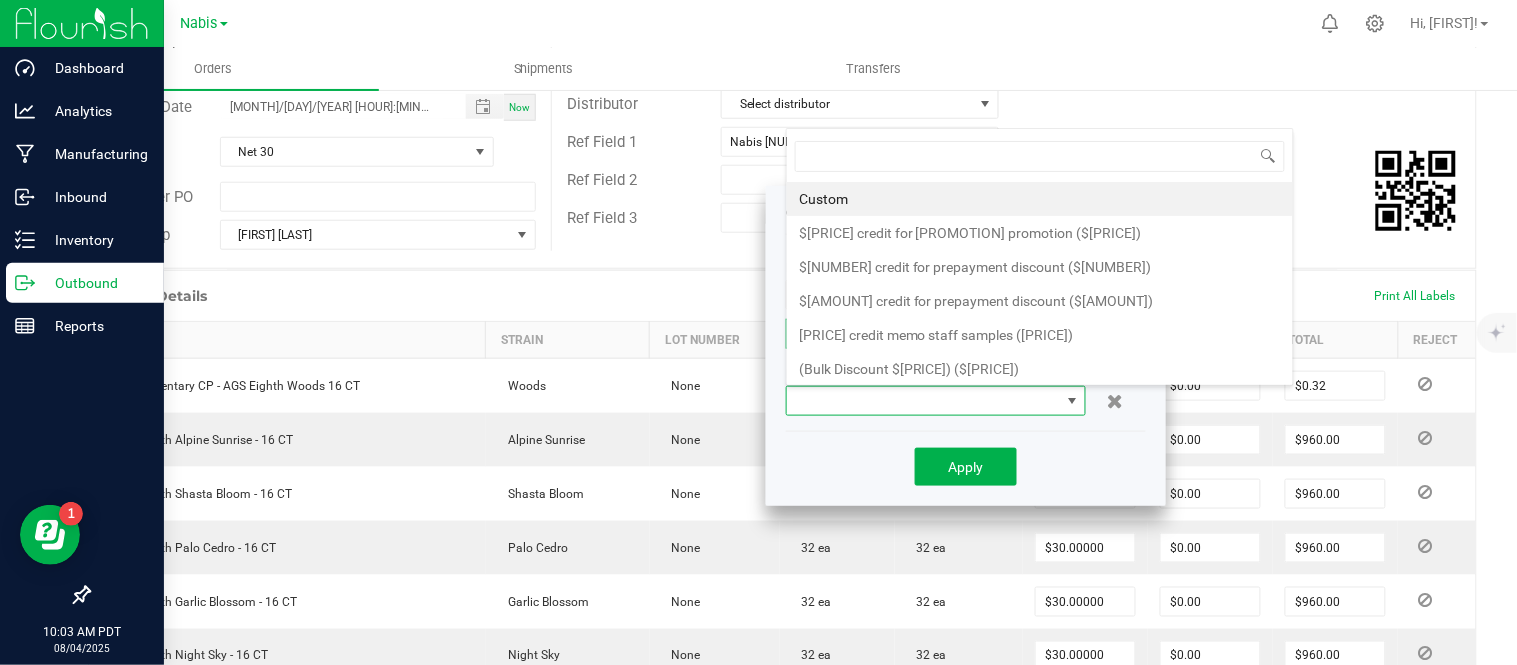 scroll, scrollTop: 99970, scrollLeft: 99700, axis: both 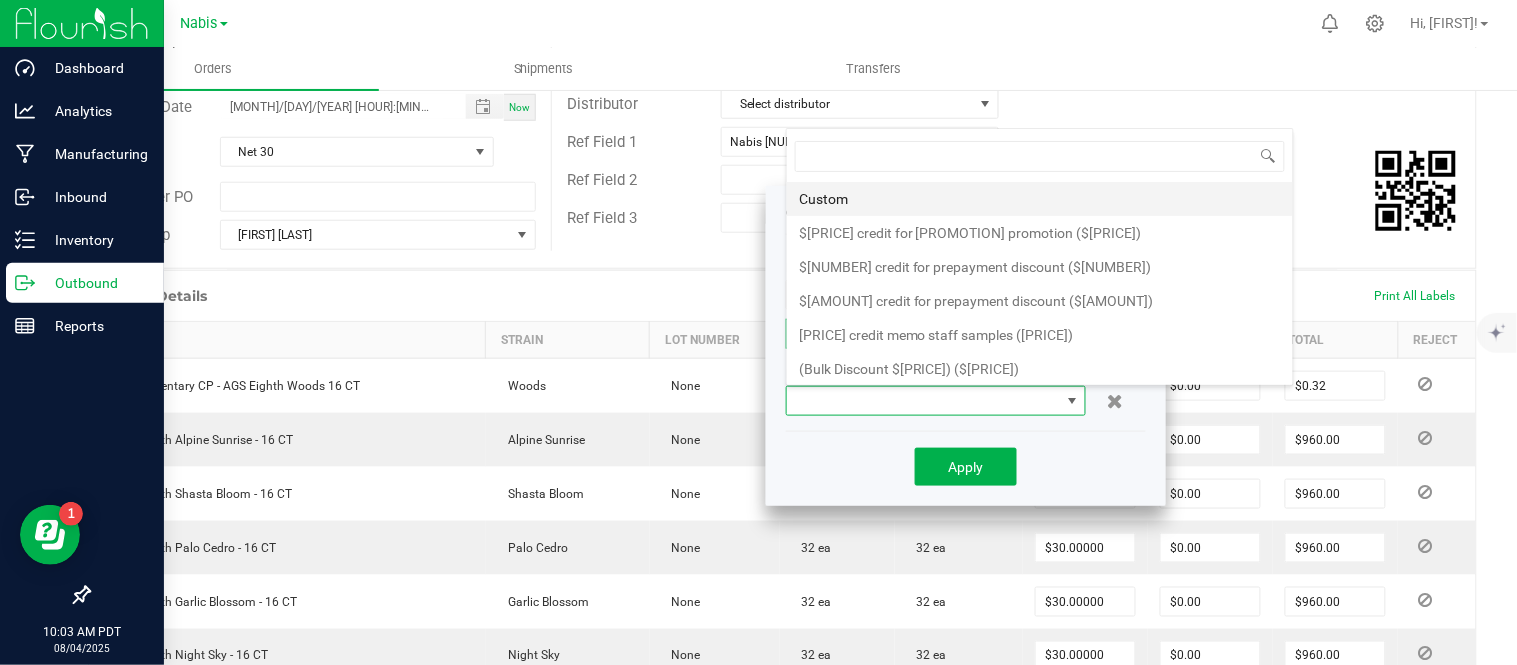 click on "Custom" at bounding box center [1040, 199] 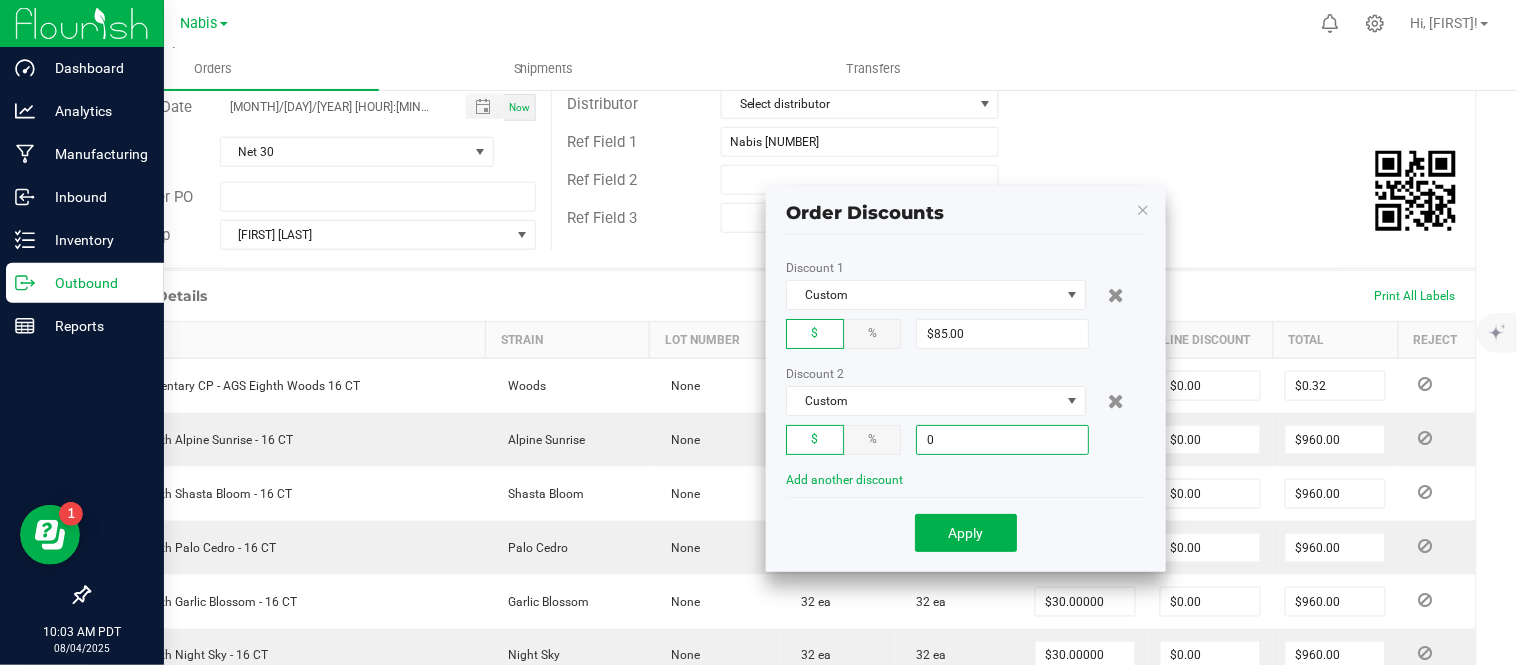 click on "0" at bounding box center [1002, 440] 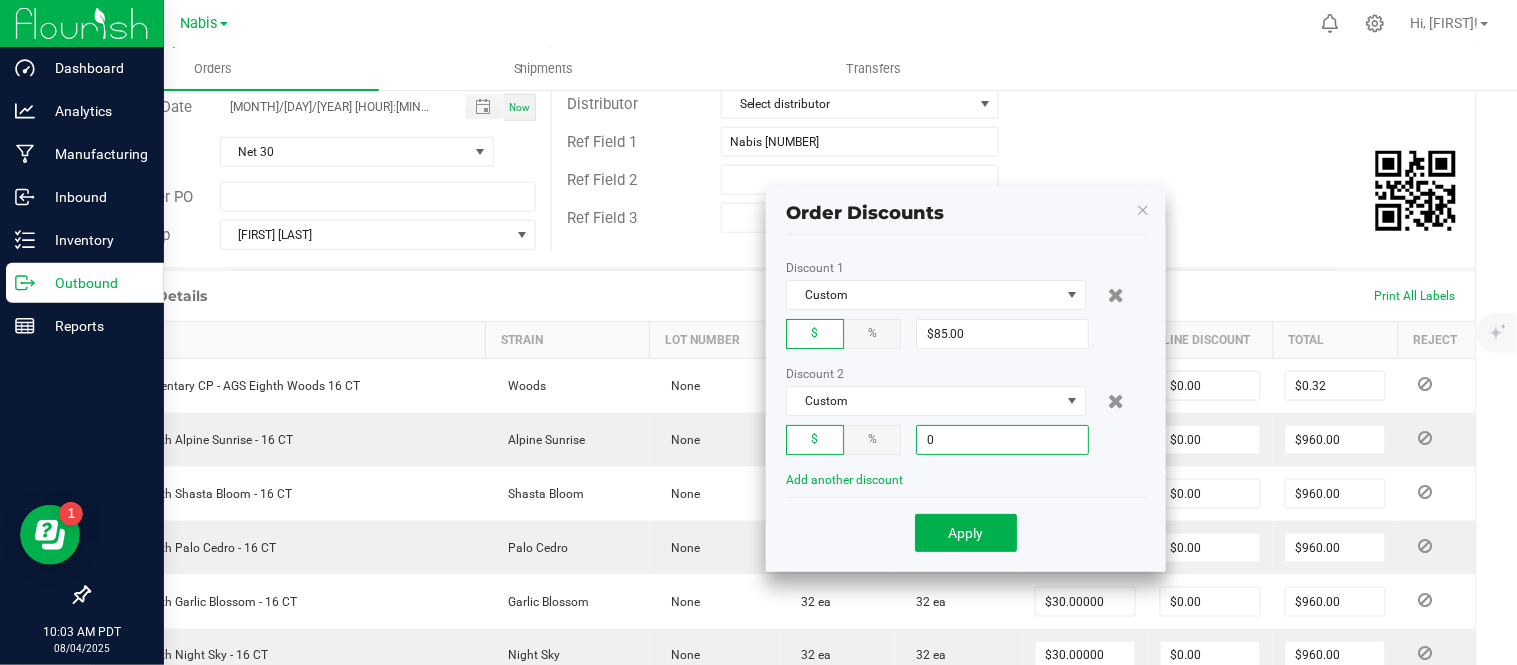 paste on "[NUMBER]" 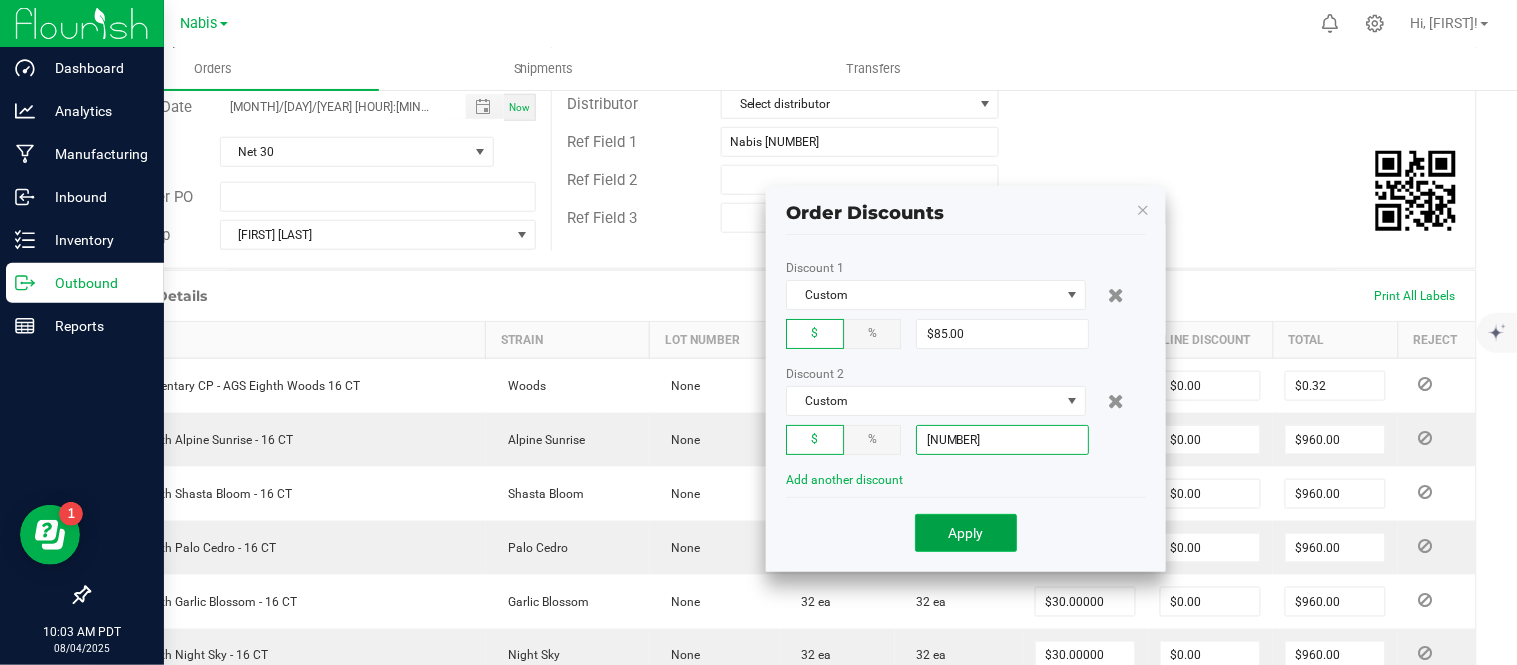 type on "$[PRICE]" 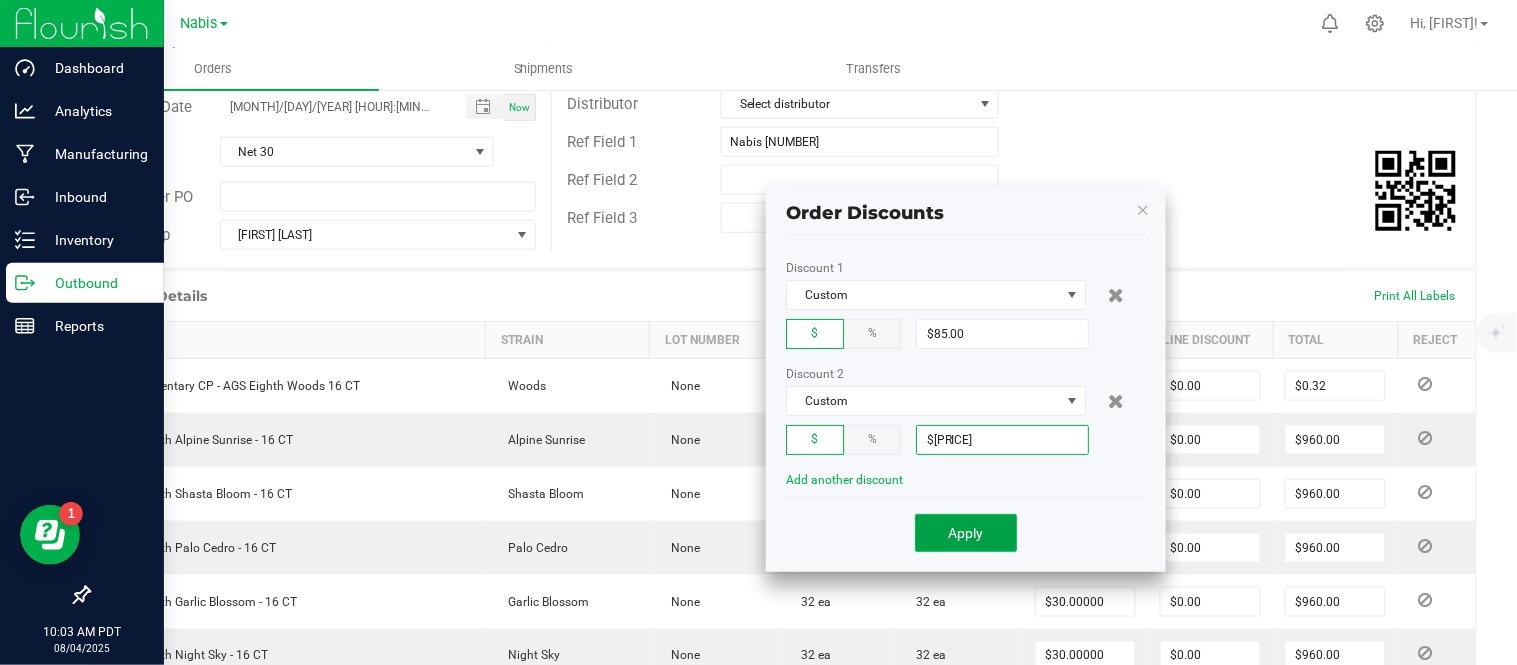 click on "Apply" at bounding box center [966, 533] 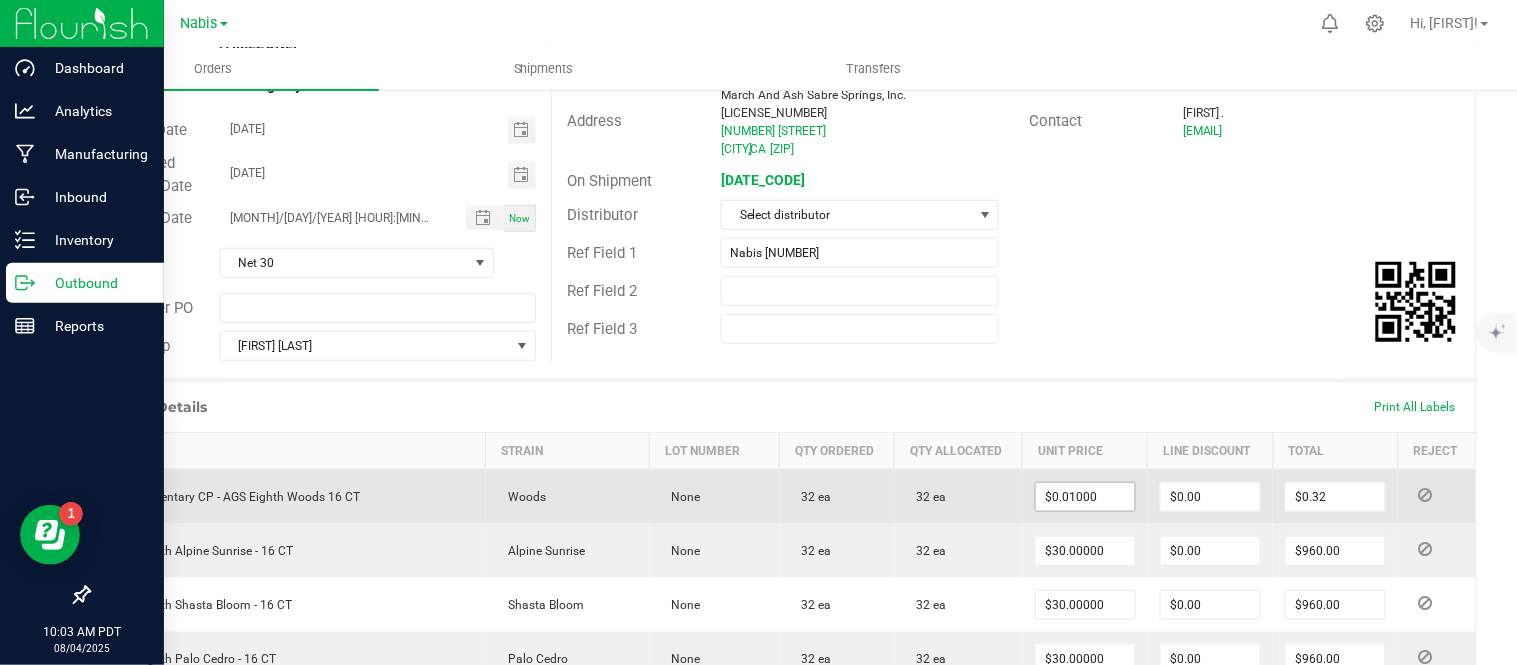 scroll, scrollTop: 0, scrollLeft: 0, axis: both 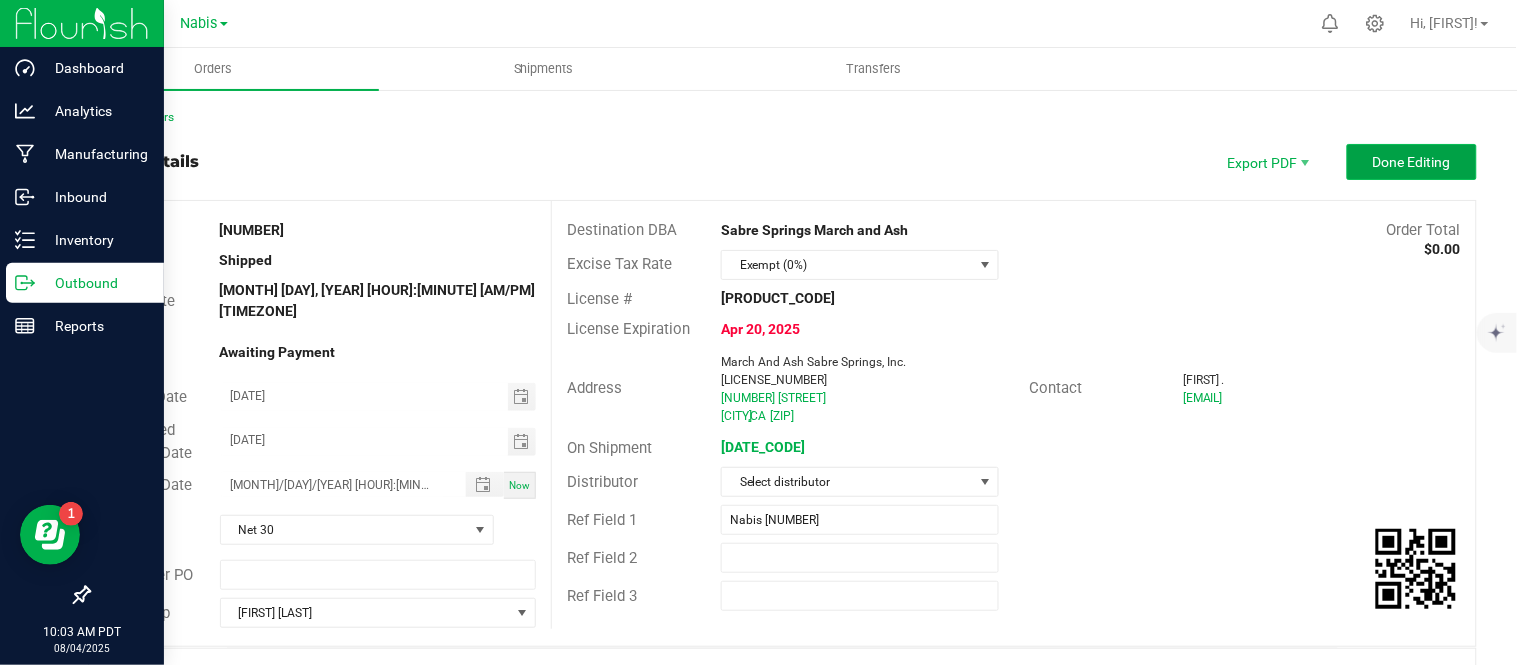 click on "Done Editing" at bounding box center (1412, 162) 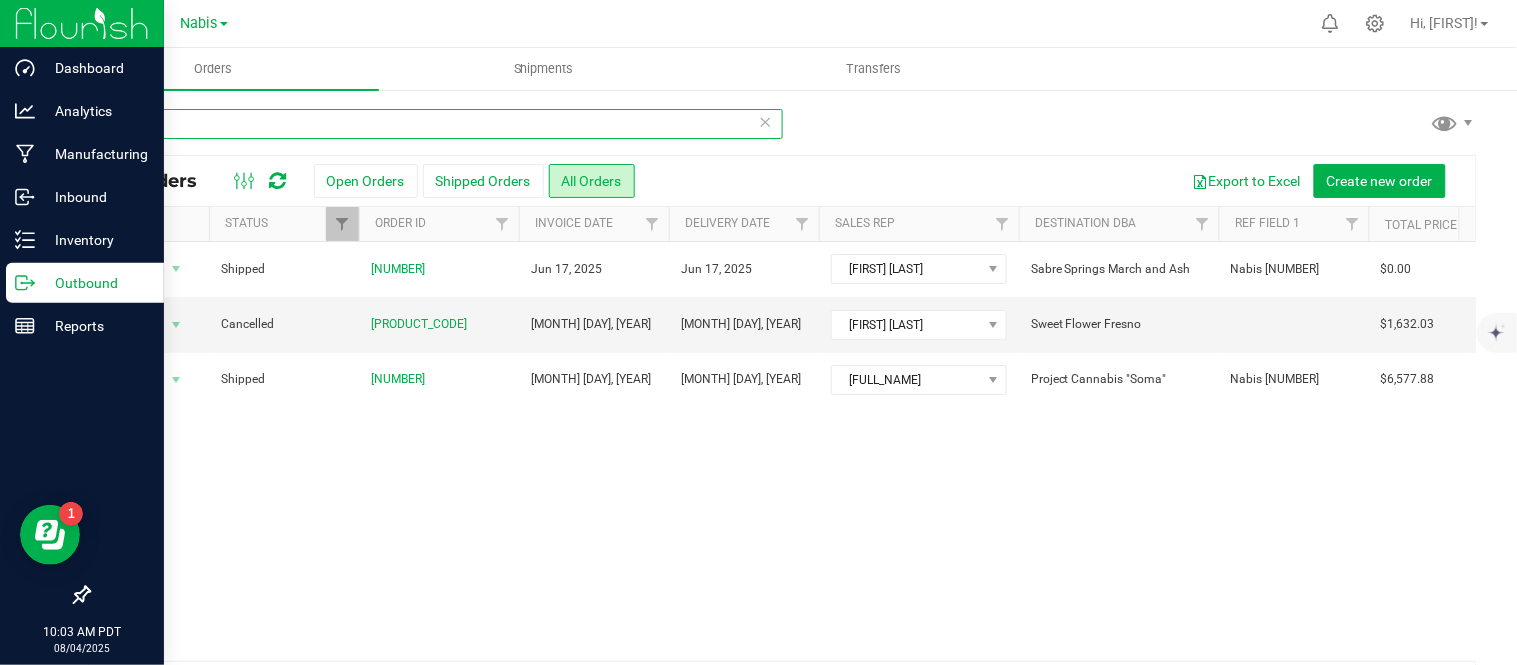 click on "8705" at bounding box center (435, 124) 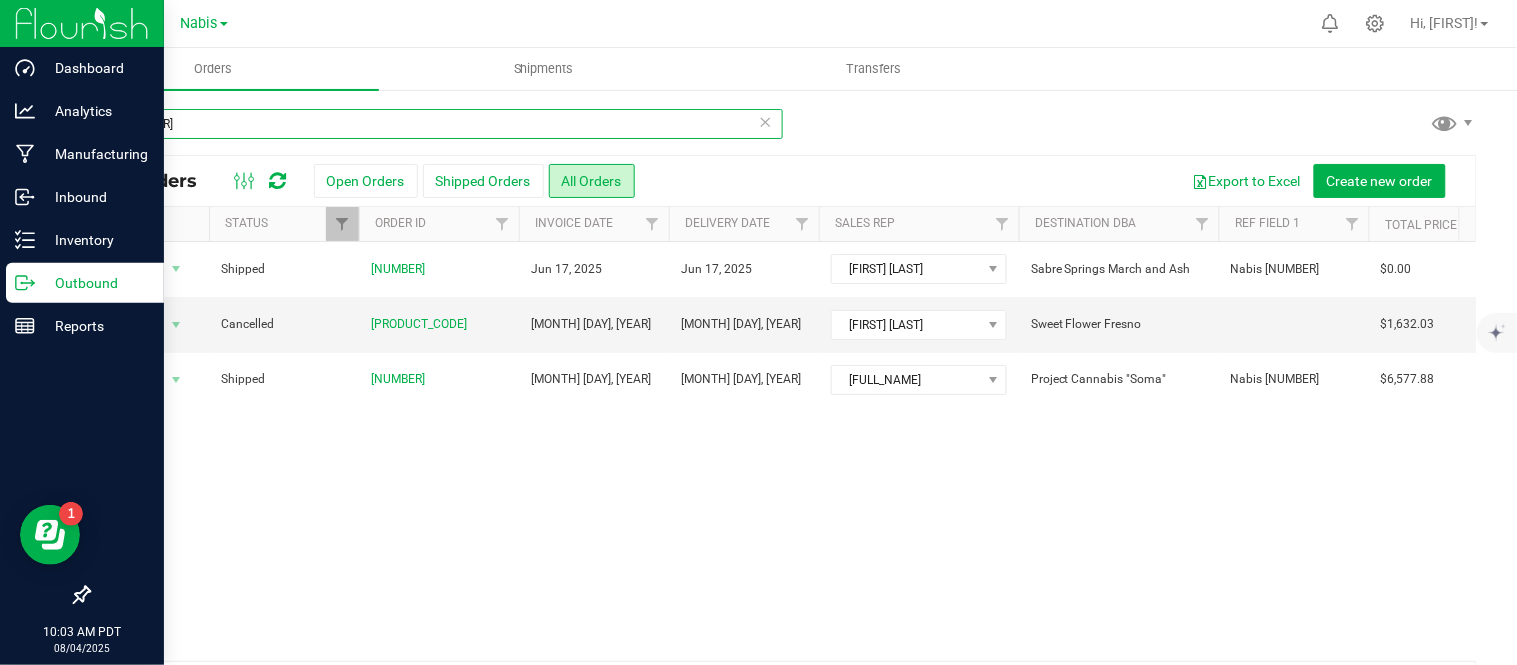 type on "[NUMBER]" 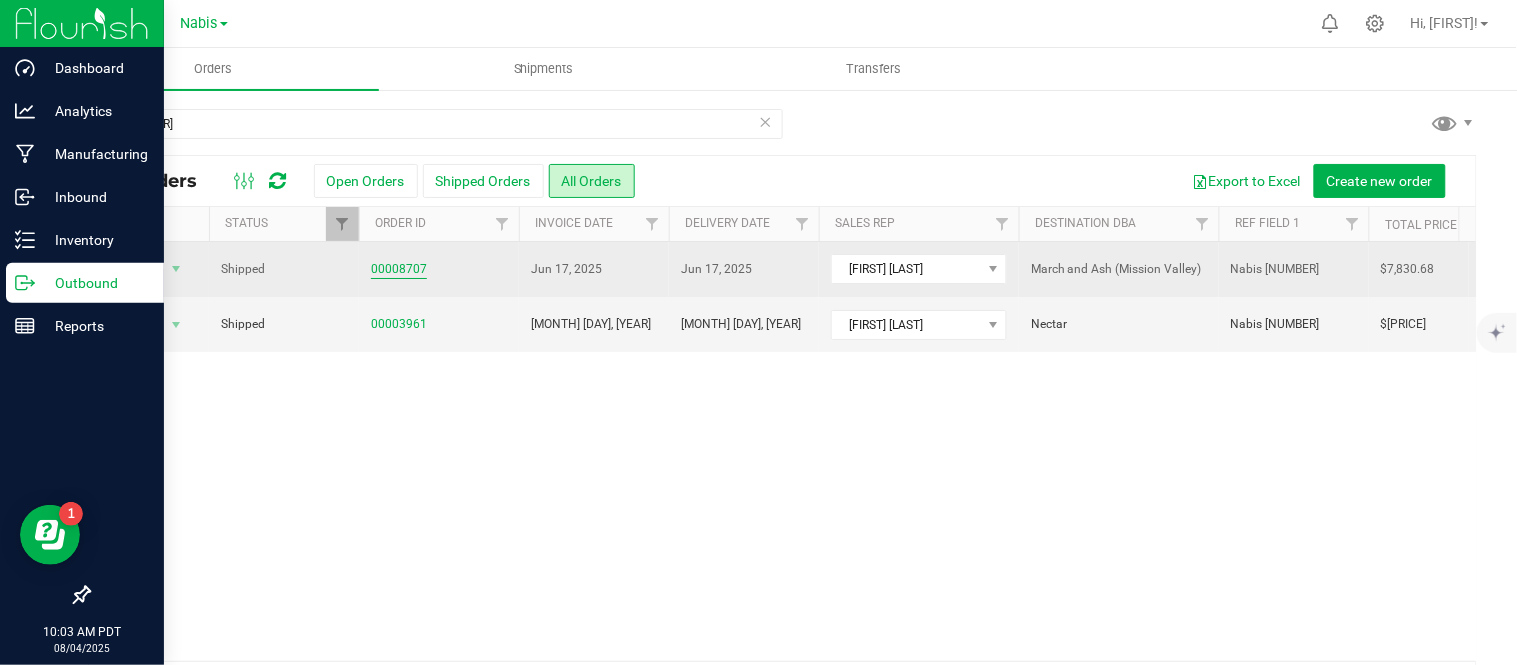 click on "00008707" at bounding box center [399, 269] 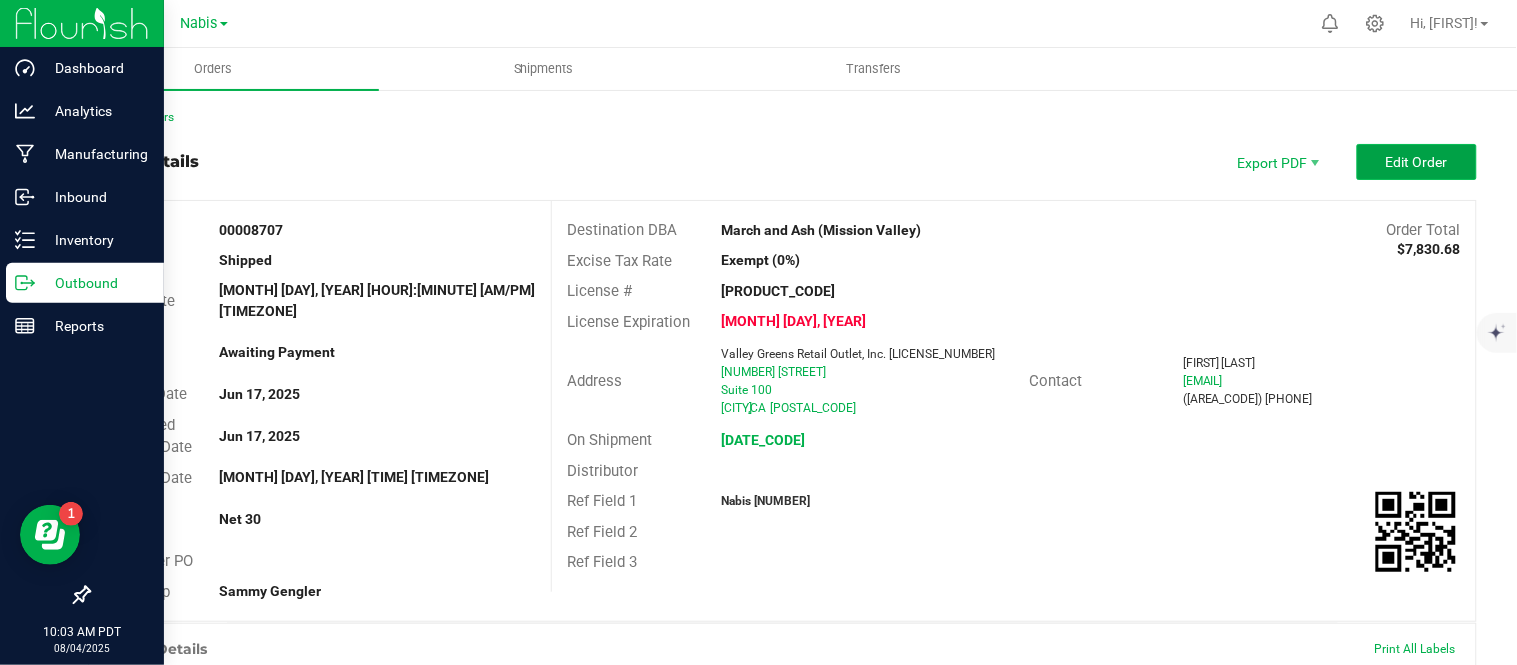 click on "Edit Order" at bounding box center (1417, 162) 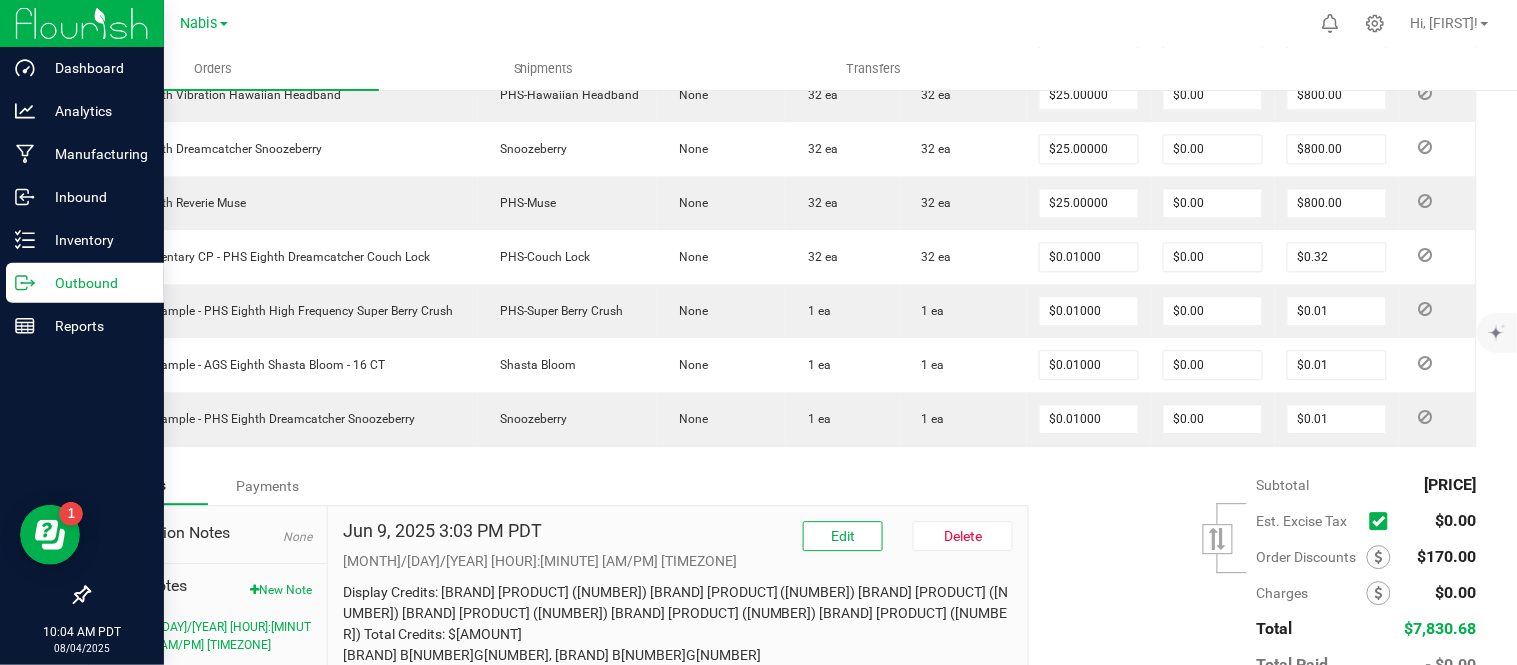 scroll, scrollTop: 1270, scrollLeft: 0, axis: vertical 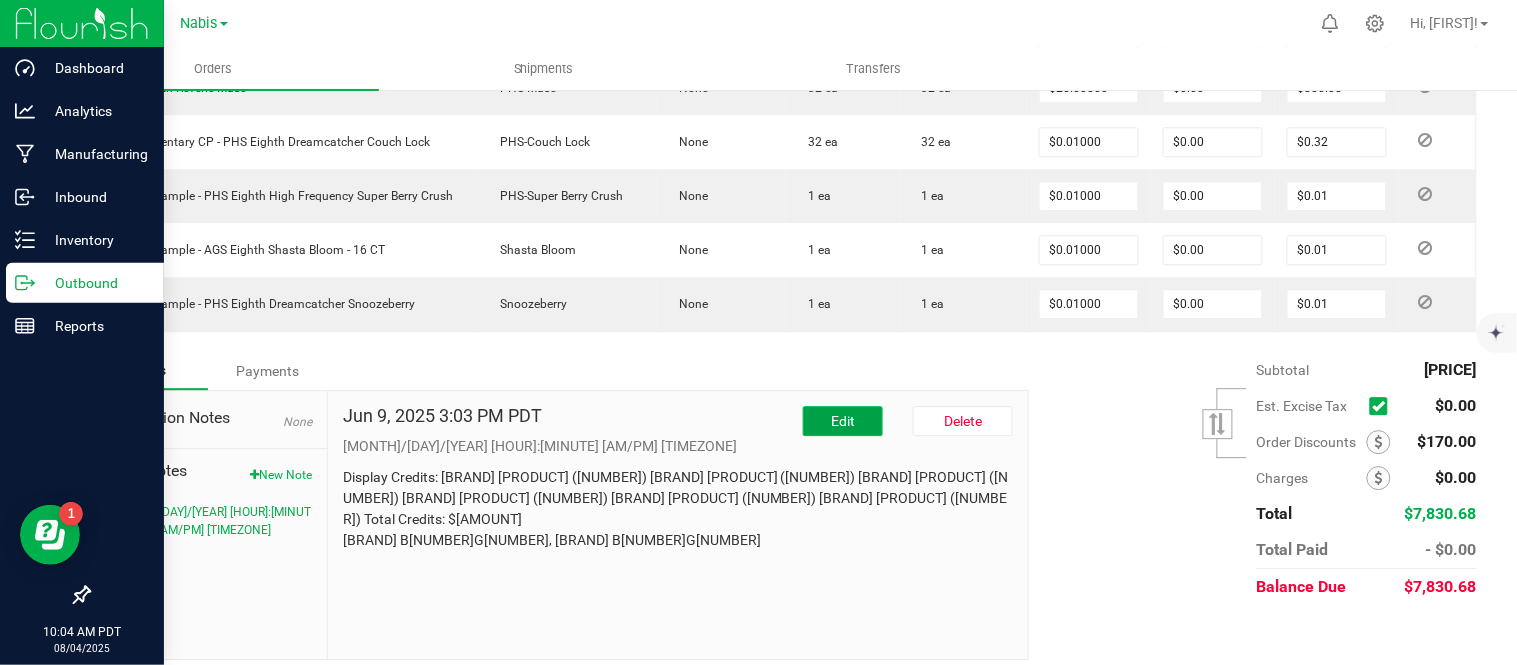 click on "Edit" at bounding box center [843, 421] 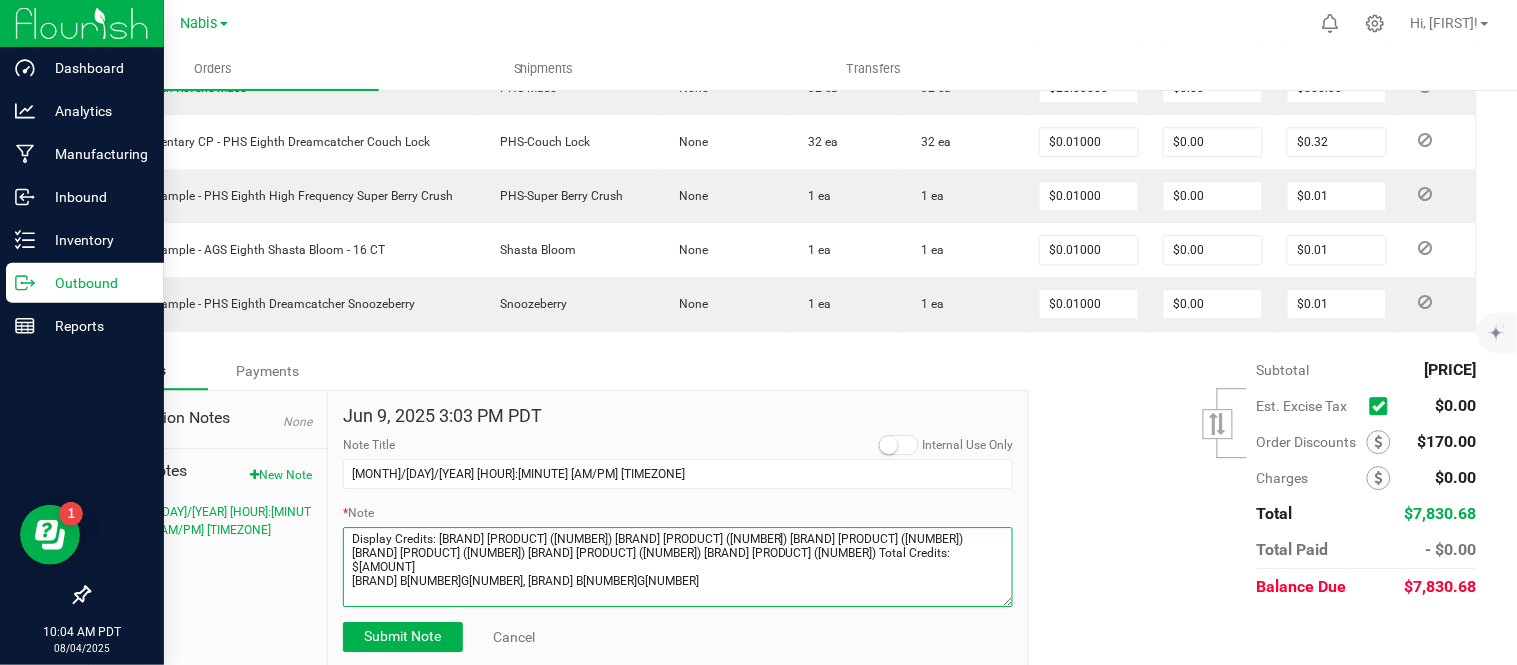 click on "*
Note" at bounding box center [678, 567] 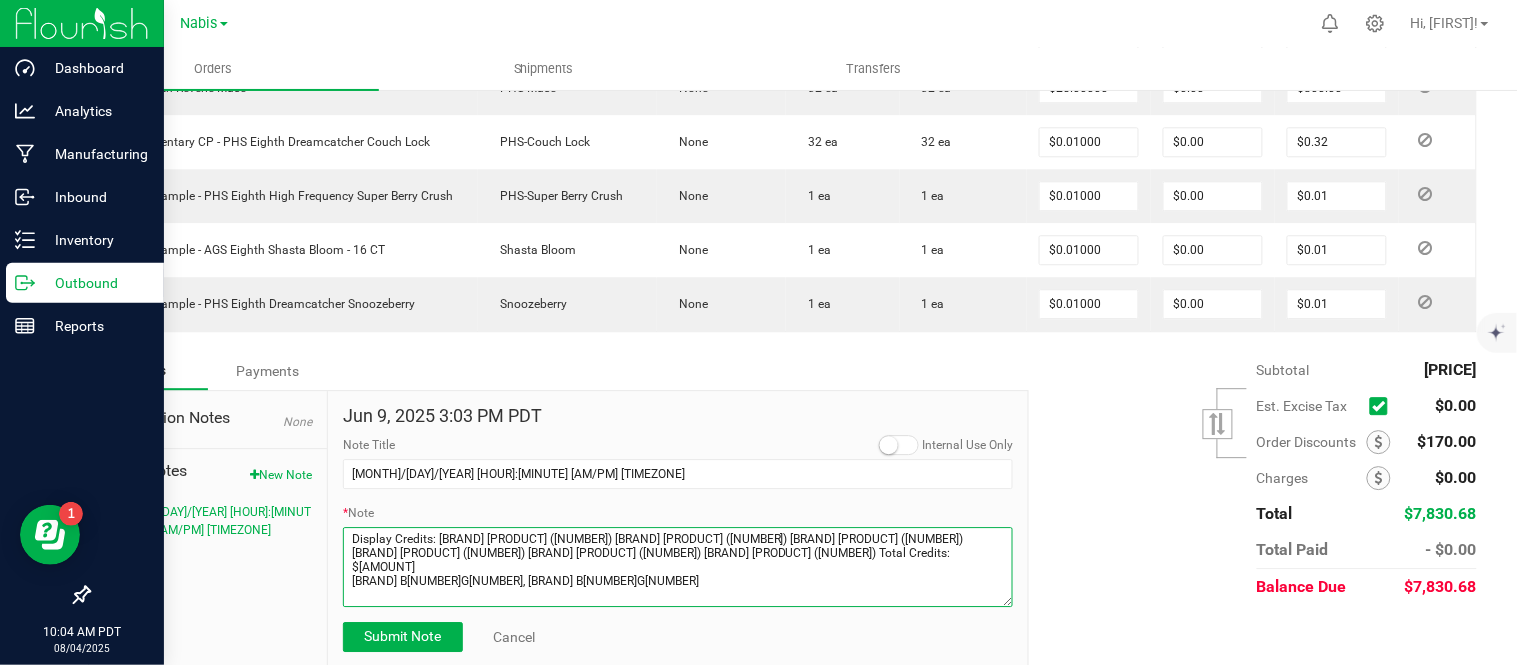 paste on "approved swap credit of $[PRICE]" 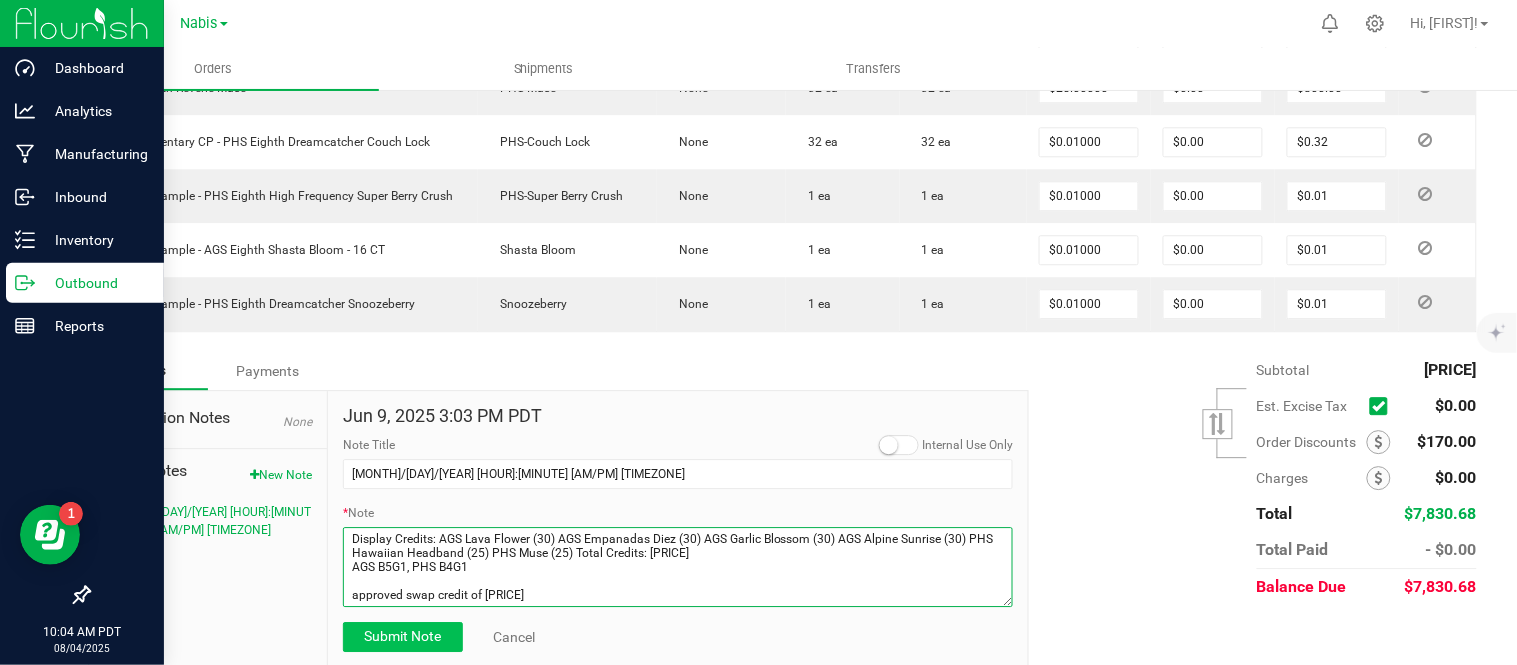 type on "Display Credits: AGS Lava Flower (30) AGS Empanadas Diez (30) AGS Garlic Blossom (30) AGS Alpine Sunrise (30) PHS Hawaiian Headband (25) PHS Muse (25) Total Credits: [PRICE]
AGS B5G1, PHS B4G1
approved swap credit of [PRICE]" 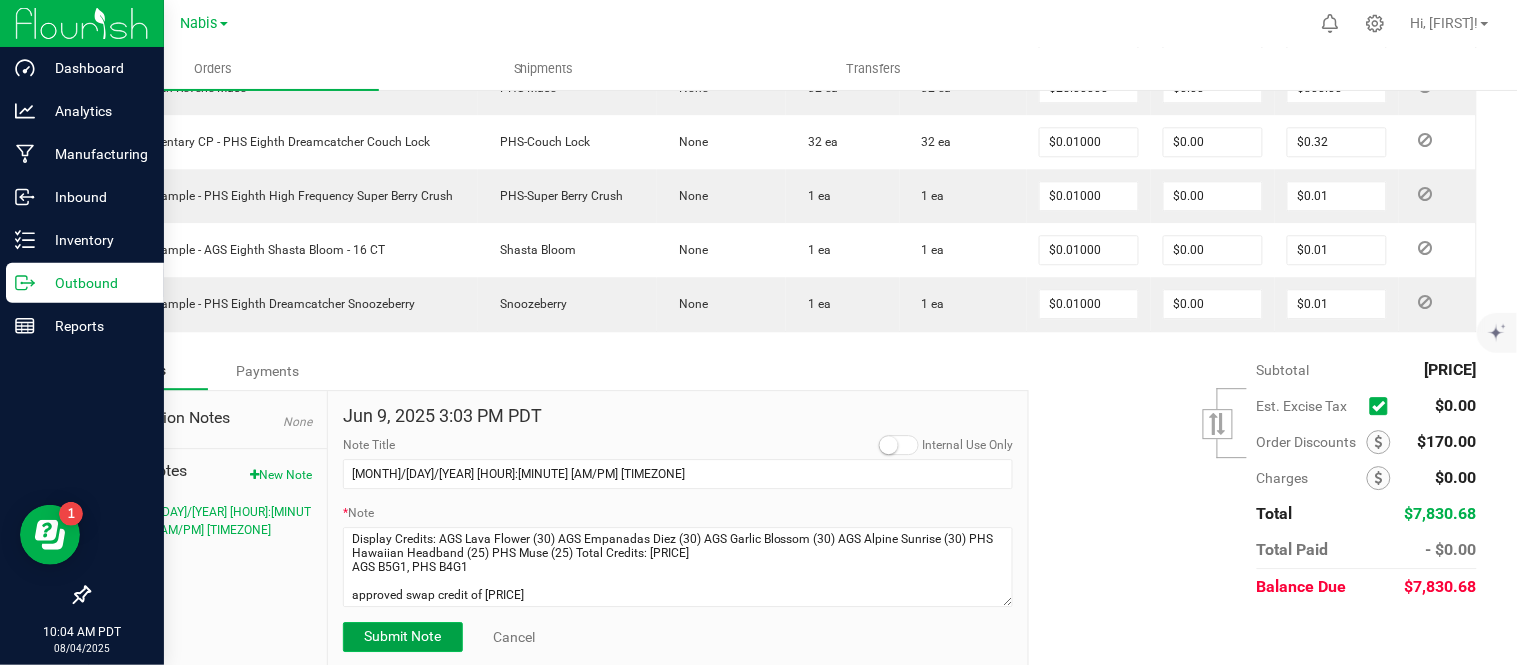 click on "Submit Note" at bounding box center (402, 636) 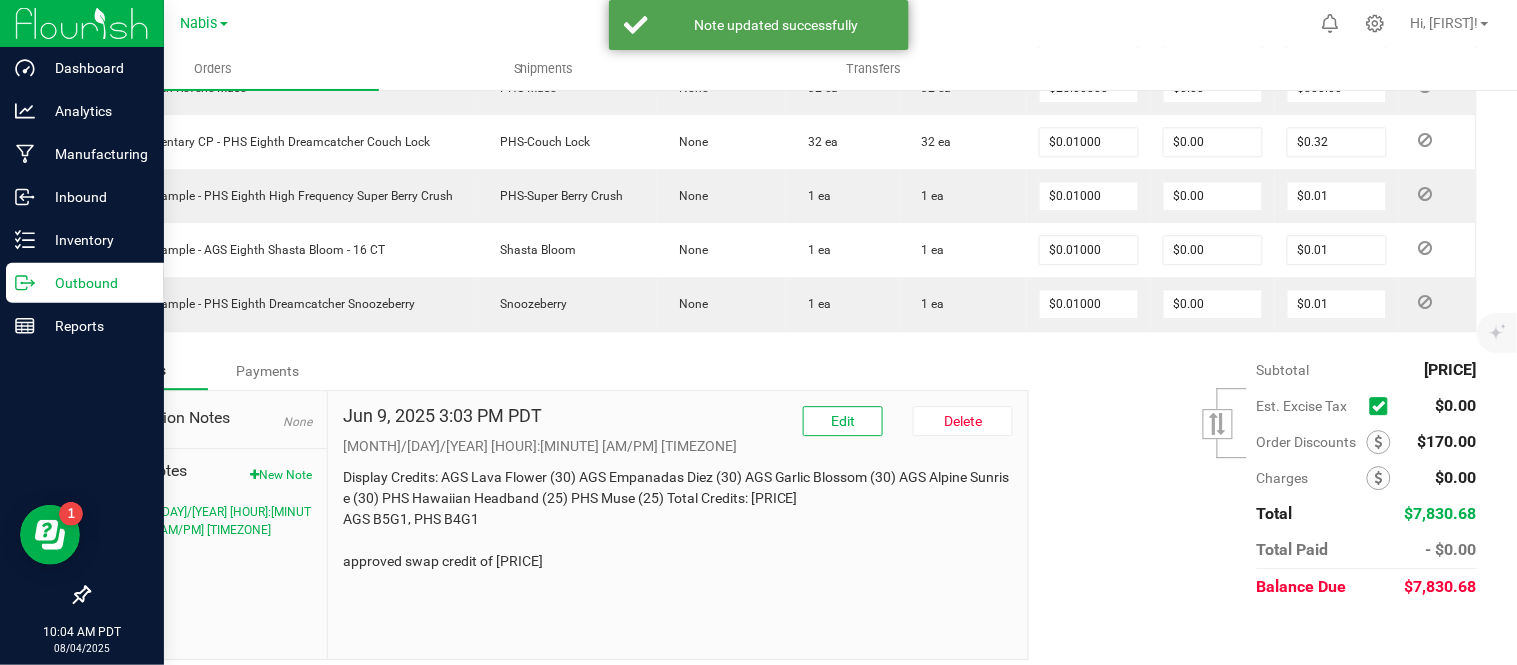 click on "Display Credits: AGS Lava Flower (30) AGS Empanadas Diez (30) AGS Garlic Blossom (30) AGS Alpine Sunrise (30) PHS Hawaiian Headband (25) PHS Muse (25) Total Credits: [PRICE]
AGS B5G1, PHS B4G1
approved swap credit of [PRICE]" at bounding box center [678, 519] 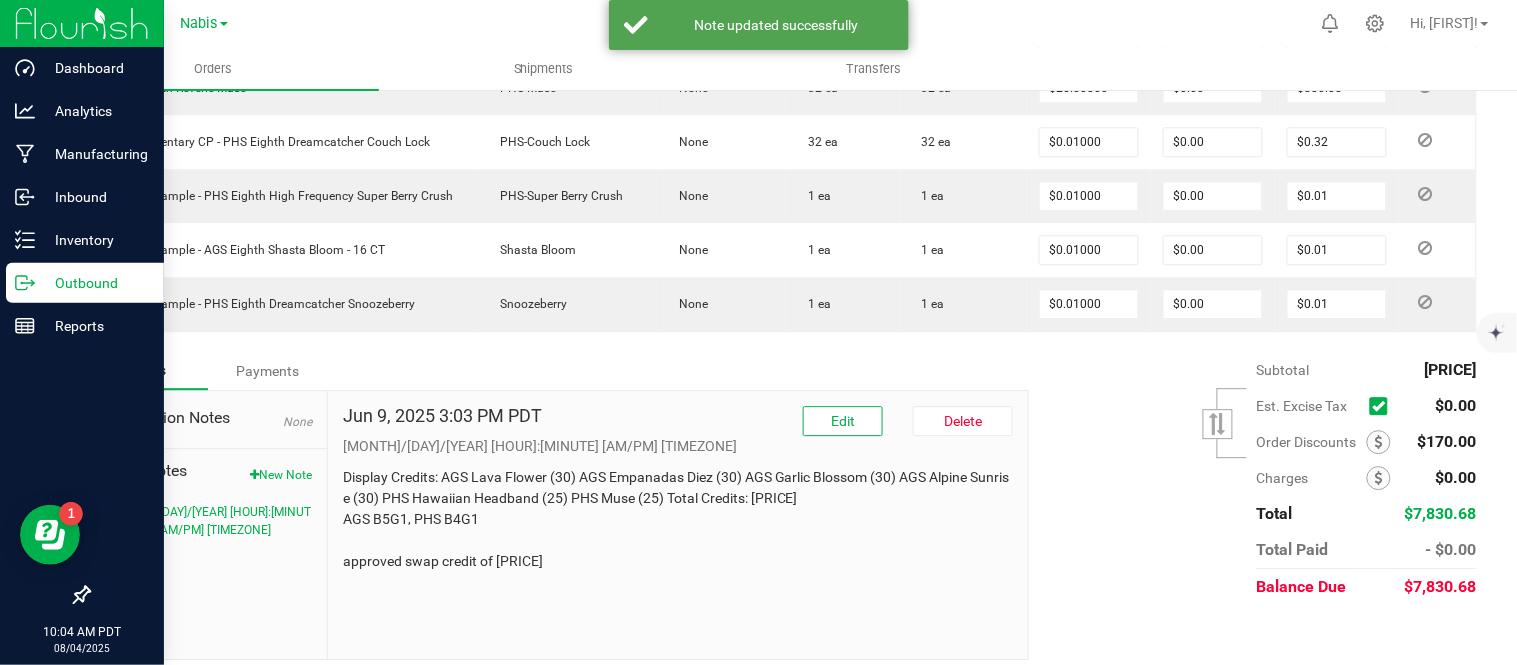 click on "Display Credits: AGS Lava Flower (30) AGS Empanadas Diez (30) AGS Garlic Blossom (30) AGS Alpine Sunrise (30) PHS Hawaiian Headband (25) PHS Muse (25) Total Credits: [PRICE]
AGS B5G1, PHS B4G1
approved swap credit of [PRICE]" at bounding box center (678, 519) 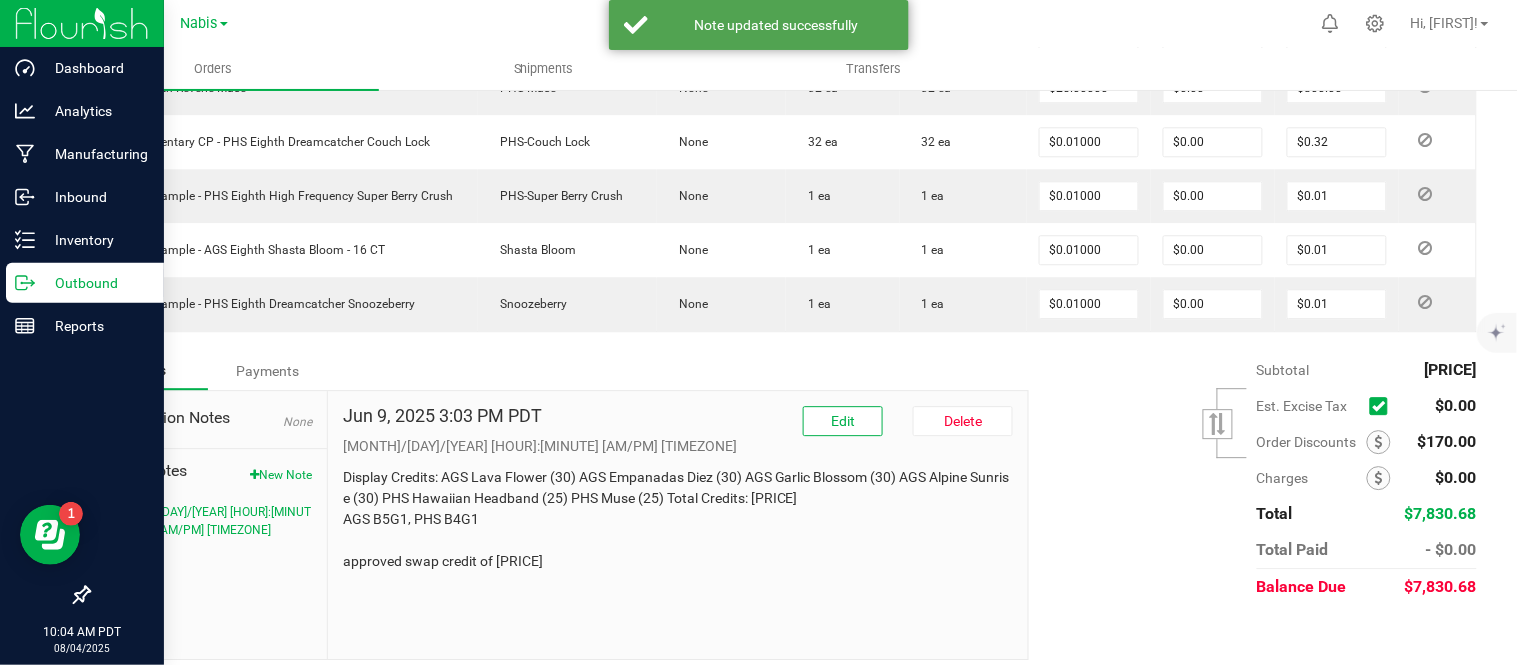 copy on "[NUMBER]" 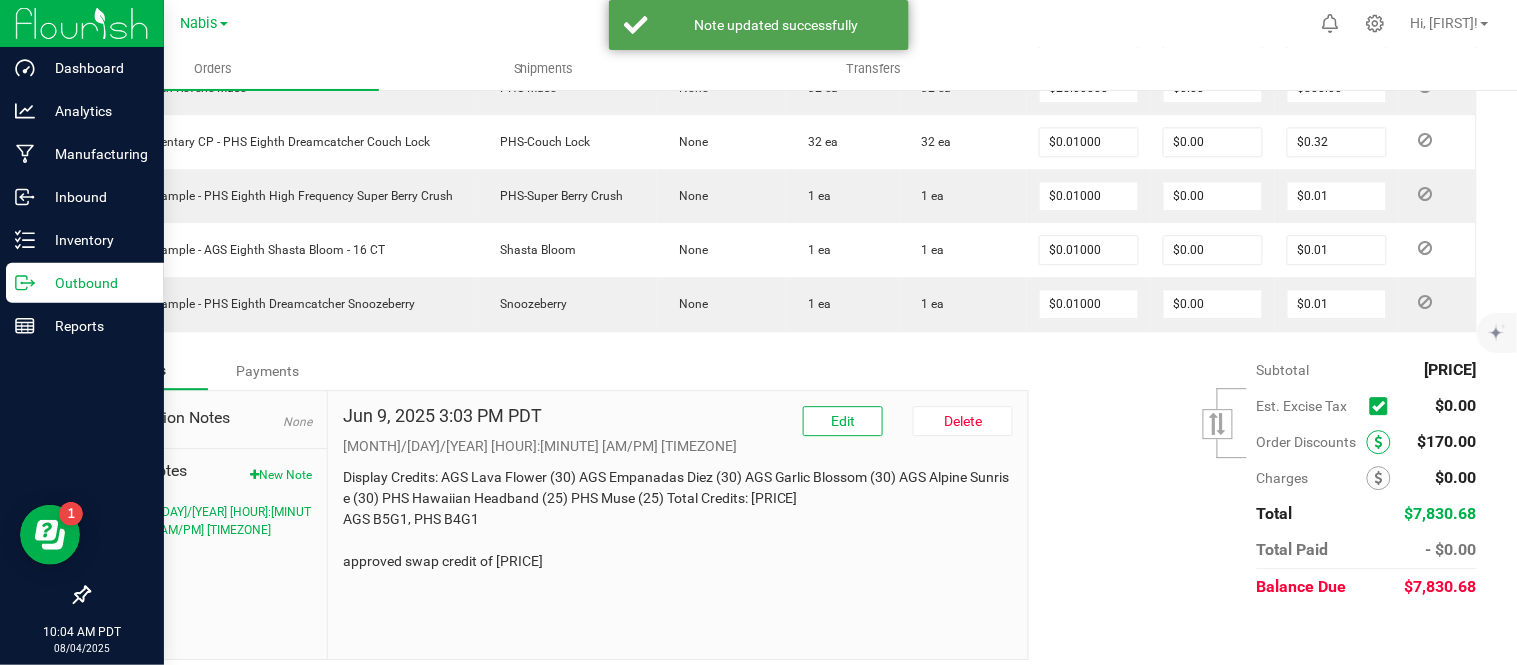 click at bounding box center (1379, 442) 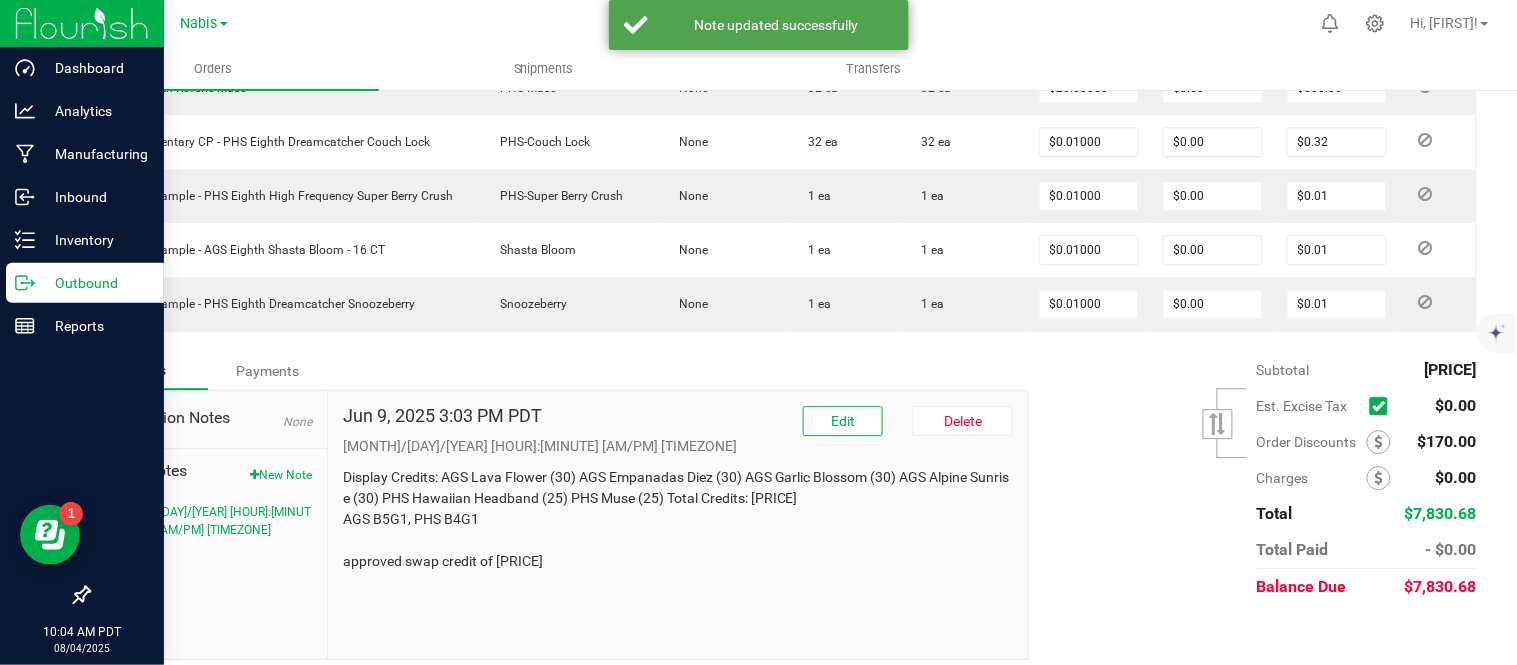 scroll, scrollTop: 381, scrollLeft: 0, axis: vertical 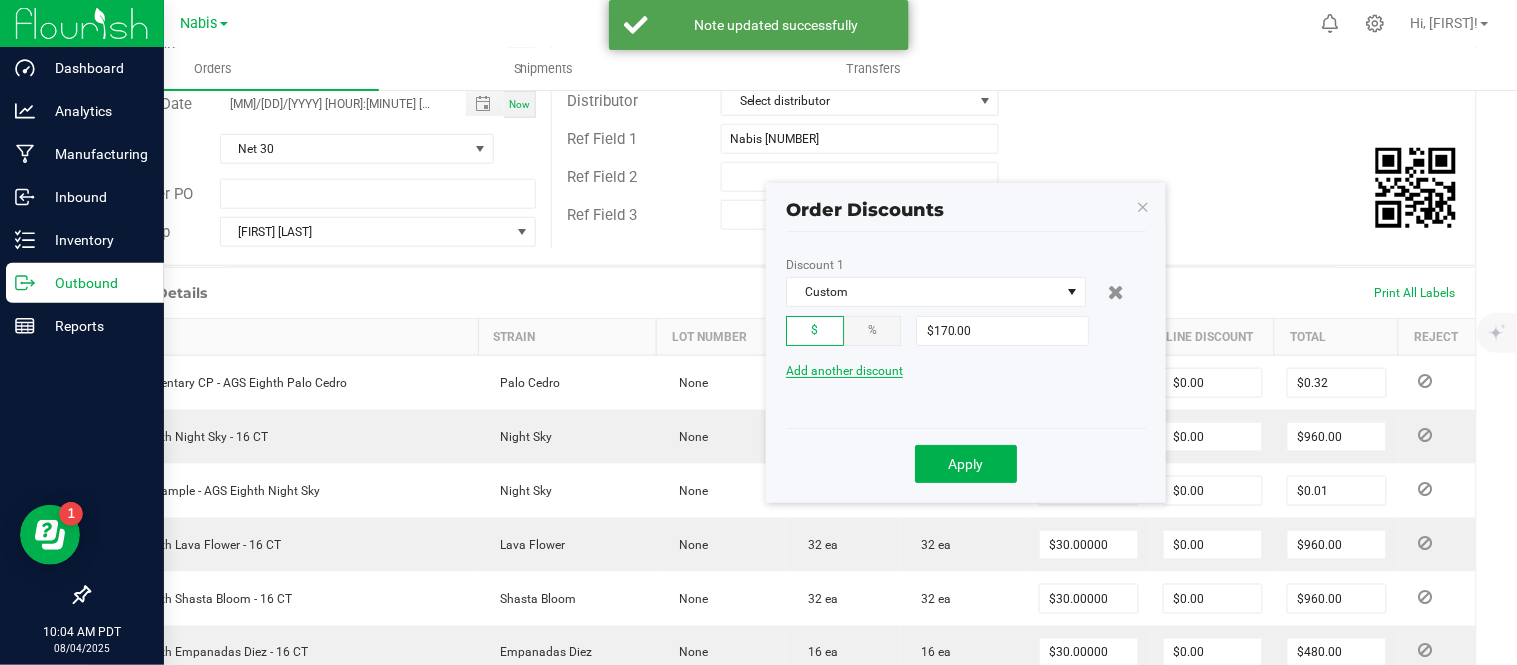 click on "Add another discount" at bounding box center (844, 371) 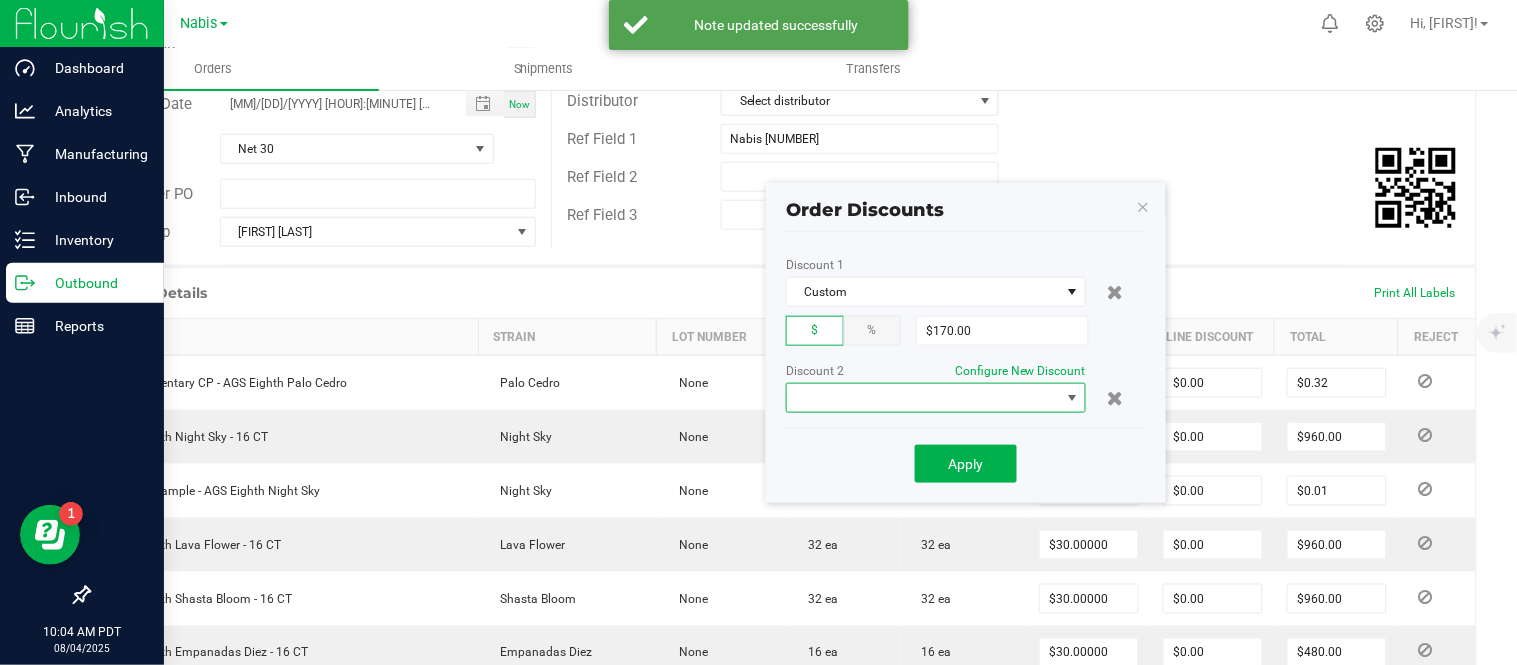 click at bounding box center [923, 398] 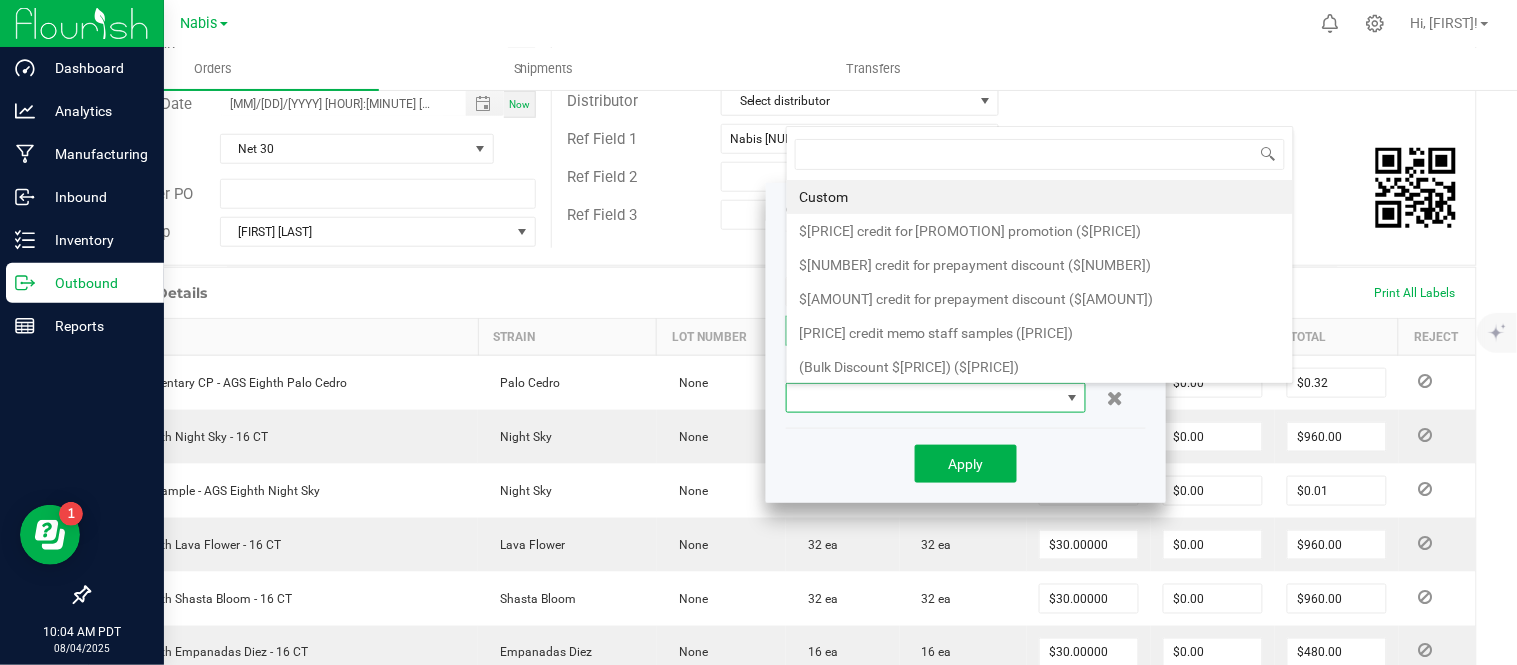 scroll, scrollTop: 99970, scrollLeft: 99700, axis: both 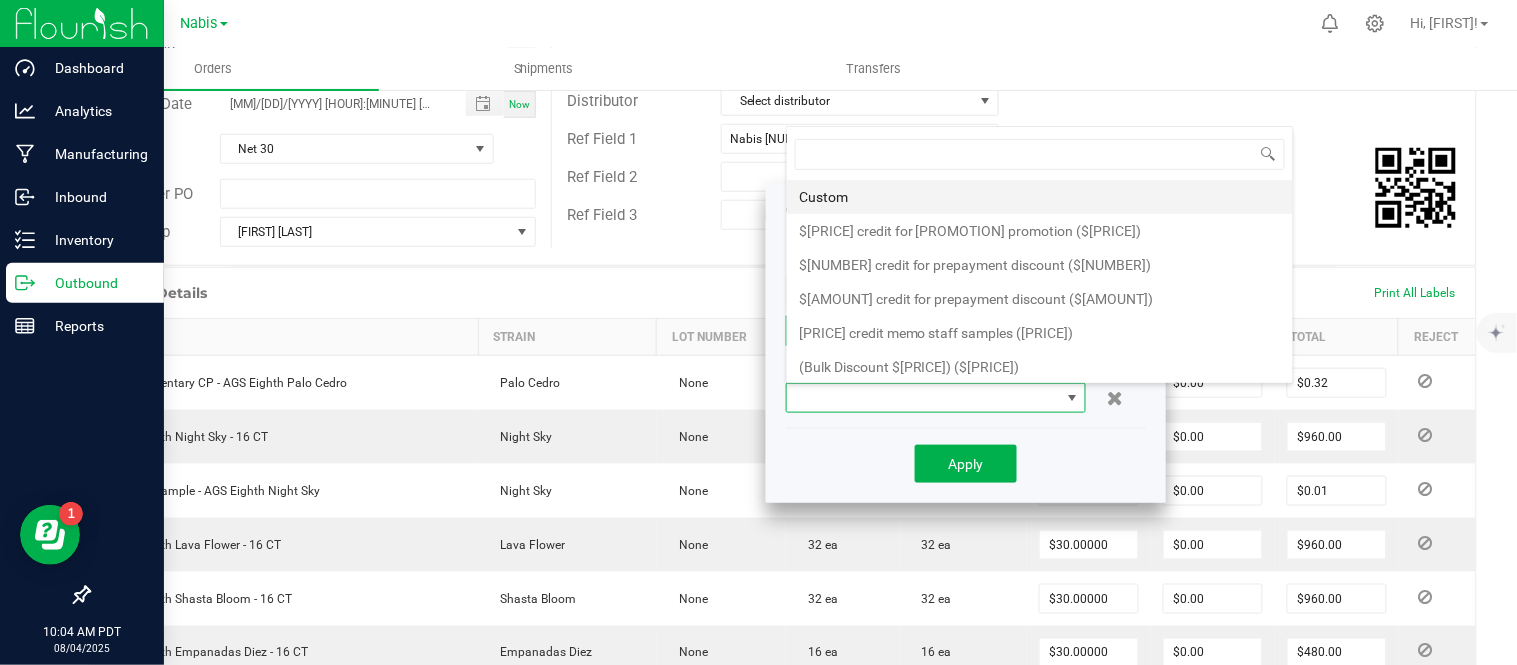 click on "Custom" at bounding box center (1040, 197) 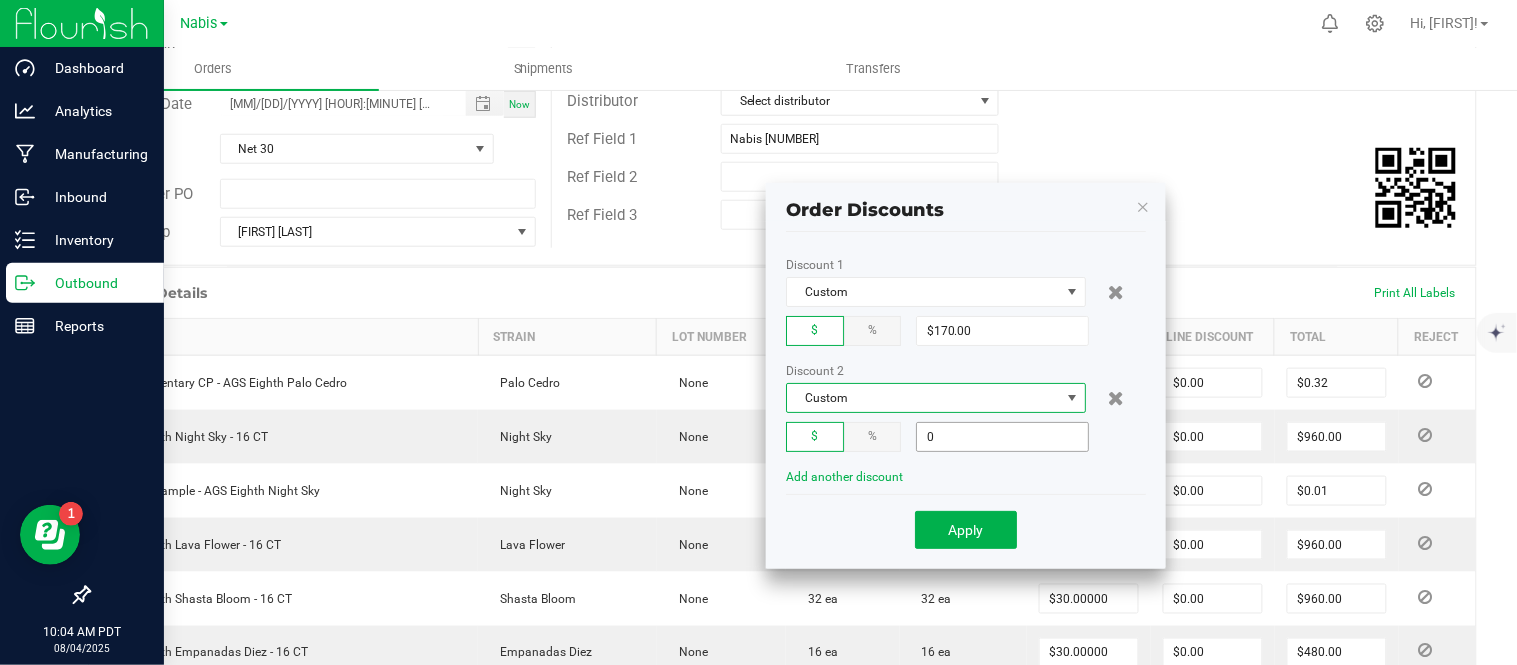click on "0" at bounding box center (1002, 437) 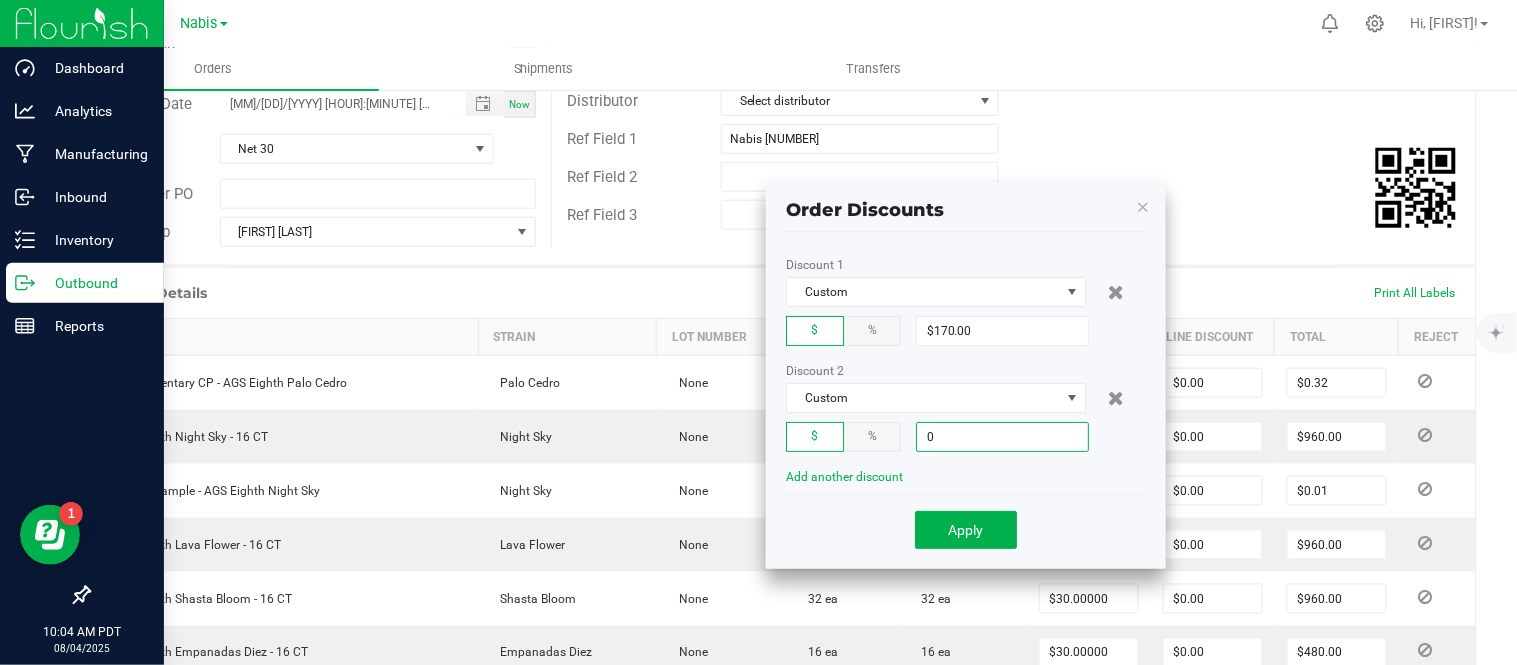 paste on "[NUMBER]" 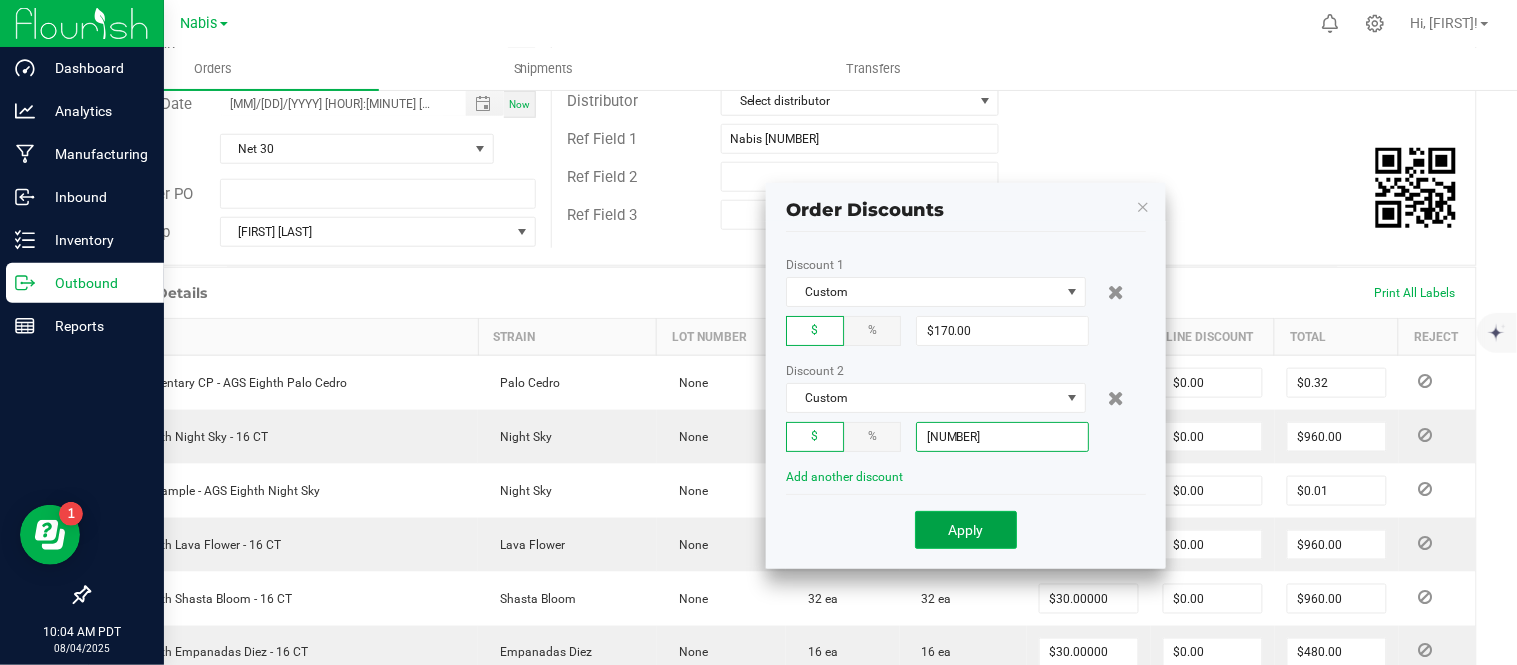 type on "$3,194.12" 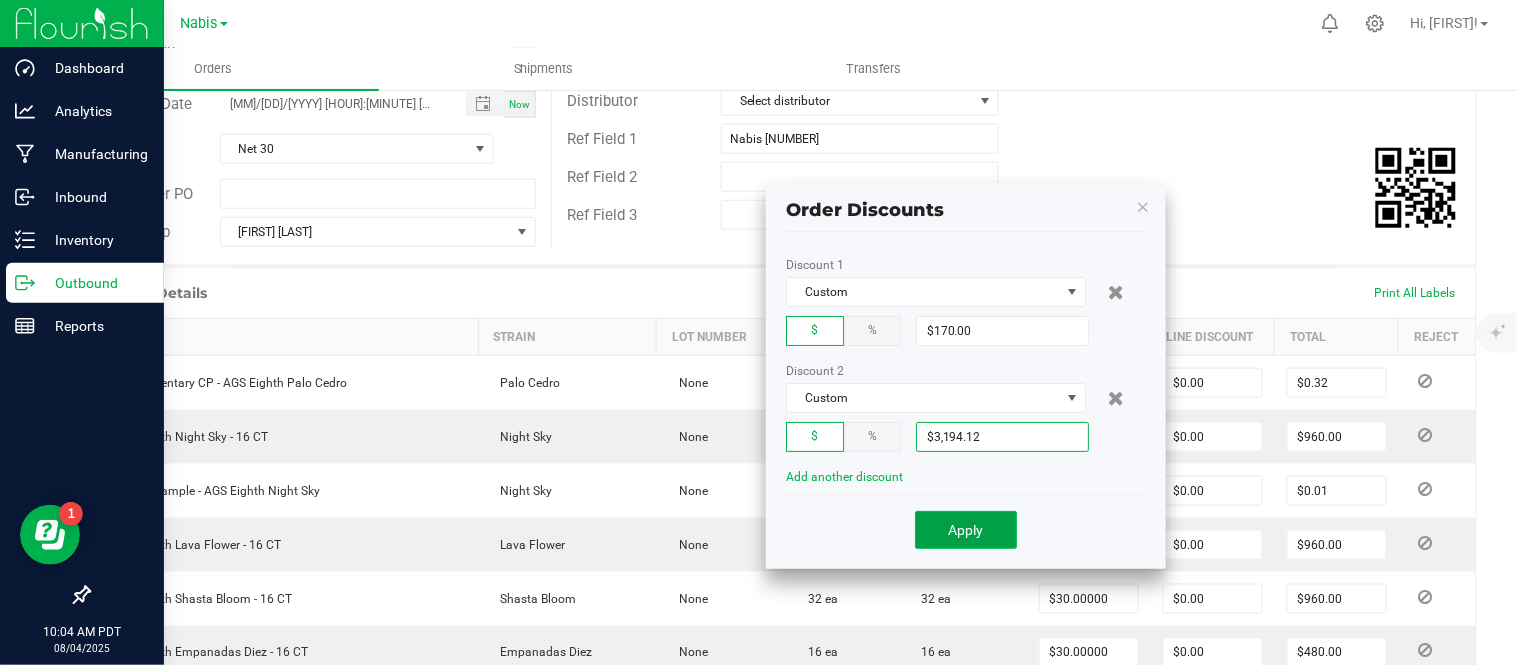 click on "Apply" at bounding box center (966, 530) 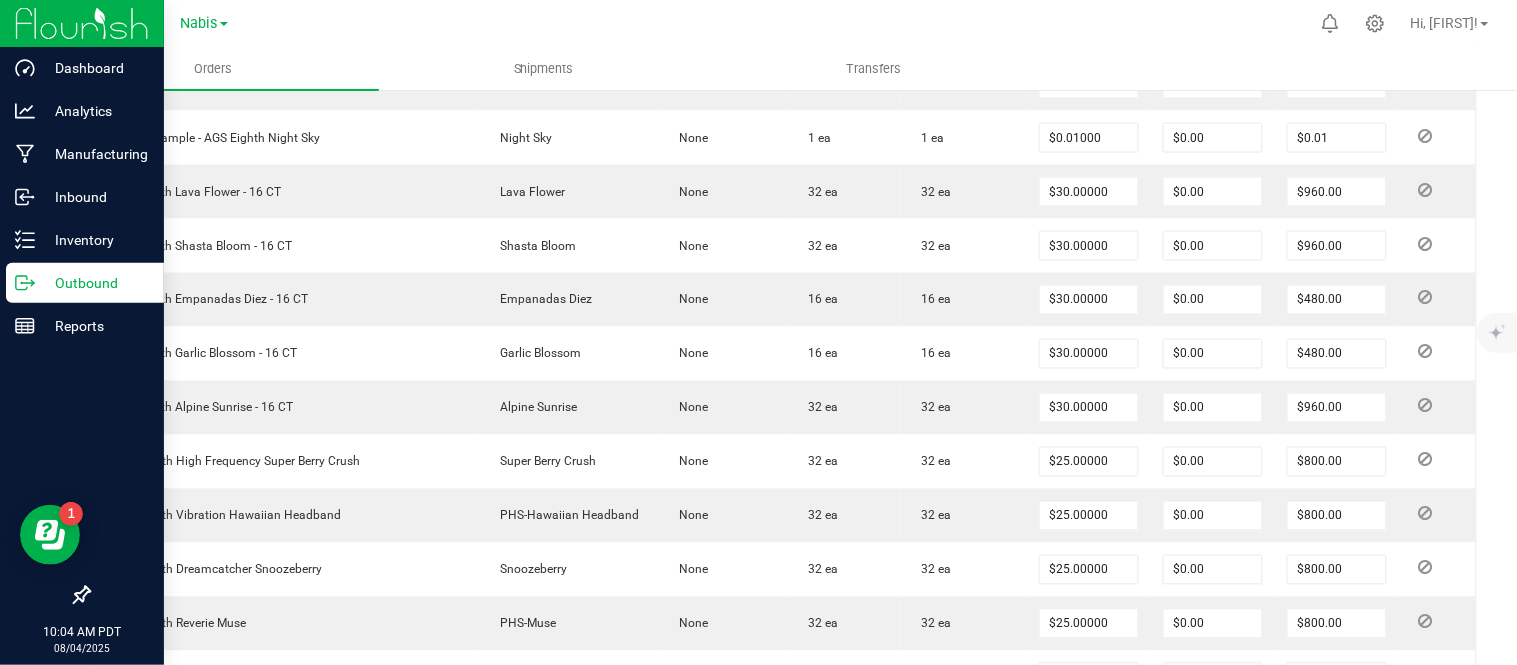 scroll, scrollTop: 47, scrollLeft: 0, axis: vertical 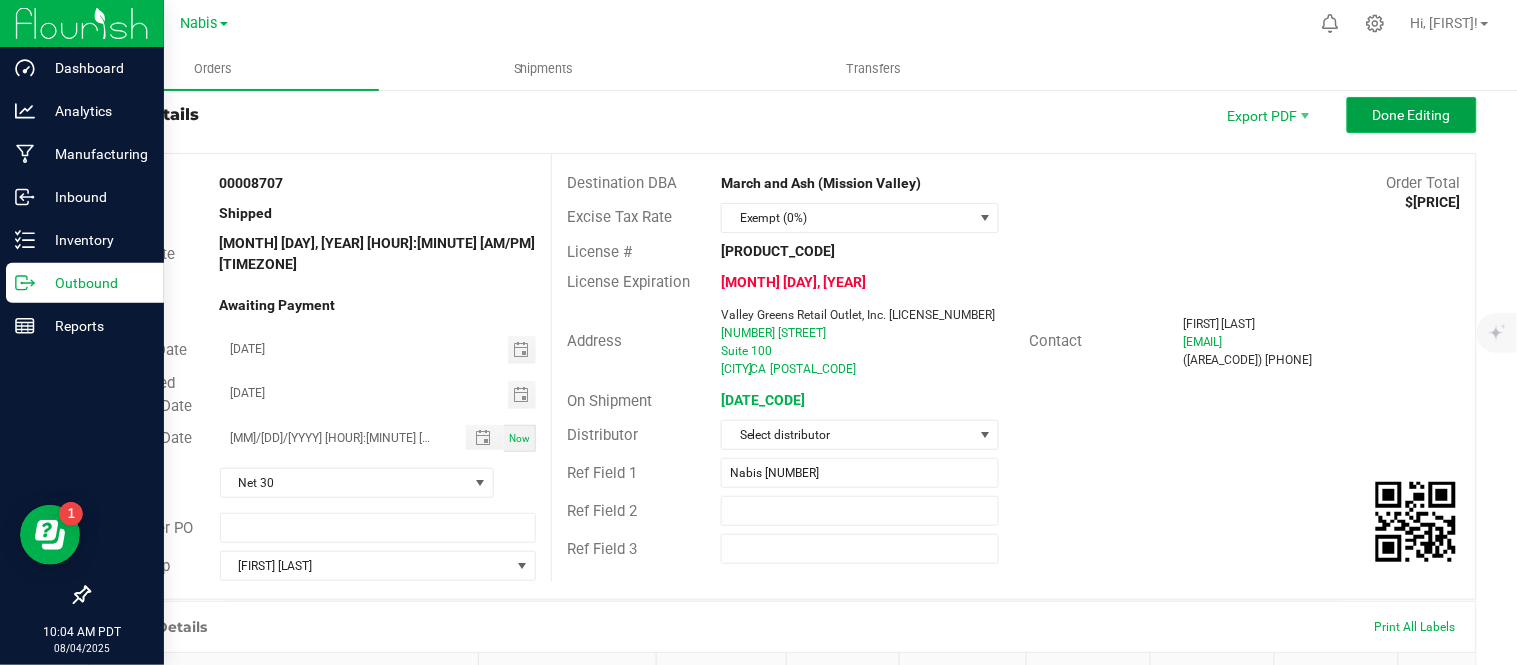 click on "Done Editing" at bounding box center (1412, 115) 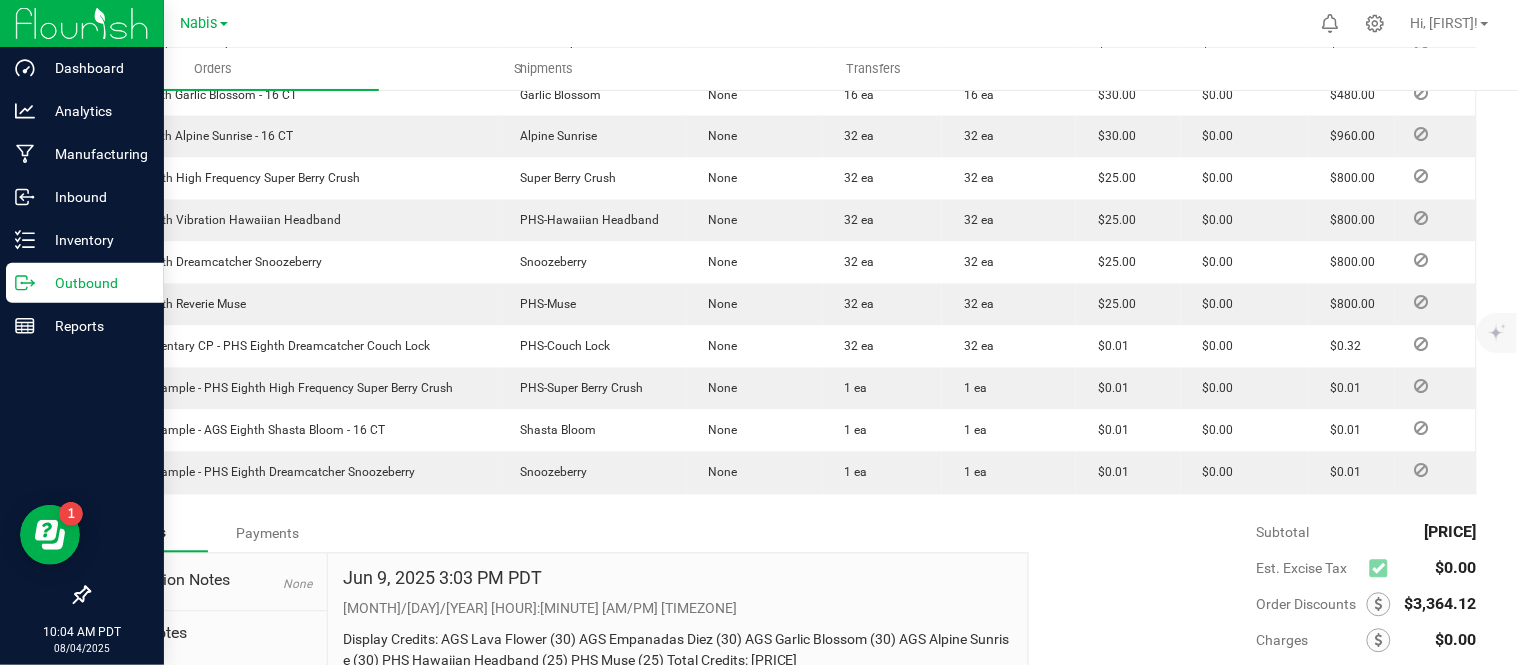 scroll, scrollTop: 1046, scrollLeft: 0, axis: vertical 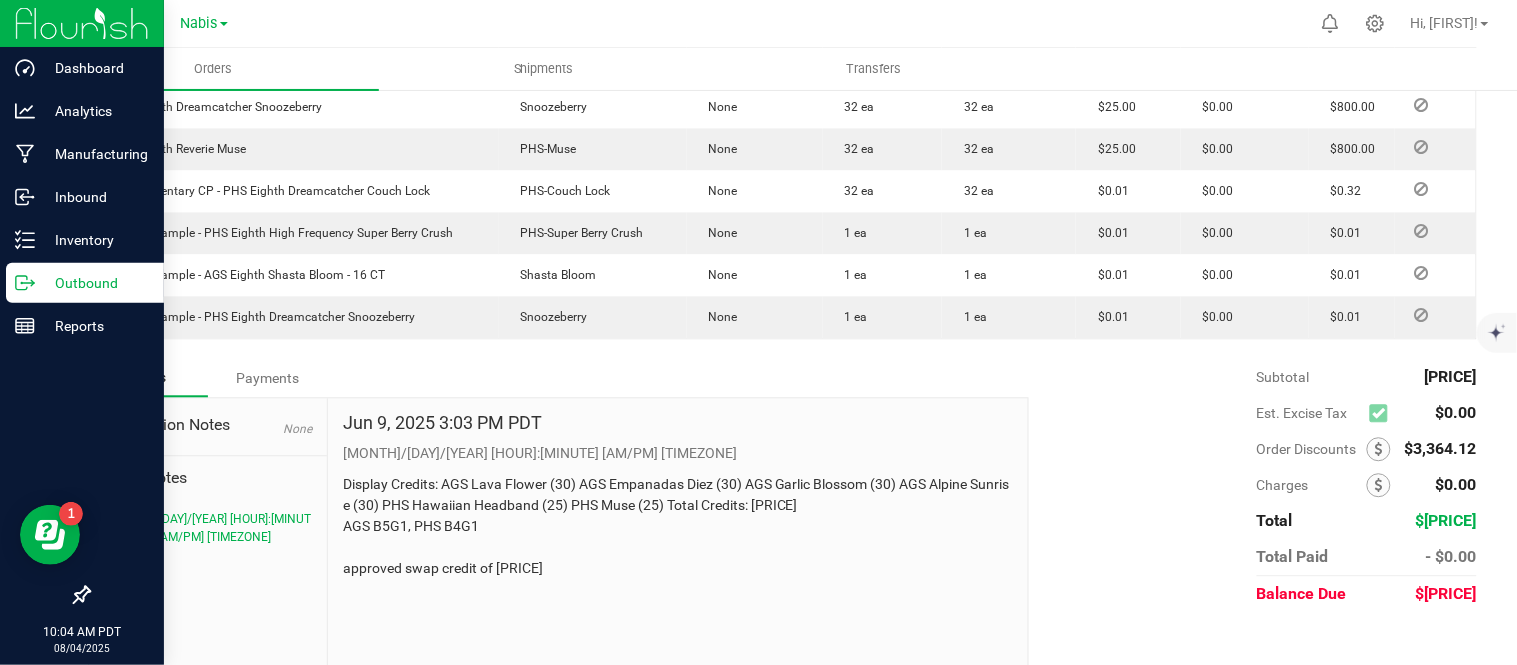 drag, startPoint x: 505, startPoint y: 545, endPoint x: 316, endPoint y: 540, distance: 189.06613 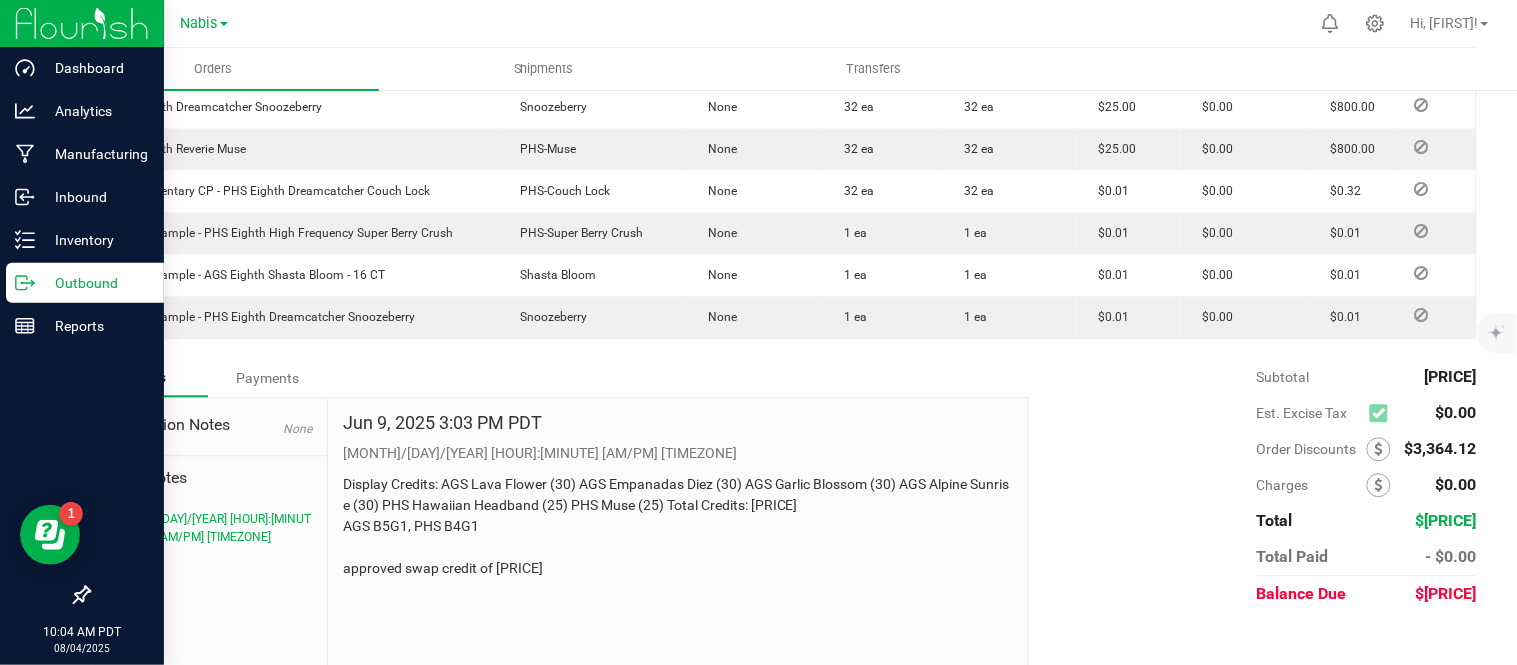 click on "Destination Notes
None
Order Notes
6/9/2025 15:03 PM PDT
Jun 9, 2025 3:03 PM PDT
6/9/2025 15:03 PM PDT
Display Credits: AGS Lava Flower (30) AGS Empanadas Diez (30) AGS Garlic Blossom (30) AGS Alpine Sunrise (30) PHS Hawaiian Headband (25) PHS Muse (25) Total Credits: $170.00
AGS B5G1, PHS B4G1
approved swap credit of $3,194.12" at bounding box center [558, 532] 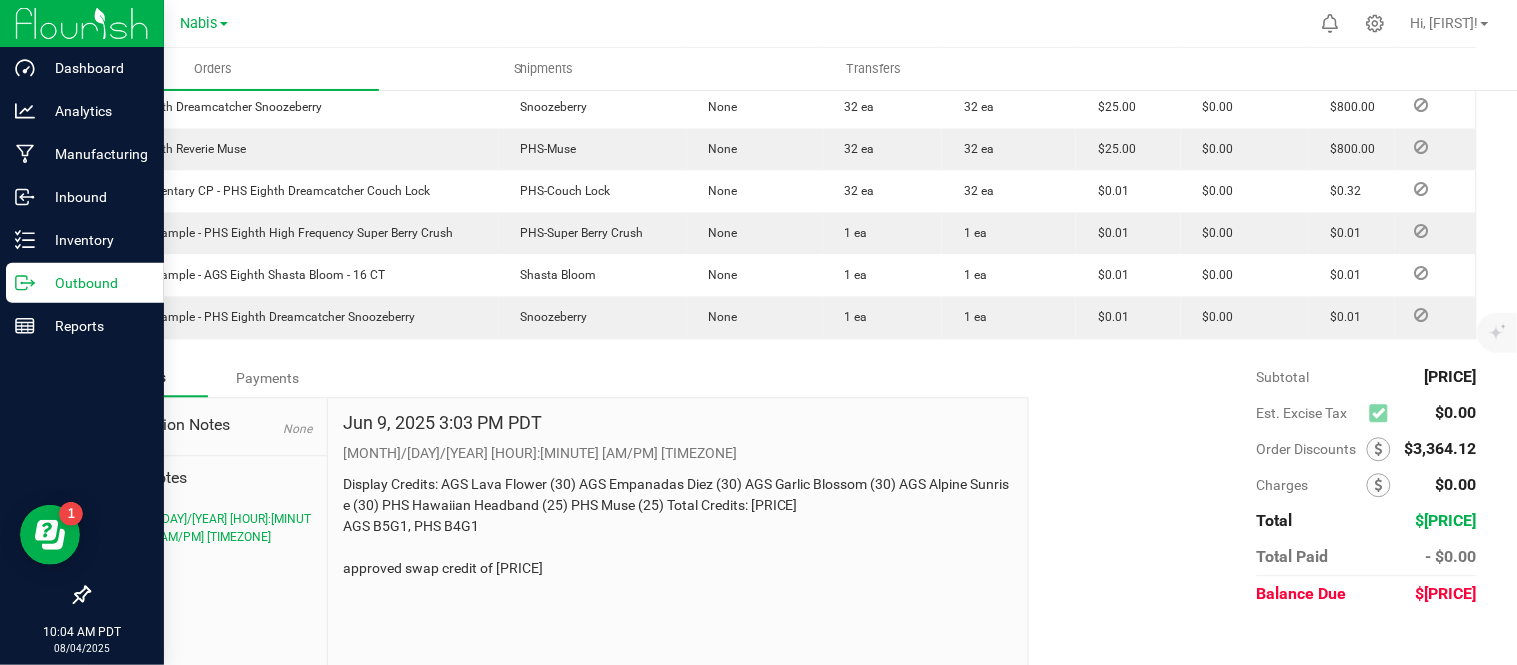 click on "Destination Notes
None
Order Notes
[MONTH]/[DAY]/[YEAR] [HOUR]:[MINUTE] [AM/PM] [TIMEZONE]" at bounding box center [208, 532] 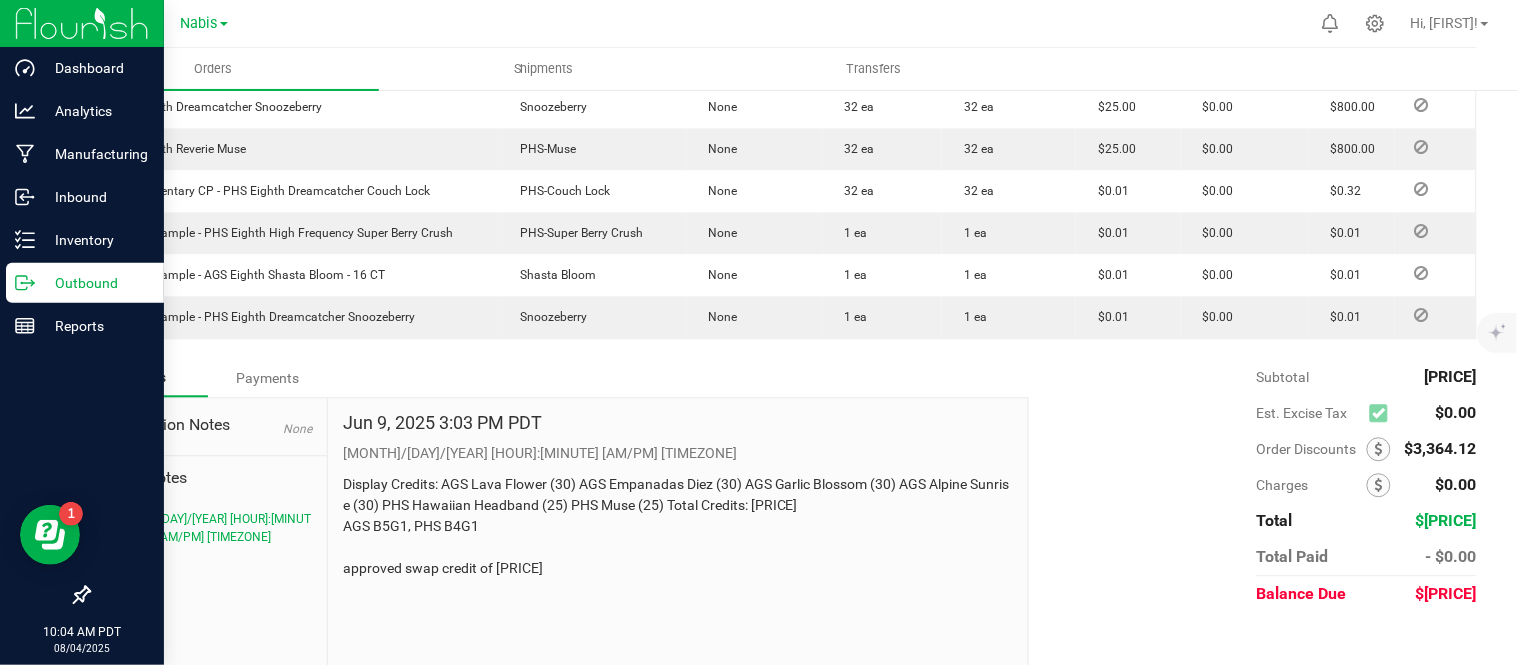 drag, startPoint x: 343, startPoint y: 546, endPoint x: 573, endPoint y: 553, distance: 230.10649 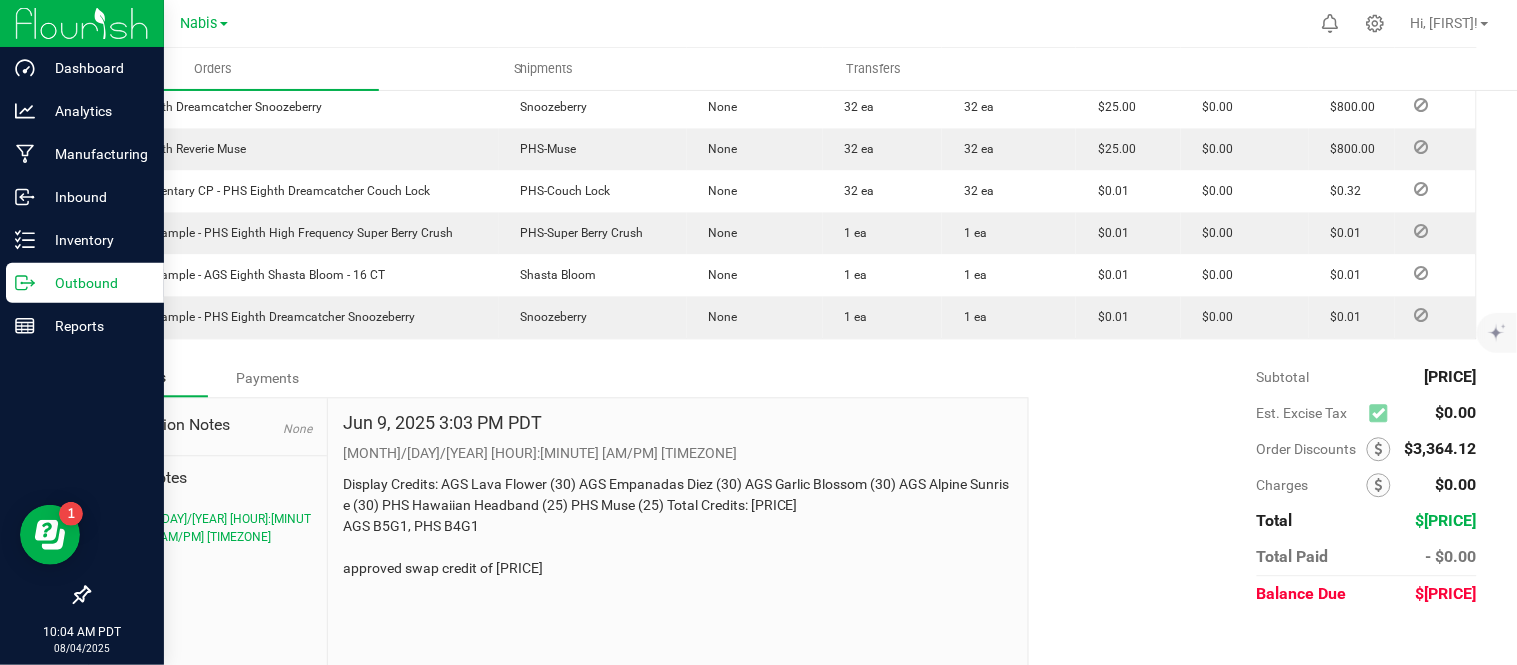 click on "Display Credits: AGS Lava Flower (30) AGS Empanadas Diez (30) AGS Garlic Blossom (30) AGS Alpine Sunrise (30) PHS Hawaiian Headband (25) PHS Muse (25) Total Credits: [PRICE]
AGS B5G1, PHS B4G1
approved swap credit of [PRICE]" at bounding box center [678, 526] 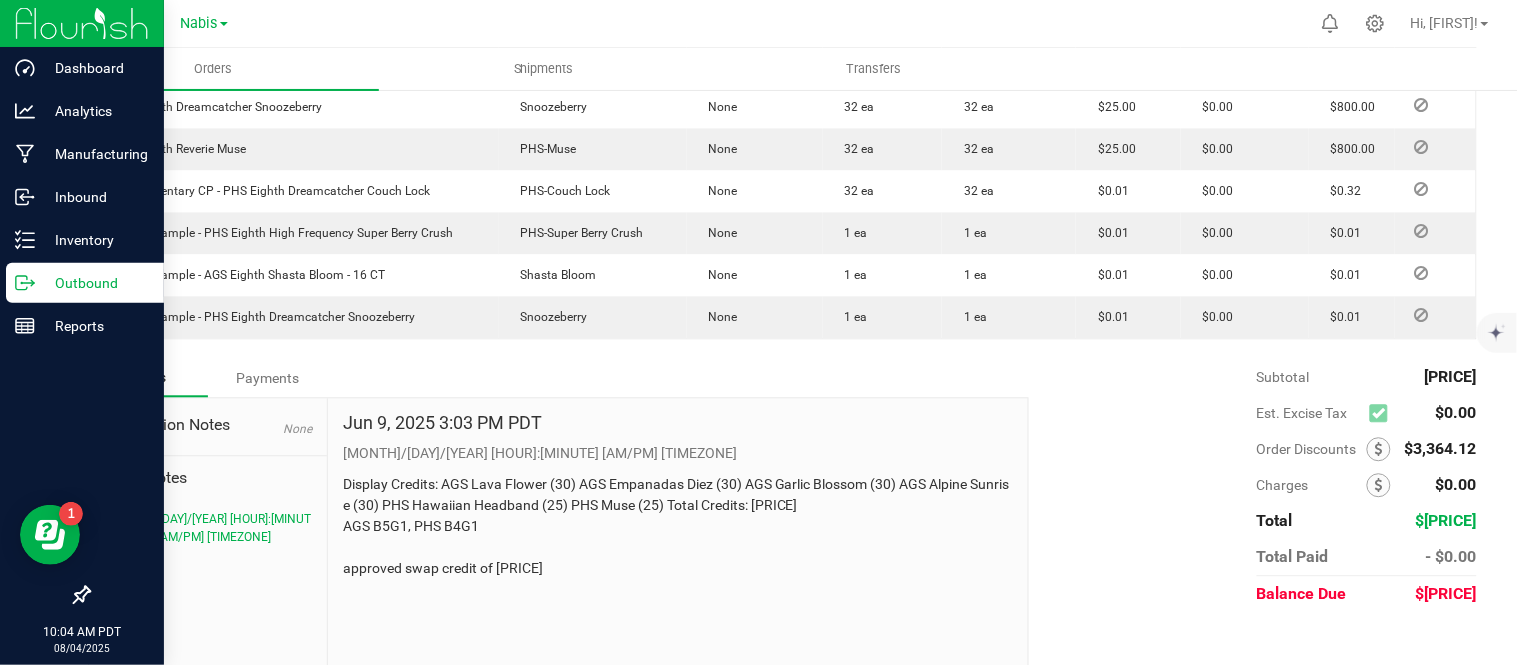 copy on "approved swap credit of $[PRICE]" 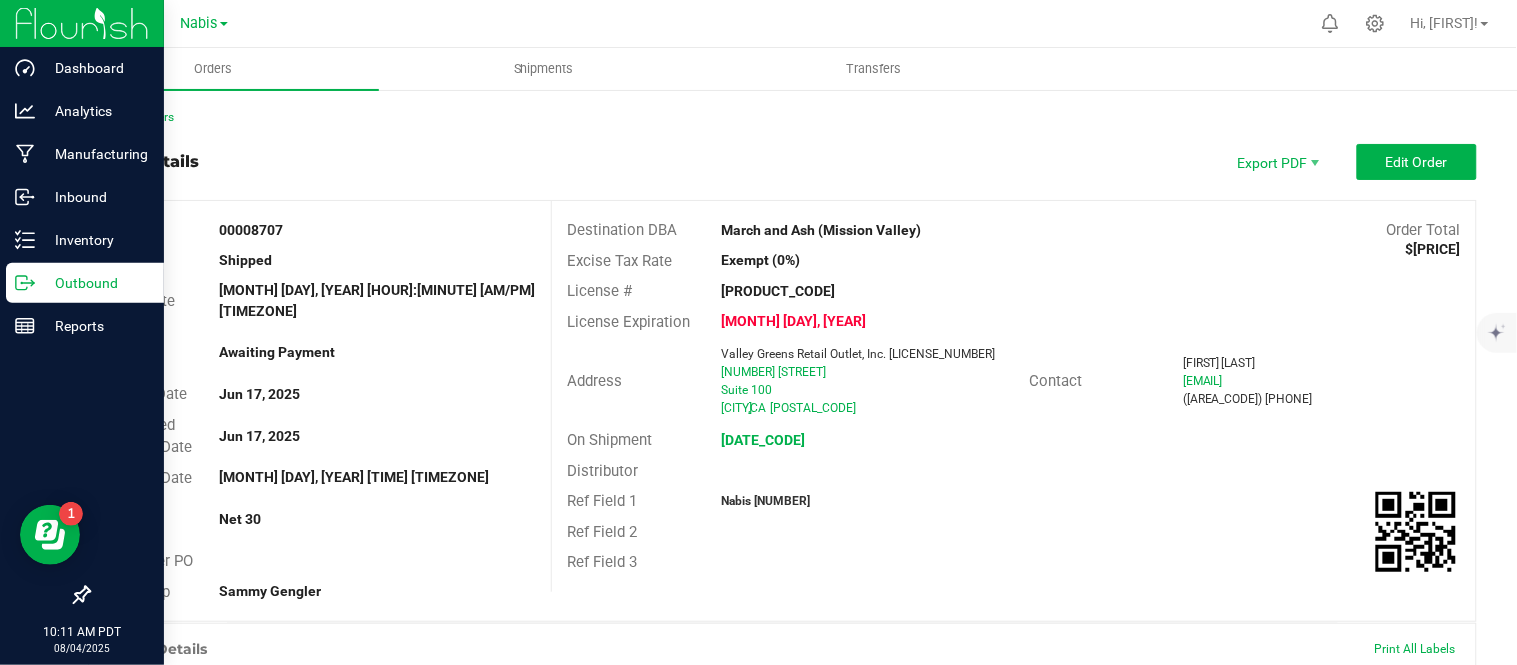 scroll, scrollTop: 1046, scrollLeft: 0, axis: vertical 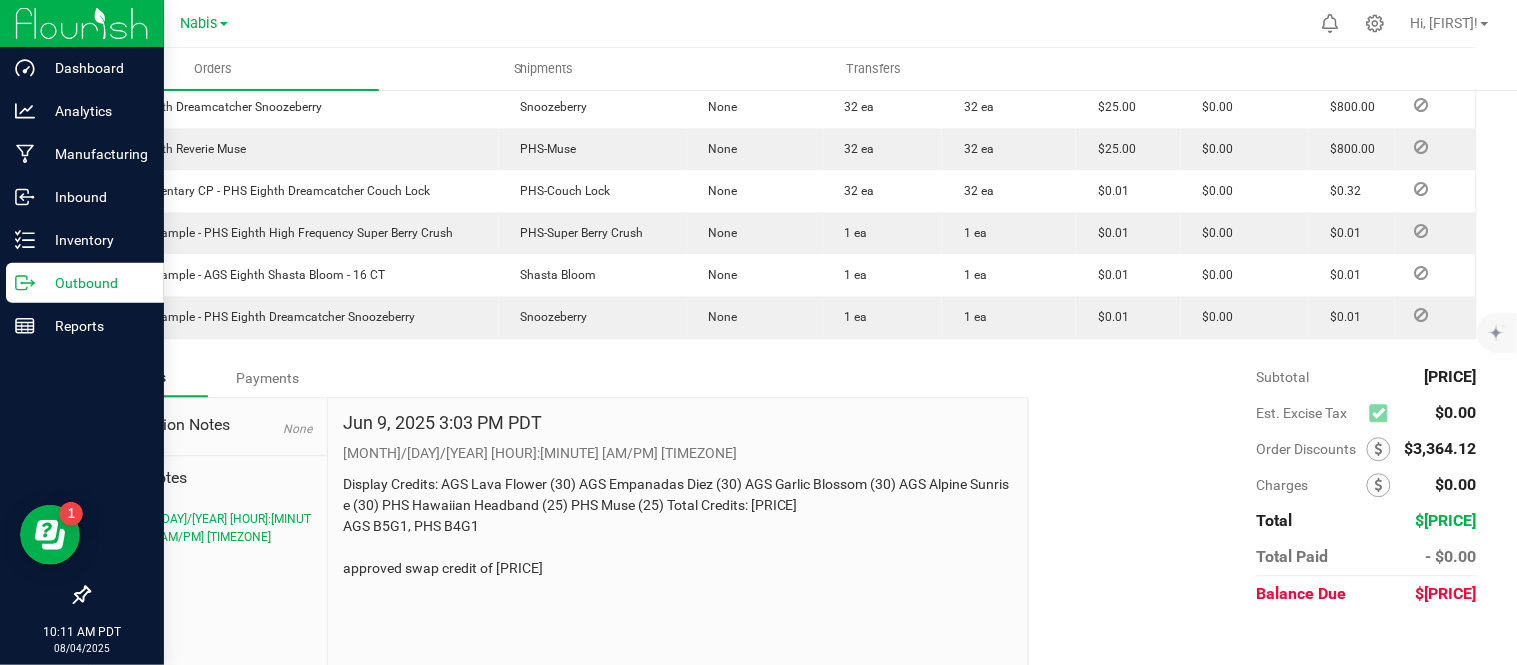 click on "Outbound" at bounding box center [95, 283] 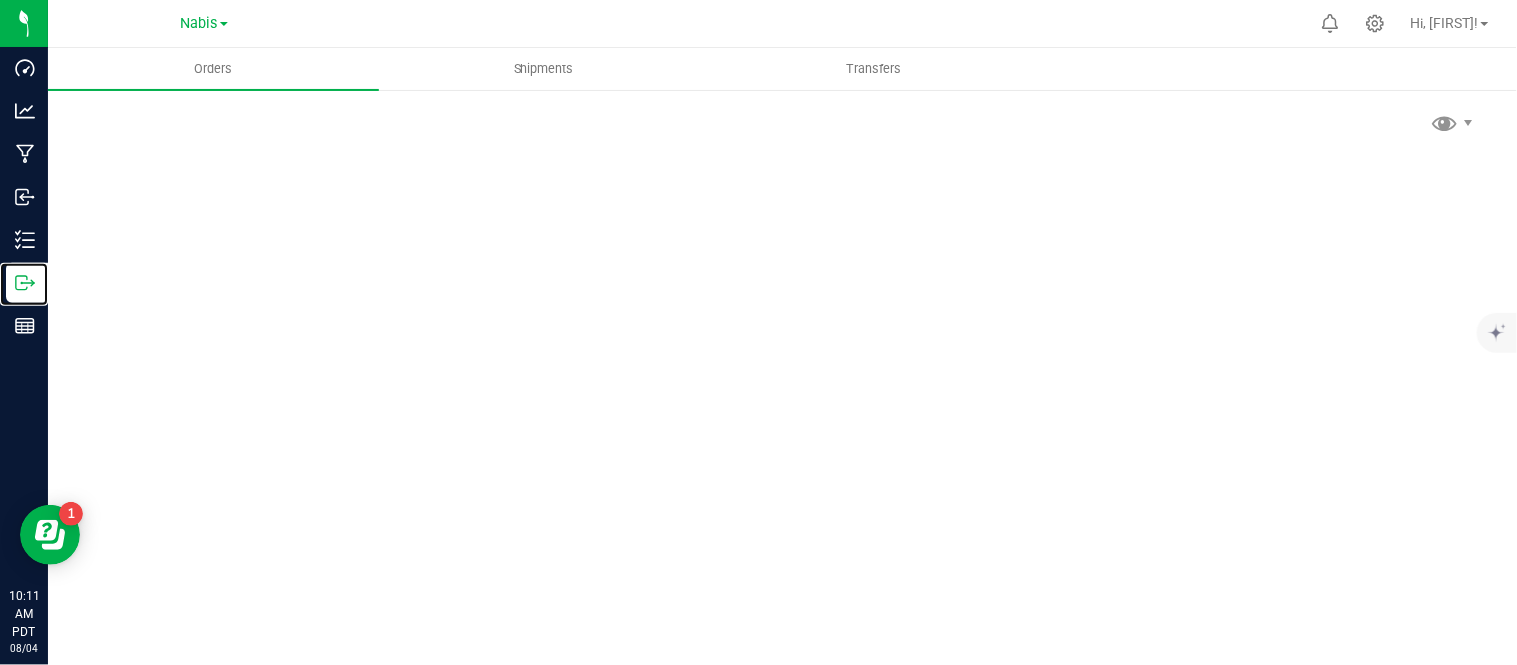 scroll, scrollTop: 0, scrollLeft: 0, axis: both 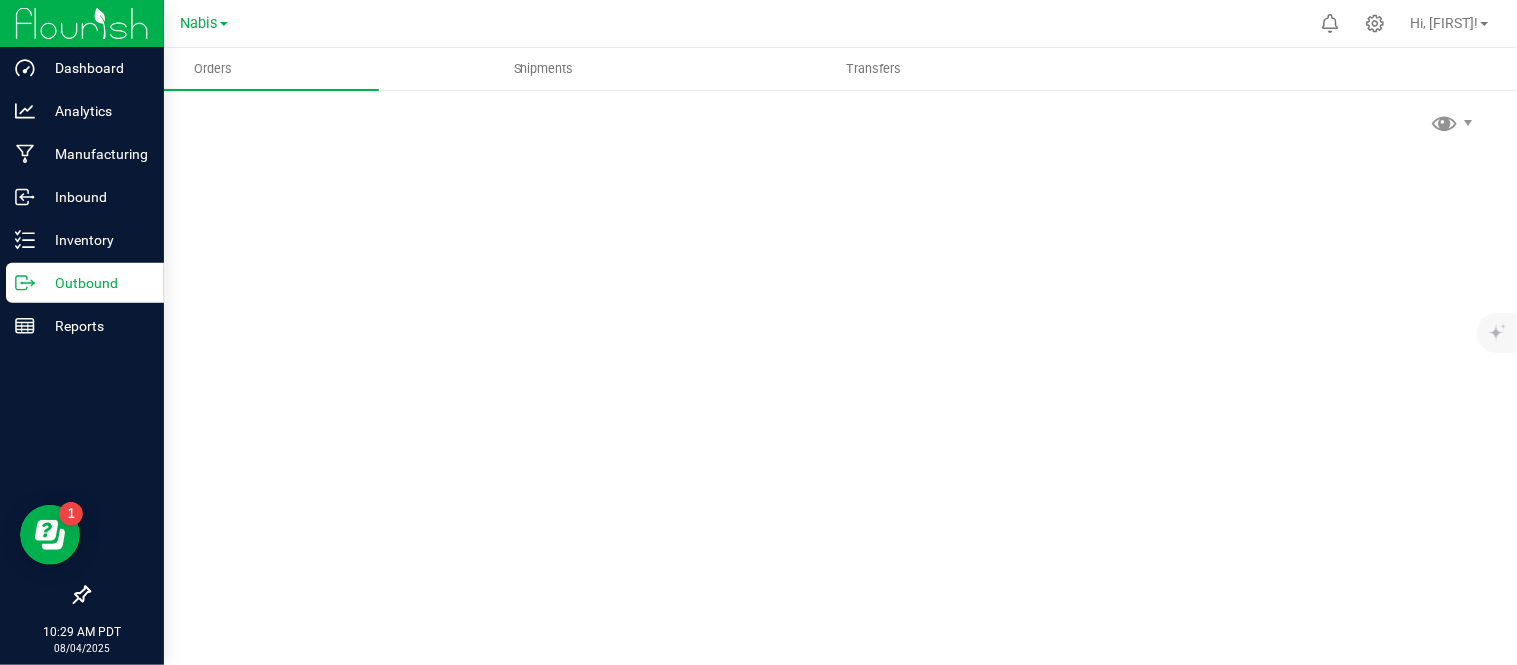 click on "Outbound" at bounding box center [95, 283] 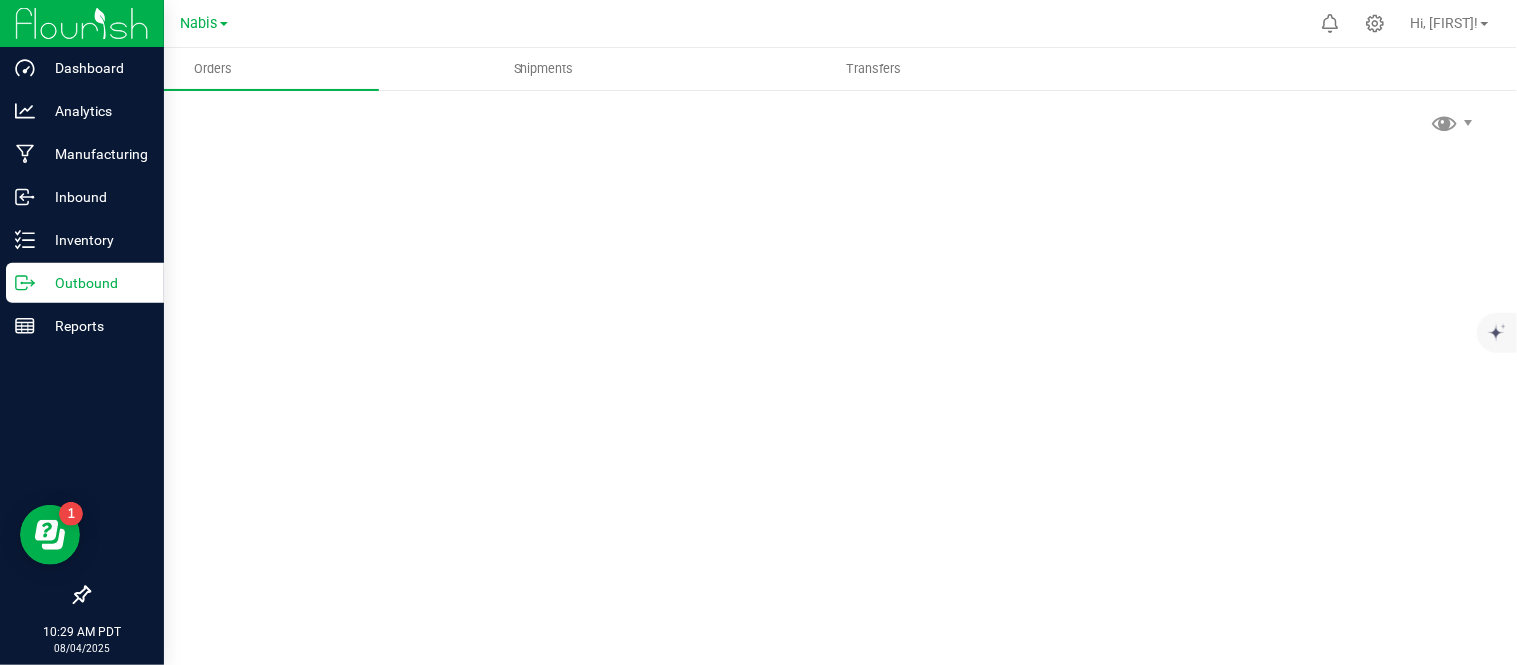 click on "Outbound" at bounding box center [95, 283] 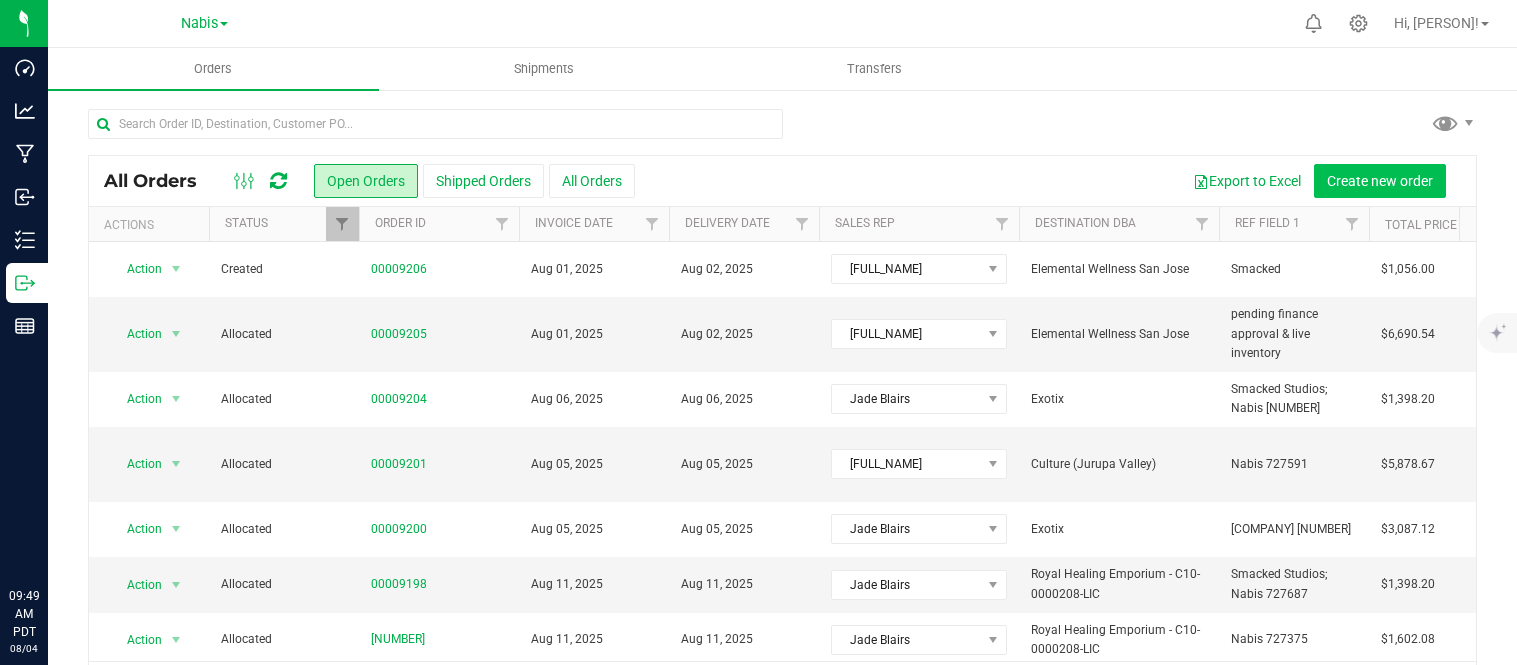 scroll, scrollTop: 0, scrollLeft: 0, axis: both 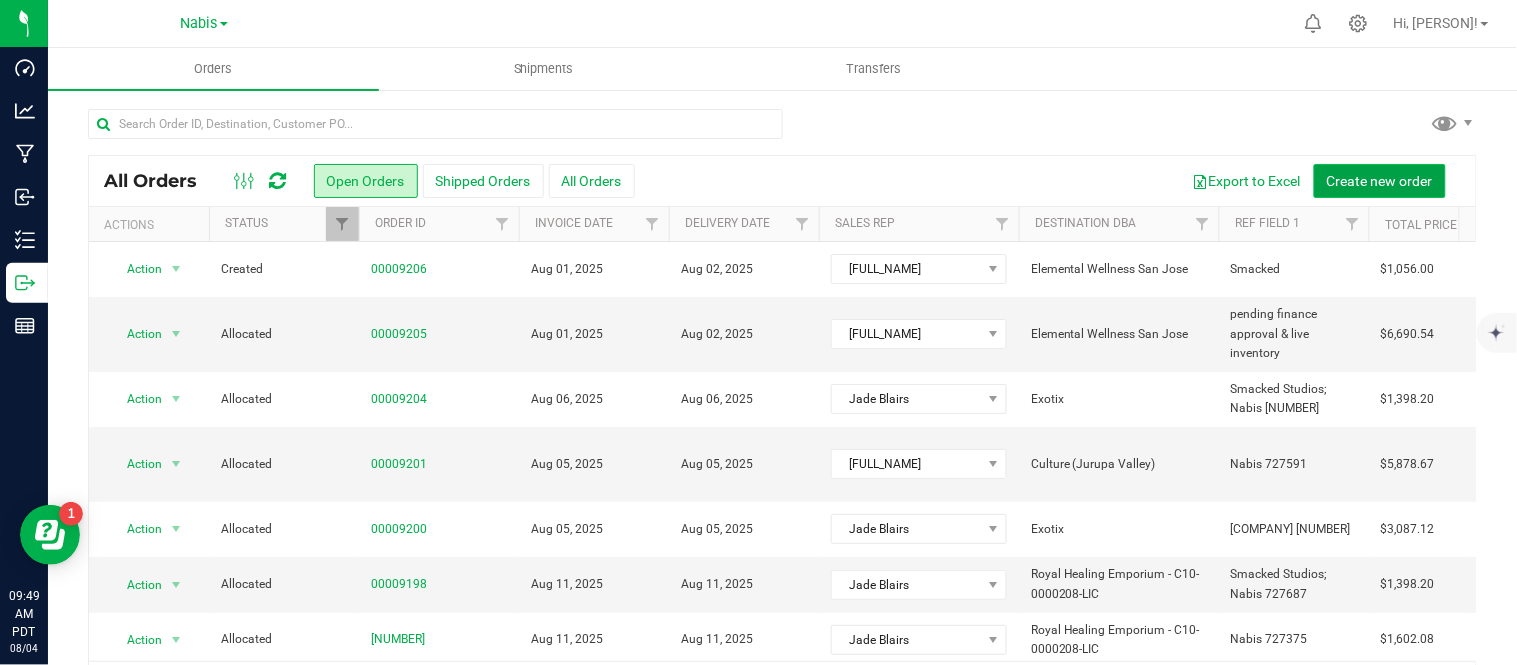 click on "Create new order" at bounding box center (1380, 181) 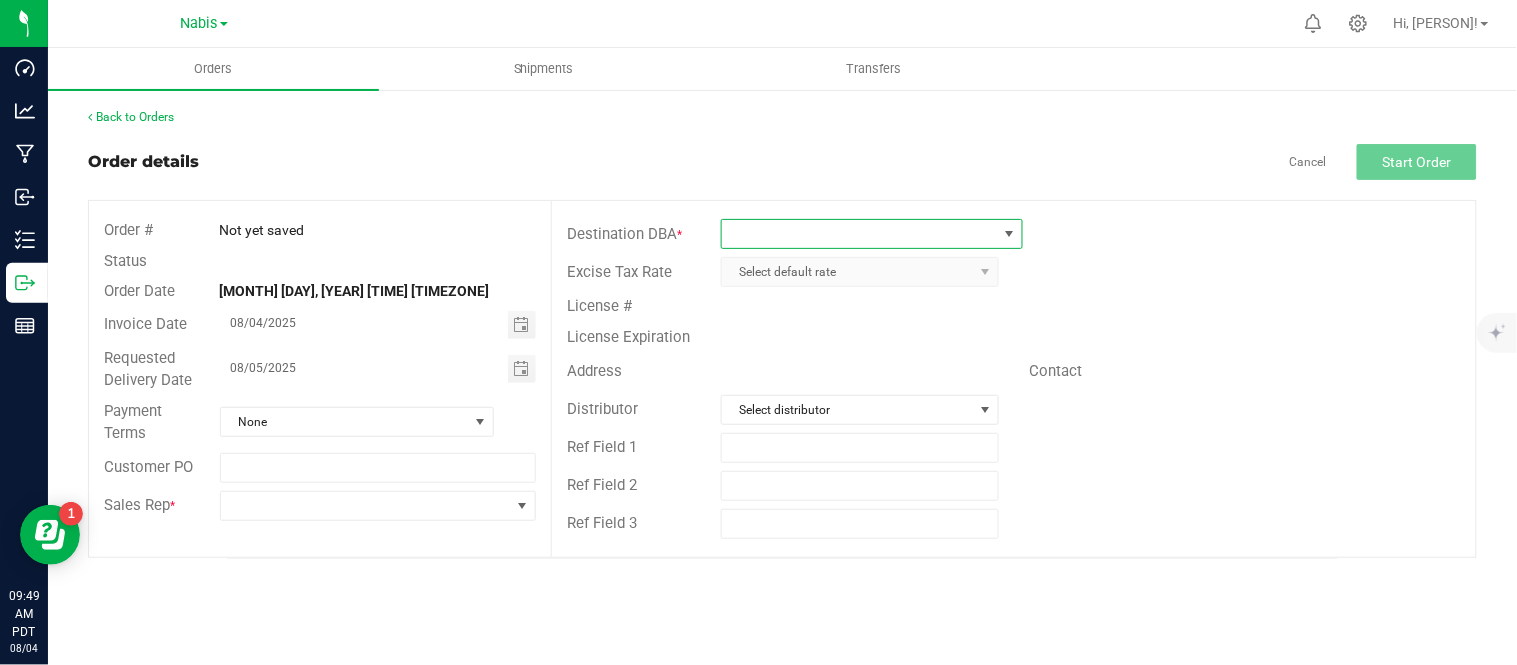 click at bounding box center (859, 234) 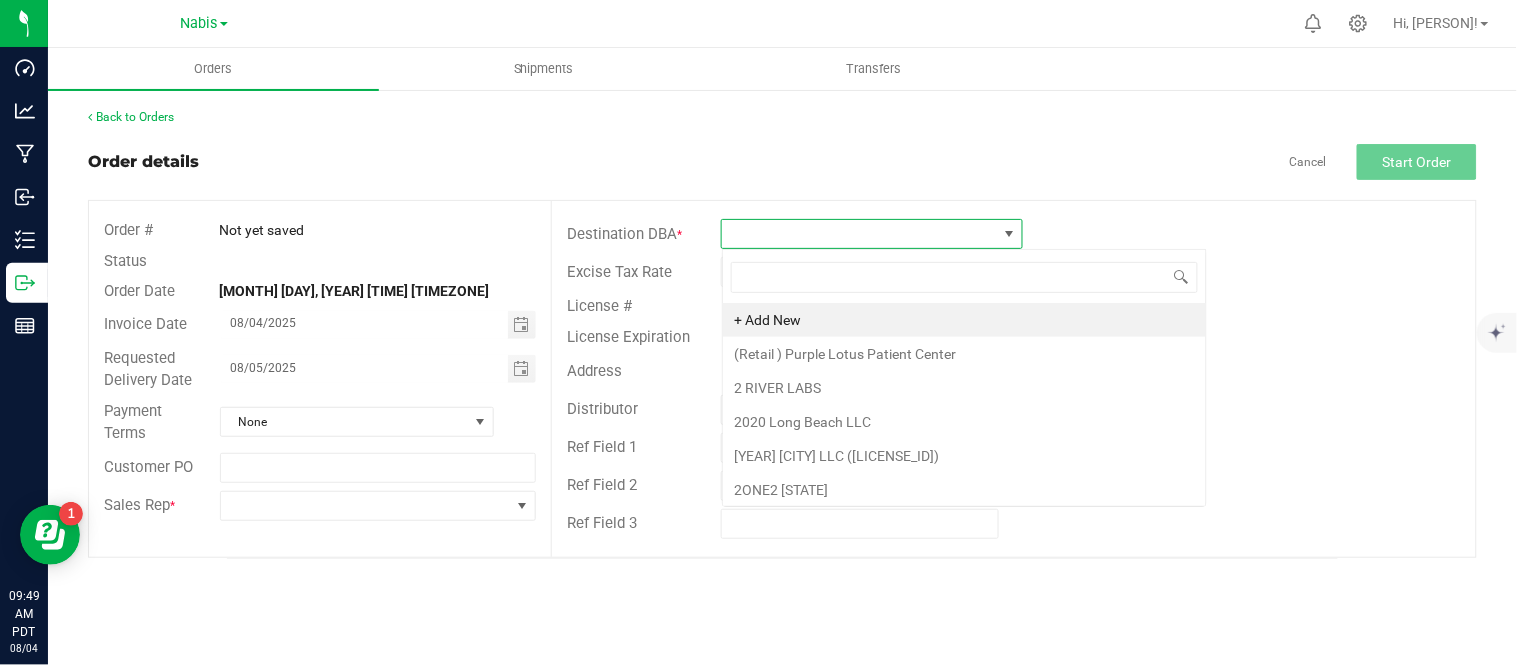 scroll, scrollTop: 99970, scrollLeft: 99697, axis: both 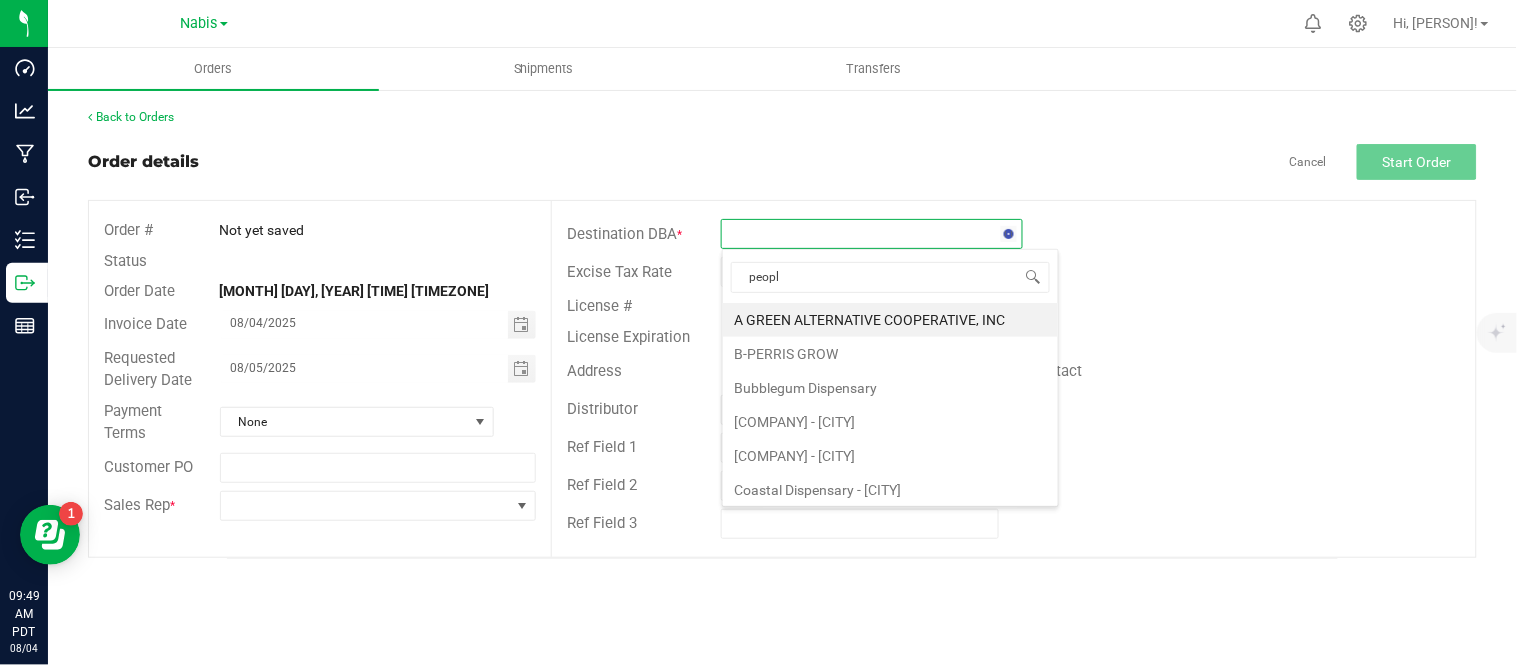 type on "people" 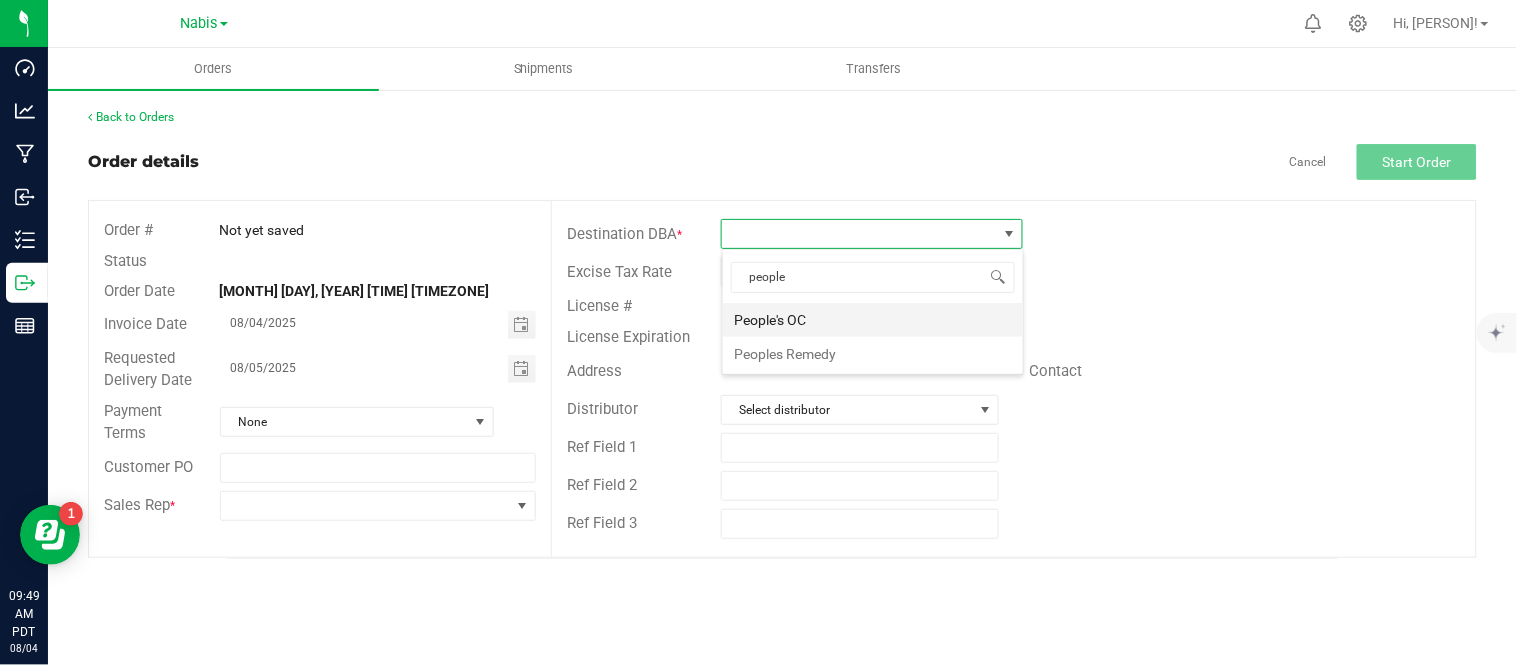 click on "People's OC" at bounding box center [873, 320] 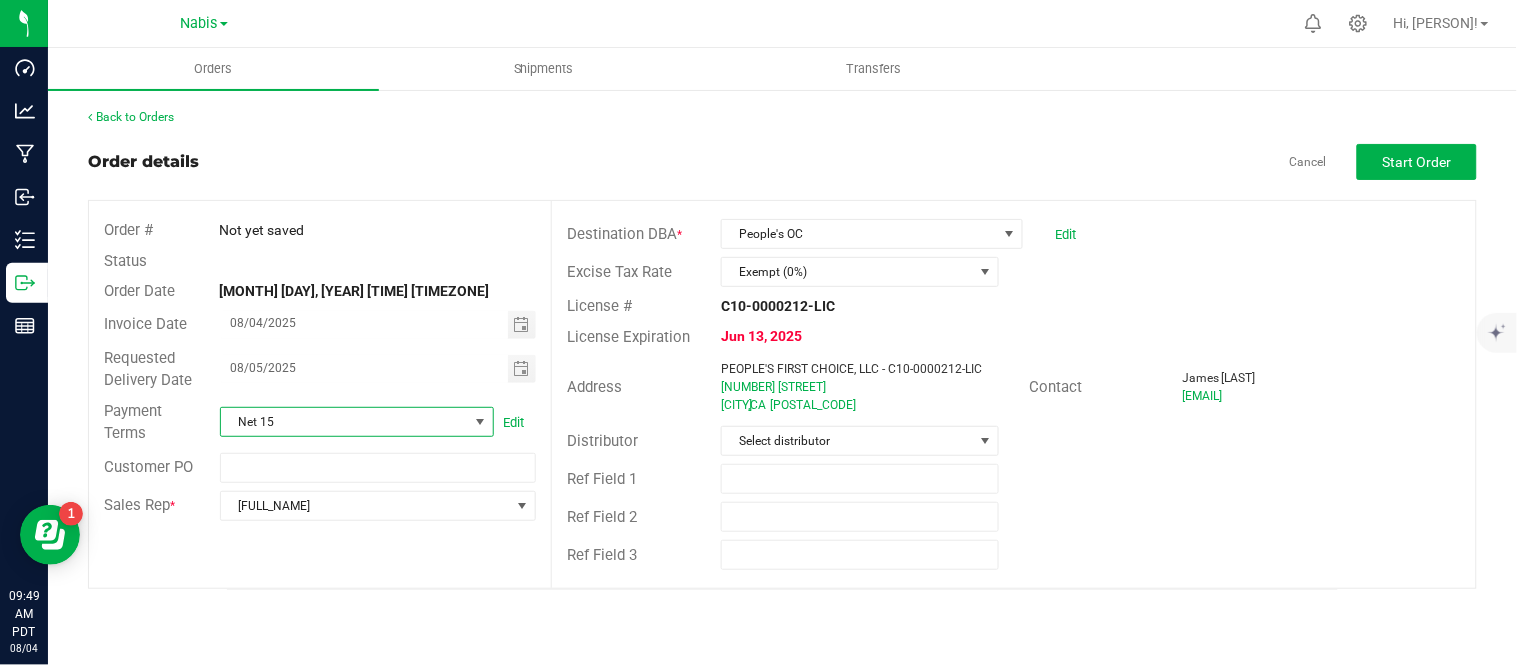 click on "Net 15" at bounding box center (344, 422) 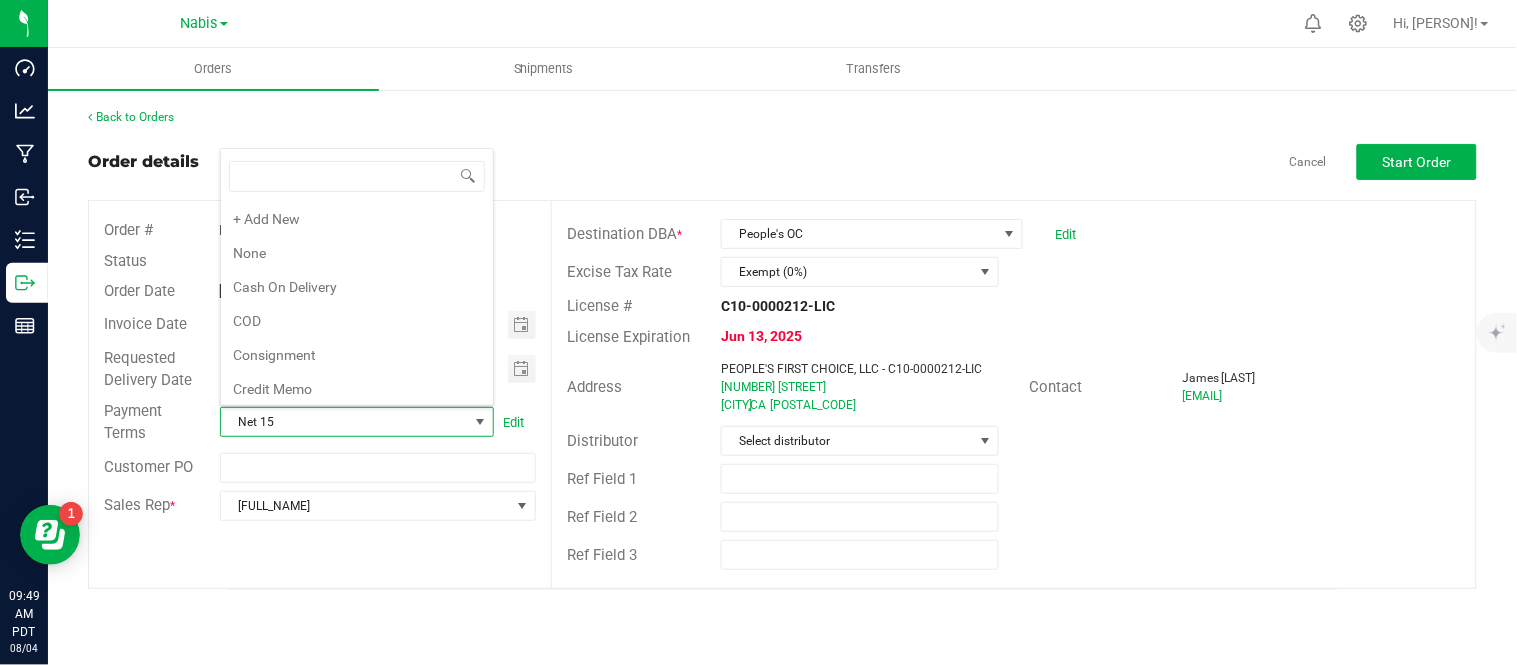 scroll, scrollTop: 142, scrollLeft: 0, axis: vertical 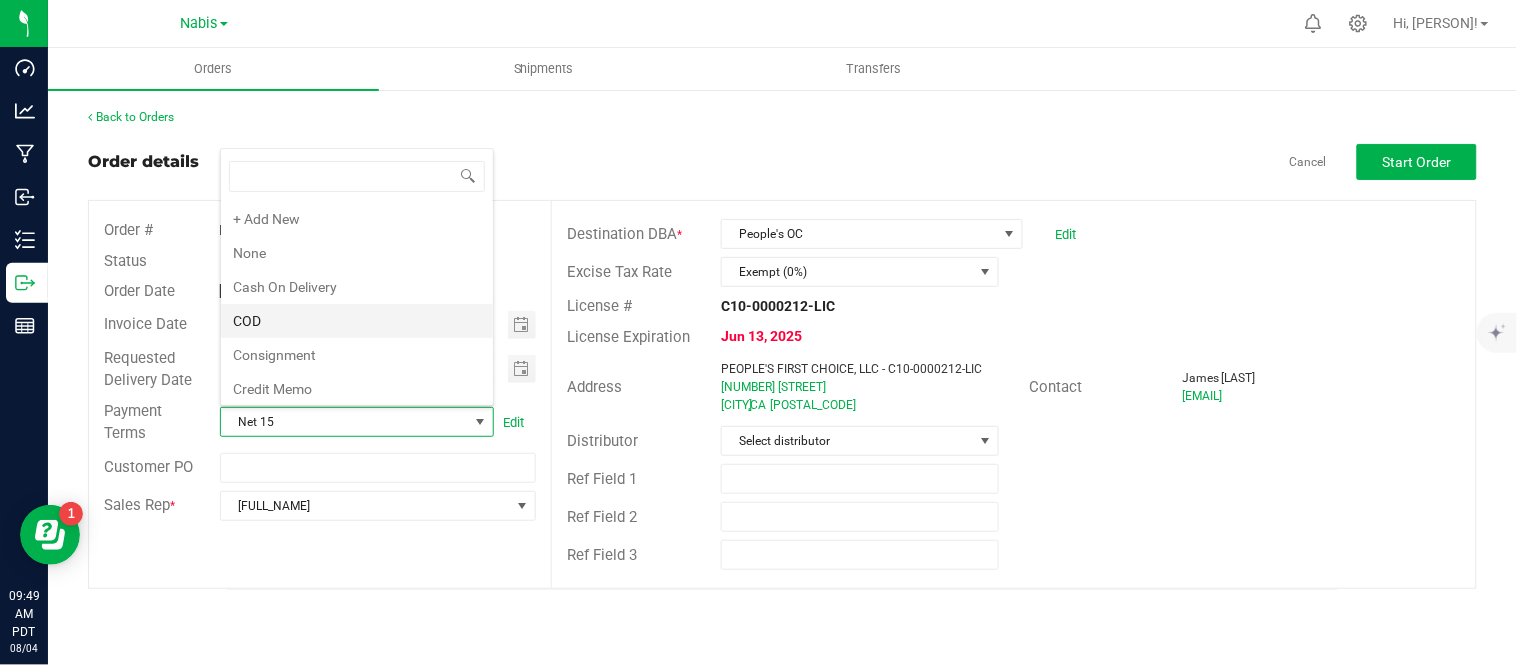 click on "COD" at bounding box center (357, 321) 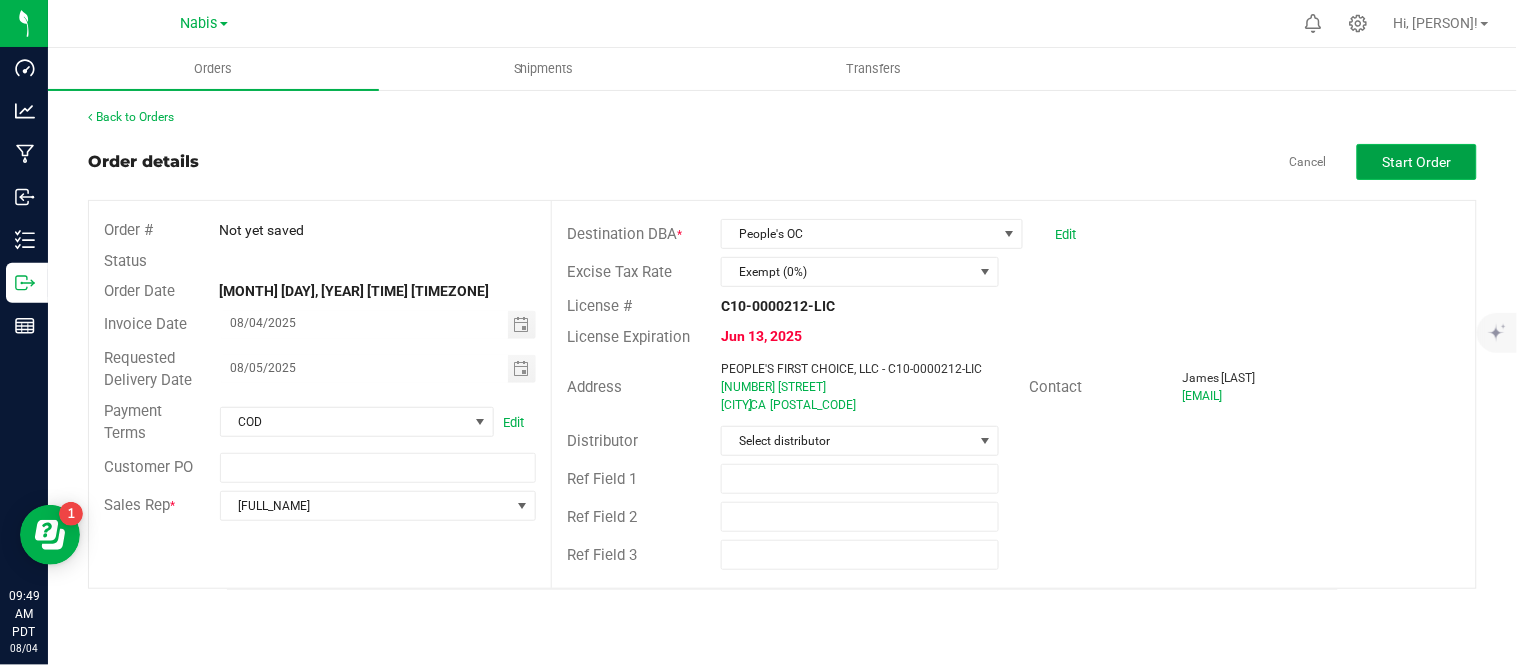 click on "Start Order" at bounding box center (1417, 162) 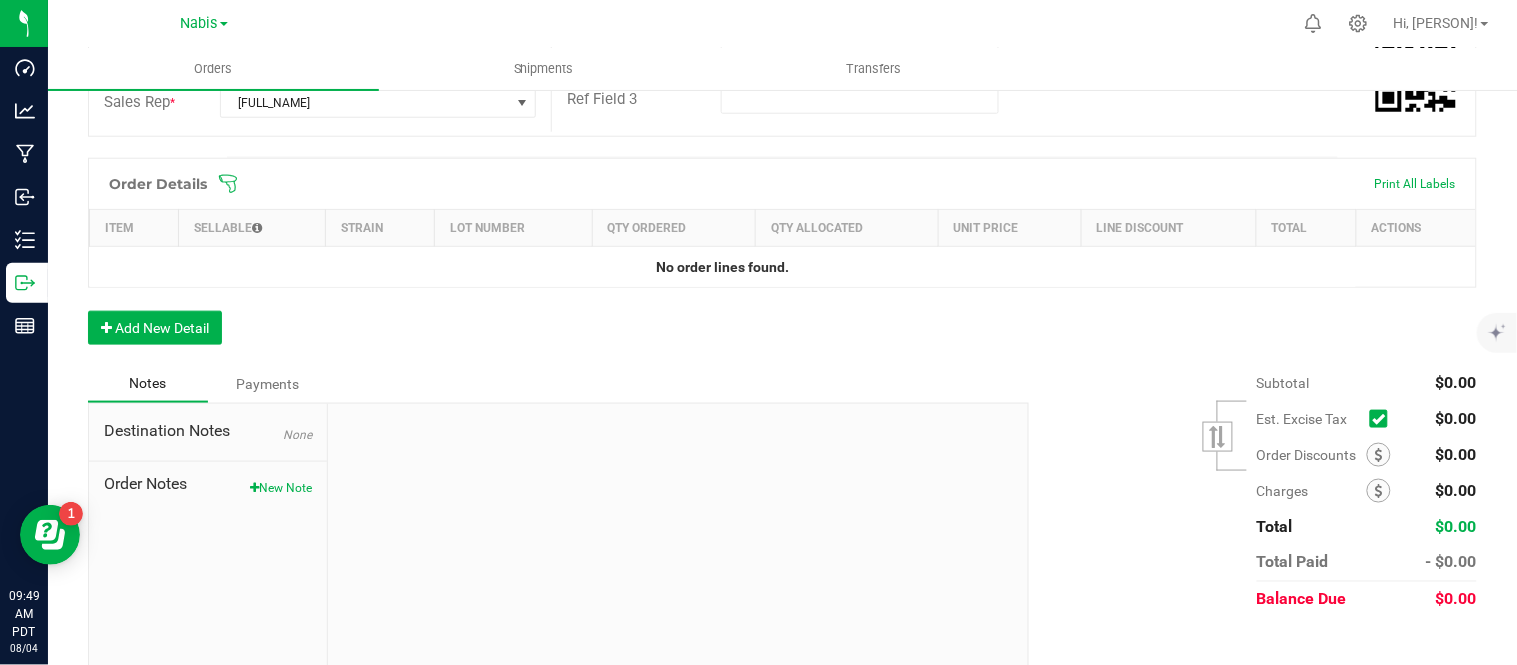 scroll, scrollTop: 457, scrollLeft: 0, axis: vertical 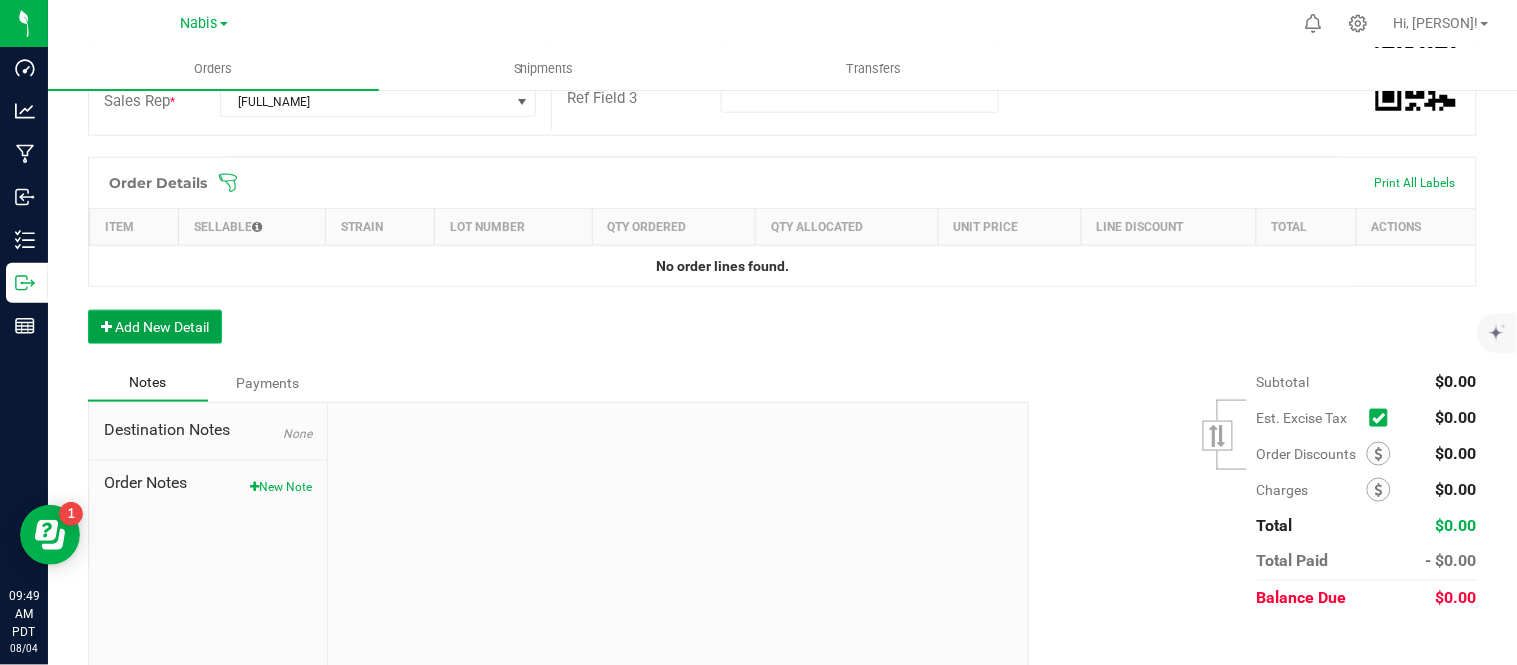 click on "Add New Detail" at bounding box center (155, 327) 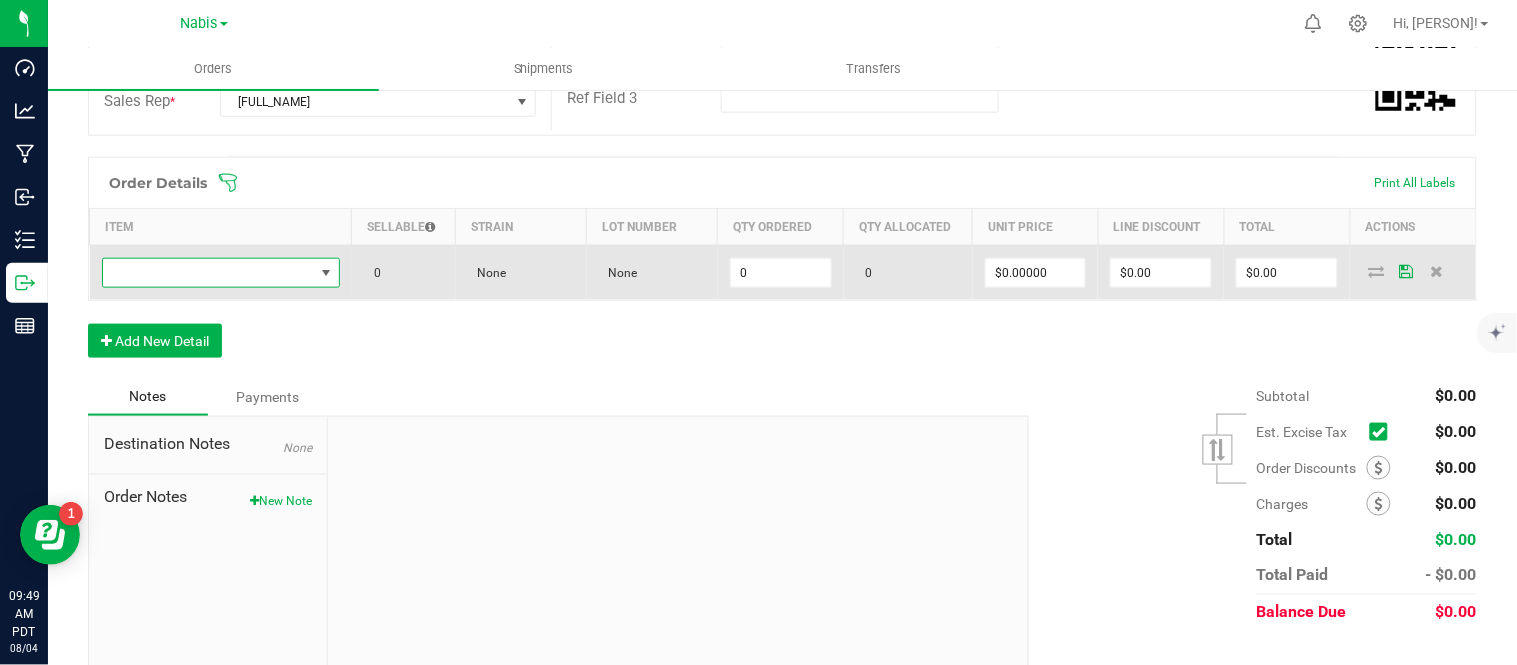 click at bounding box center (208, 273) 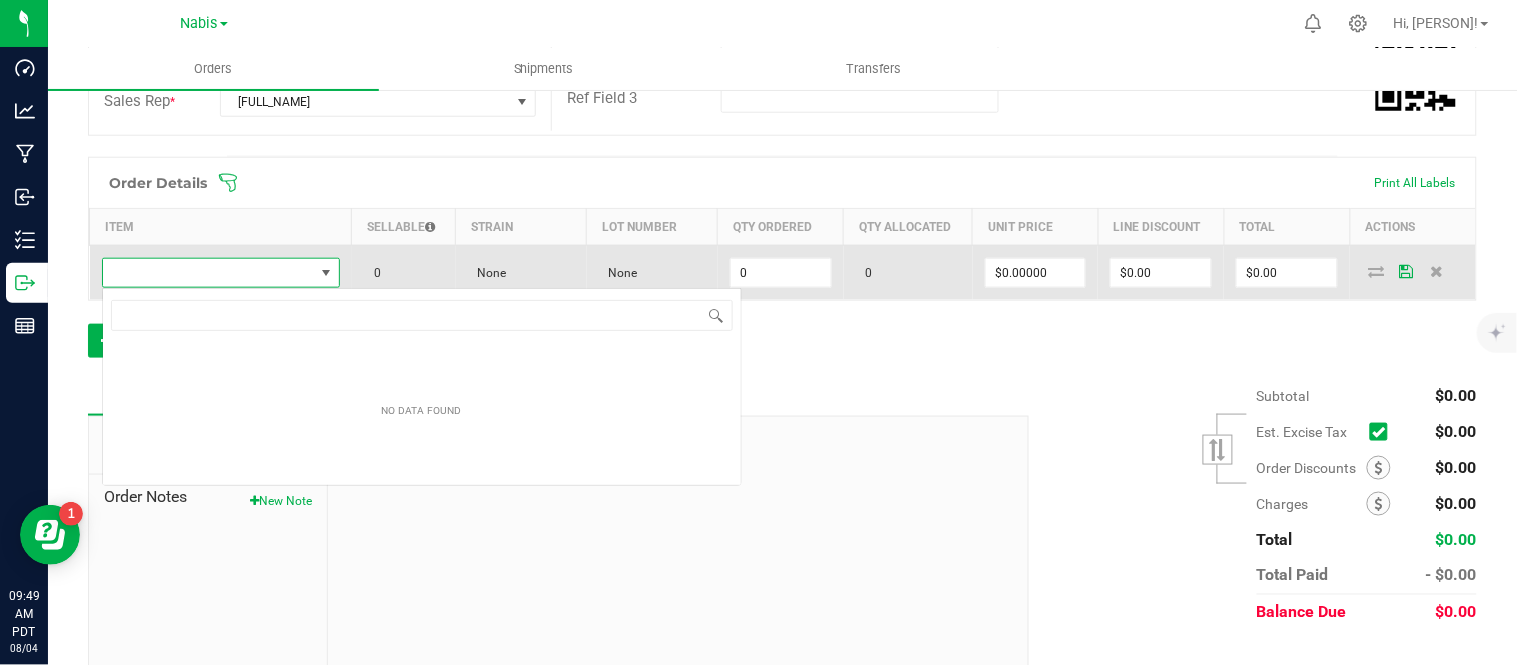 scroll, scrollTop: 99970, scrollLeft: 99765, axis: both 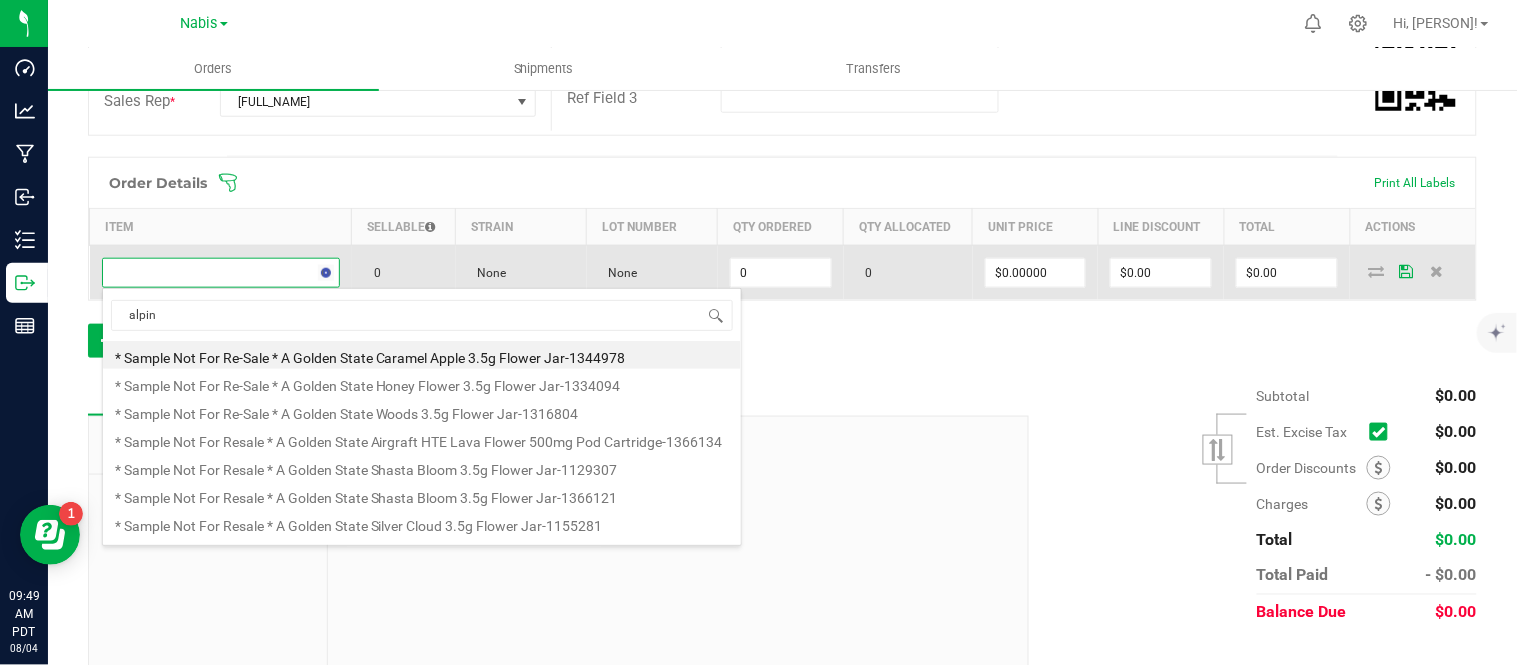 type on "alpine" 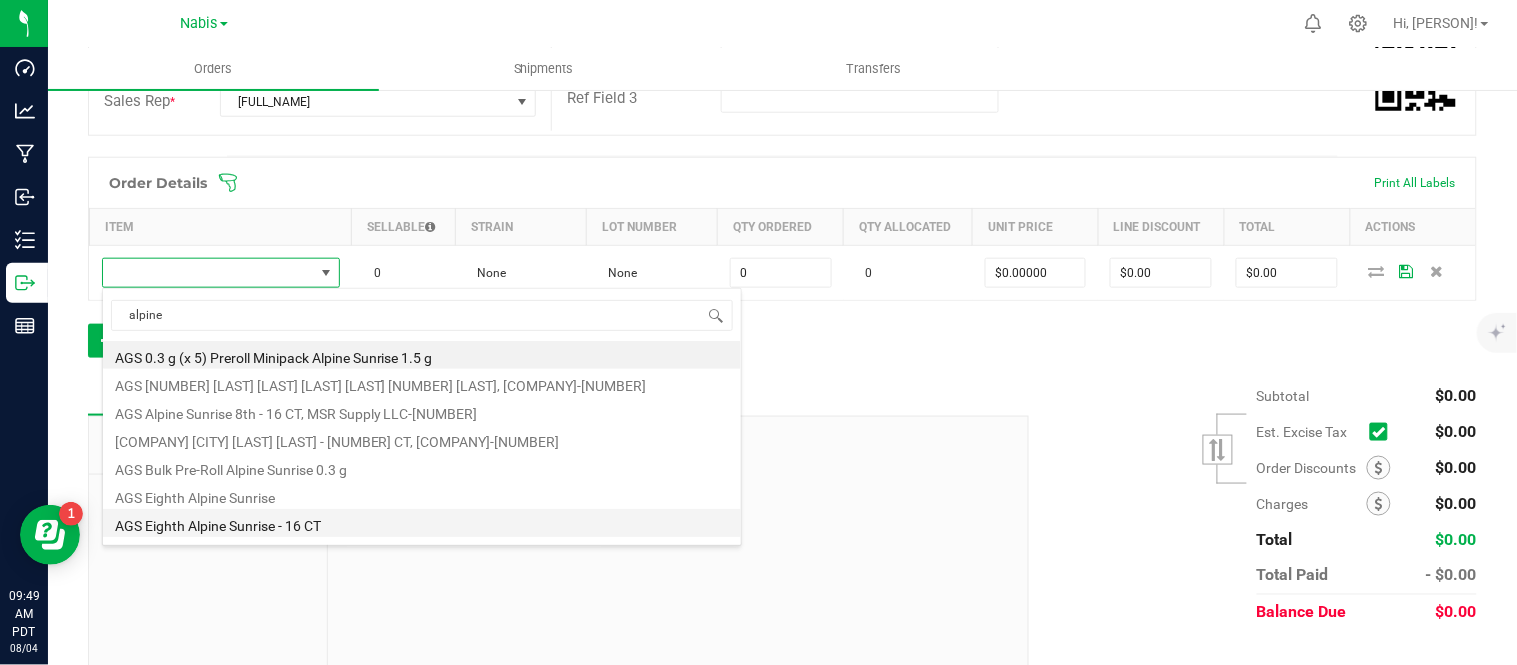 click on "AGS Eighth Alpine Sunrise - 16 CT" at bounding box center [422, 523] 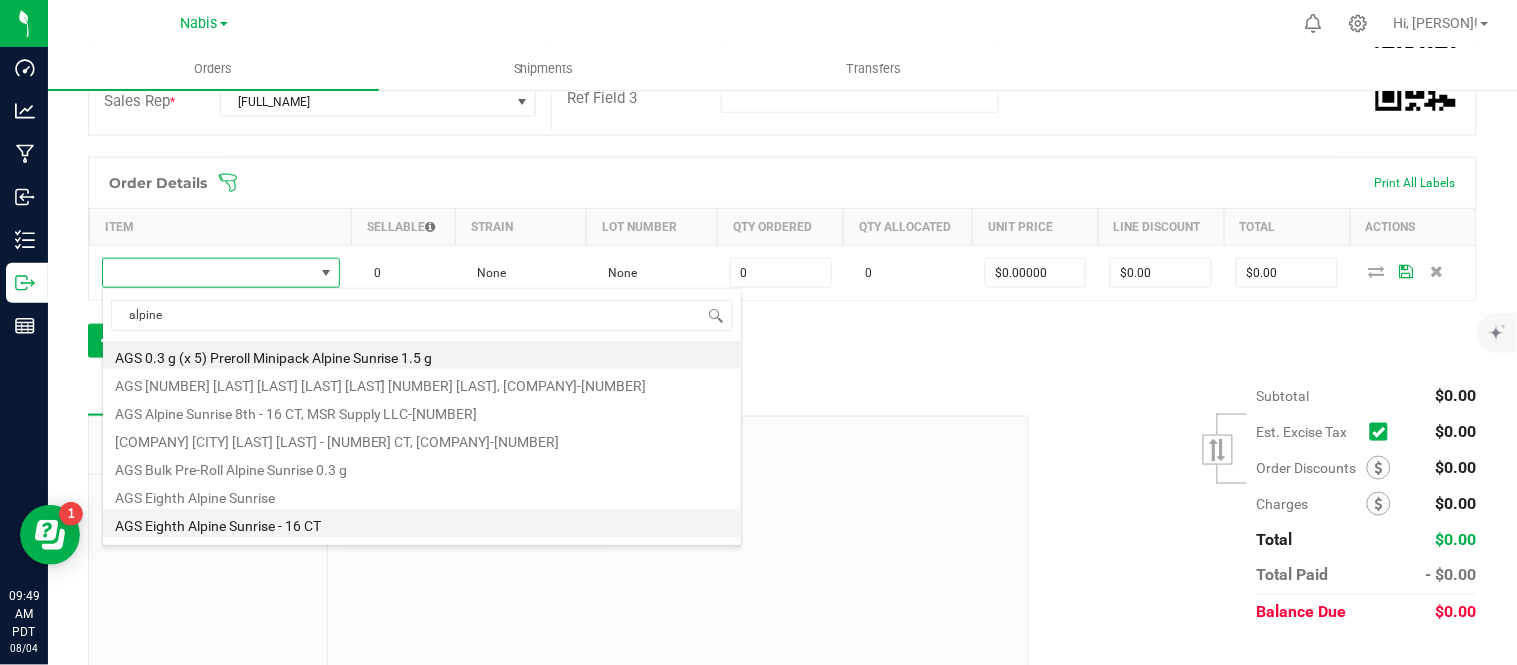 type on "0 ea" 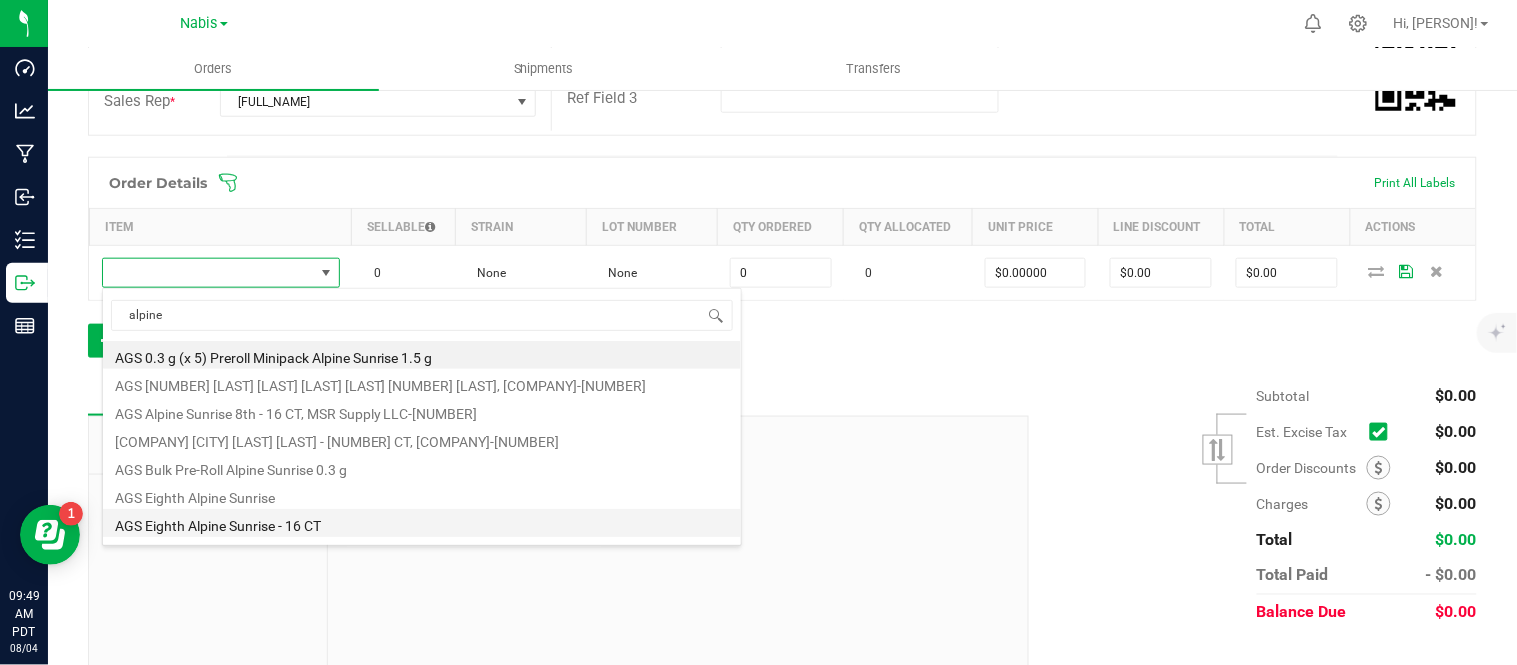 type on "$30.00000" 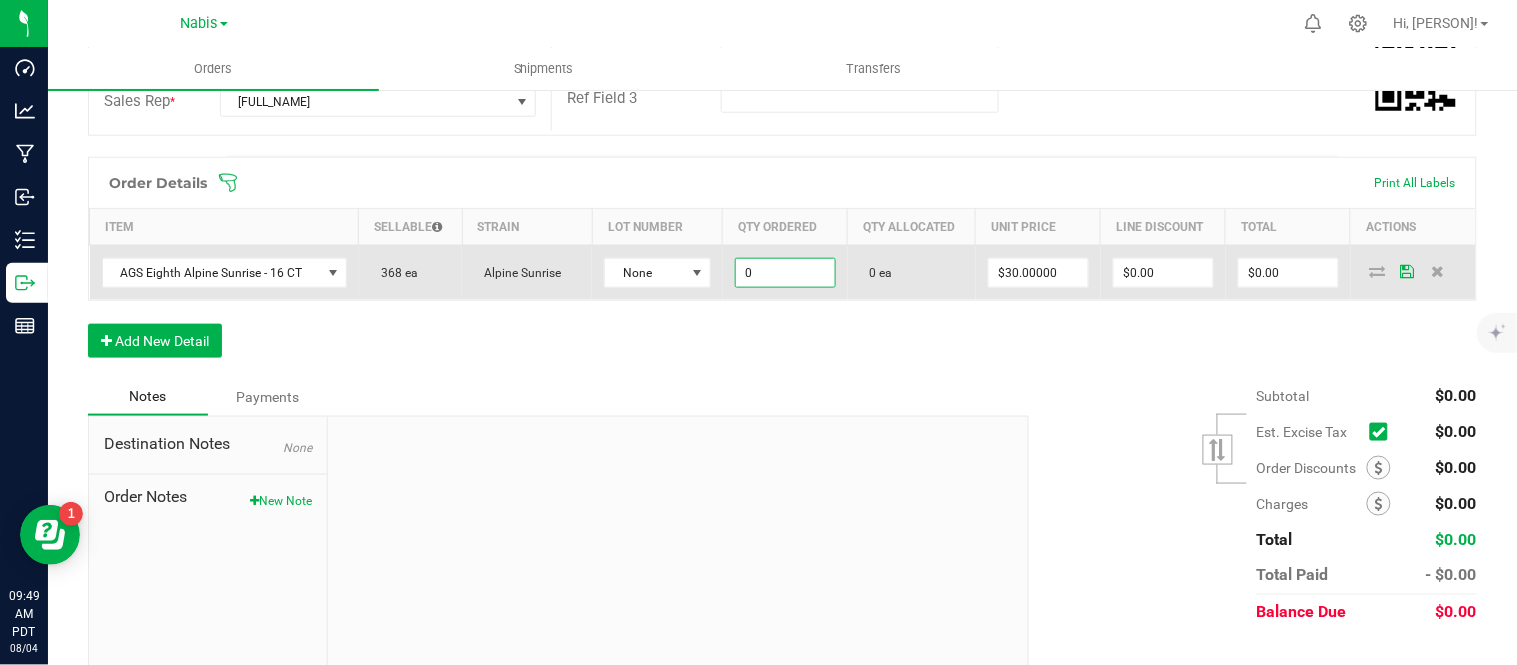 click on "0" at bounding box center (785, 273) 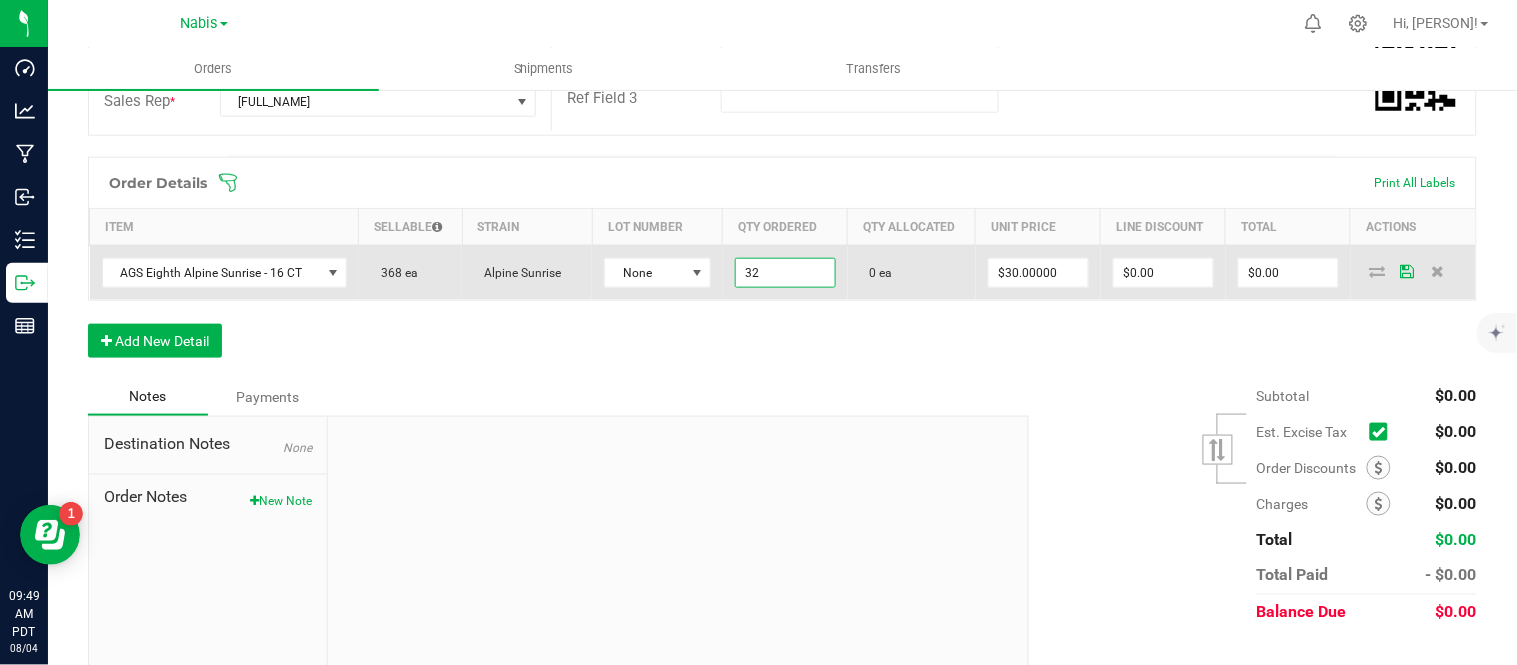 type on "32 ea" 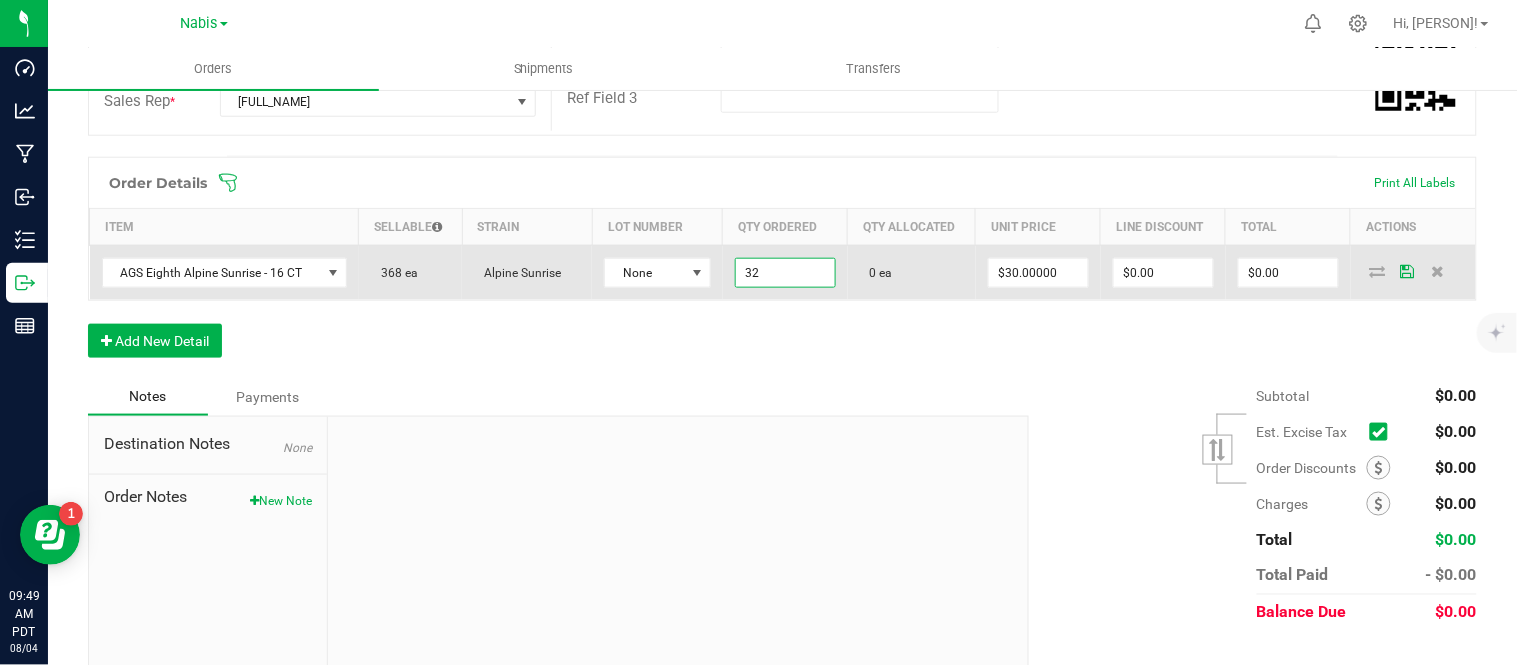 type on "30" 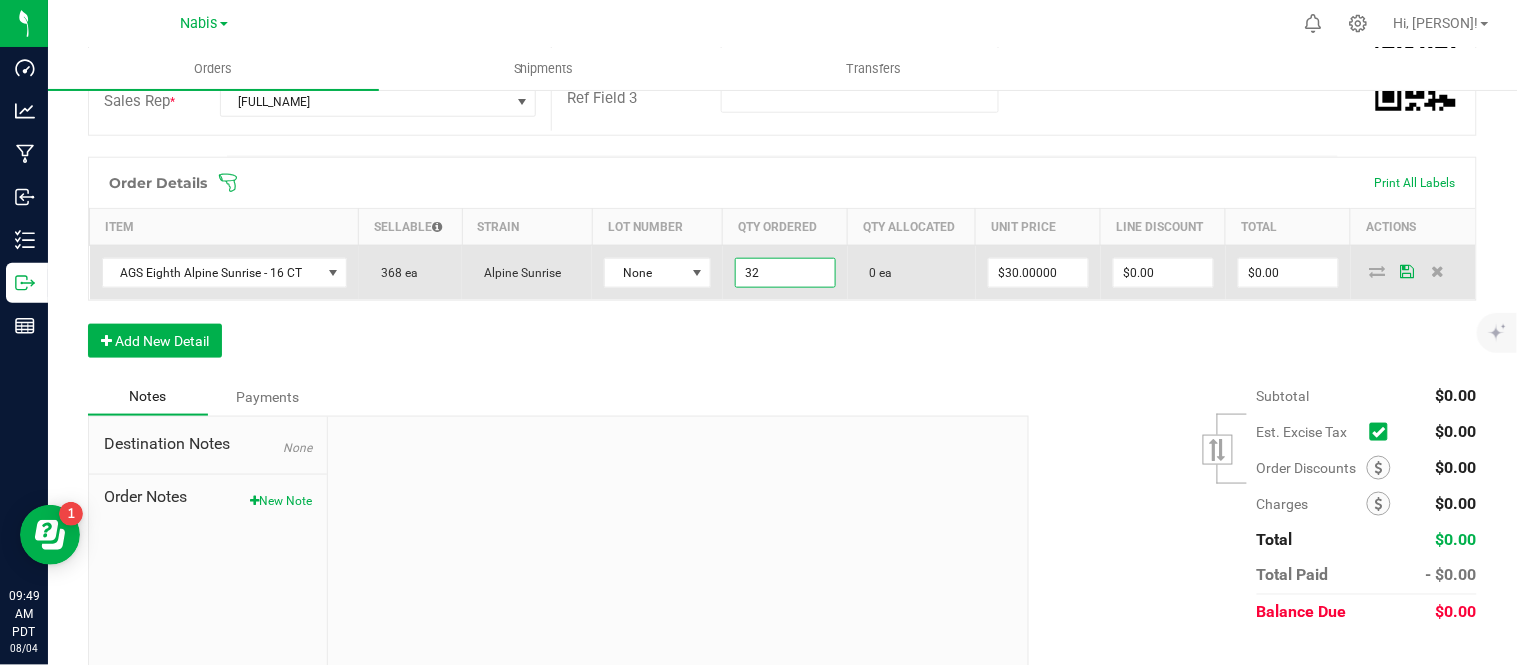 type on "$960.00" 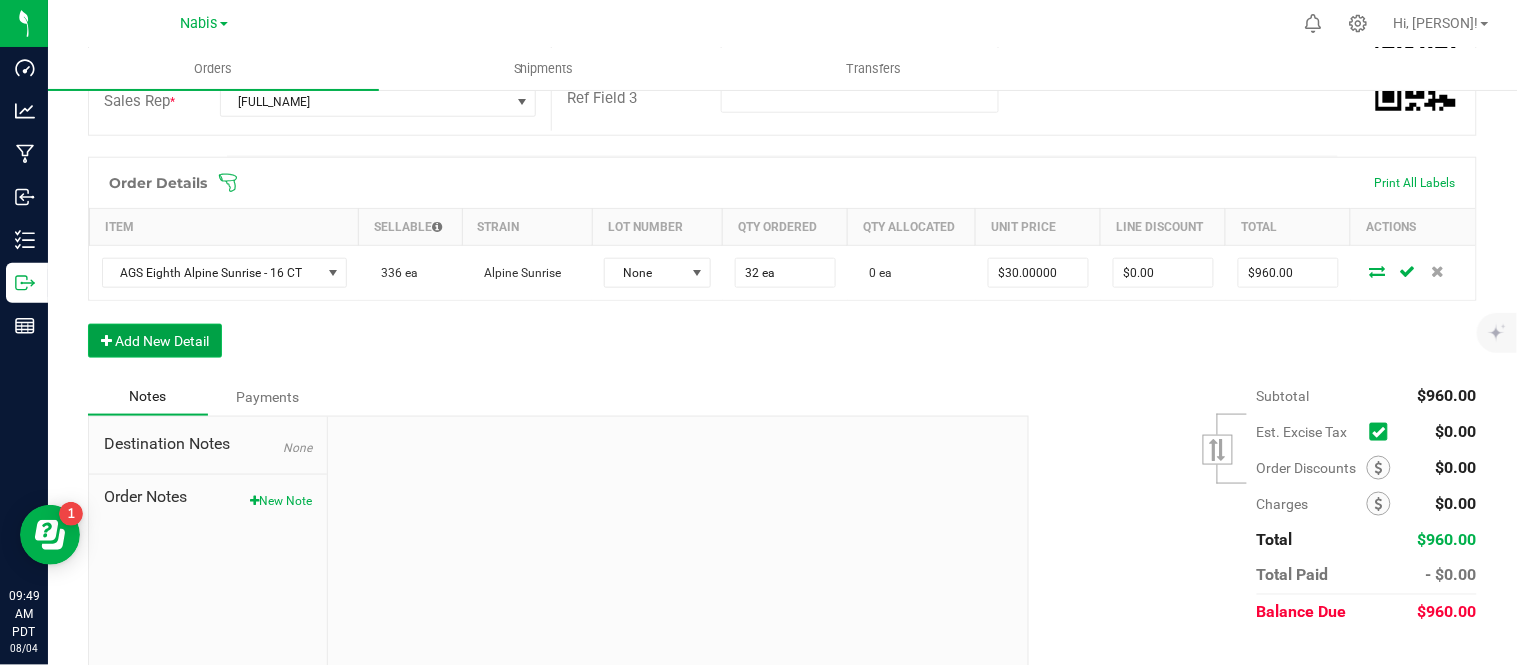 click on "Add New Detail" at bounding box center [155, 341] 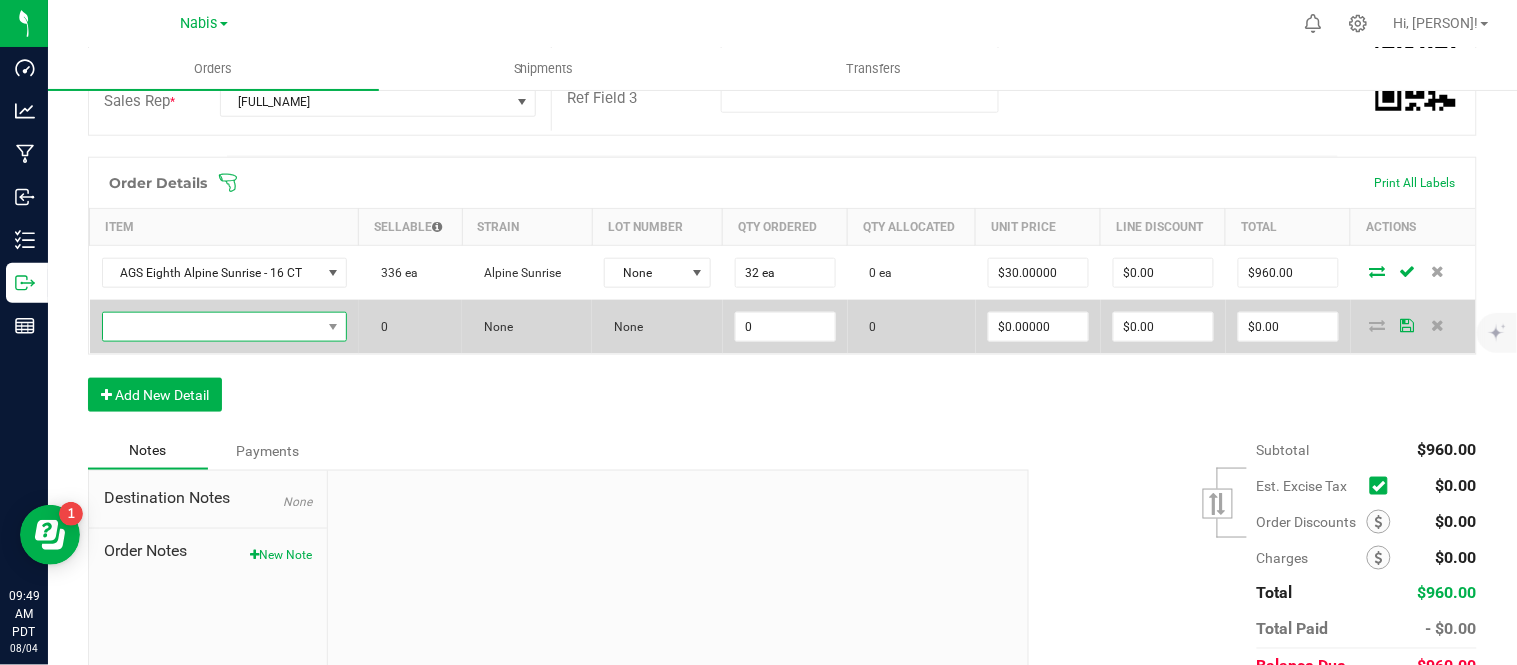 click at bounding box center (212, 327) 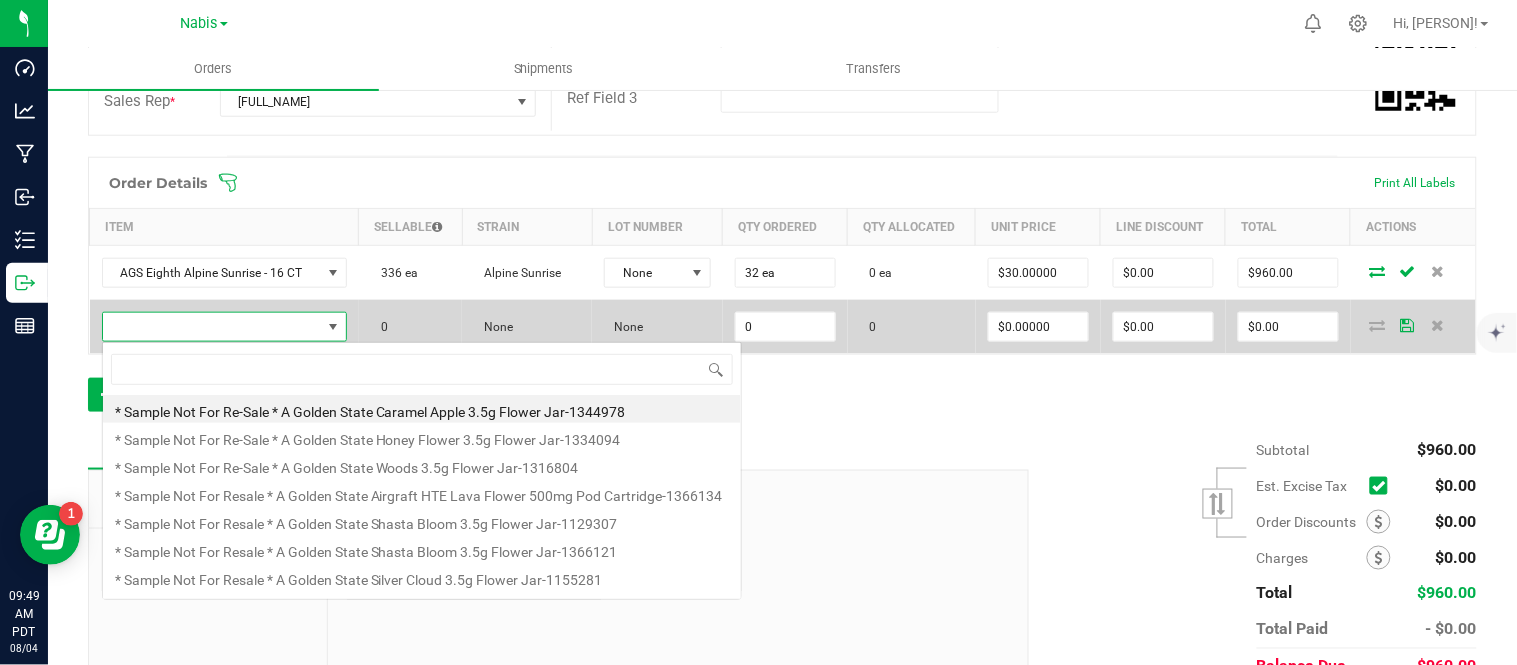 scroll, scrollTop: 99970, scrollLeft: 99760, axis: both 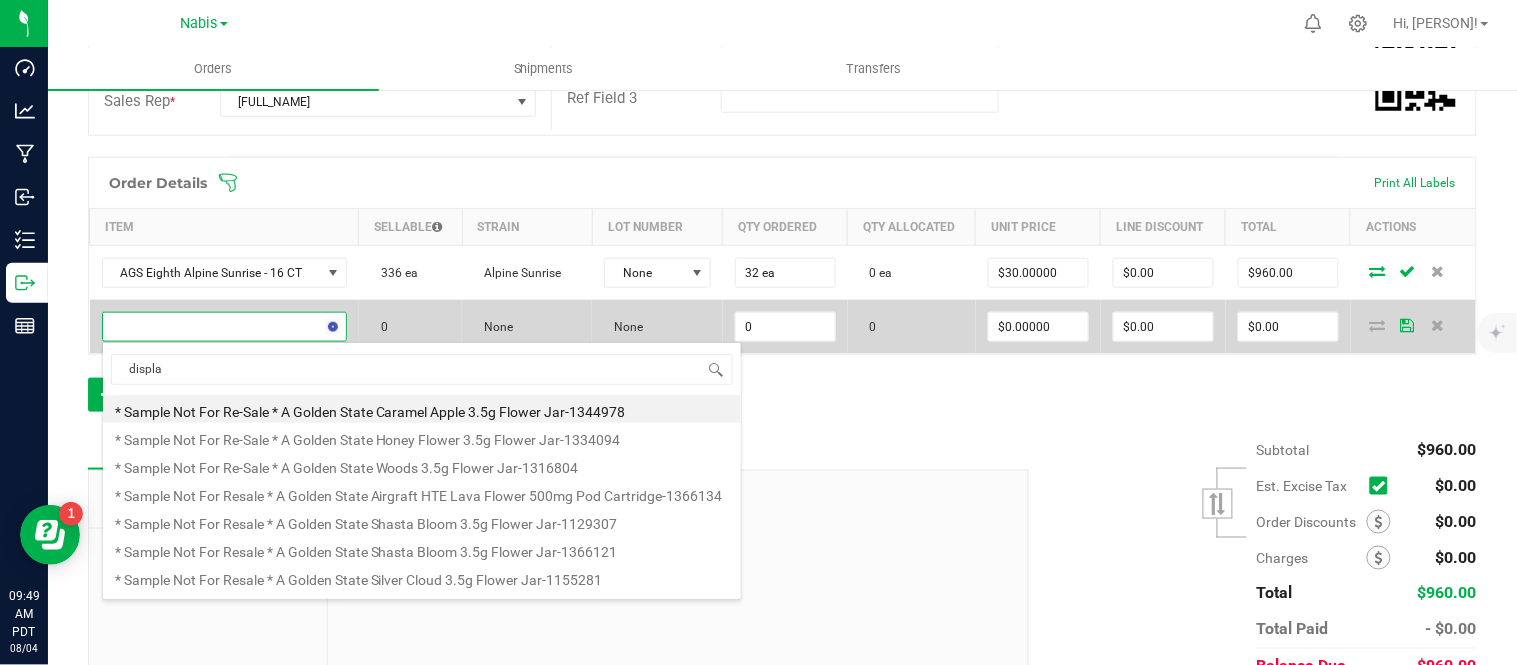 type on "display" 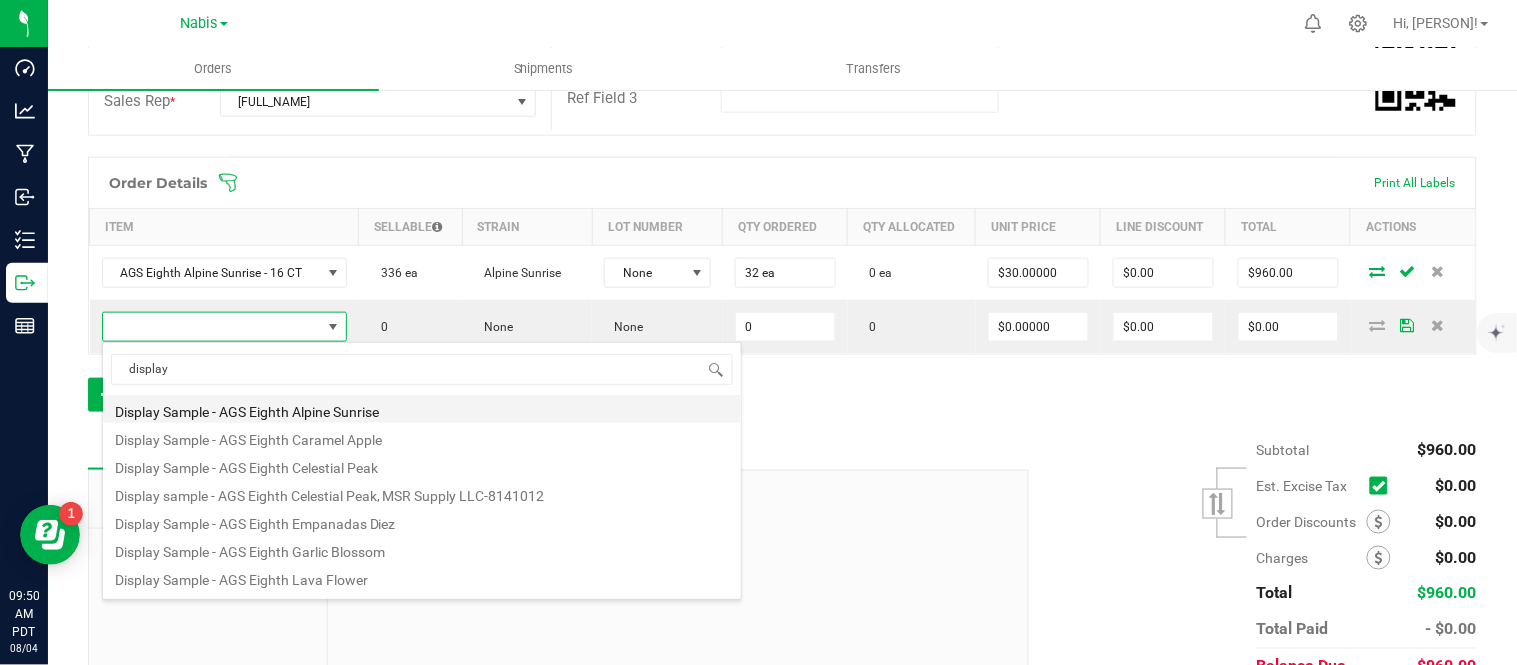 click on "Display Sample - AGS Eighth Alpine Sunrise" at bounding box center (422, 409) 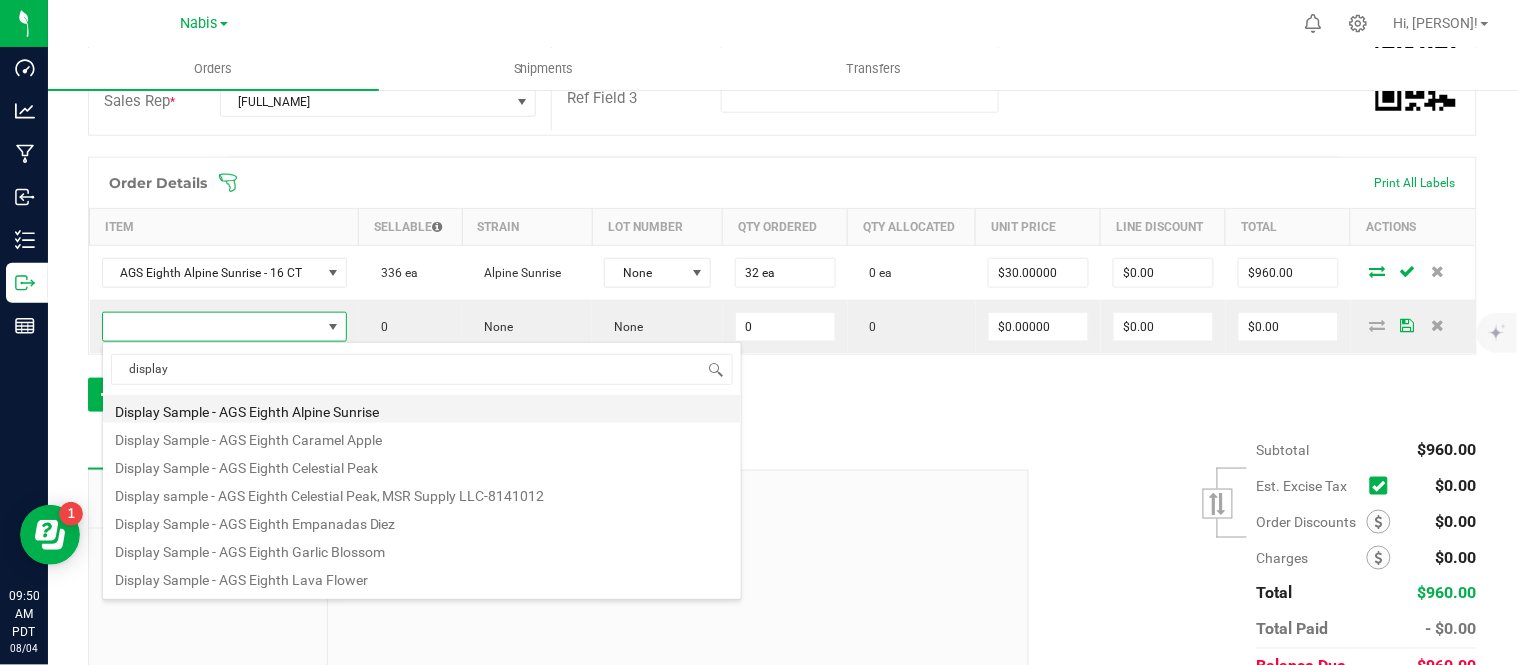 type on "0 ea" 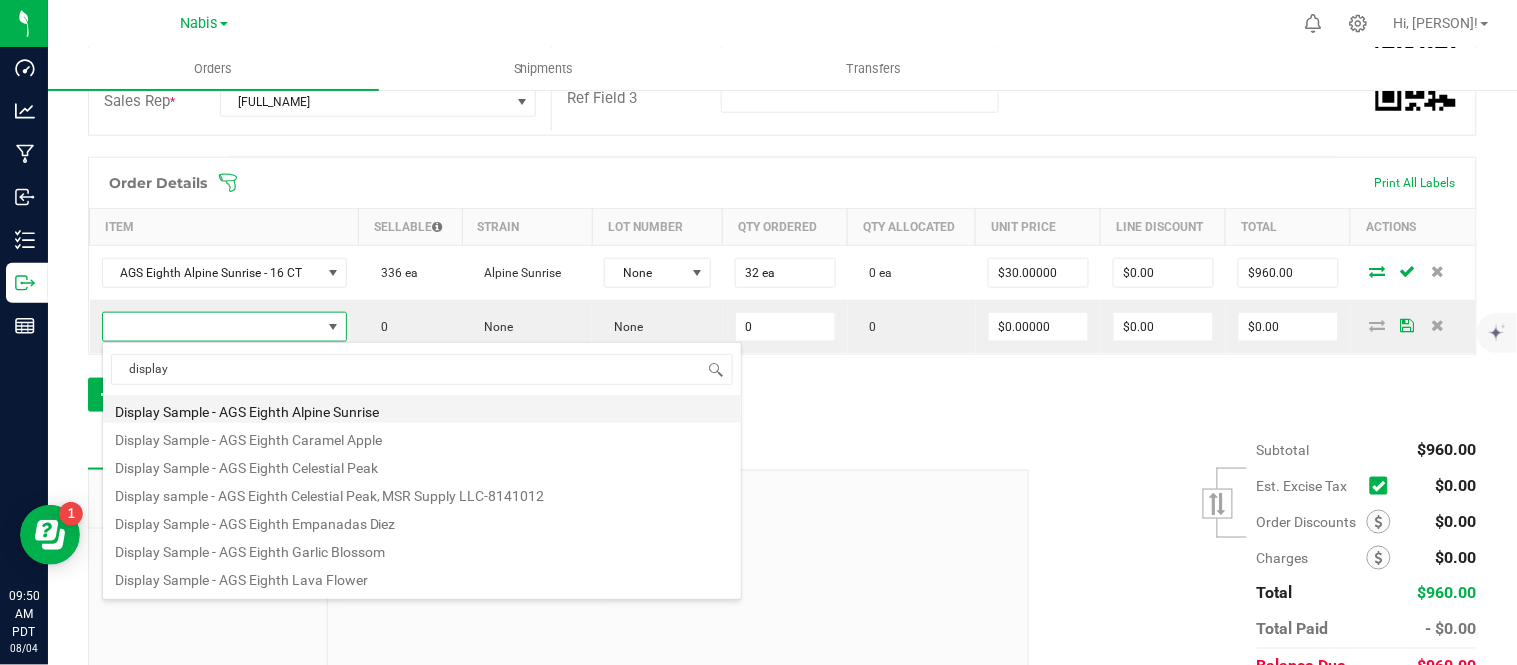 type on "$0.01000" 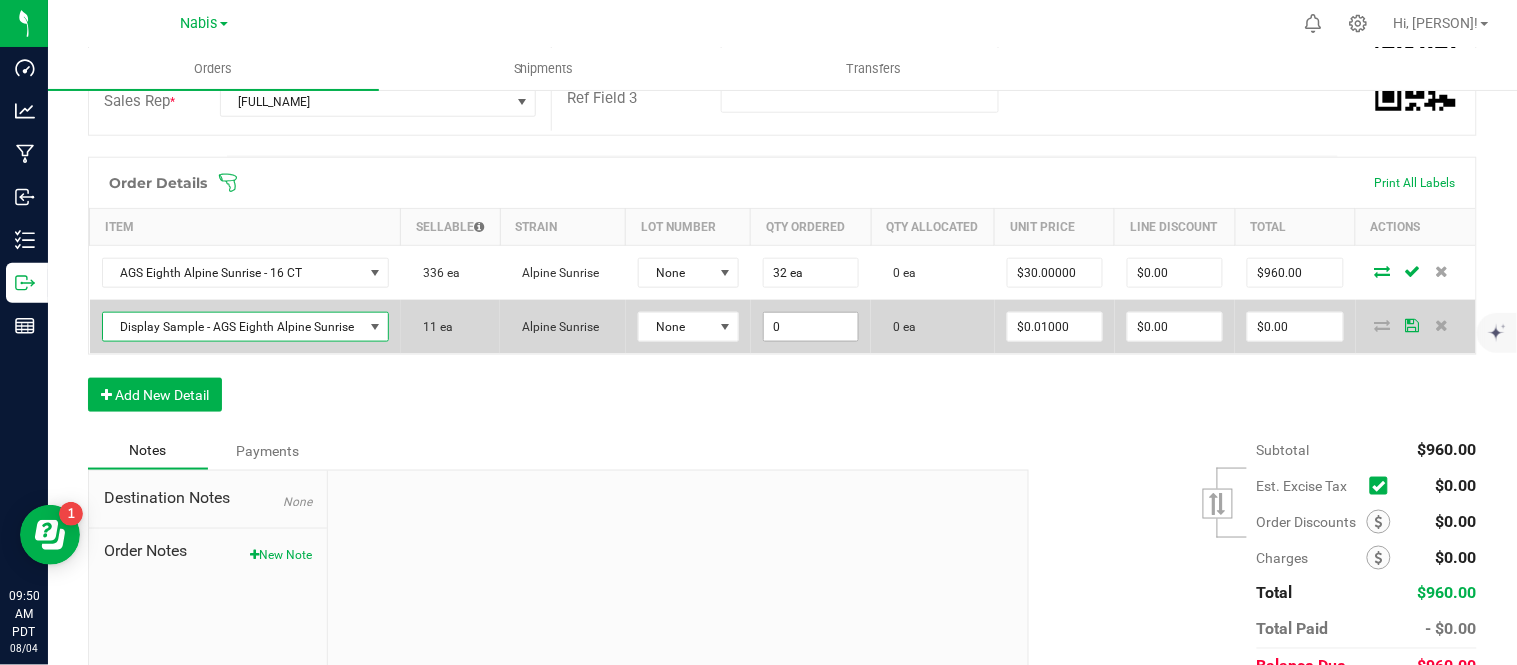 click on "0" at bounding box center (811, 327) 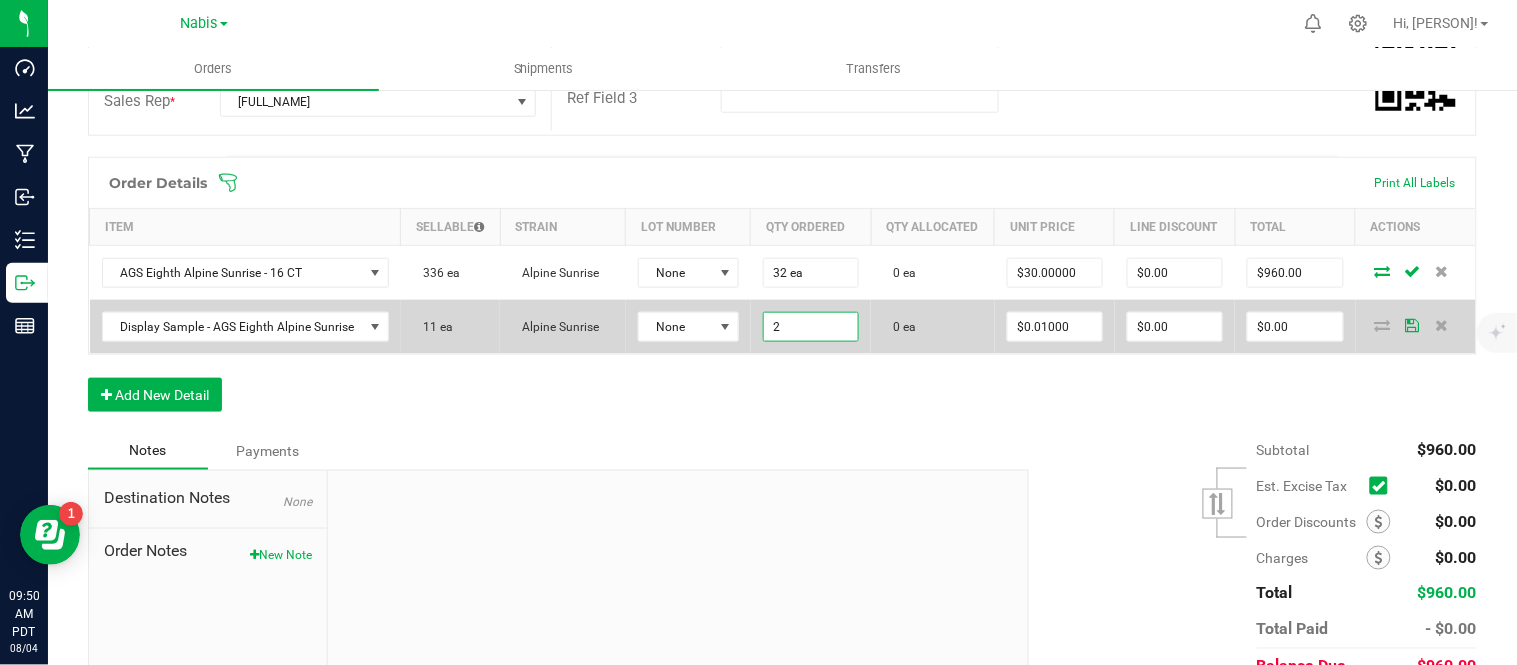 type on "2 ea" 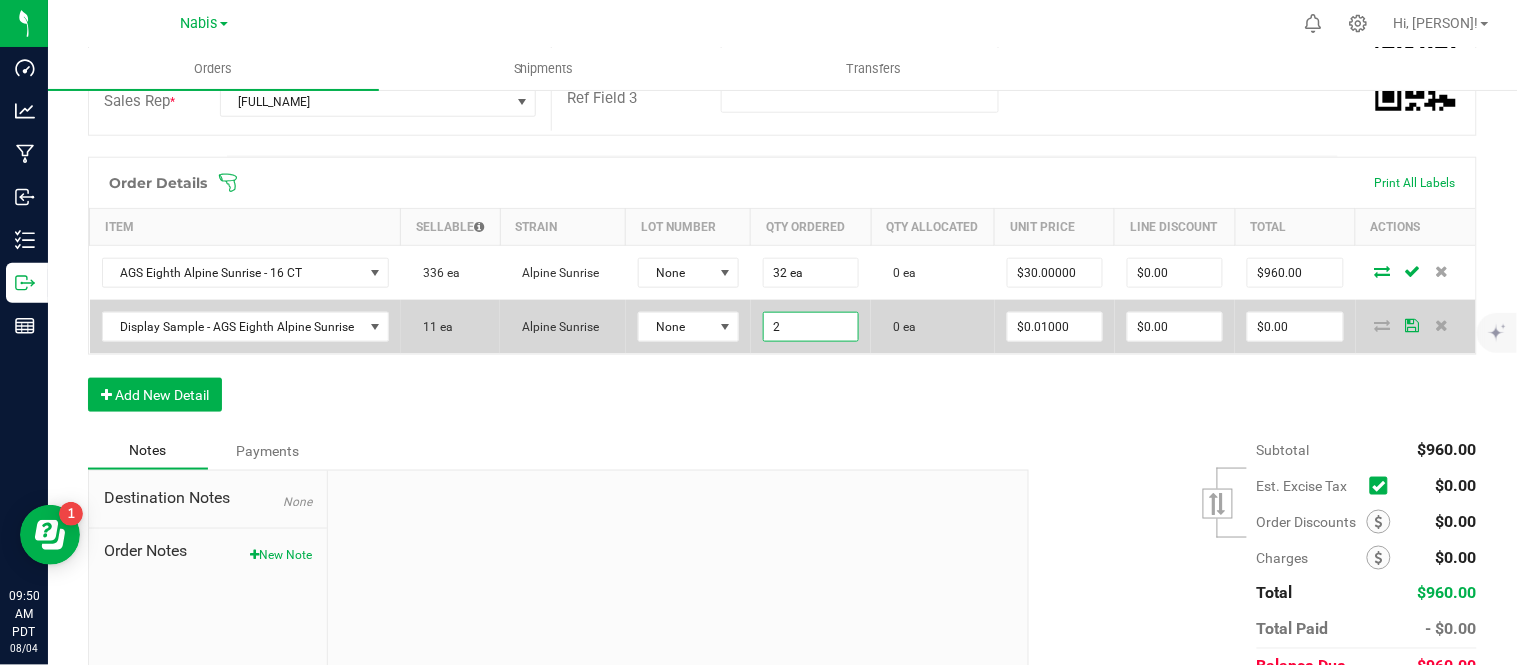 type on "0.01" 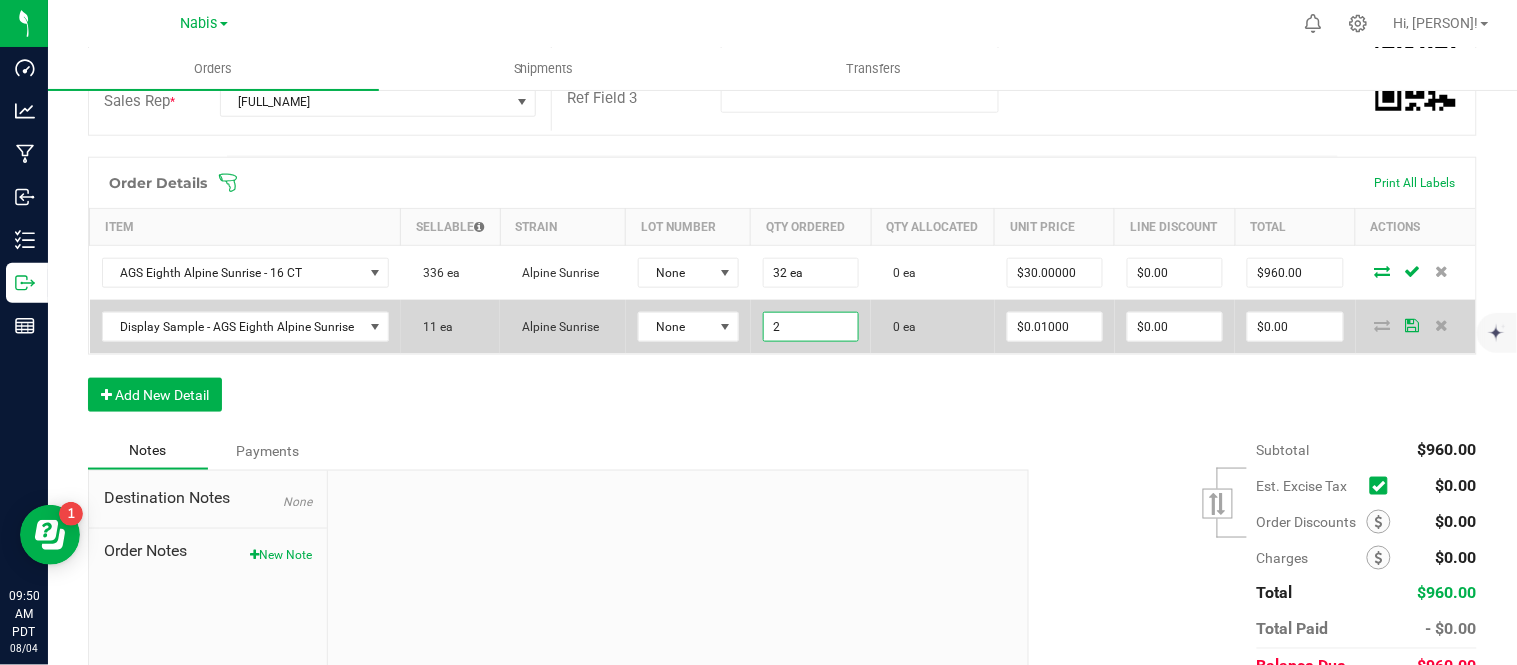 type on "$0.02" 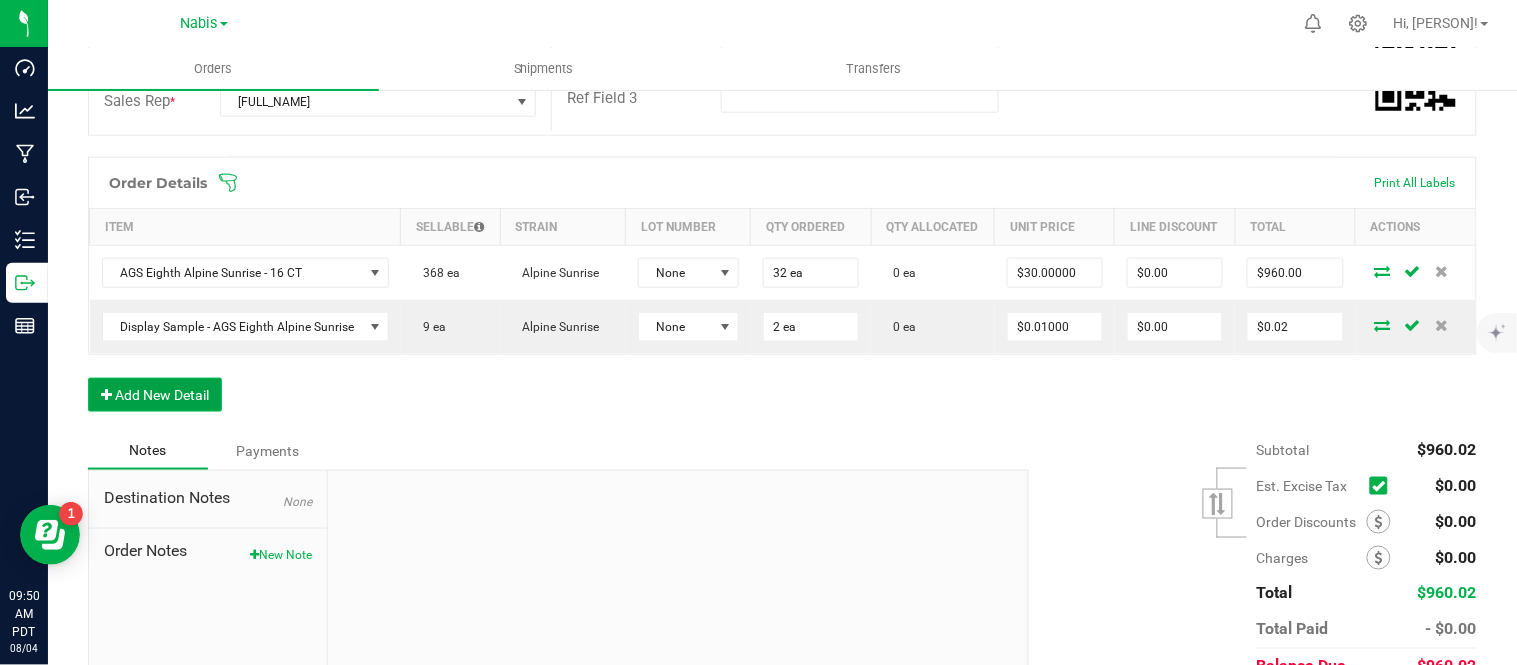 click on "Add New Detail" at bounding box center (155, 395) 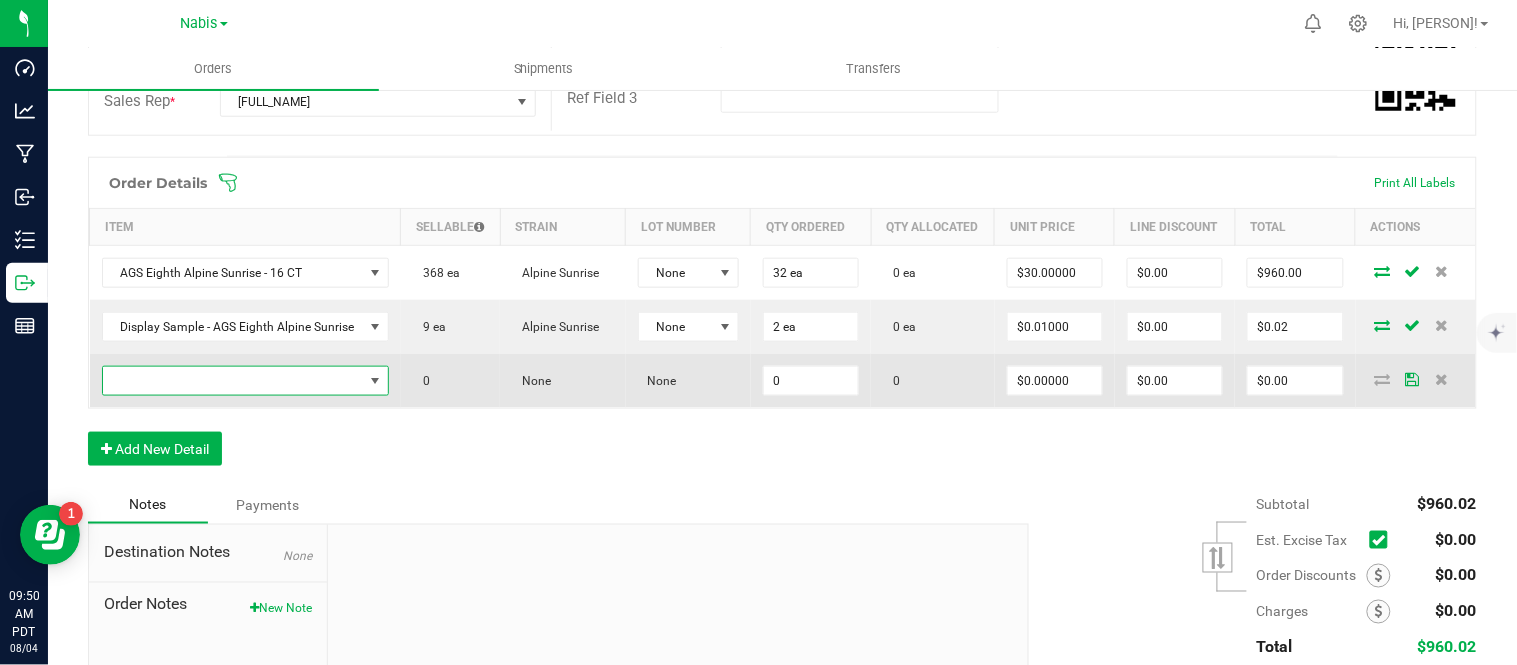 click at bounding box center [233, 381] 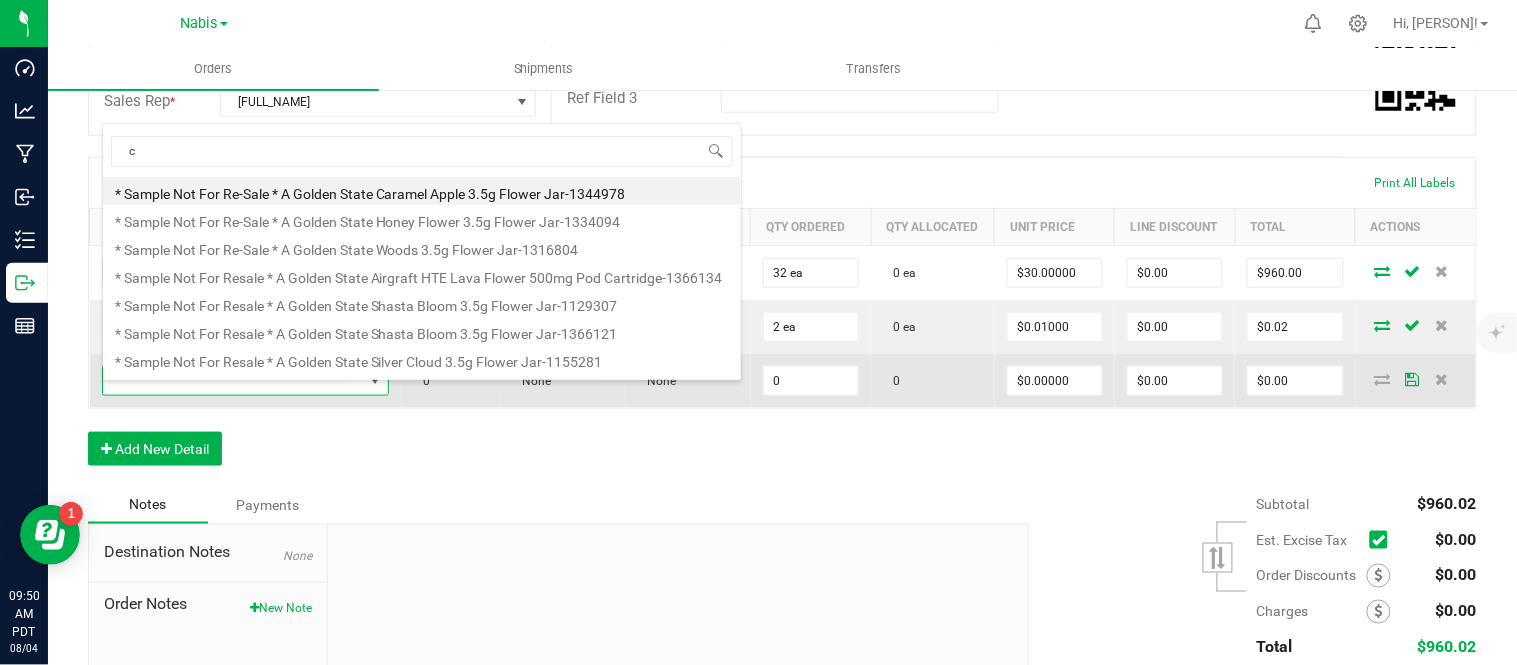 scroll, scrollTop: 99970, scrollLeft: 99717, axis: both 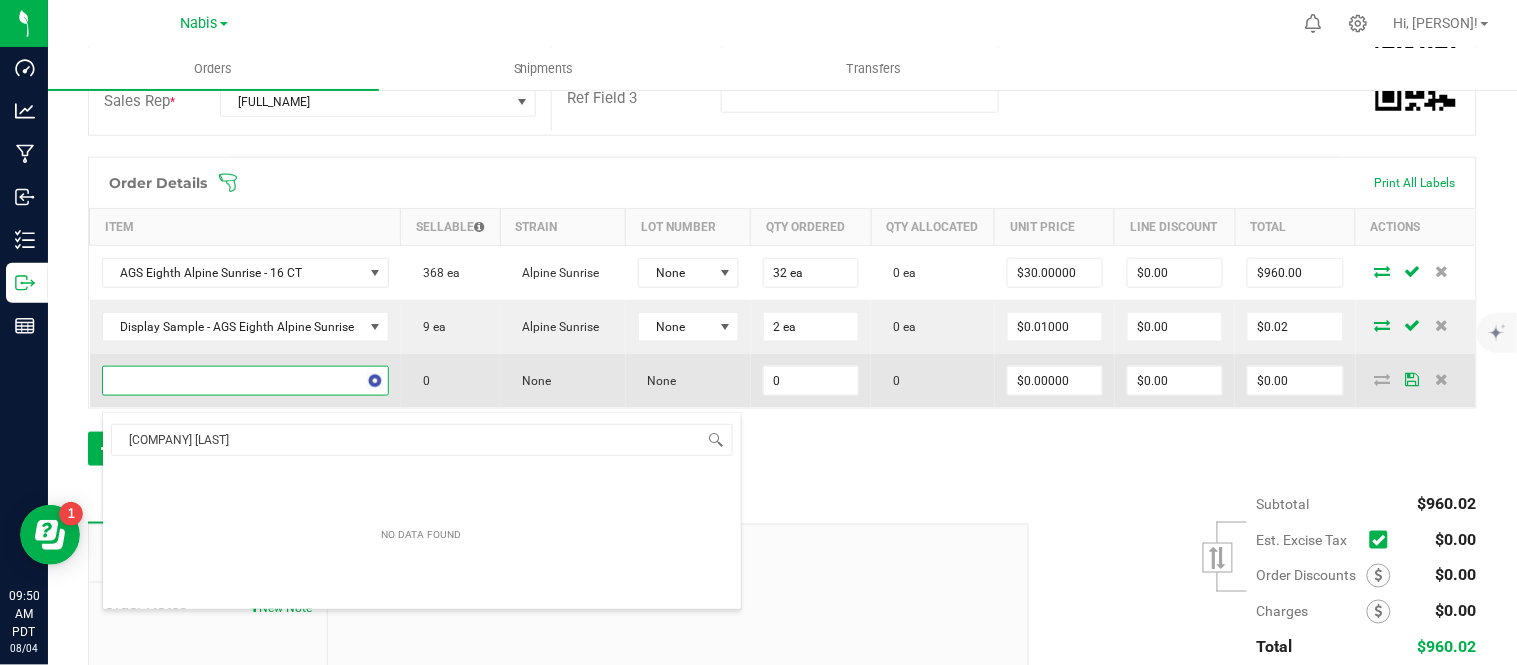 type on "celestial" 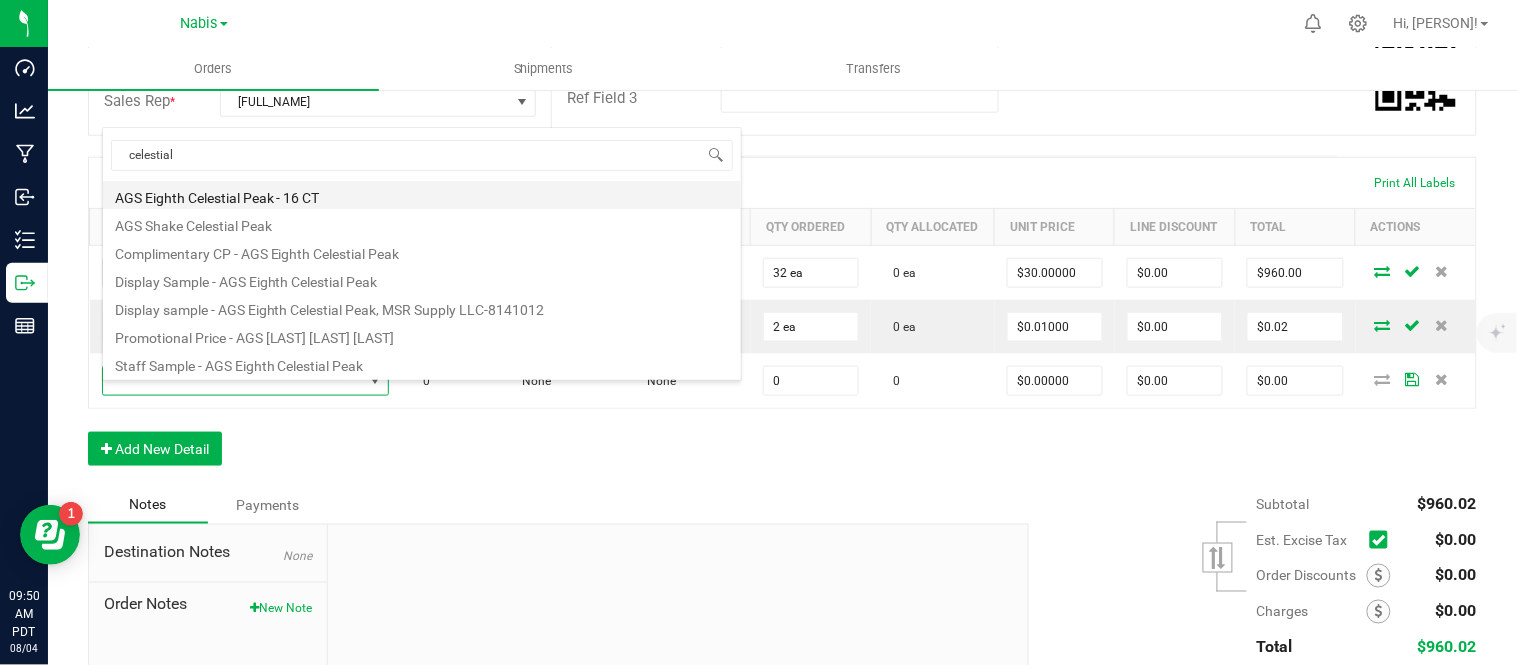 click on "AGS Eighth Celestial Peak - 16 CT" at bounding box center [422, 195] 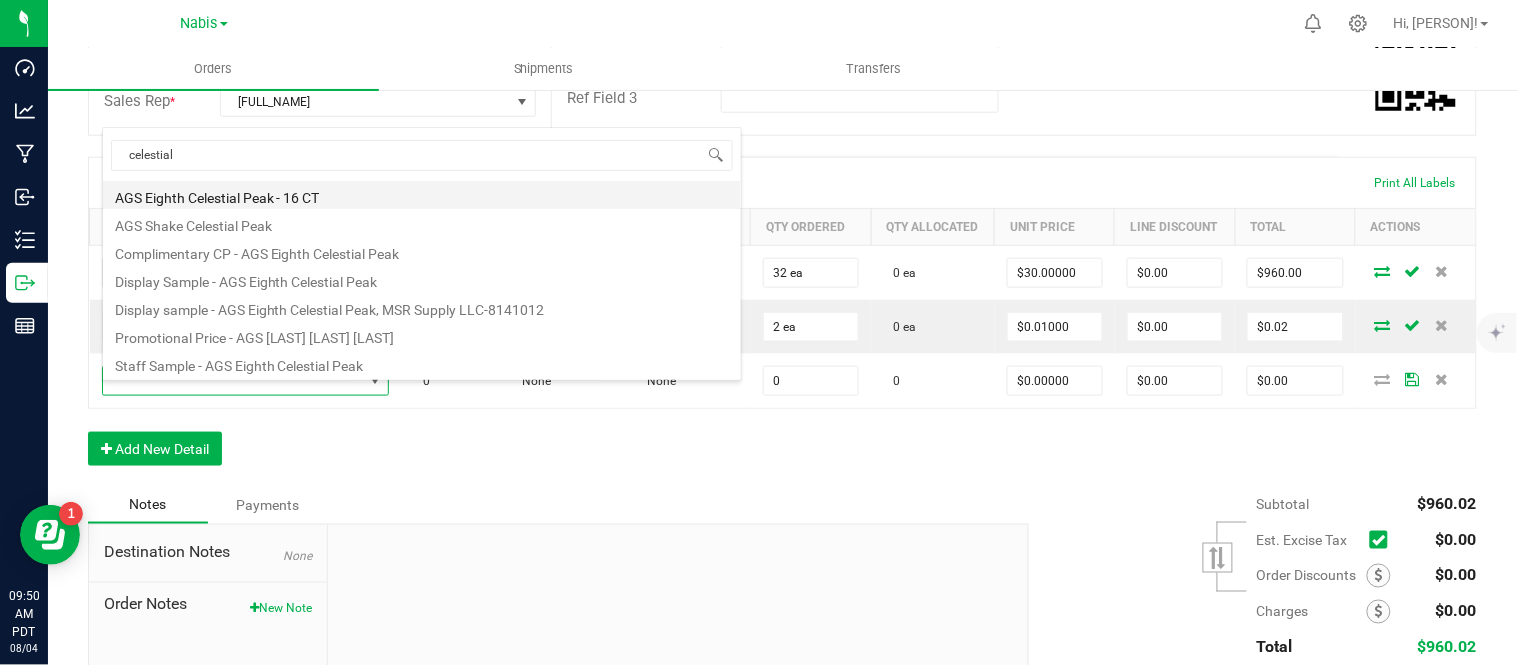 type on "0 ea" 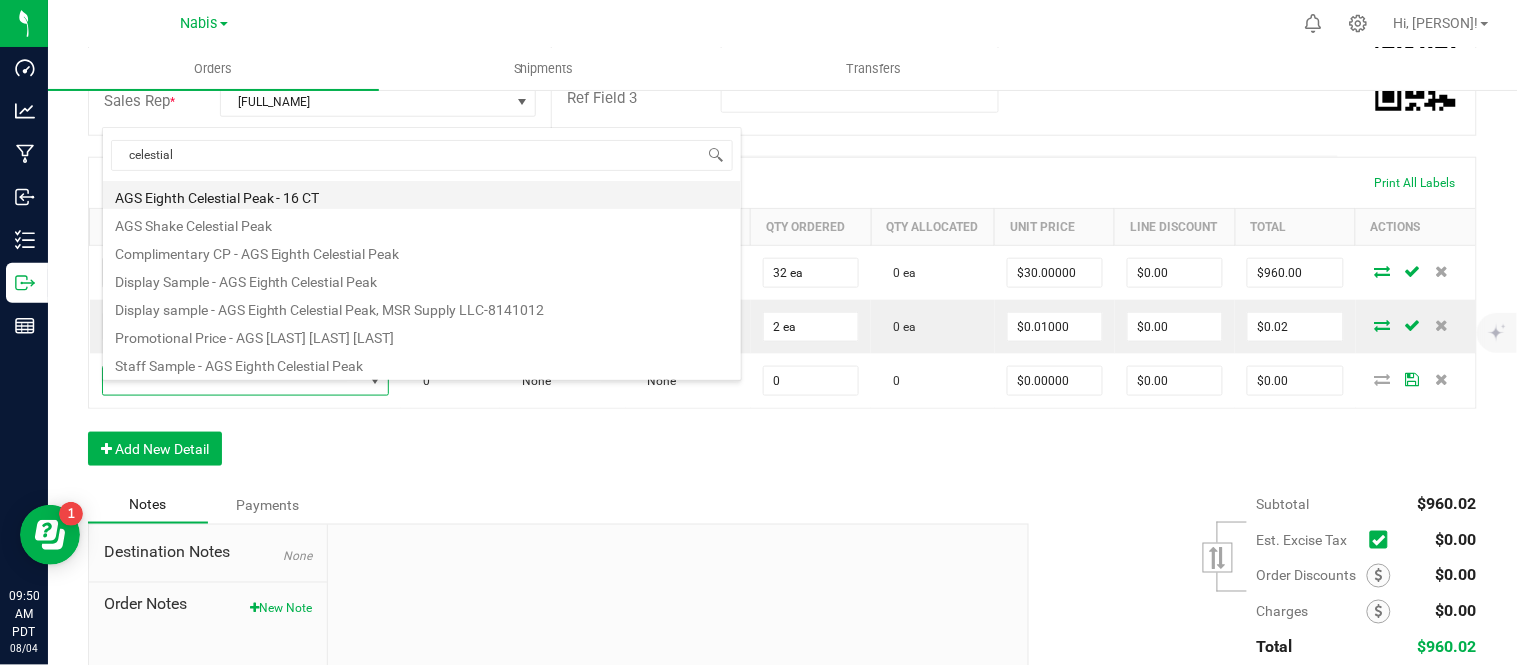 type on "$30.00000" 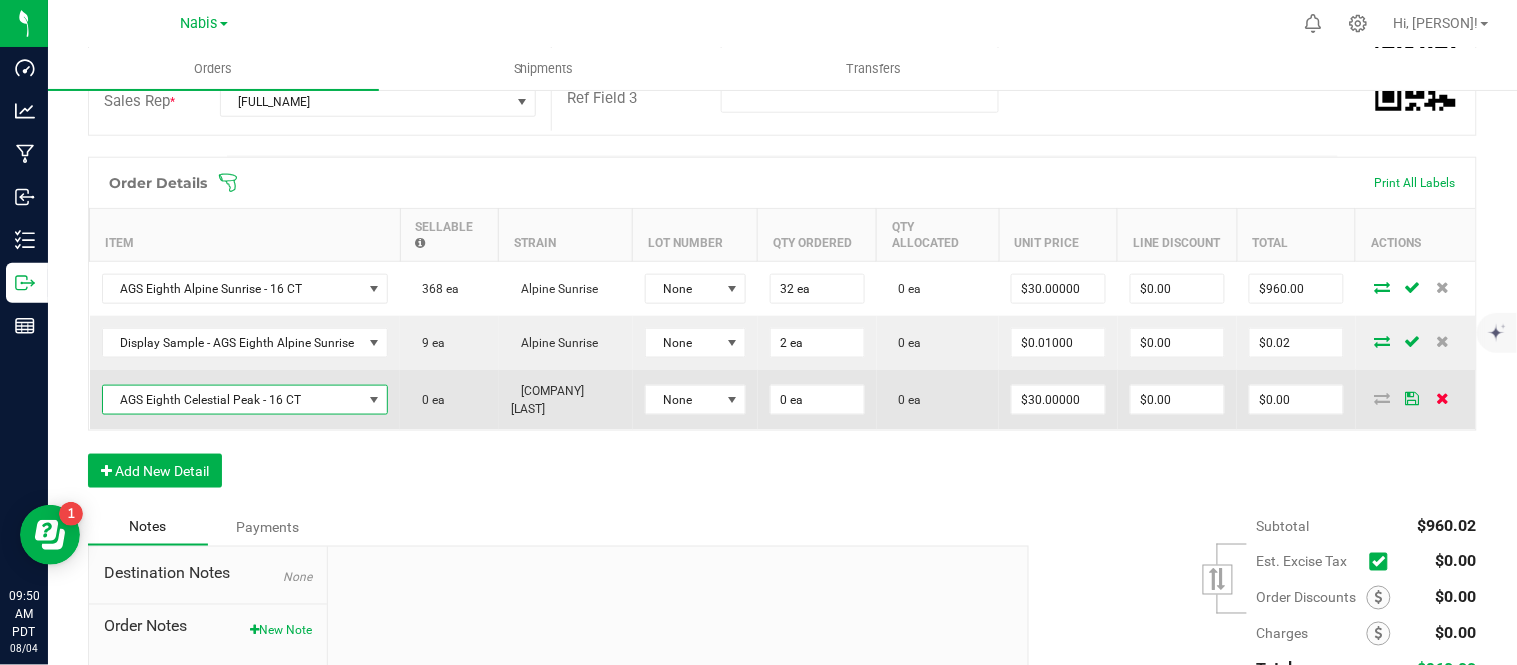 click at bounding box center [1442, 398] 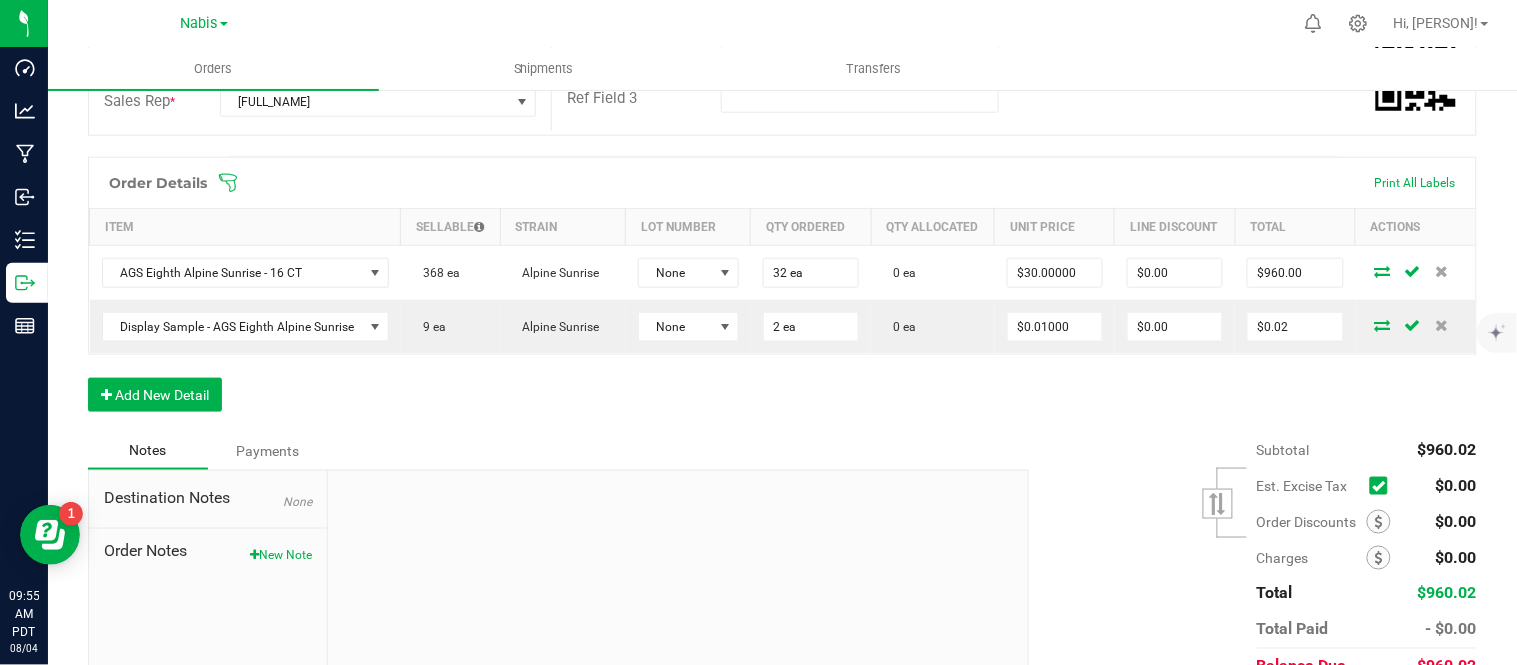 click on "Order Details Print All Labels Item  Sellable  Strain  Lot Number  Qty Ordered Qty Allocated Unit Price Line Discount Total Actions AGS Eighth Alpine Sunrise - 16 CT  368 ea   Alpine Sunrise  None 32 ea  0 ea  $30.00000 $0.00 $960.00 Display Sample - AGS Eighth Alpine Sunrise  9 ea   Alpine Sunrise  None 2 ea  0 ea  $0.01000 $0.00 $0.02
Add New Detail" at bounding box center (782, 294) 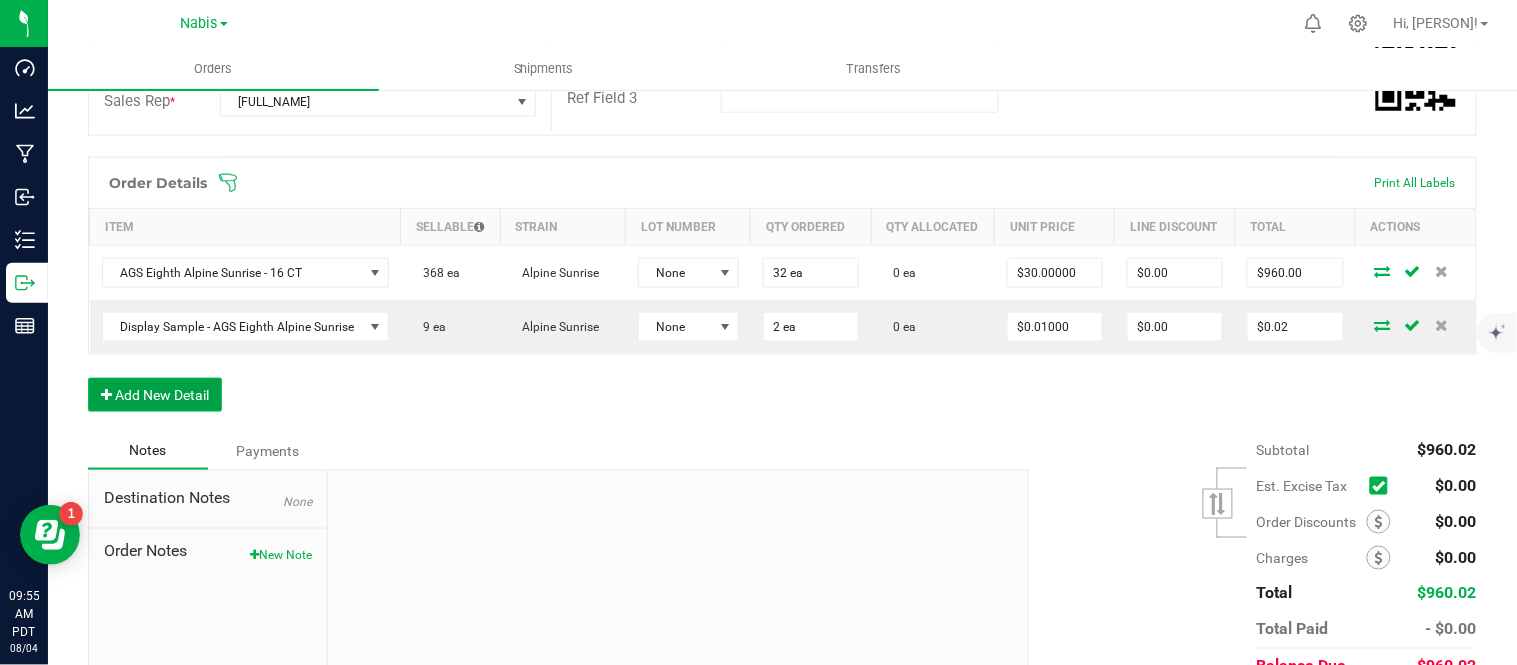 click on "Add New Detail" at bounding box center [155, 395] 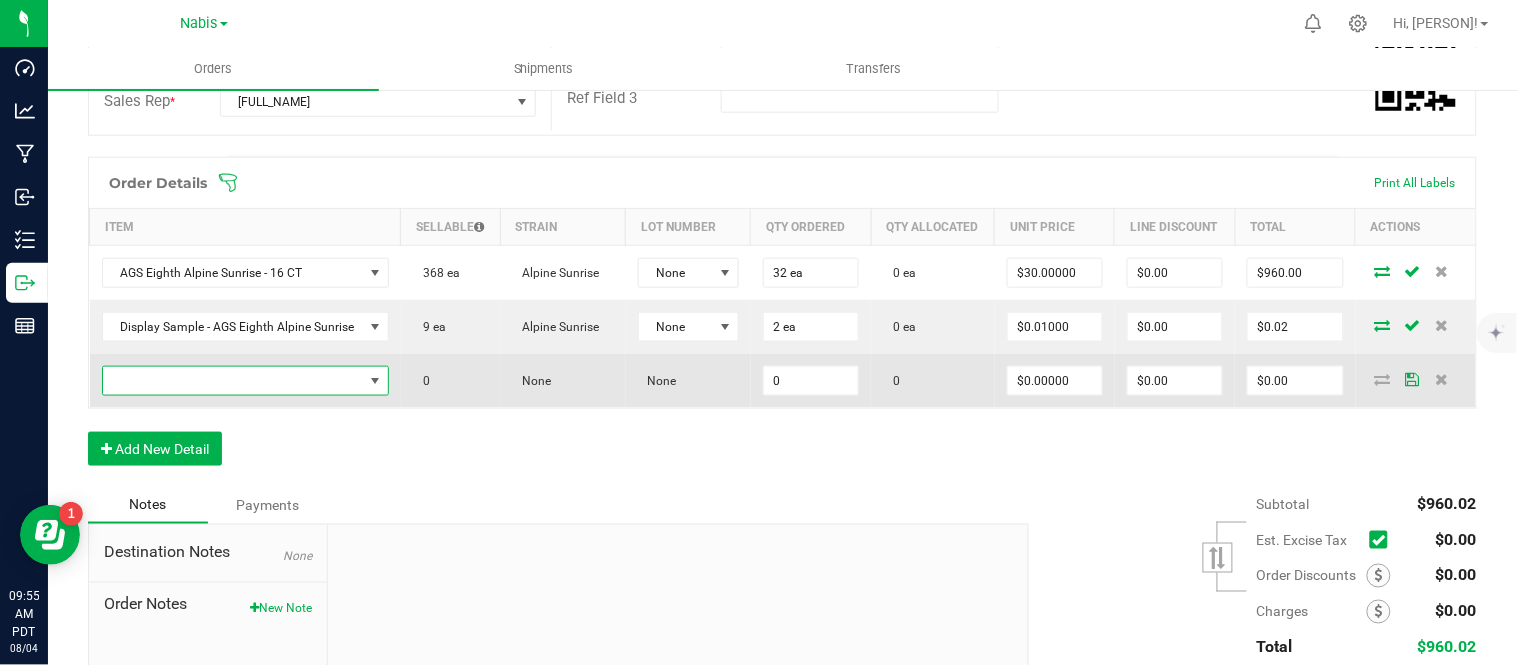 click at bounding box center (233, 381) 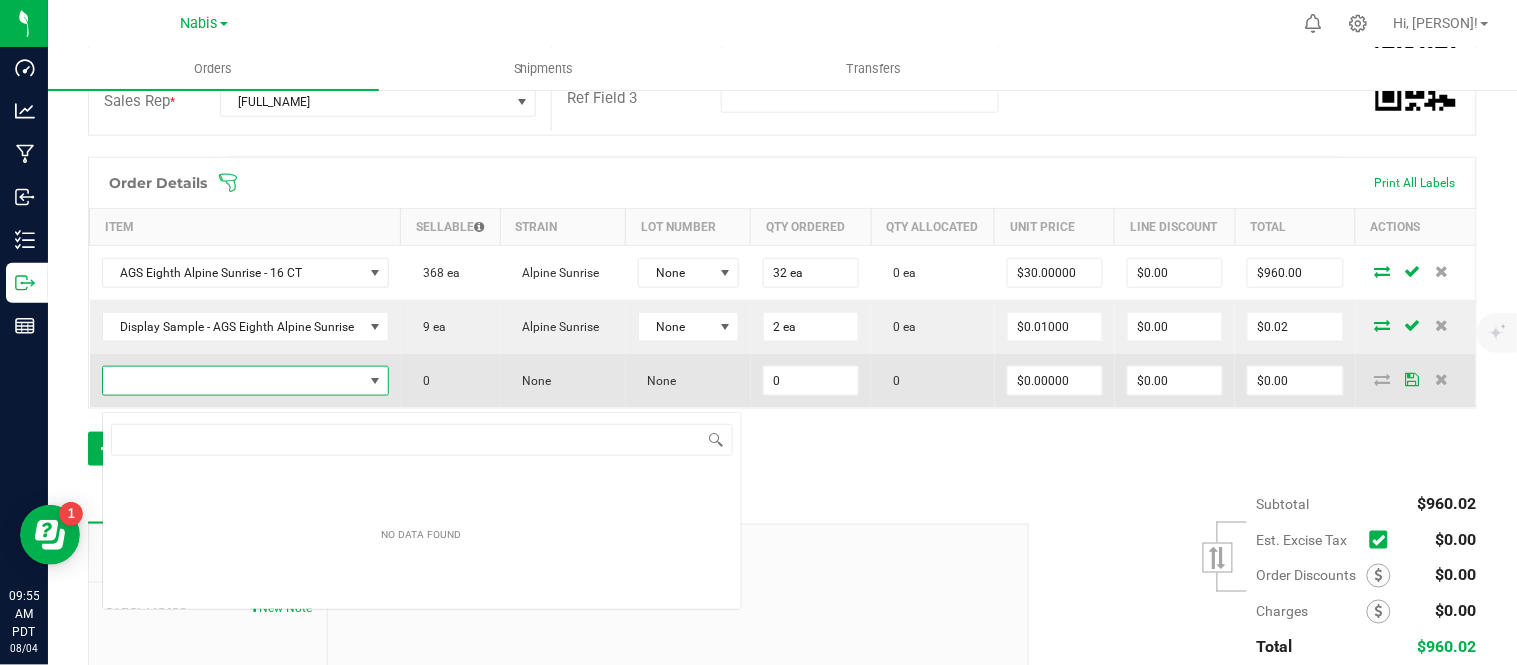 scroll, scrollTop: 99970, scrollLeft: 99717, axis: both 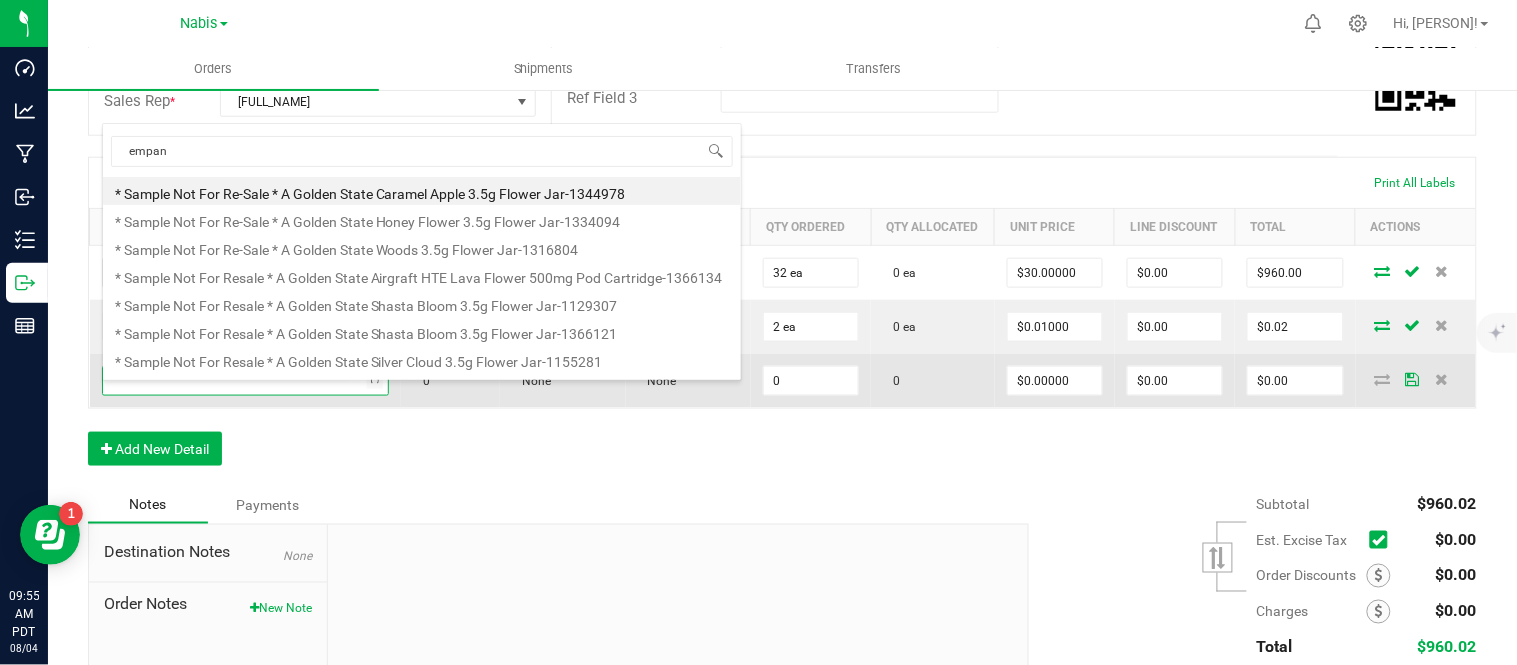 type on "empana" 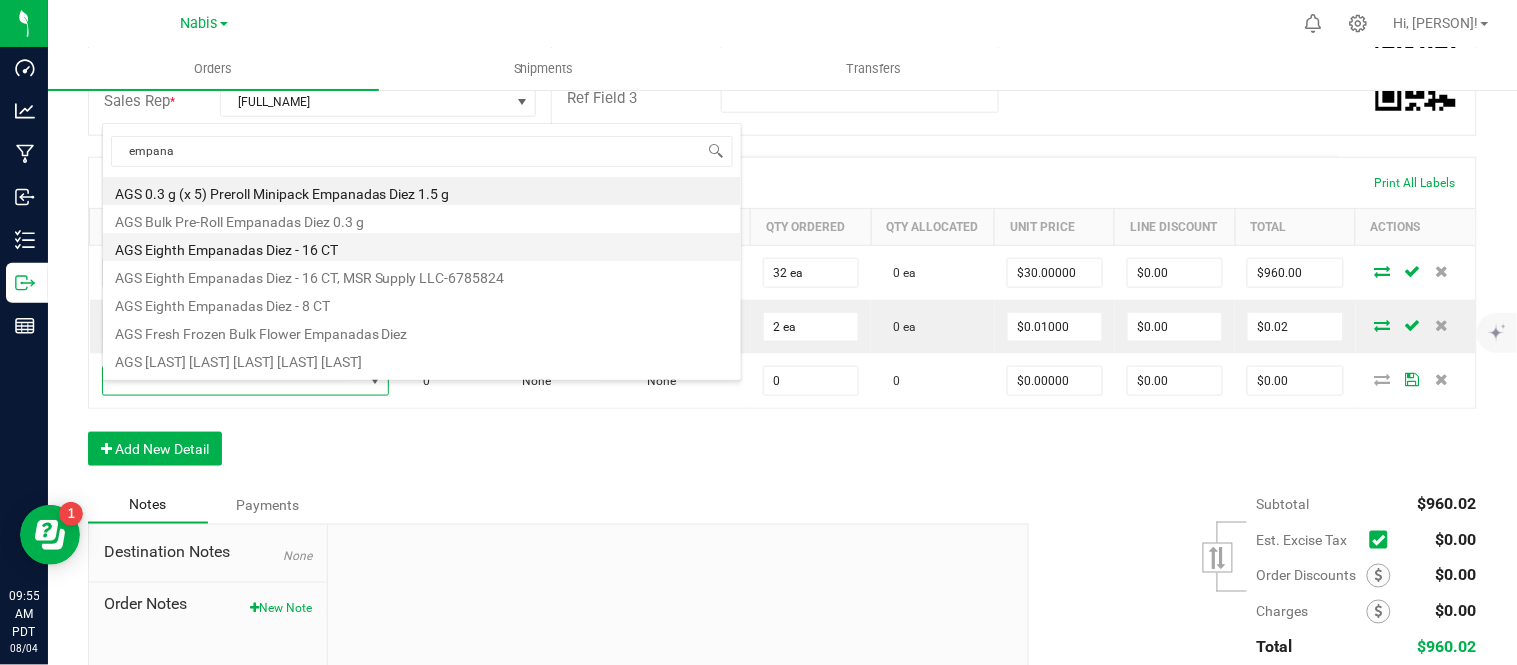 click on "AGS Eighth Empanadas Diez - 16 CT" at bounding box center [422, 247] 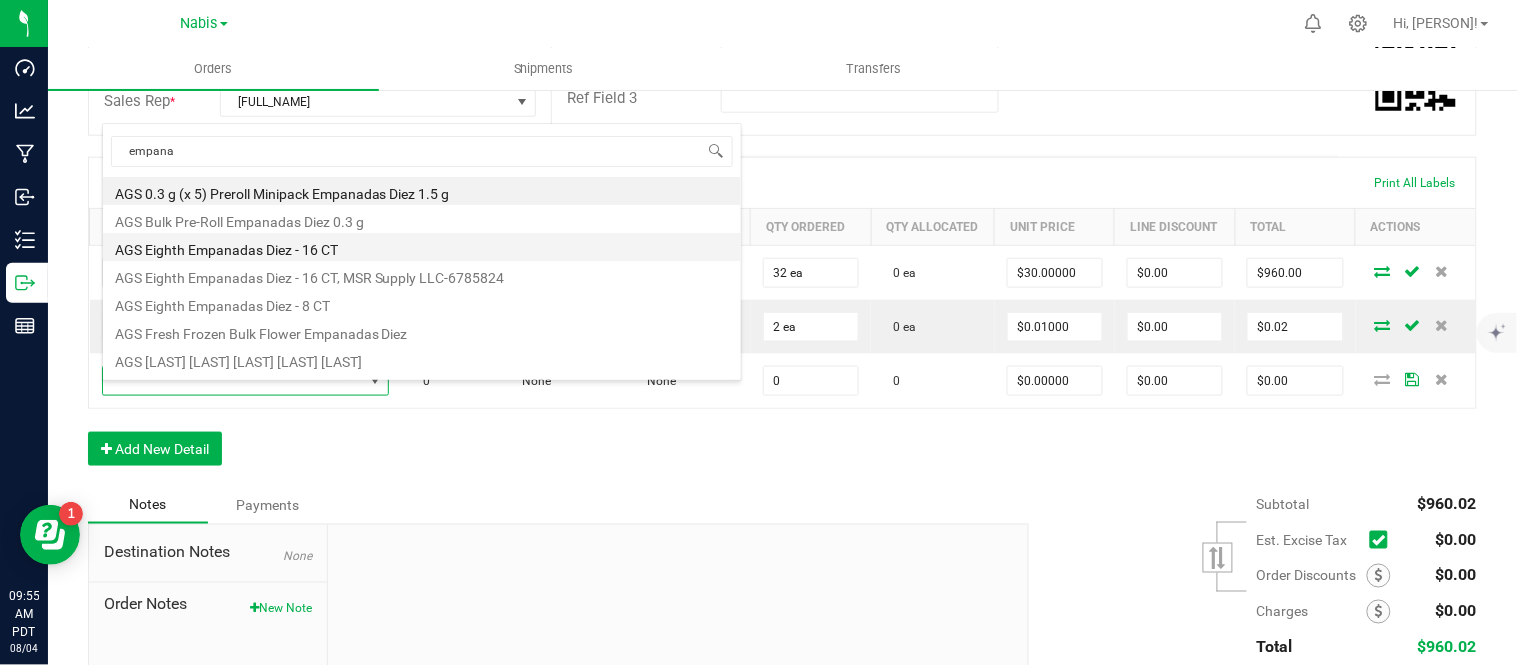 type on "0 ea" 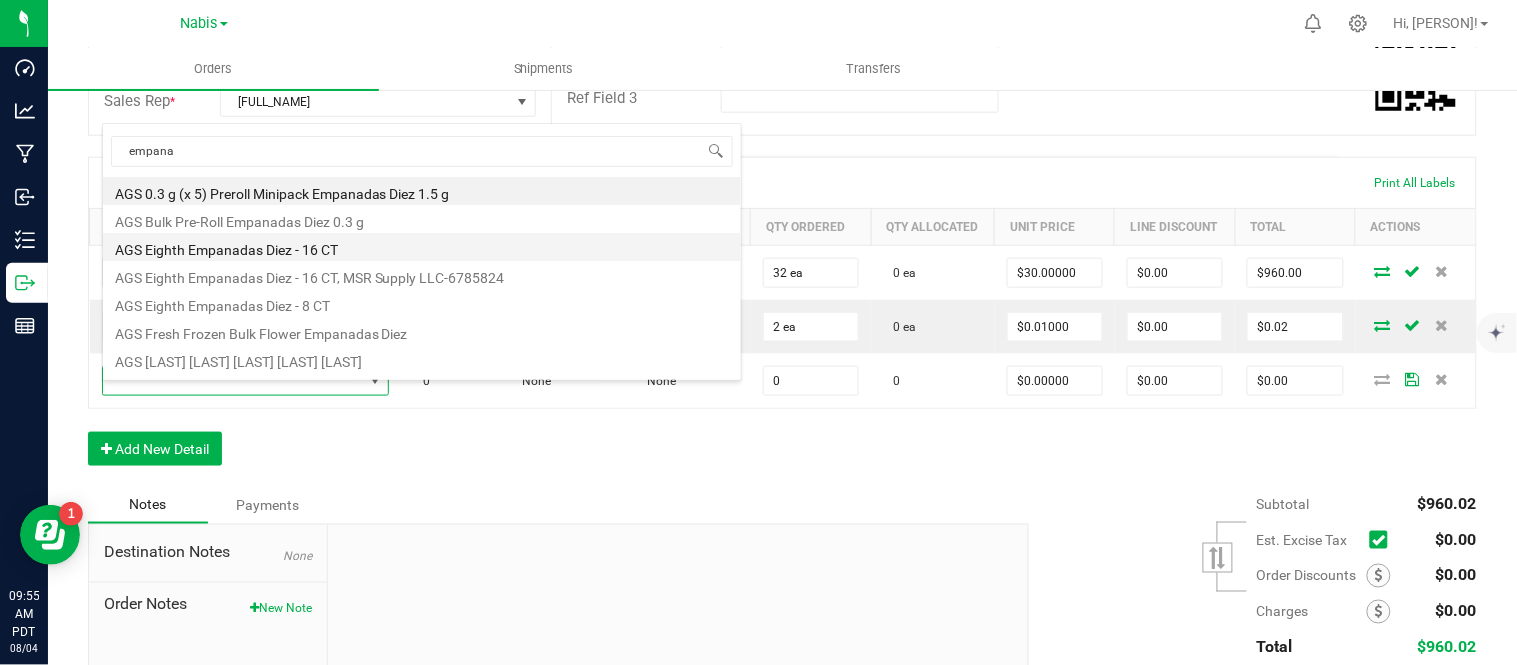 type on "$30.00000" 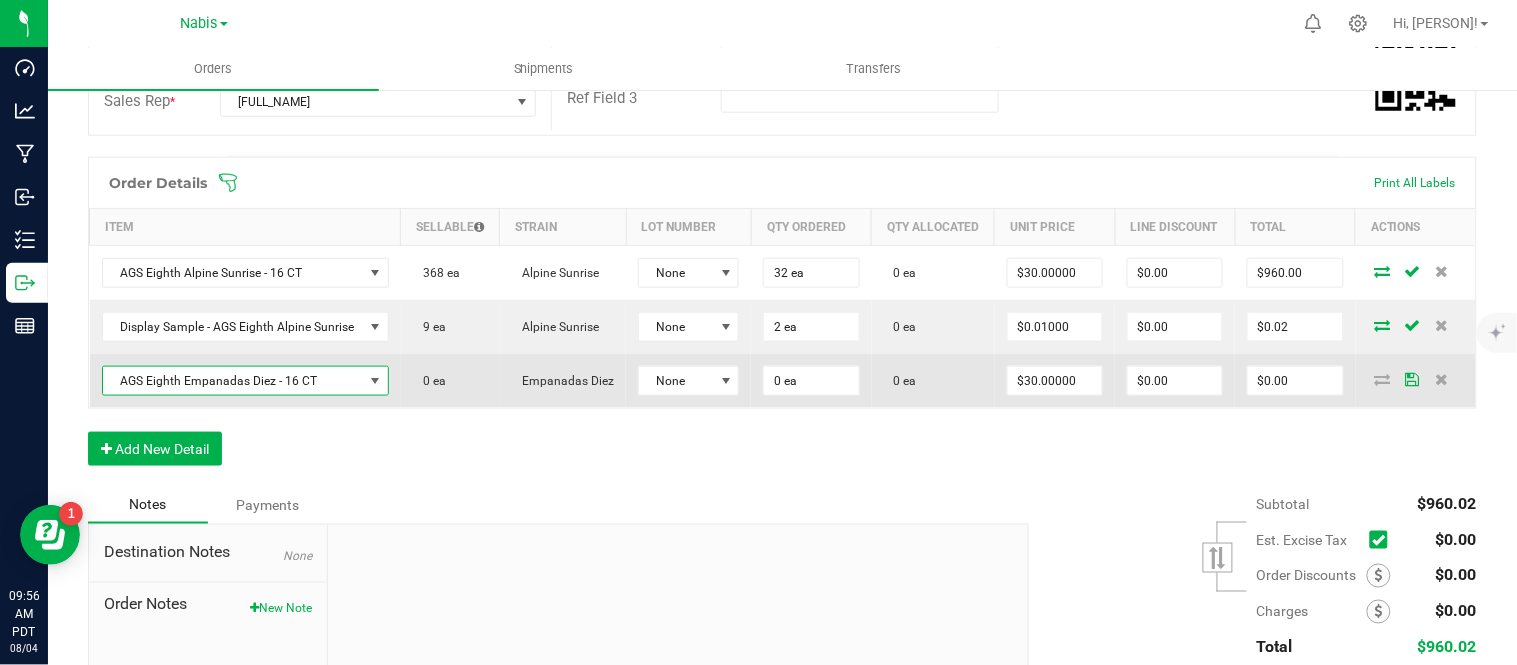 click on "AGS Eighth Empanadas Diez - 16 CT" at bounding box center [233, 381] 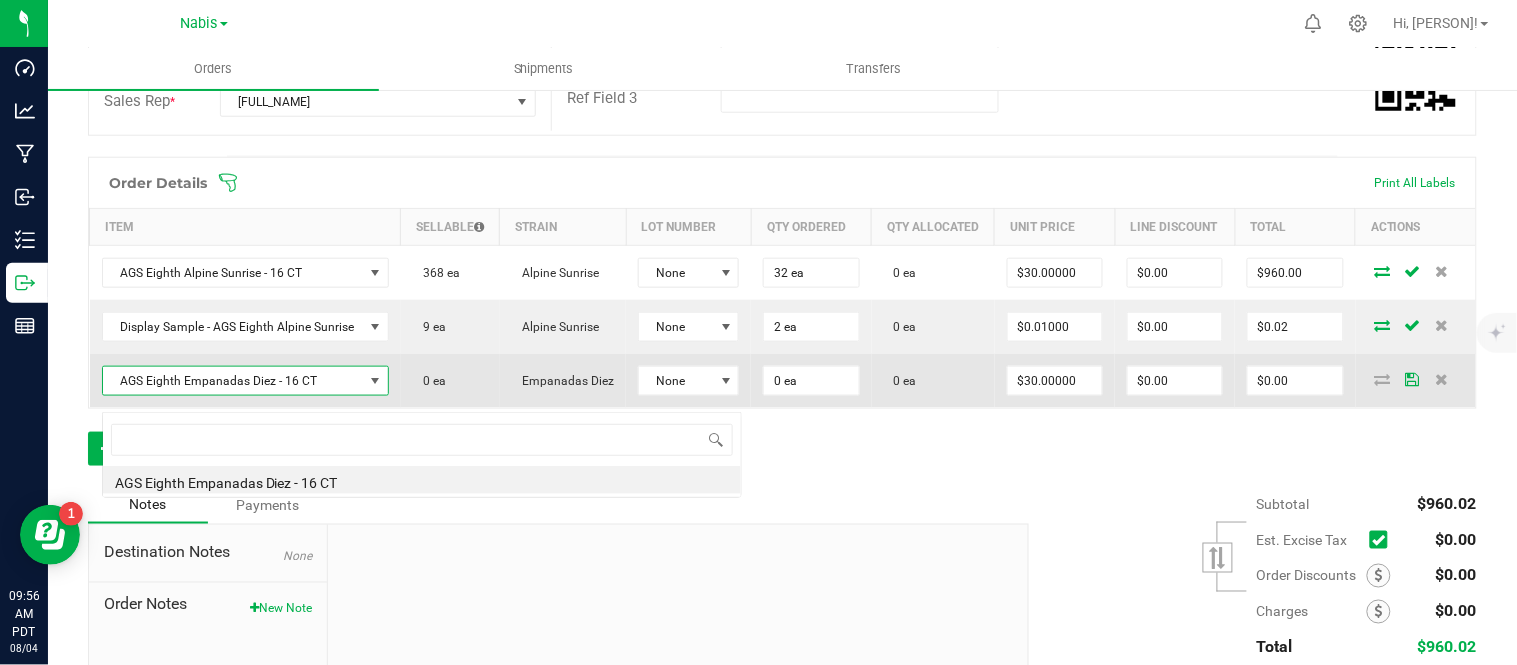 scroll, scrollTop: 99970, scrollLeft: 99717, axis: both 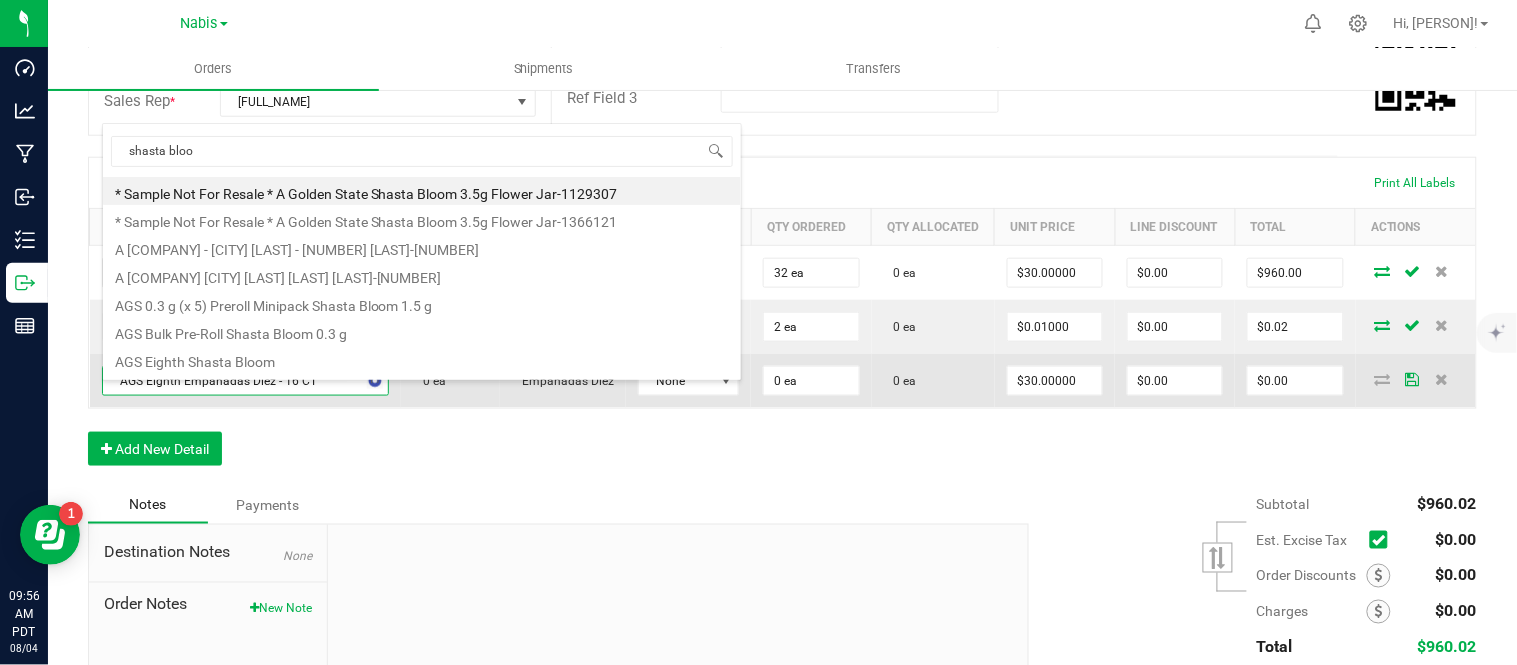 type on "shasta bloom" 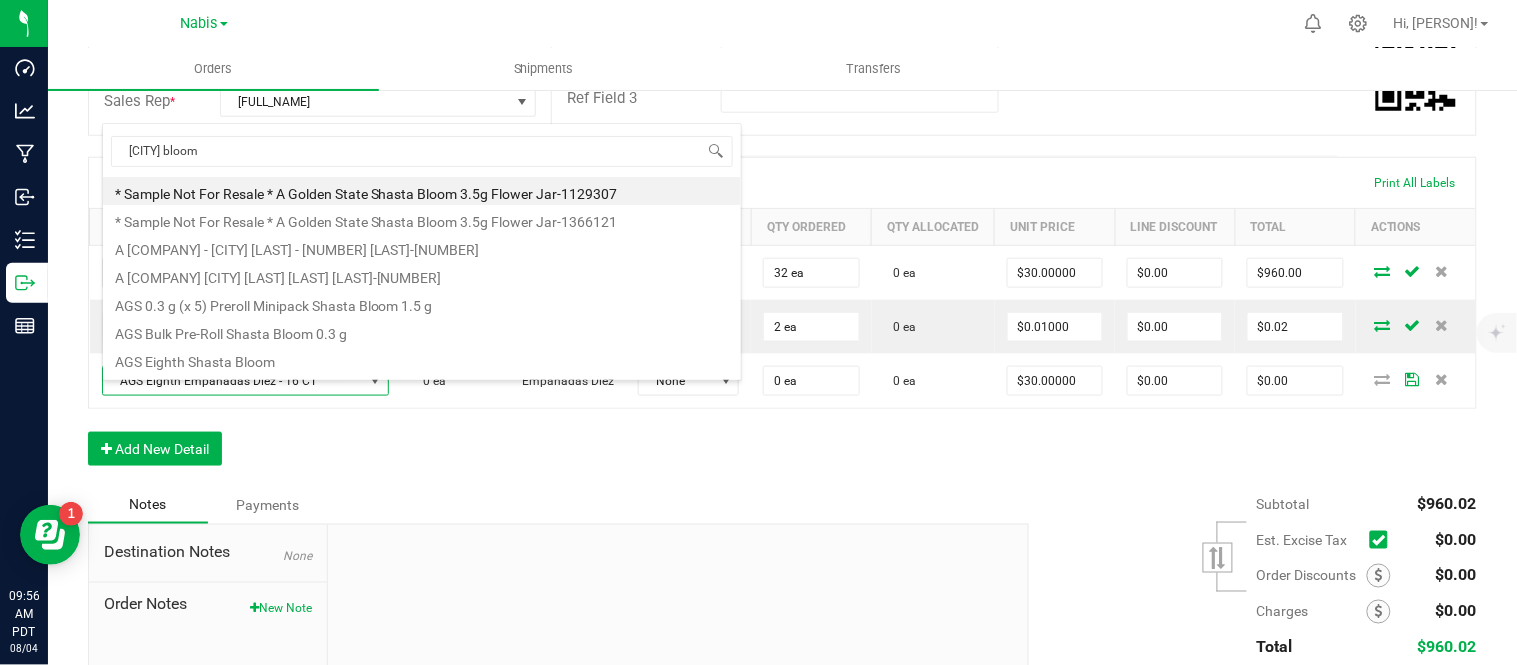 scroll, scrollTop: 198, scrollLeft: 0, axis: vertical 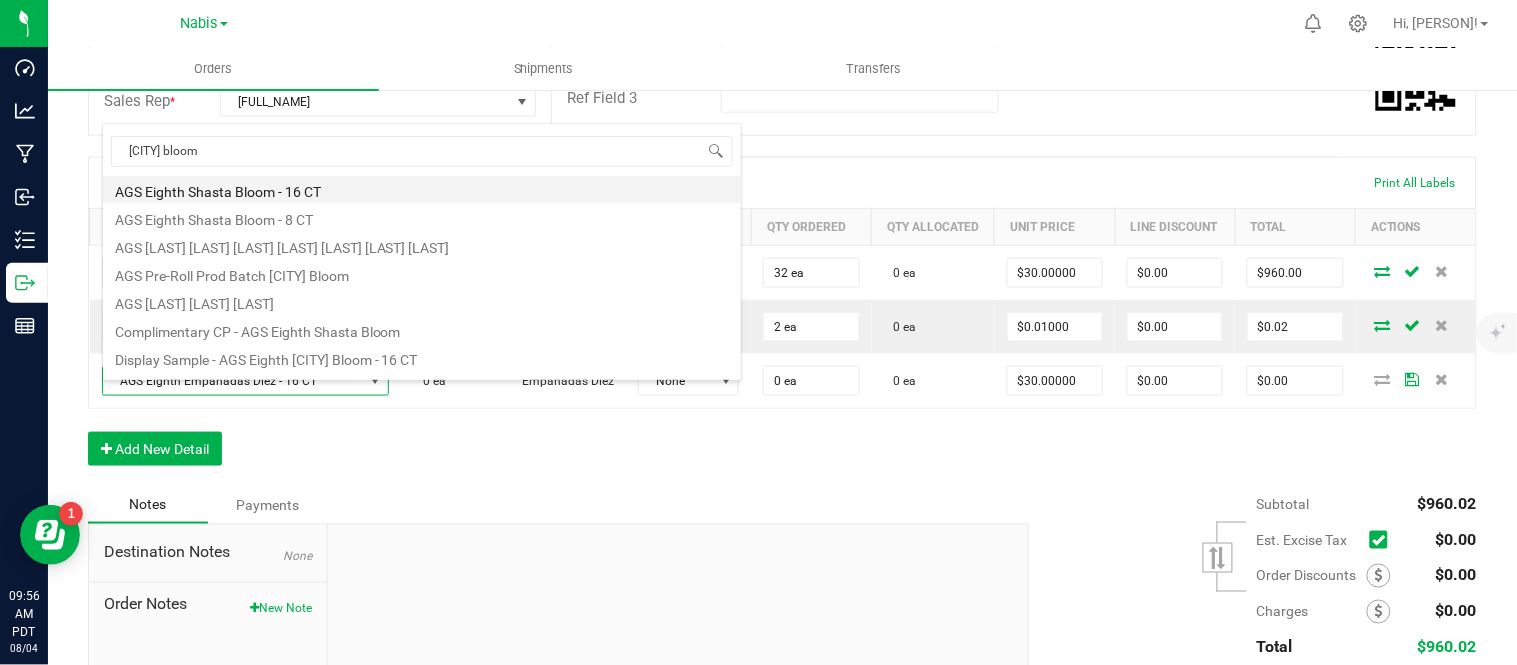 click on "AGS Eighth Shasta Bloom - 16 CT" at bounding box center [422, 189] 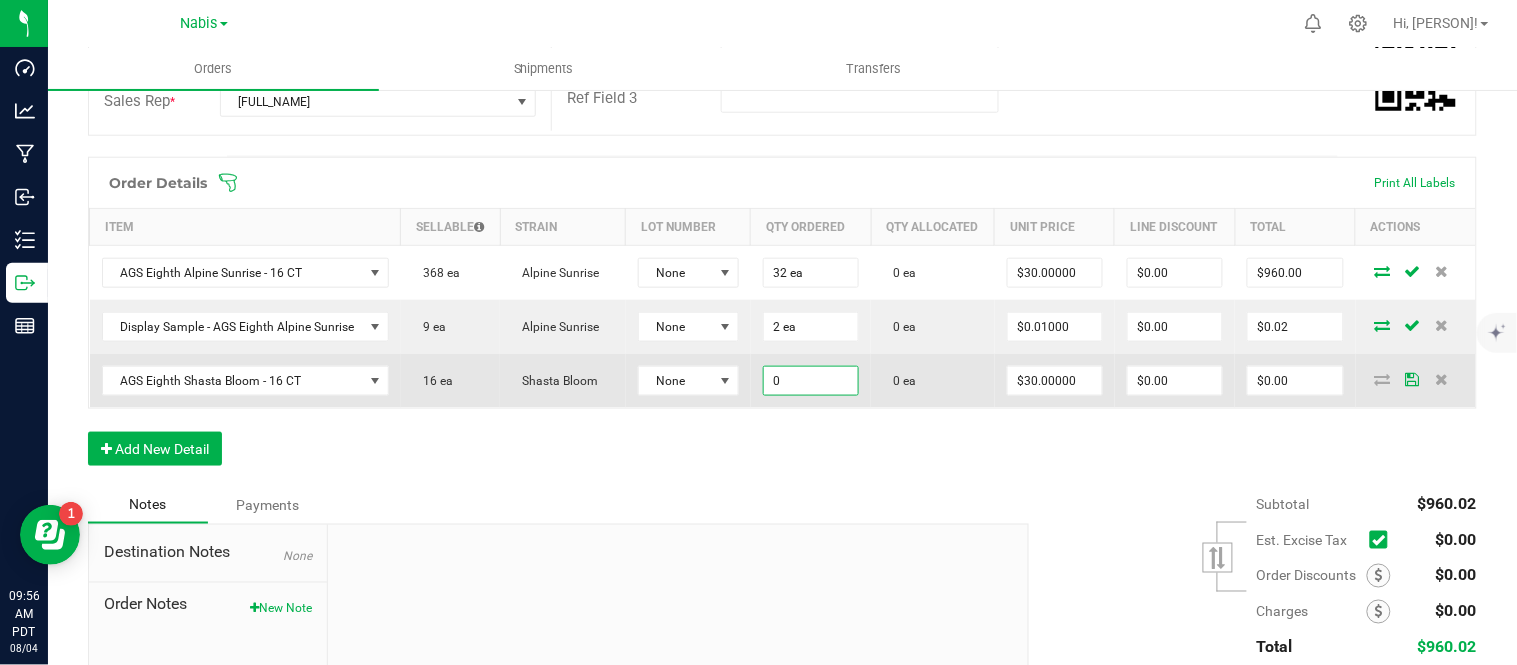 click on "0" at bounding box center [811, 381] 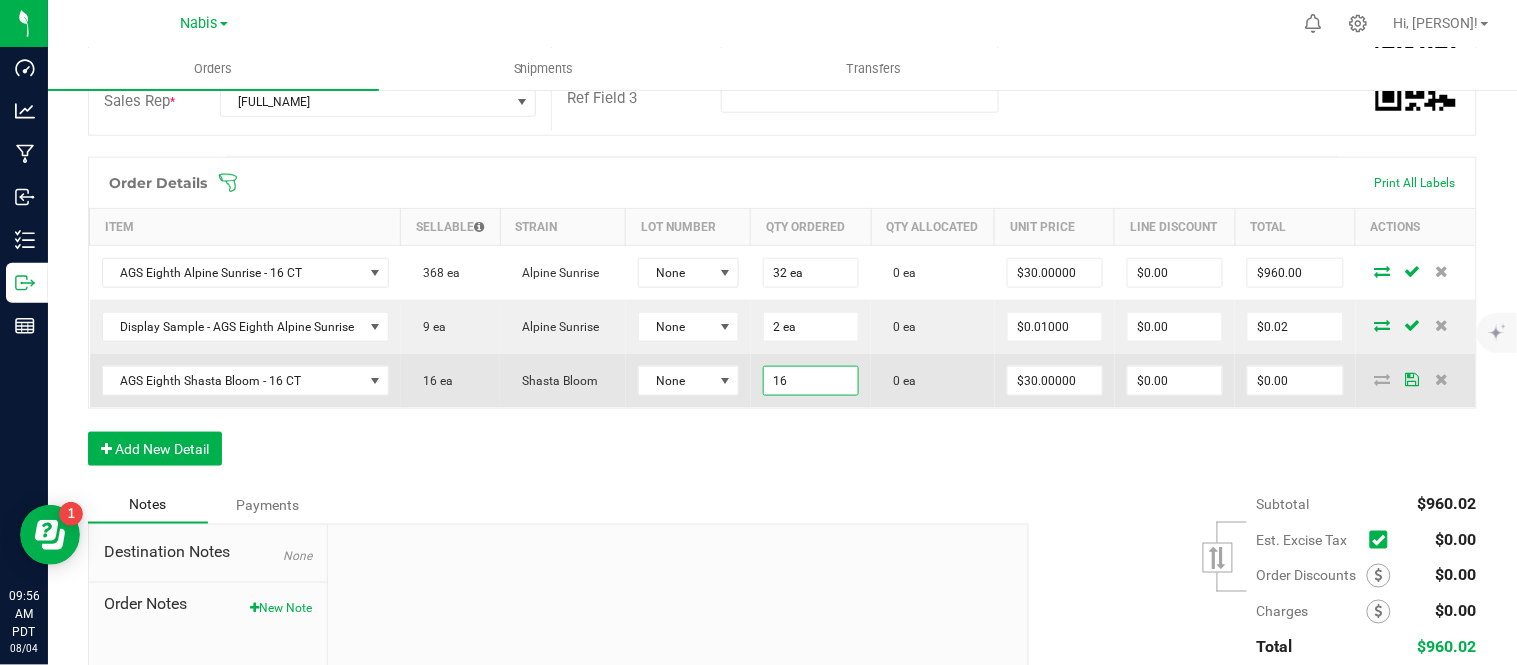 type on "16 ea" 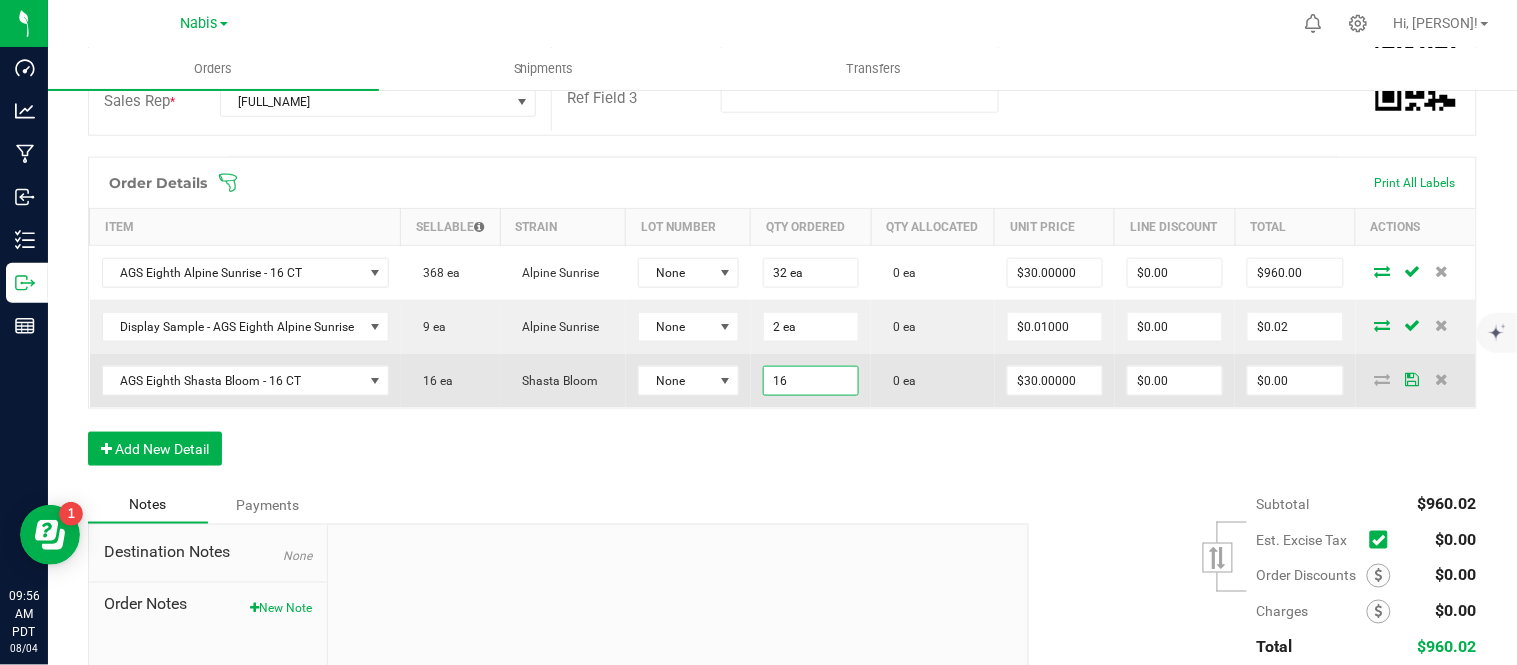 type on "30" 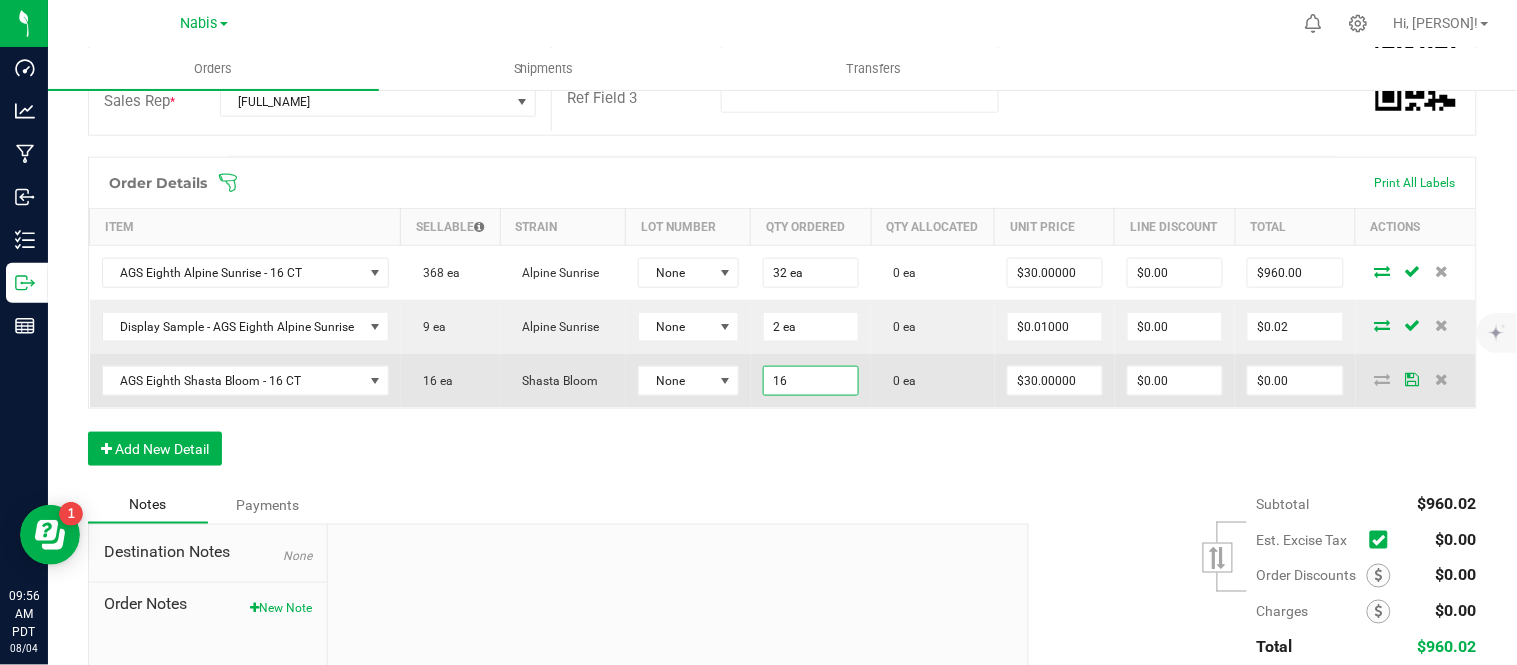 type on "$480.00" 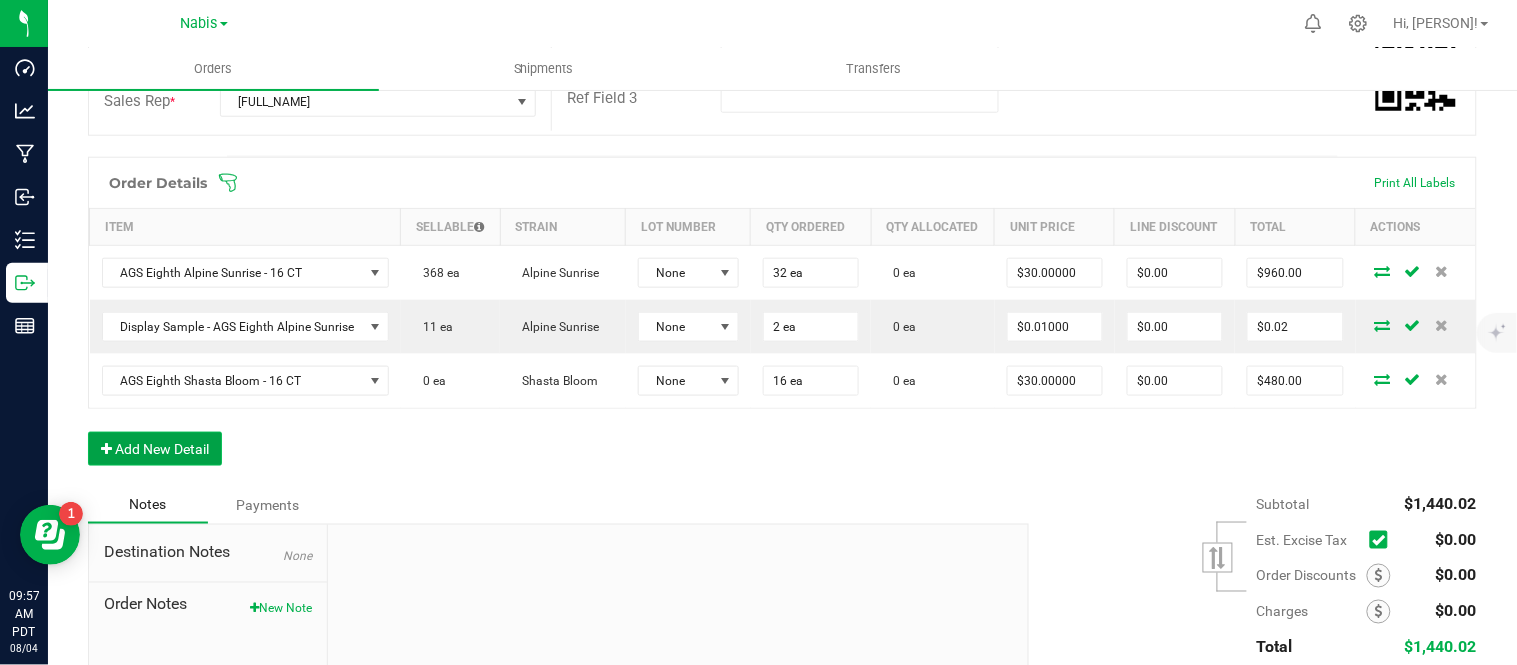 click on "Add New Detail" at bounding box center [155, 449] 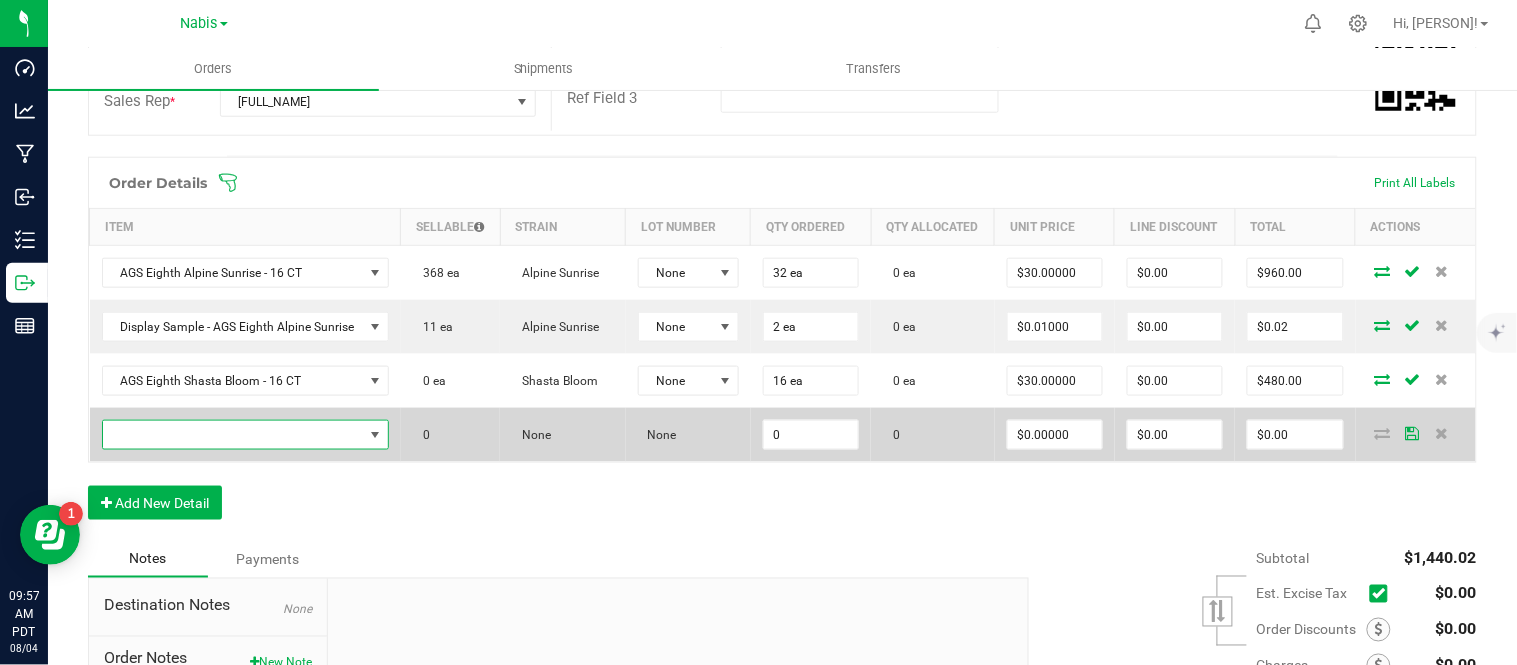 click at bounding box center (233, 435) 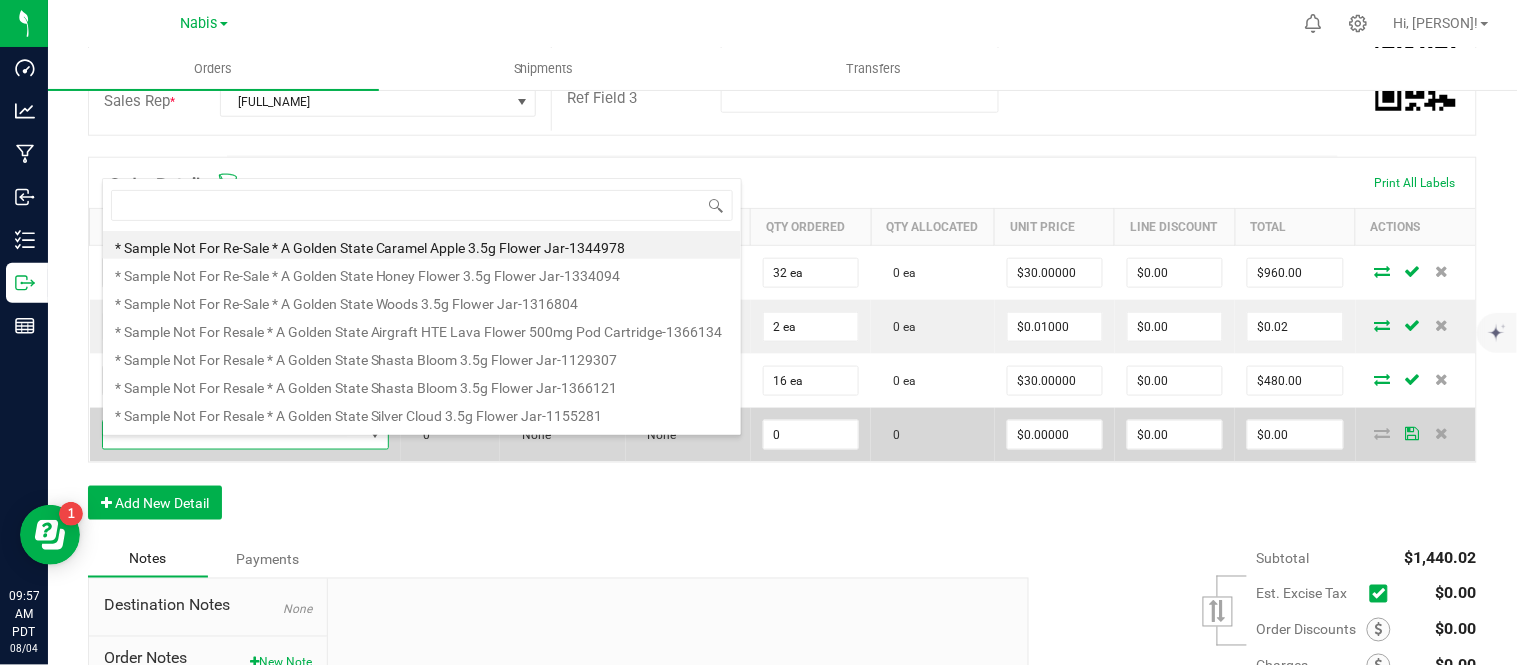 scroll, scrollTop: 99970, scrollLeft: 99717, axis: both 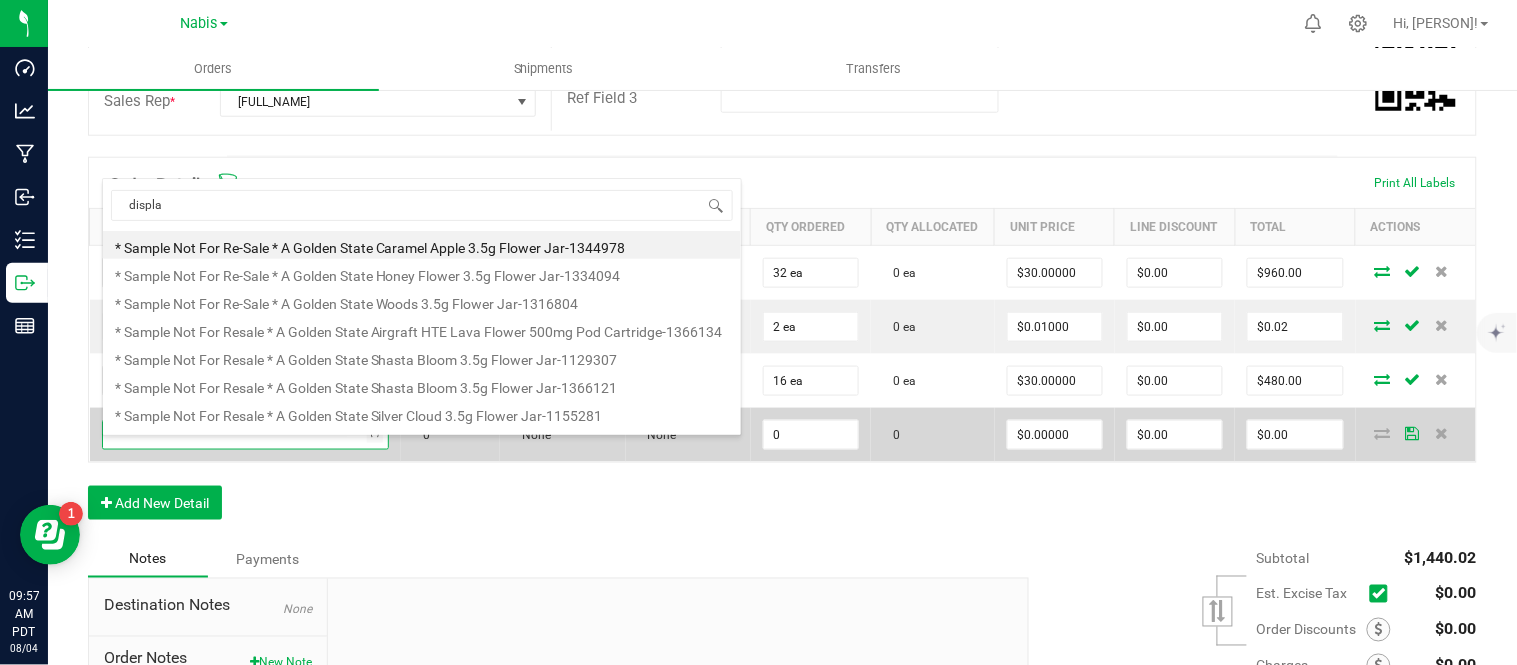type on "display" 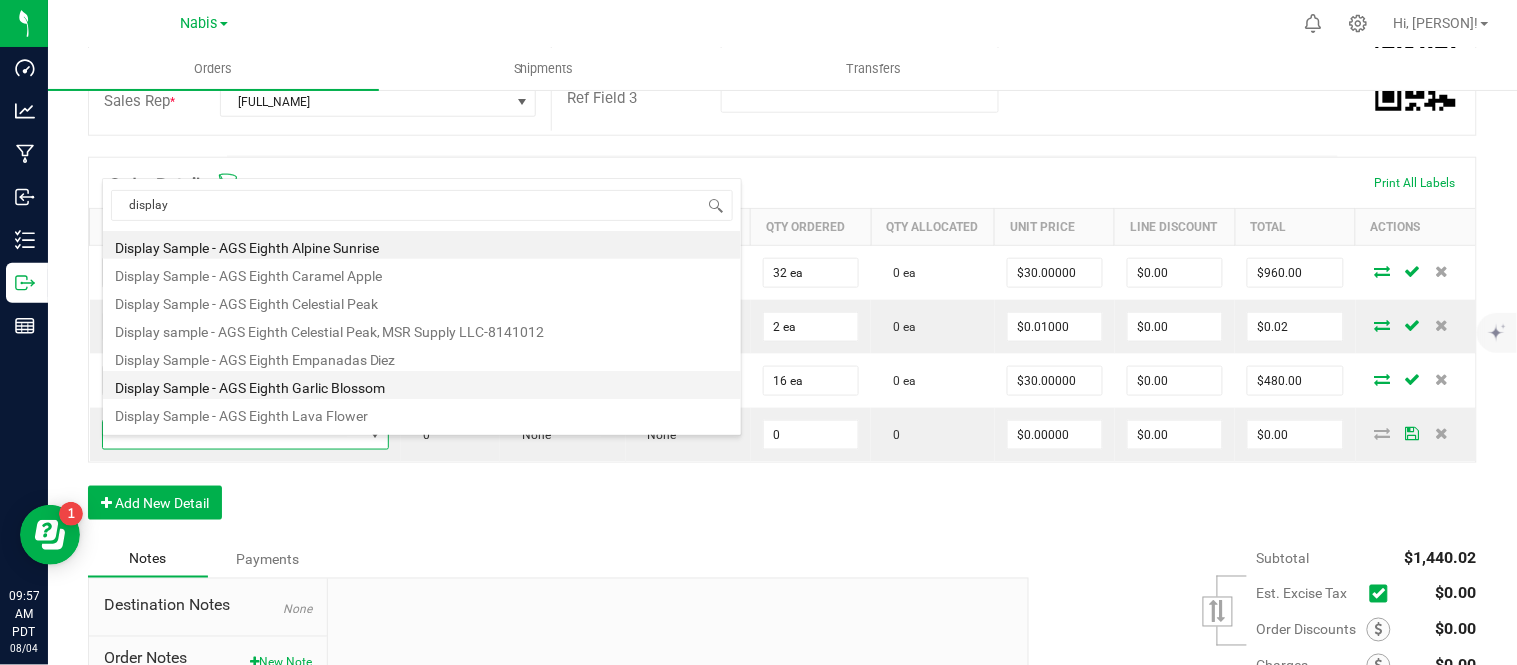 scroll, scrollTop: 222, scrollLeft: 0, axis: vertical 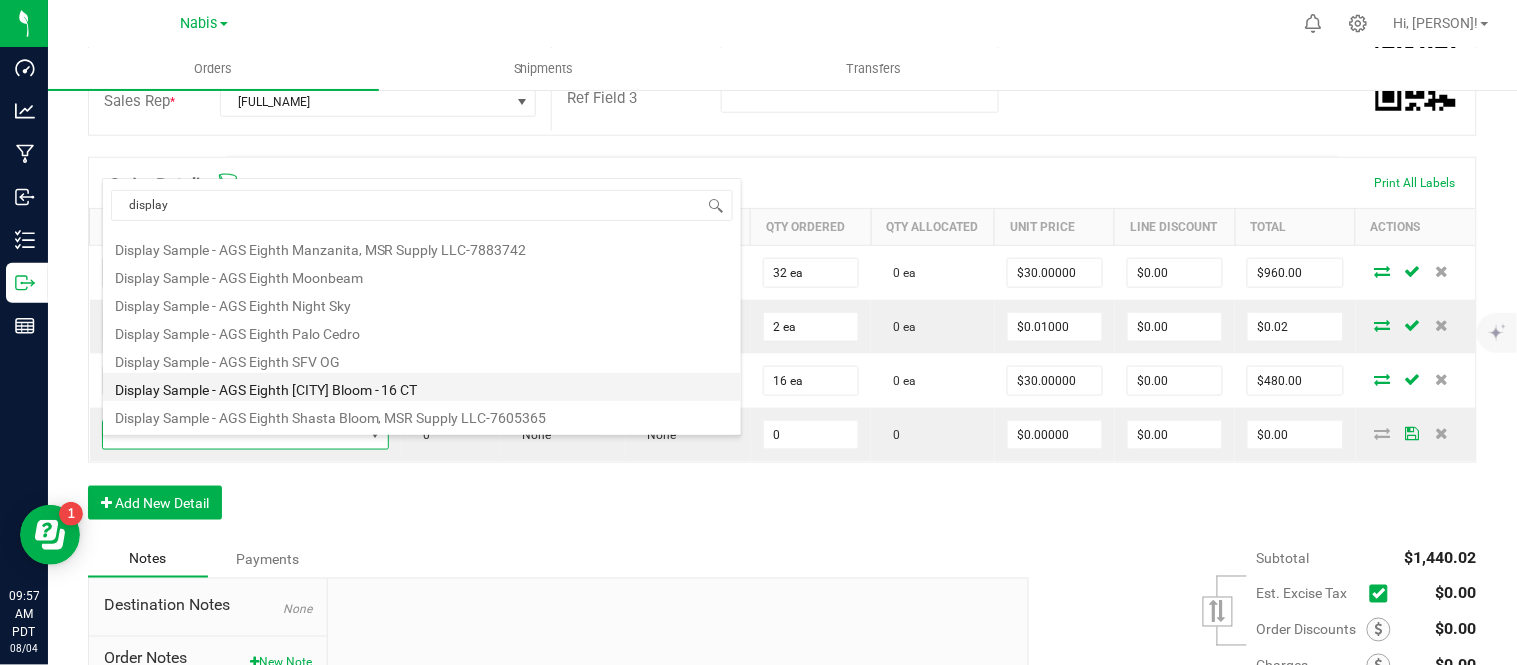 click on "Display Sample - AGS Eighth Shasta Bloom - 16 CT" at bounding box center (422, 387) 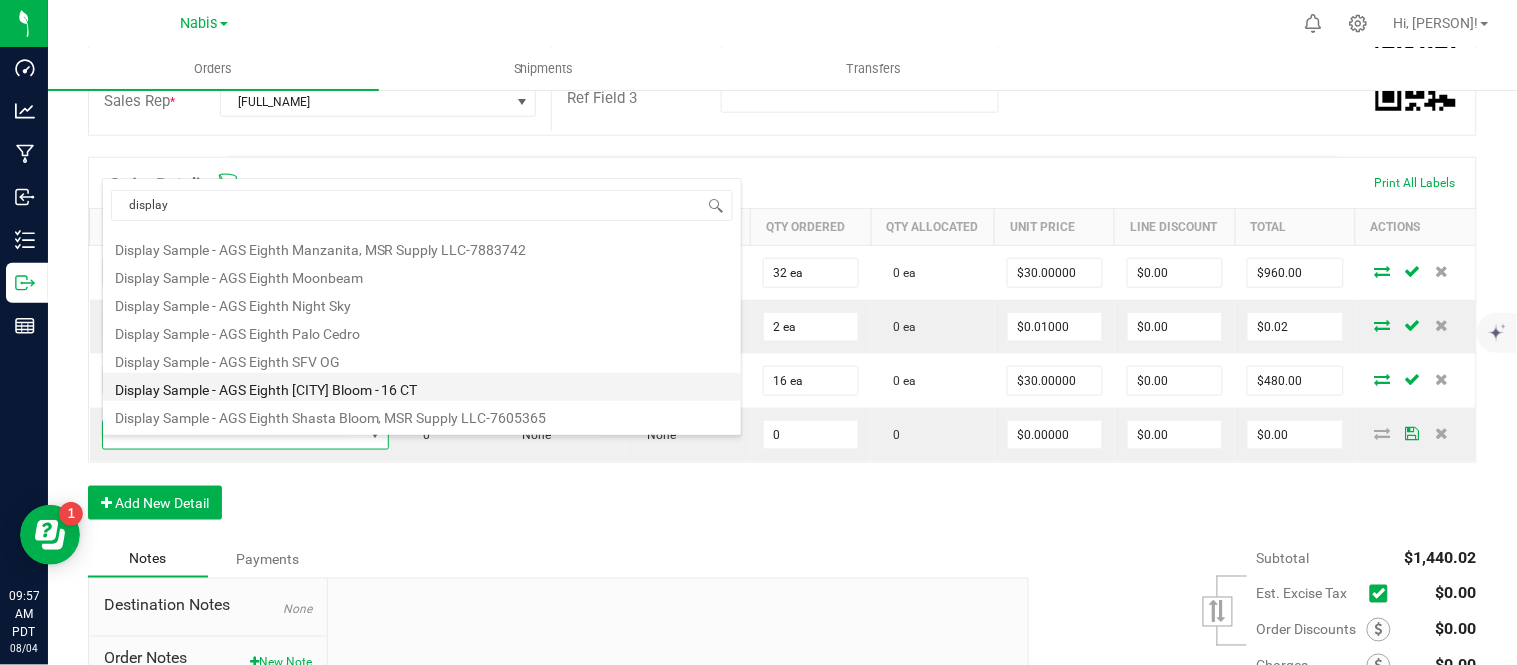 type on "0 ea" 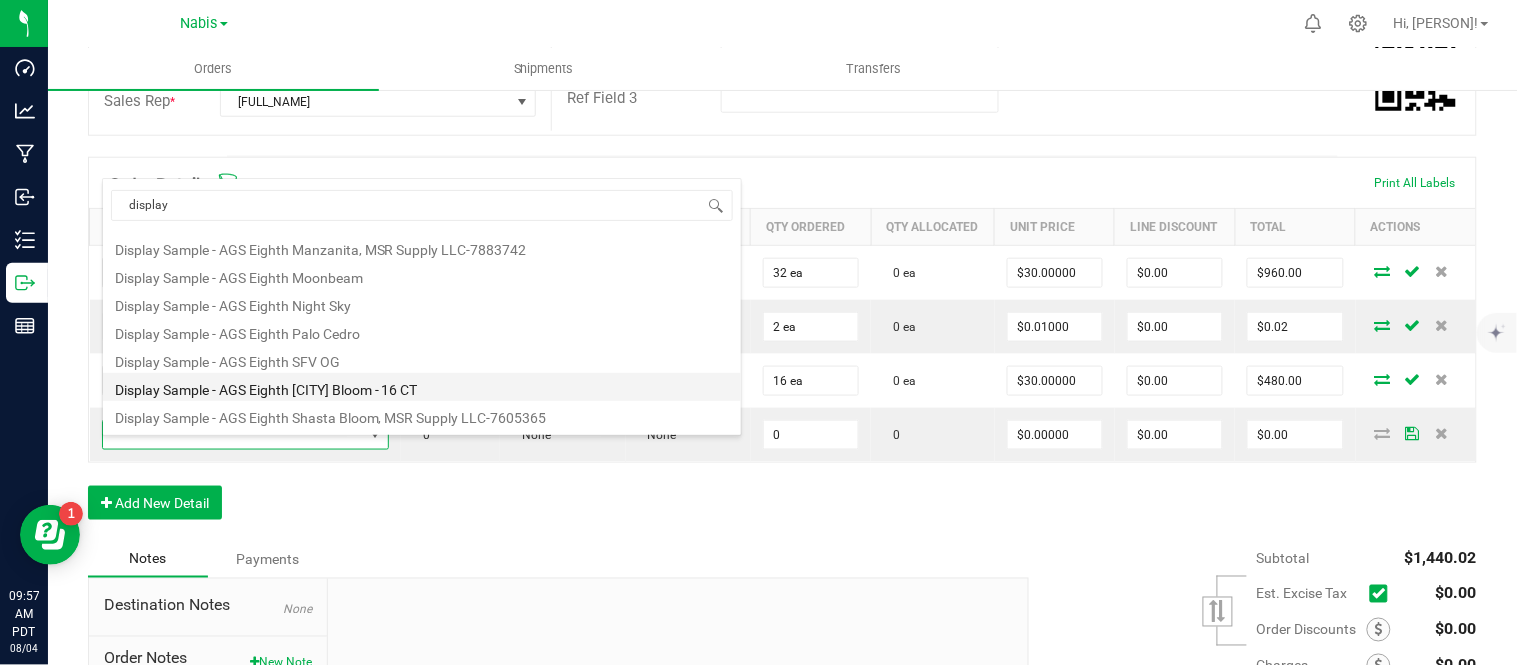 type on "$0.01000" 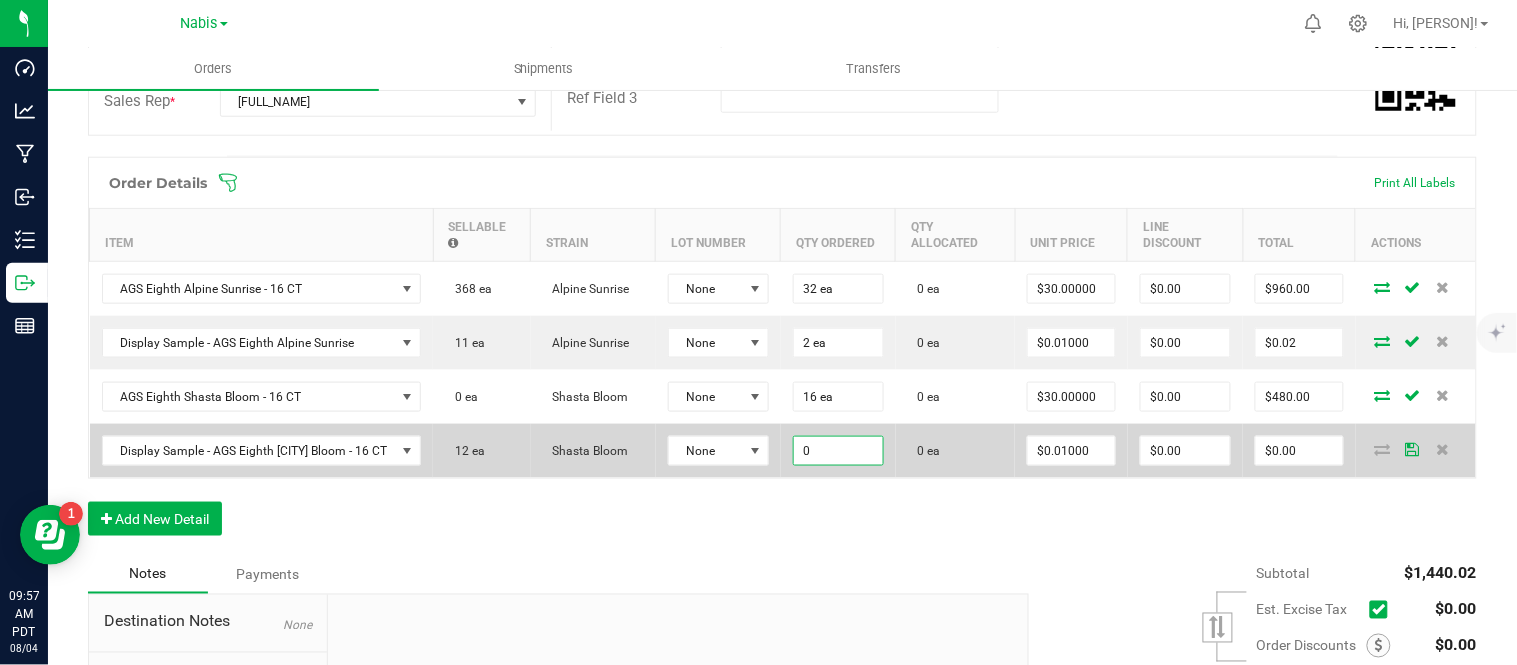 click on "0" at bounding box center (838, 451) 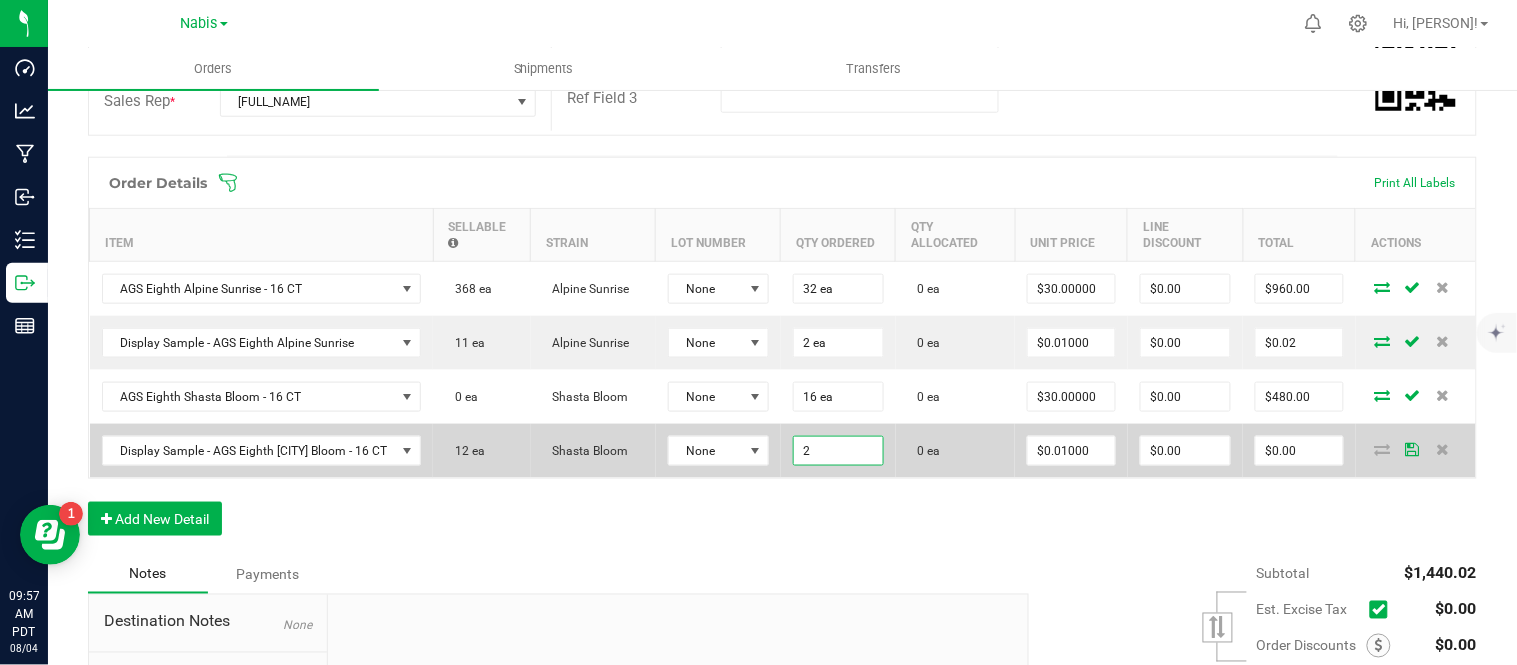 type on "2 ea" 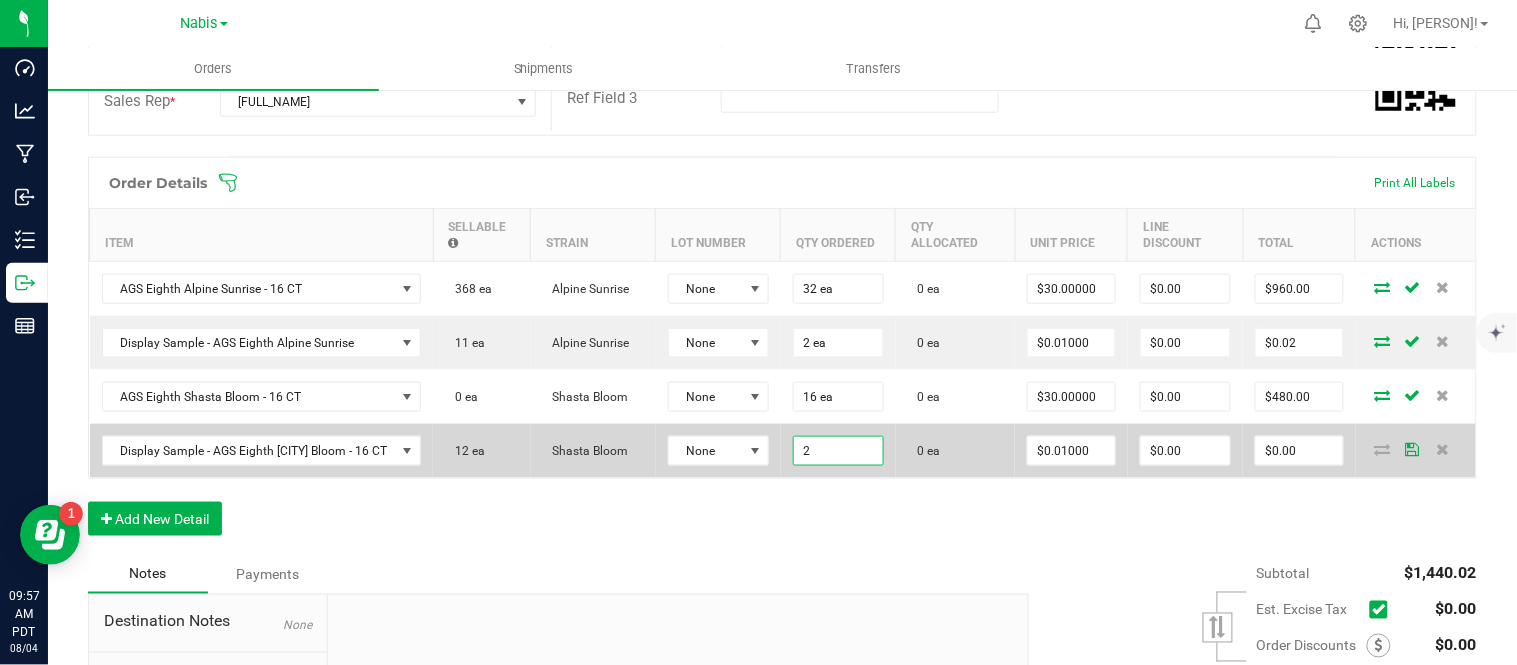 type on "0.01" 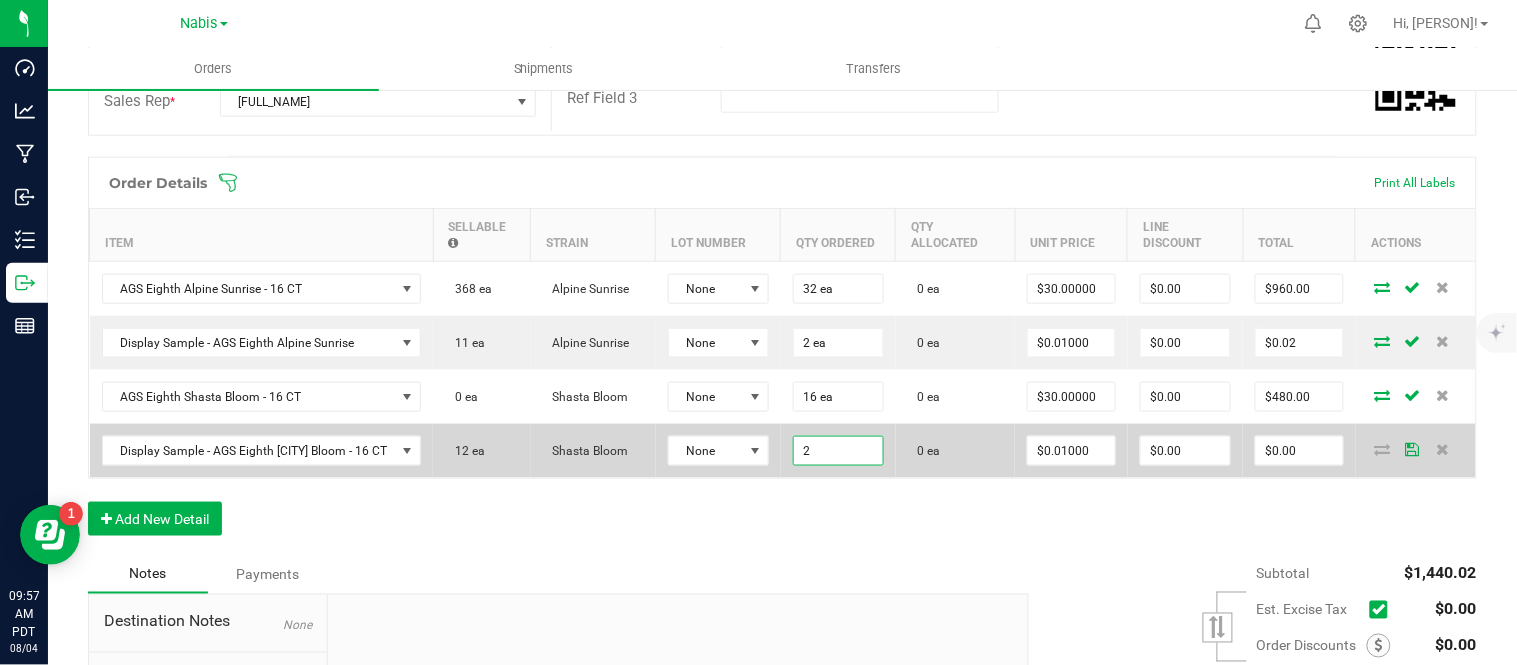 type on "$0.02" 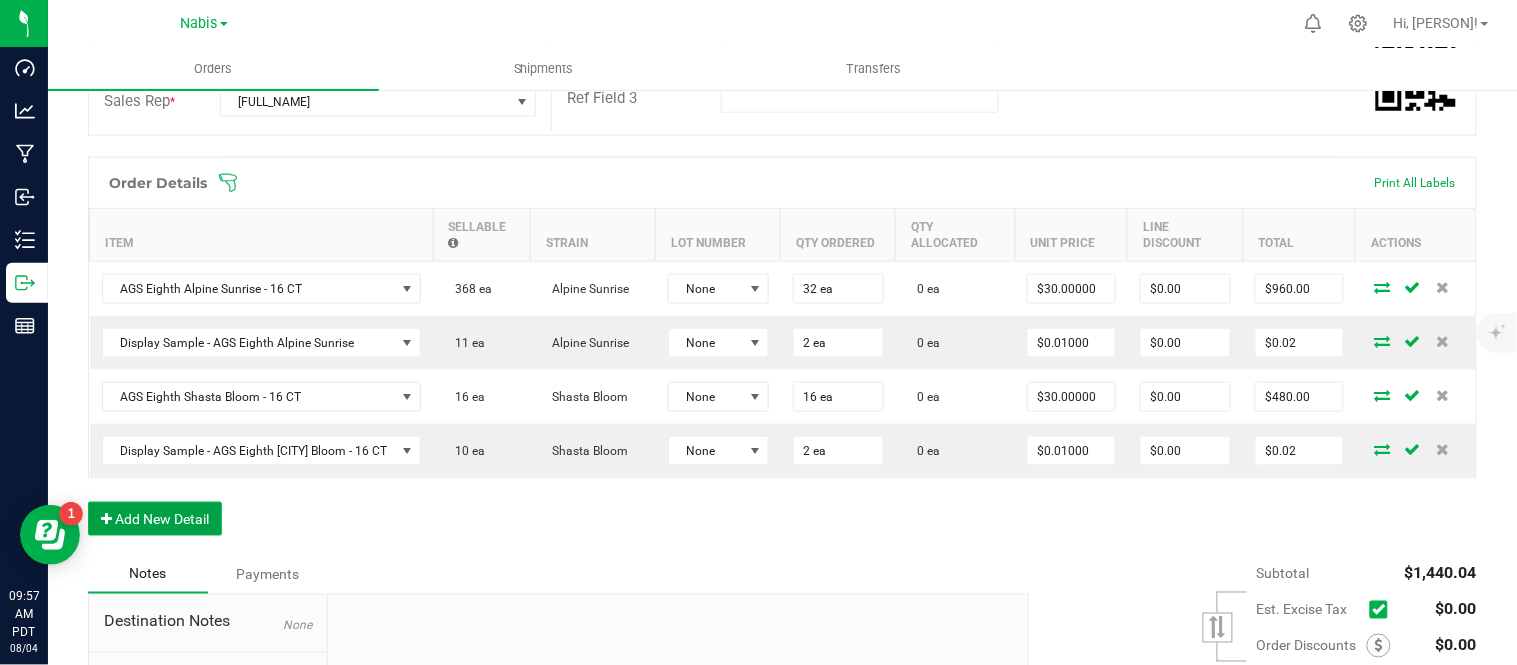 click on "Add New Detail" at bounding box center (155, 519) 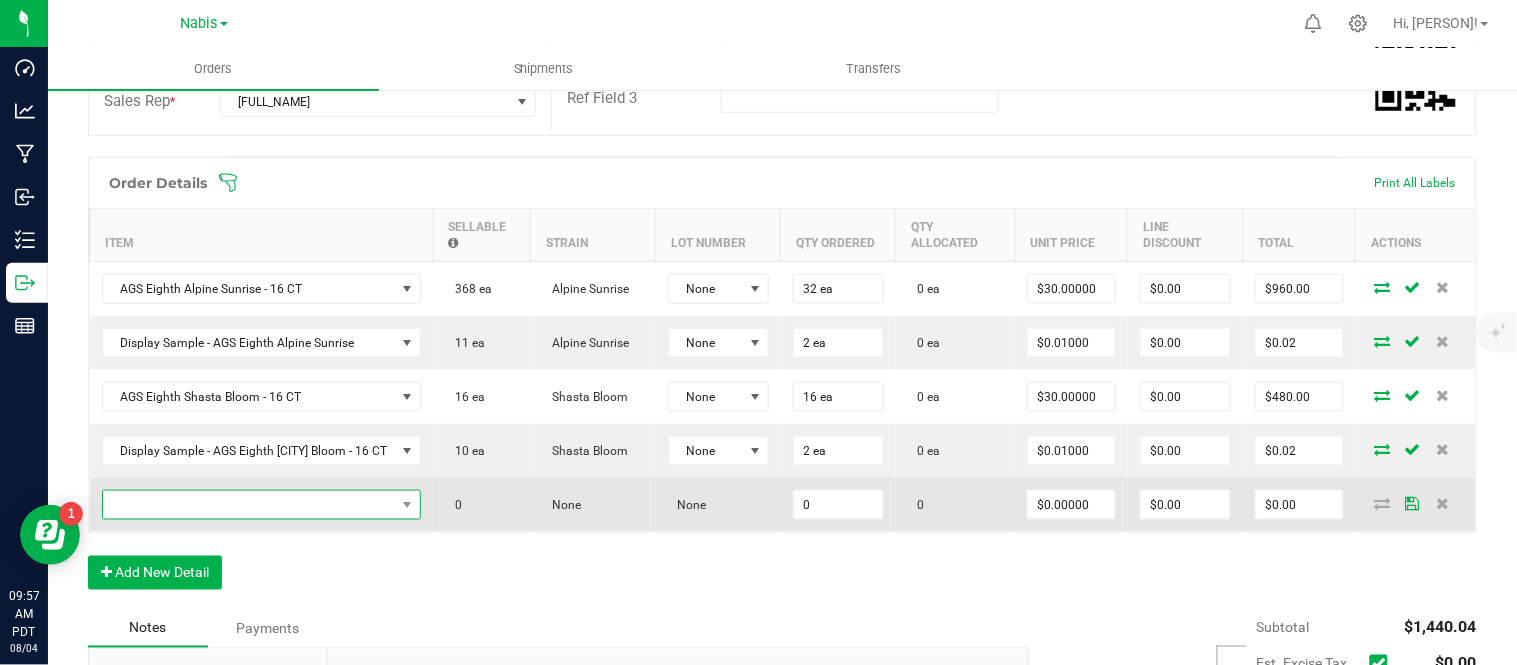 click at bounding box center [249, 505] 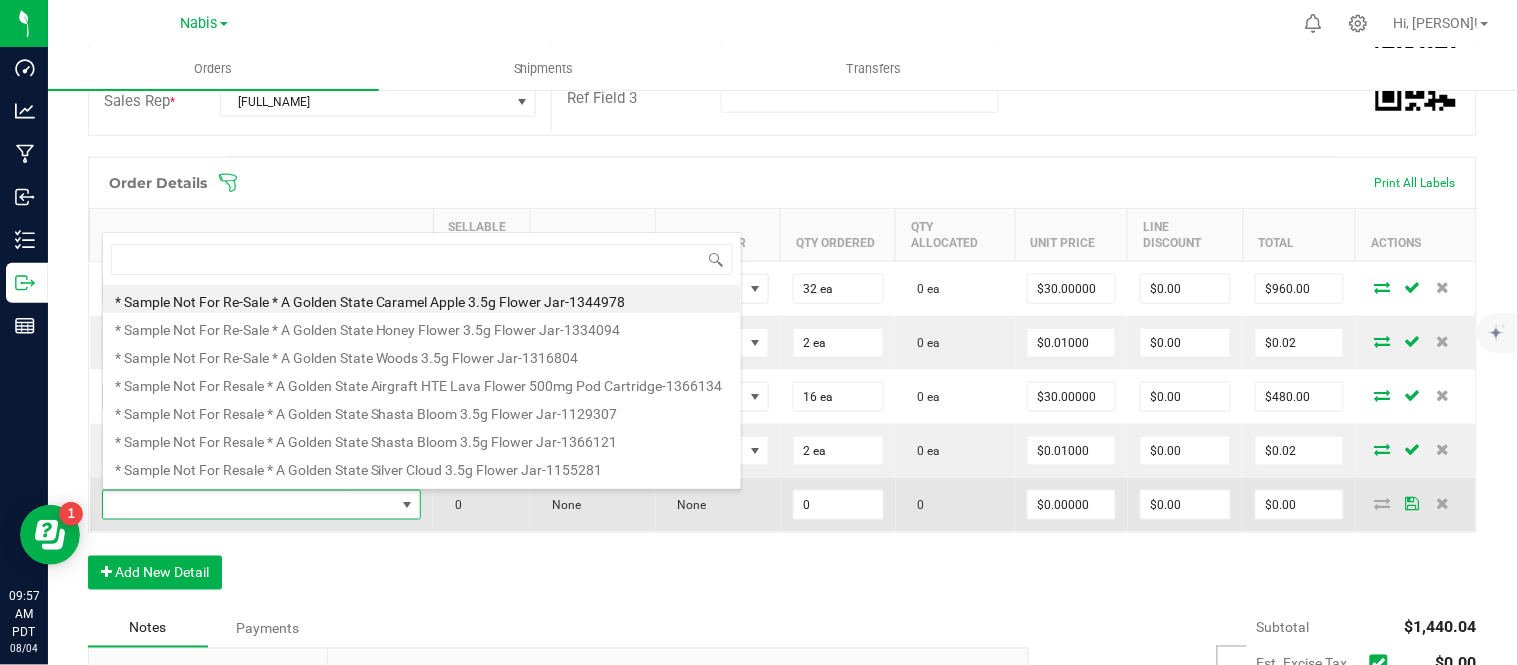 scroll, scrollTop: 0, scrollLeft: 0, axis: both 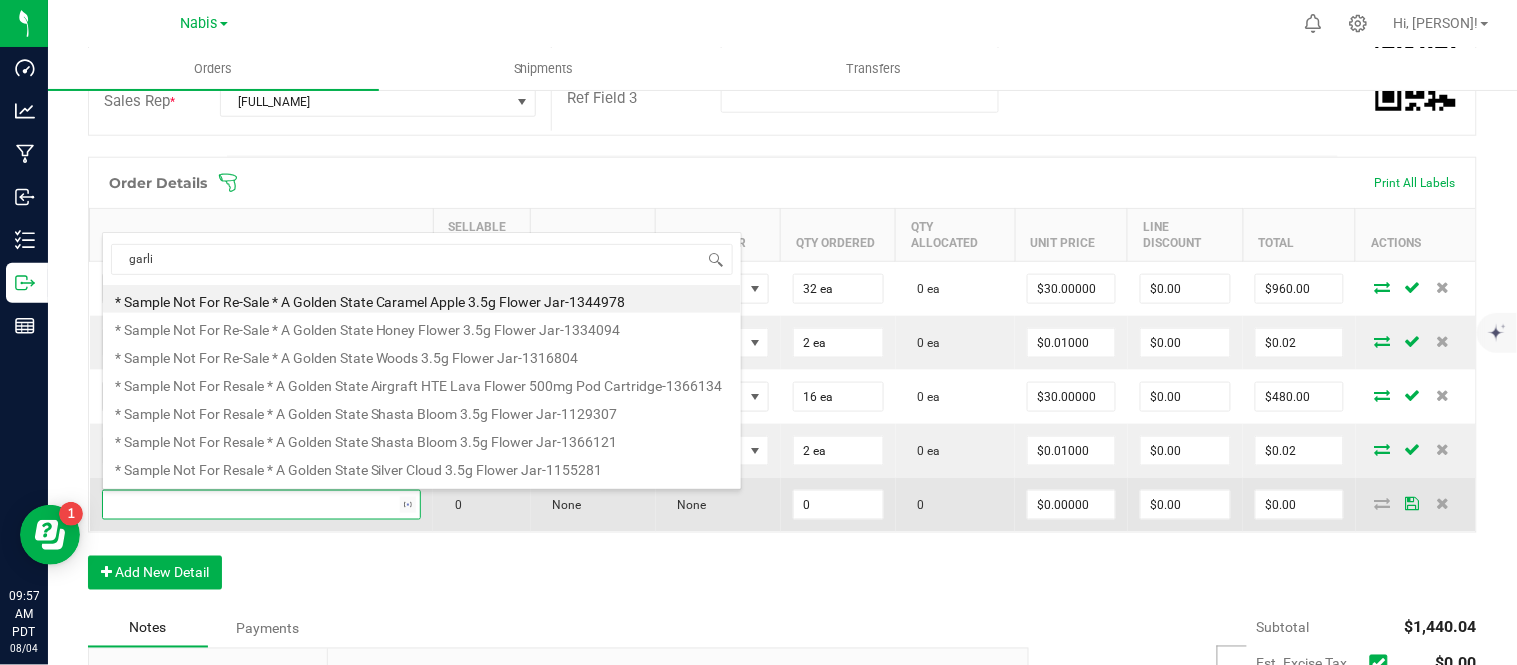 type on "garlic" 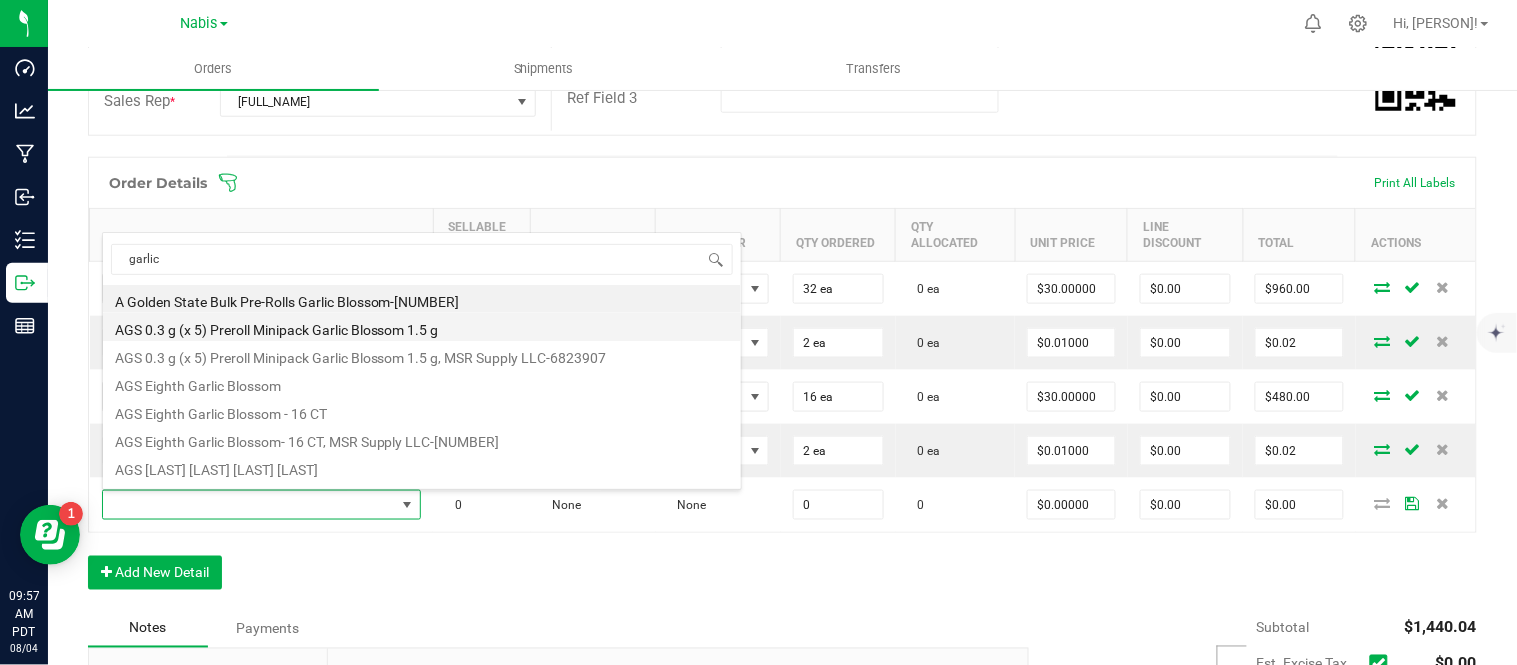 click on "AGS 0.3 g (x 5) Preroll Minipack Garlic Blossom 1.5 g" at bounding box center [422, 327] 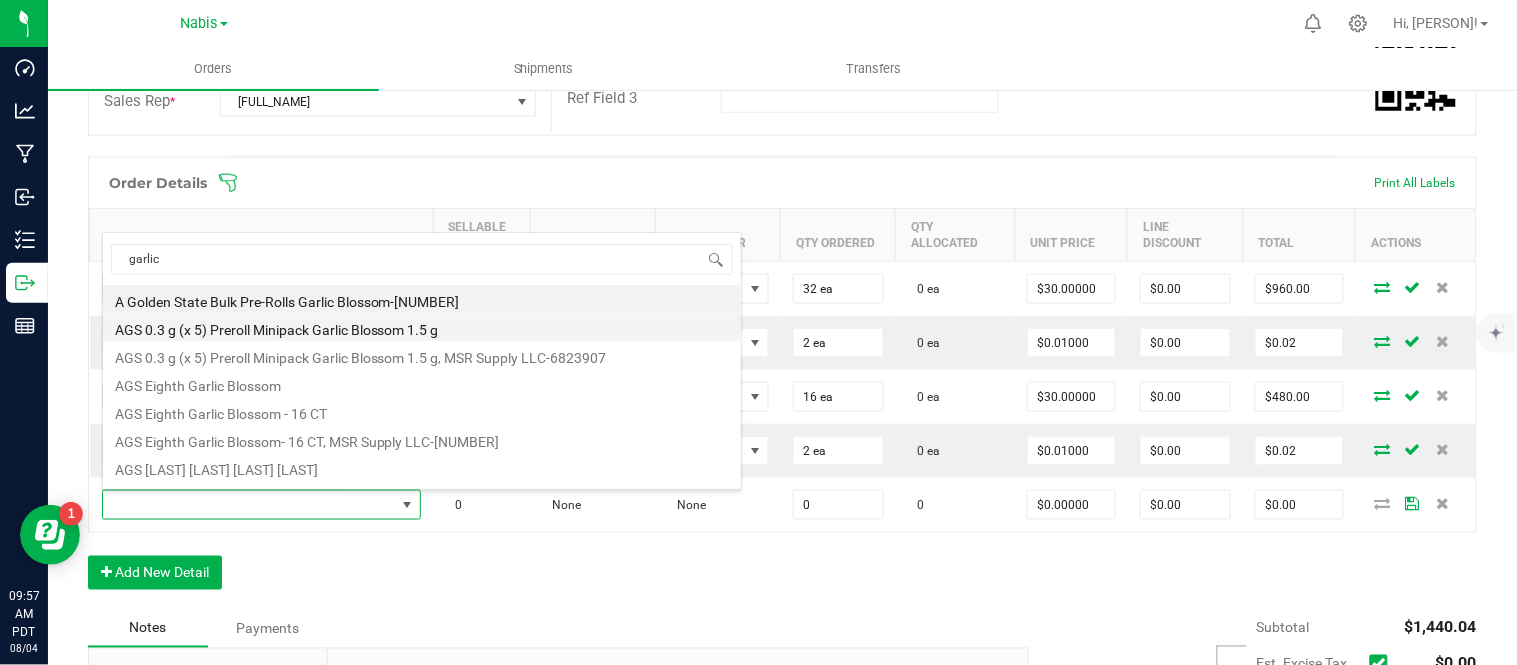 type on "0 ea" 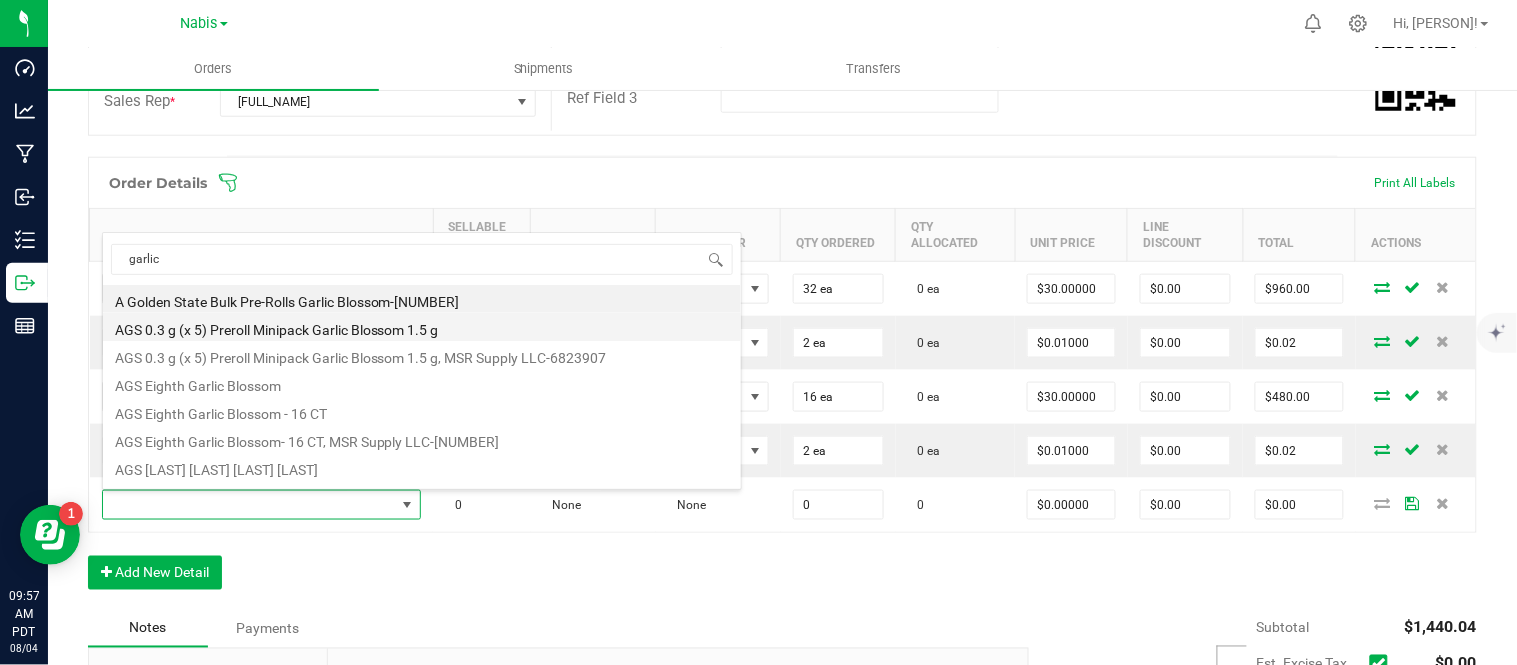 type on "$12.75000" 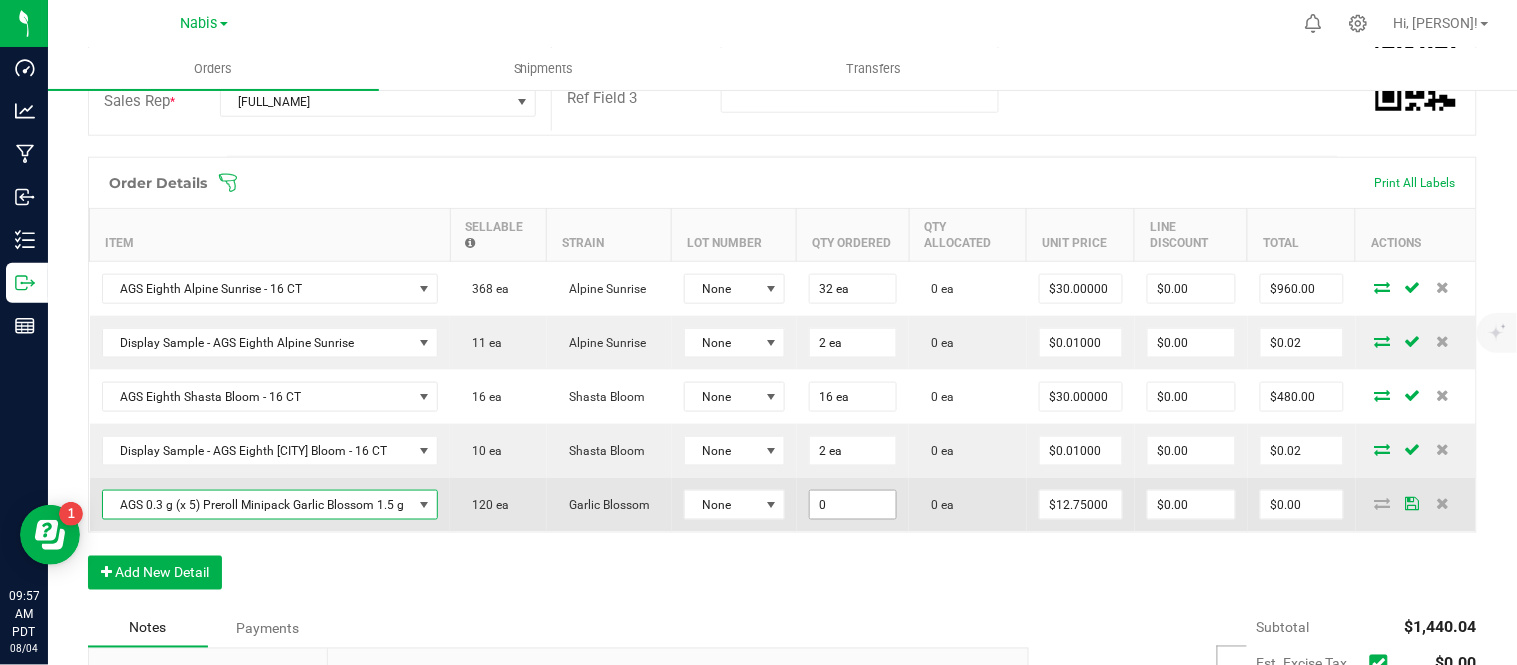 click on "0" at bounding box center [853, 505] 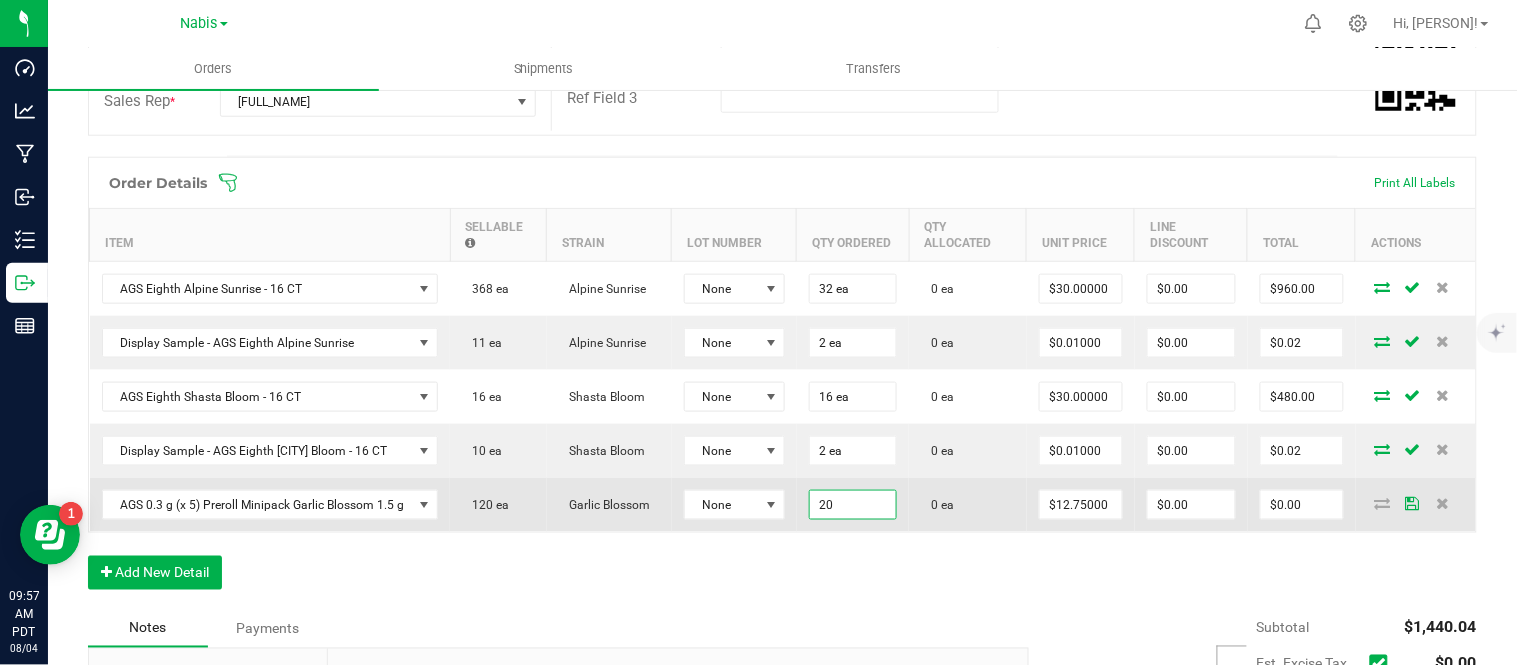 type on "20" 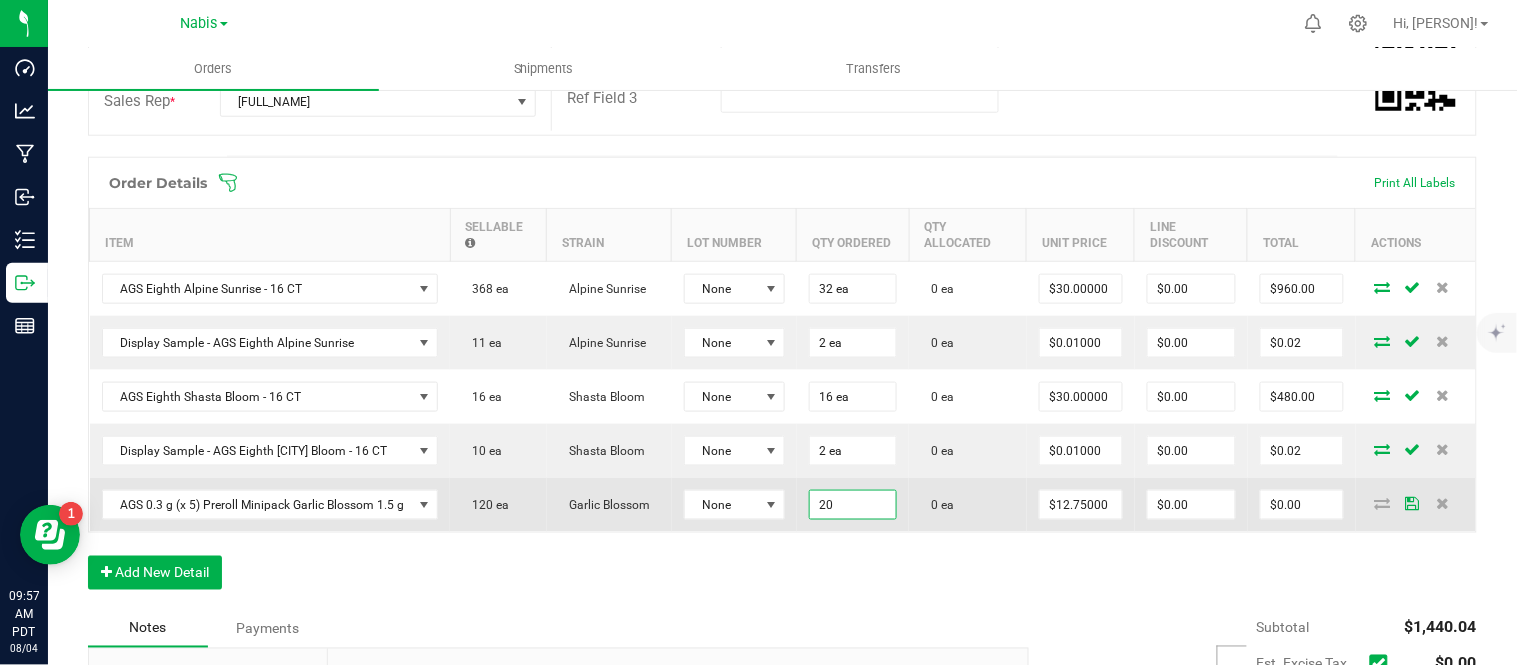 type on "12.75" 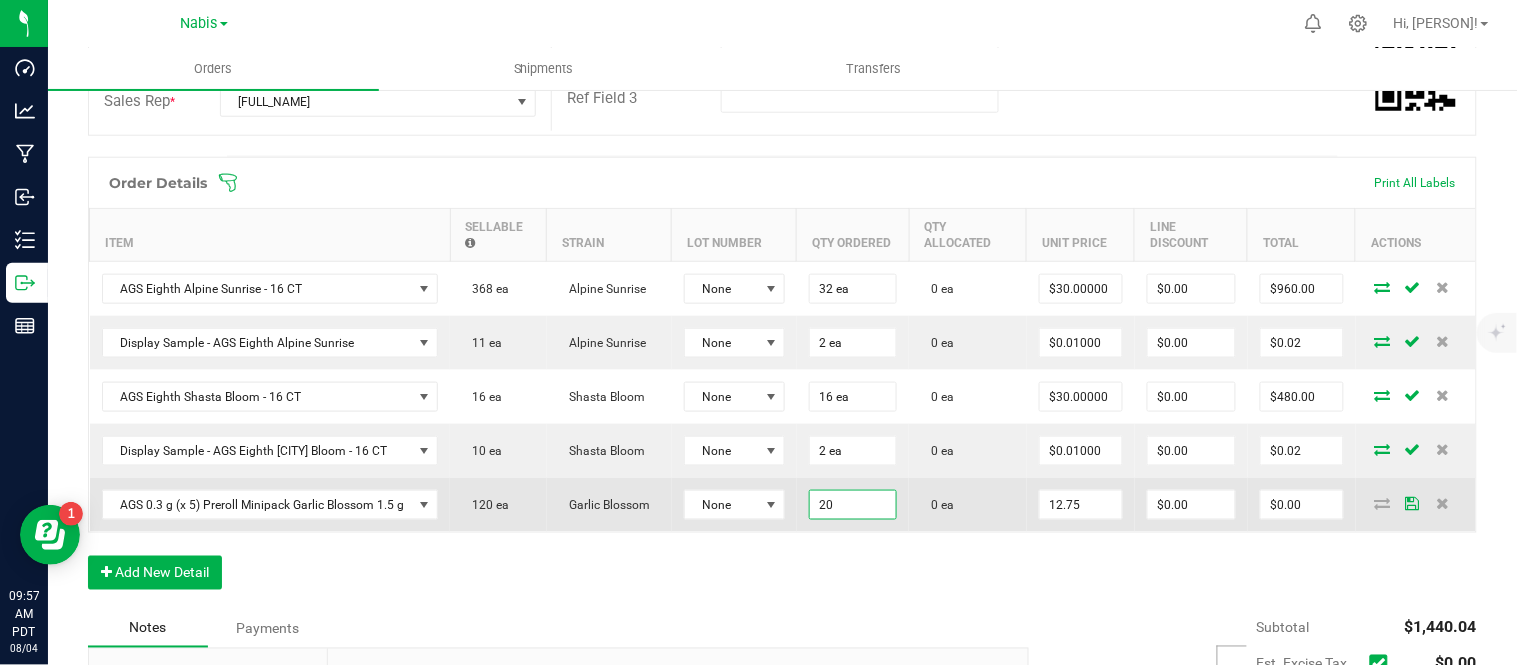 type on "20 ea" 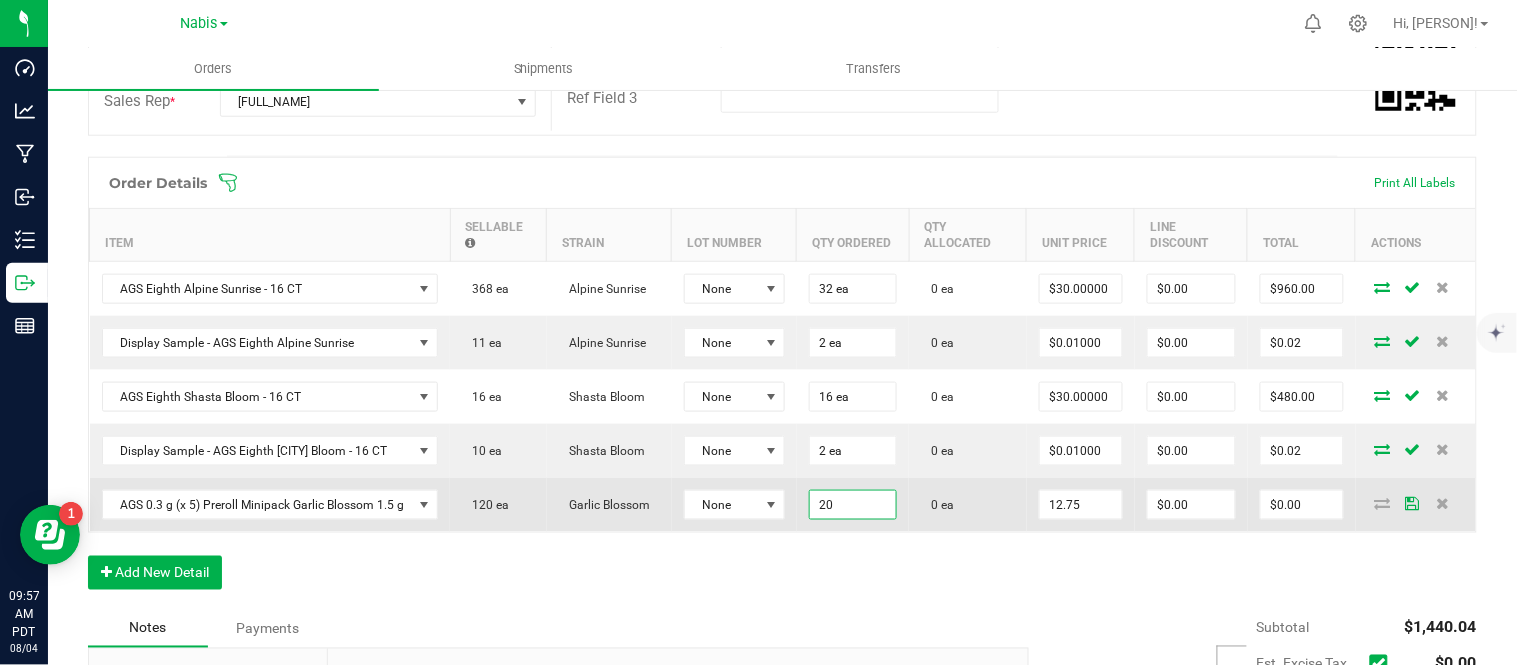 type on "$255.00" 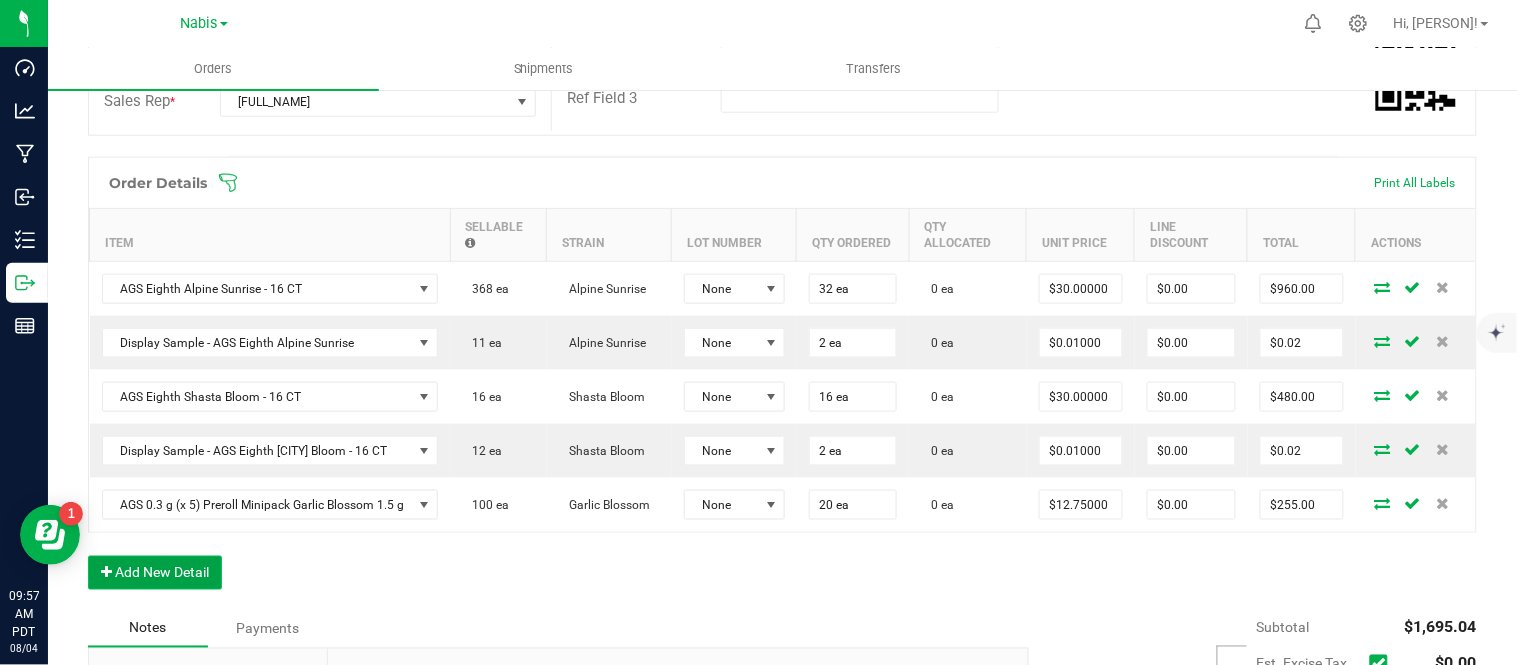 click on "Add New Detail" at bounding box center [155, 573] 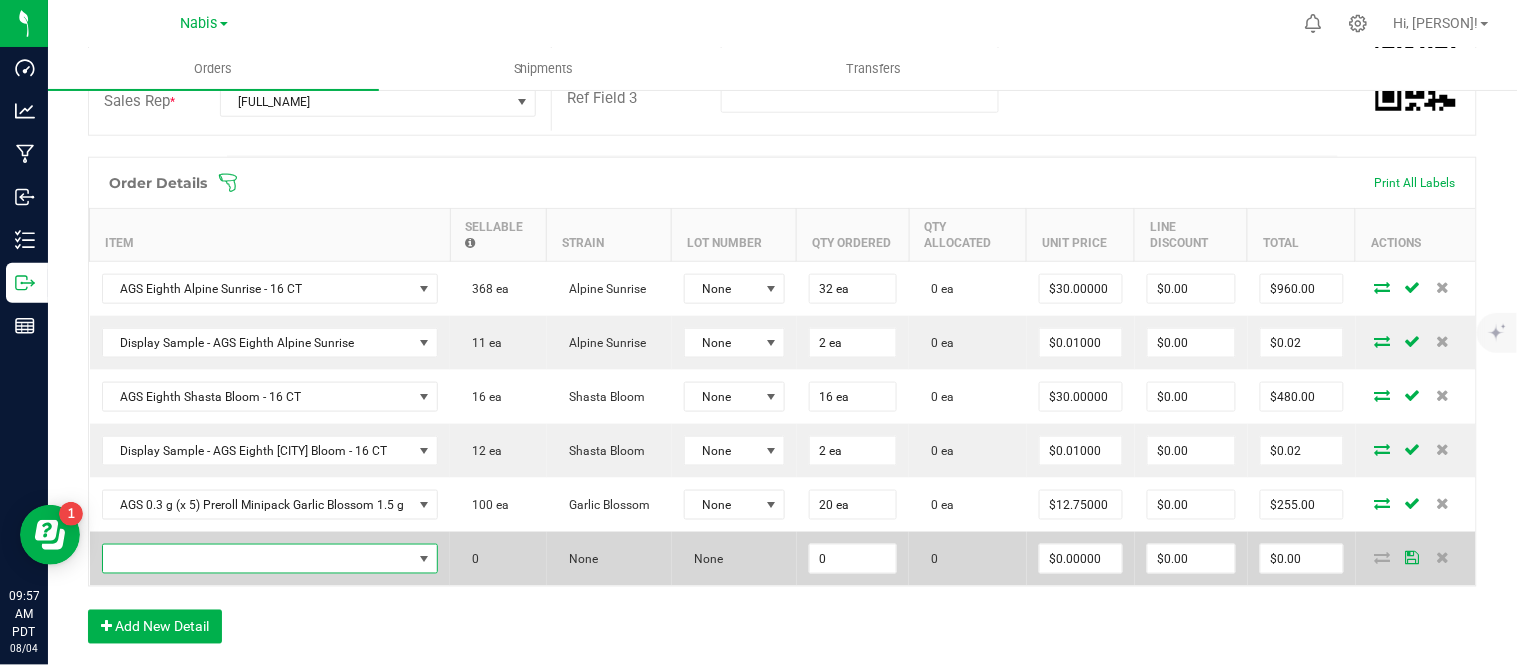 click at bounding box center (258, 559) 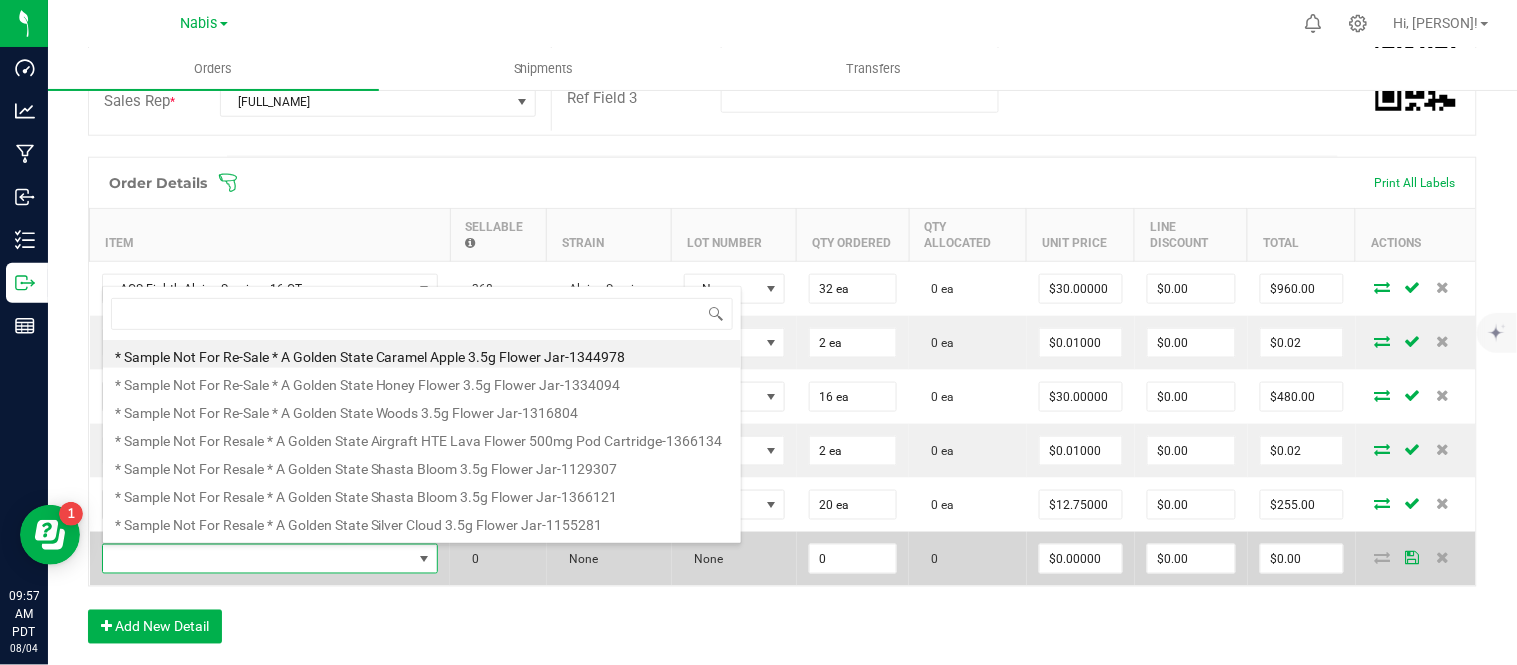 scroll, scrollTop: 0, scrollLeft: 0, axis: both 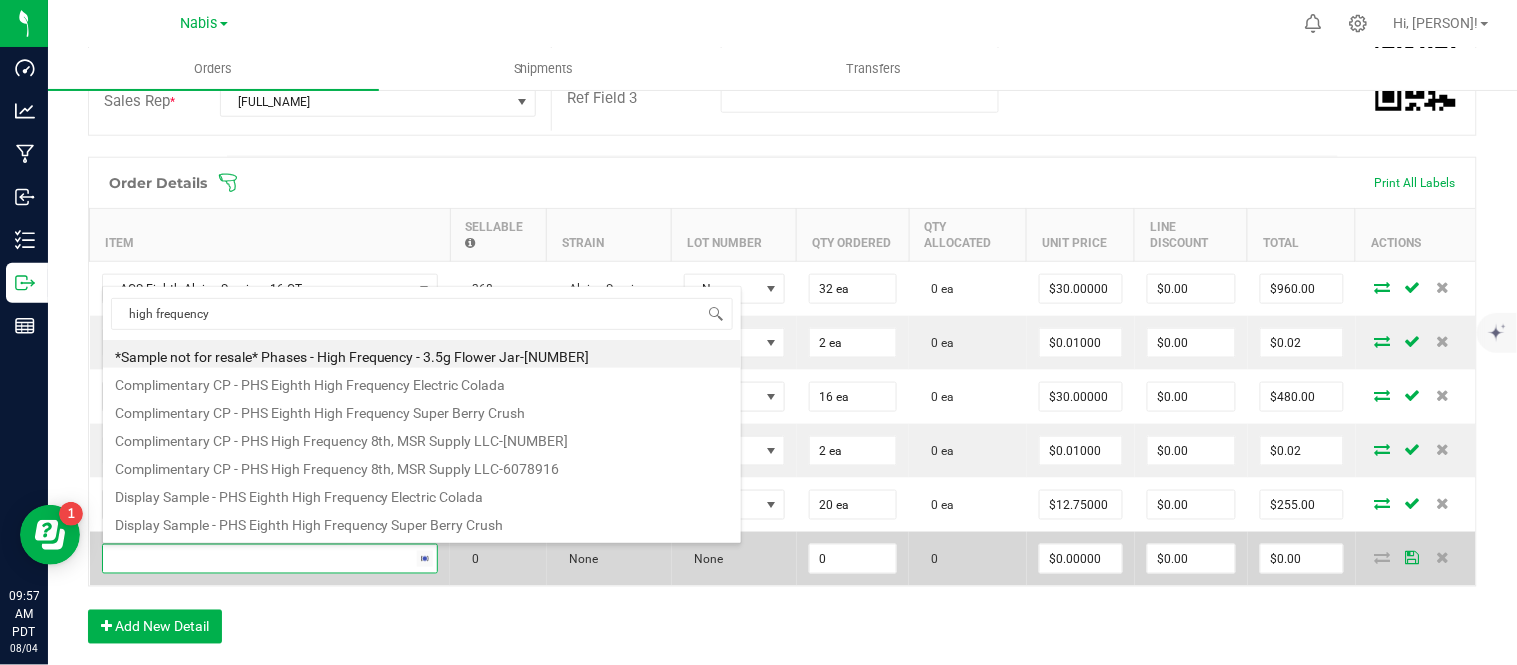 type on "high frequency s" 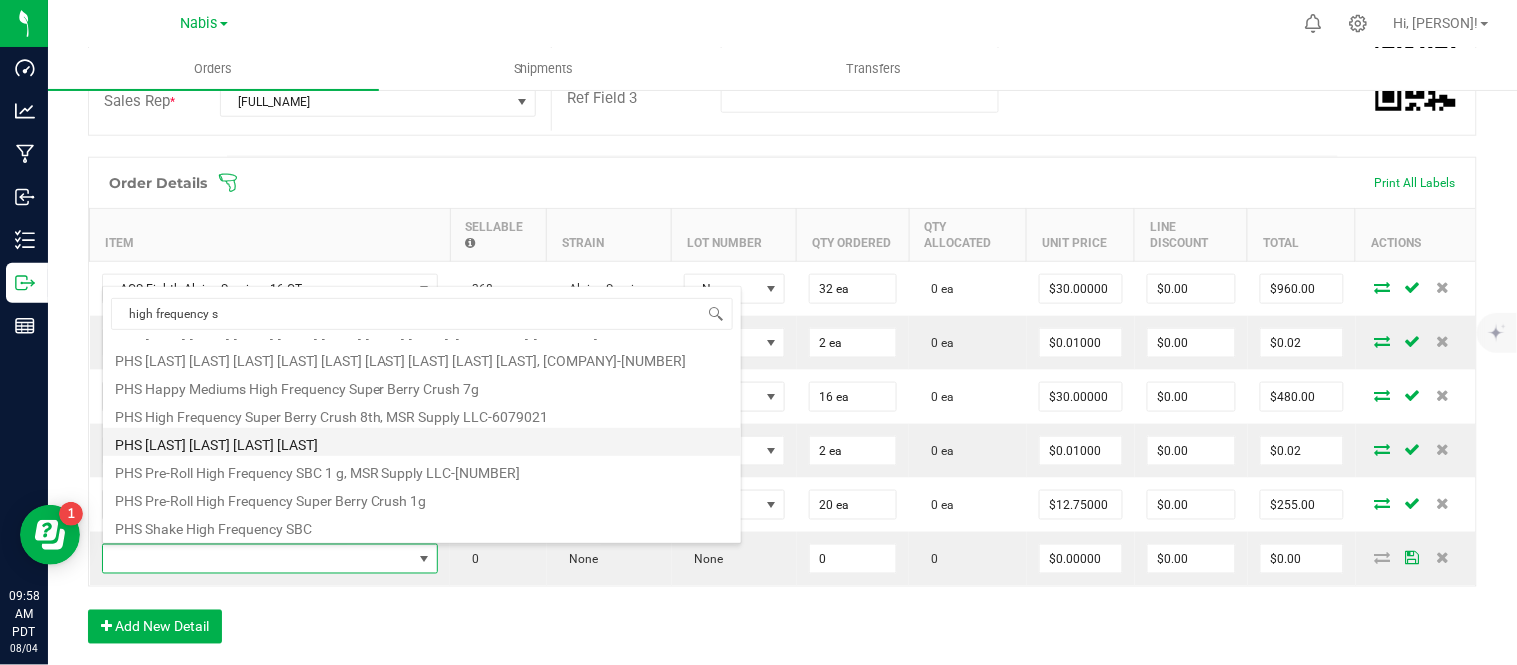 scroll, scrollTop: 137, scrollLeft: 0, axis: vertical 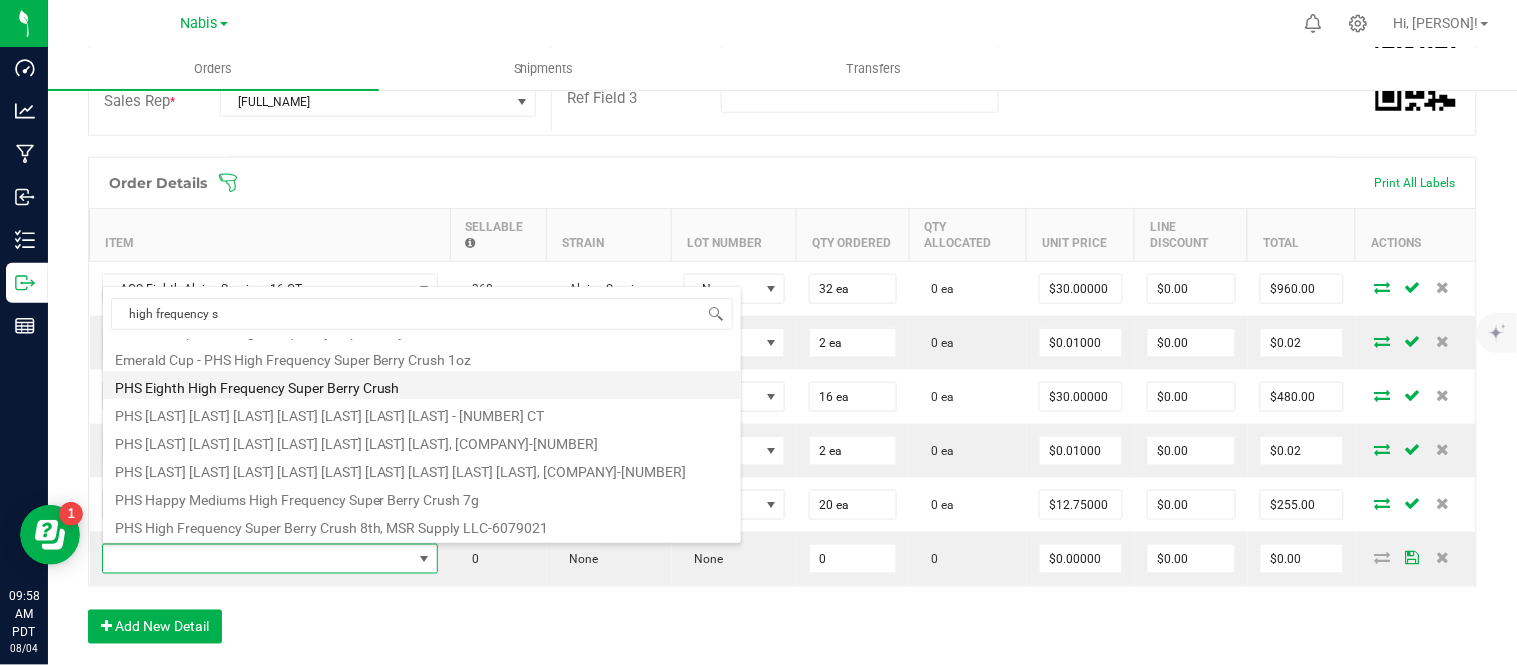 click on "PHS Eighth High Frequency Super Berry Crush" at bounding box center [422, 385] 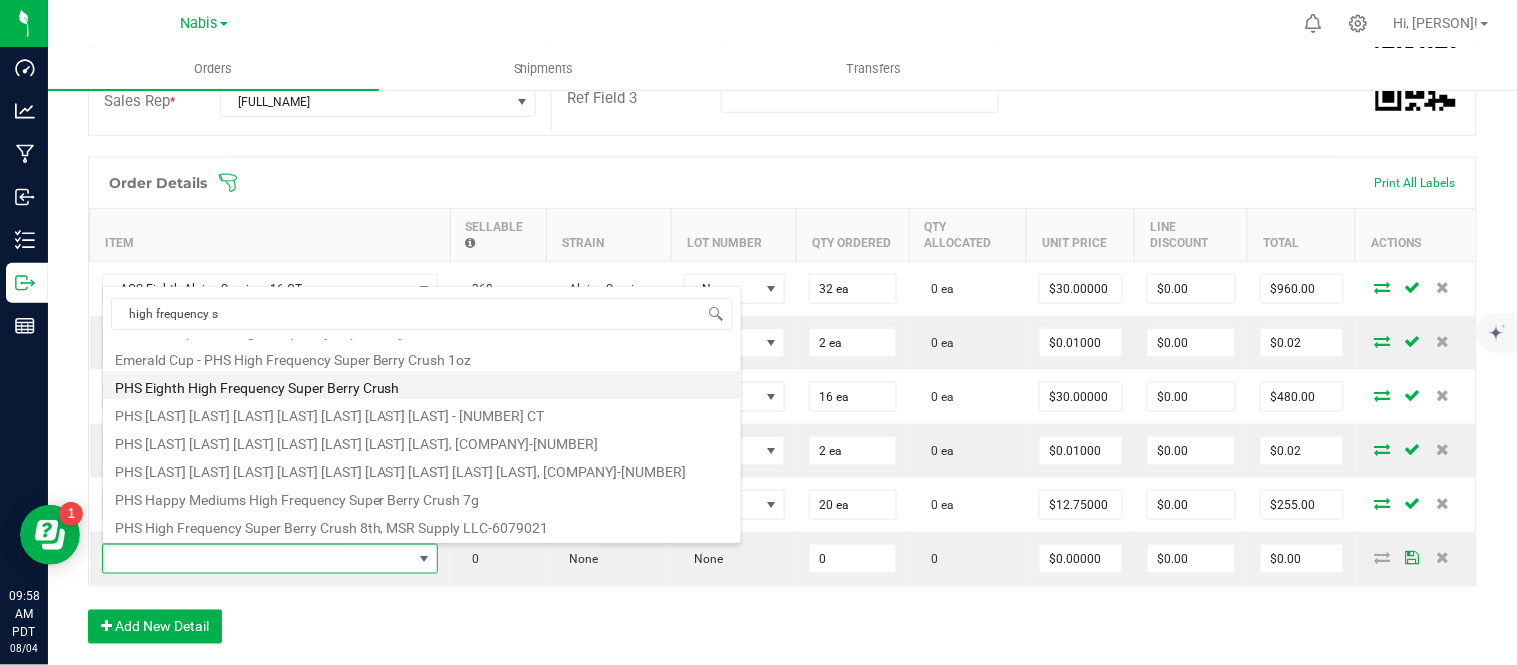 type on "0 ea" 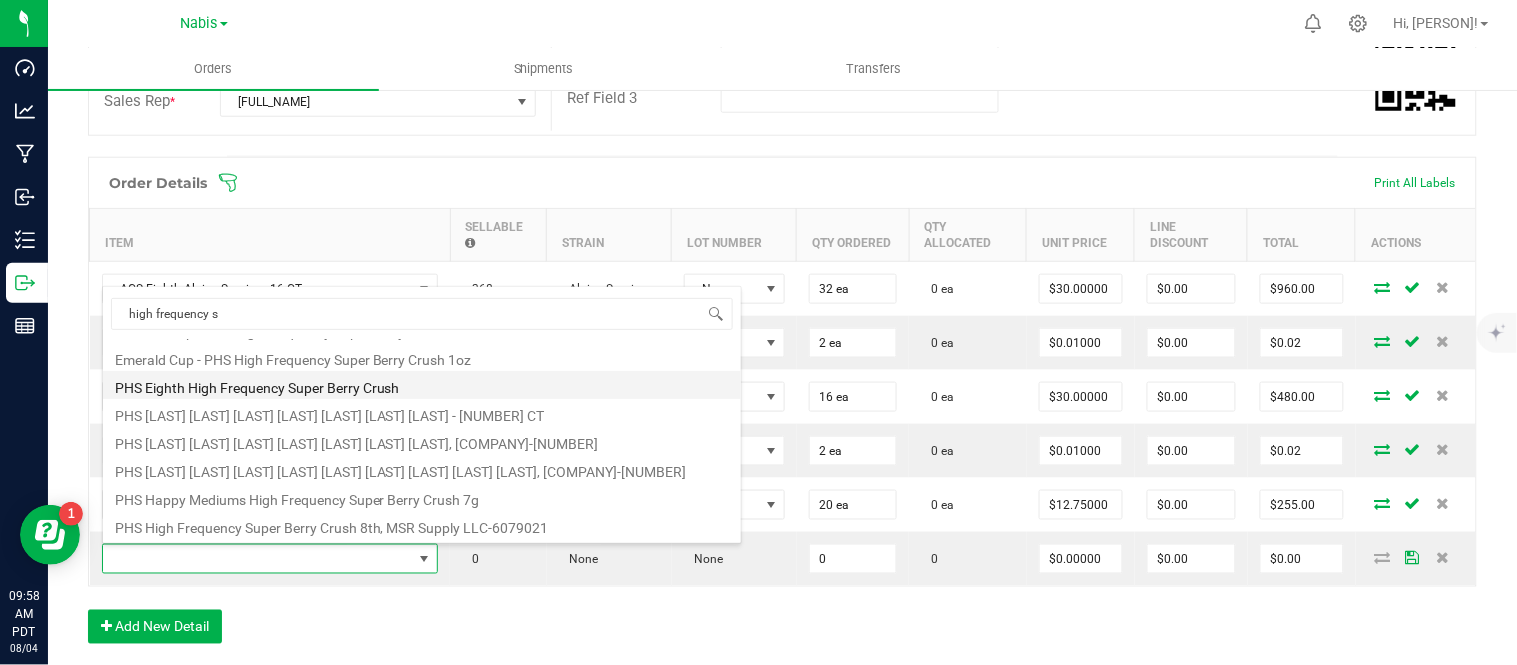 type on "$25.00000" 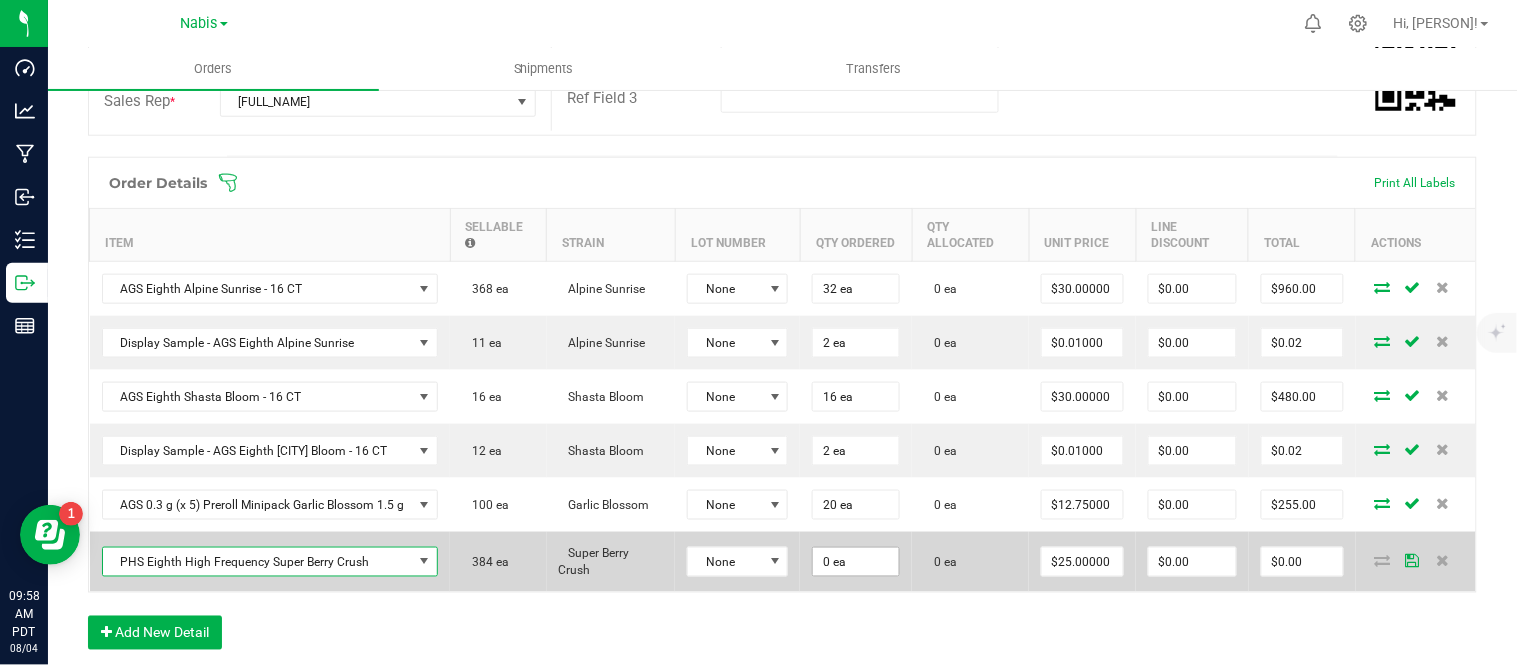 click on "0 ea" at bounding box center [856, 562] 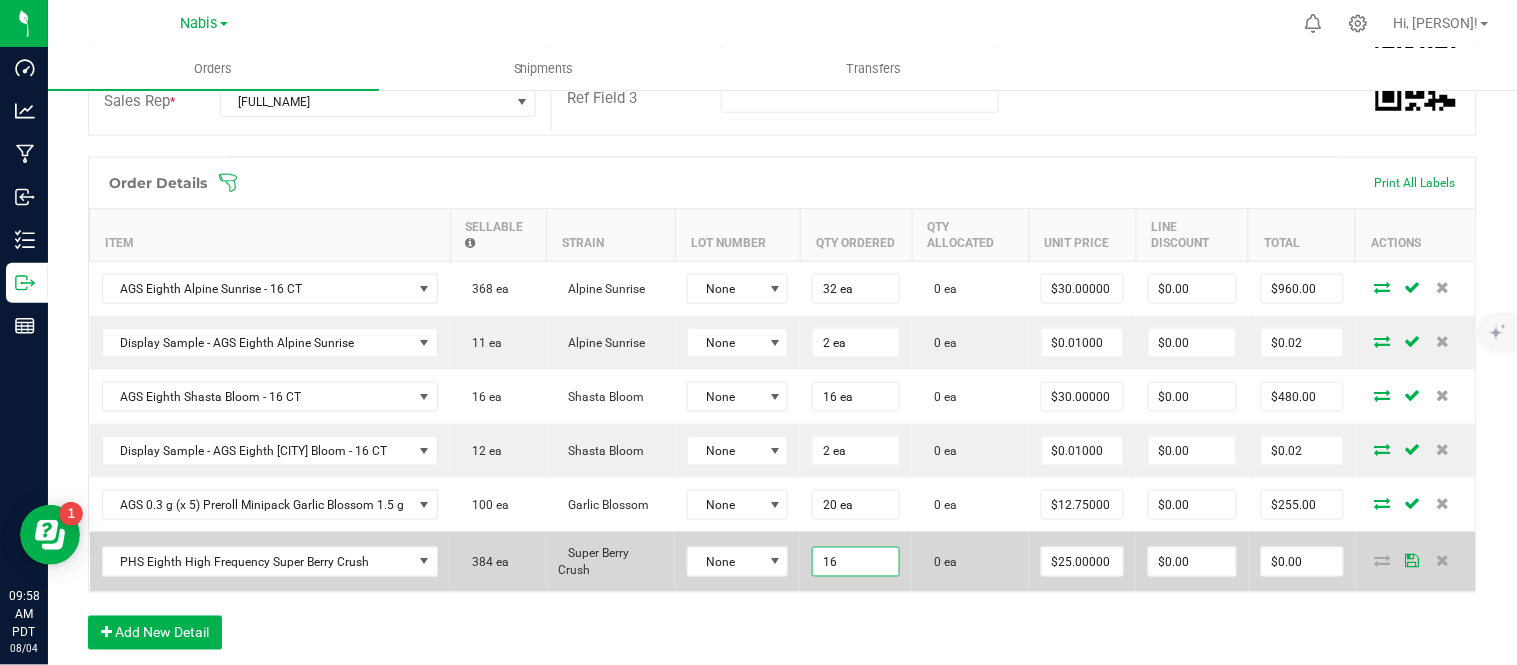 type on "16 ea" 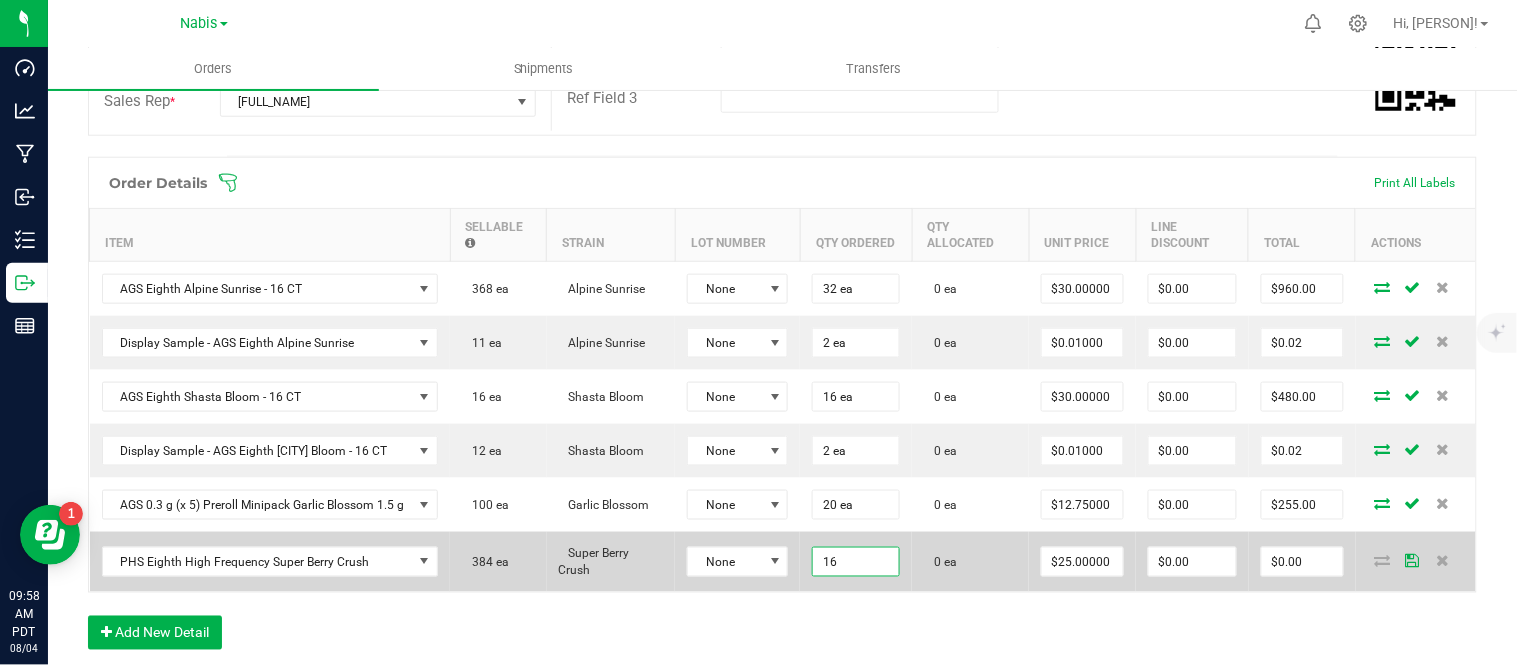 type on "25" 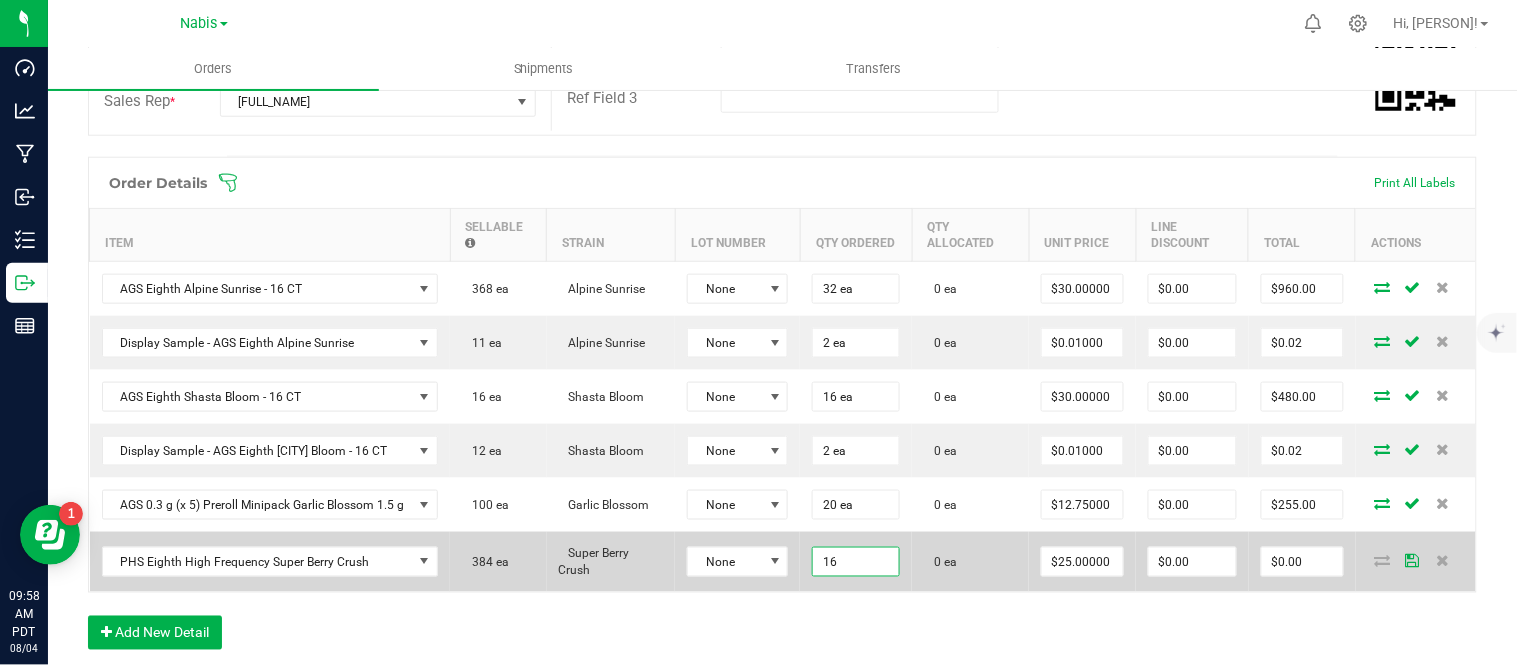 type on "$400.00" 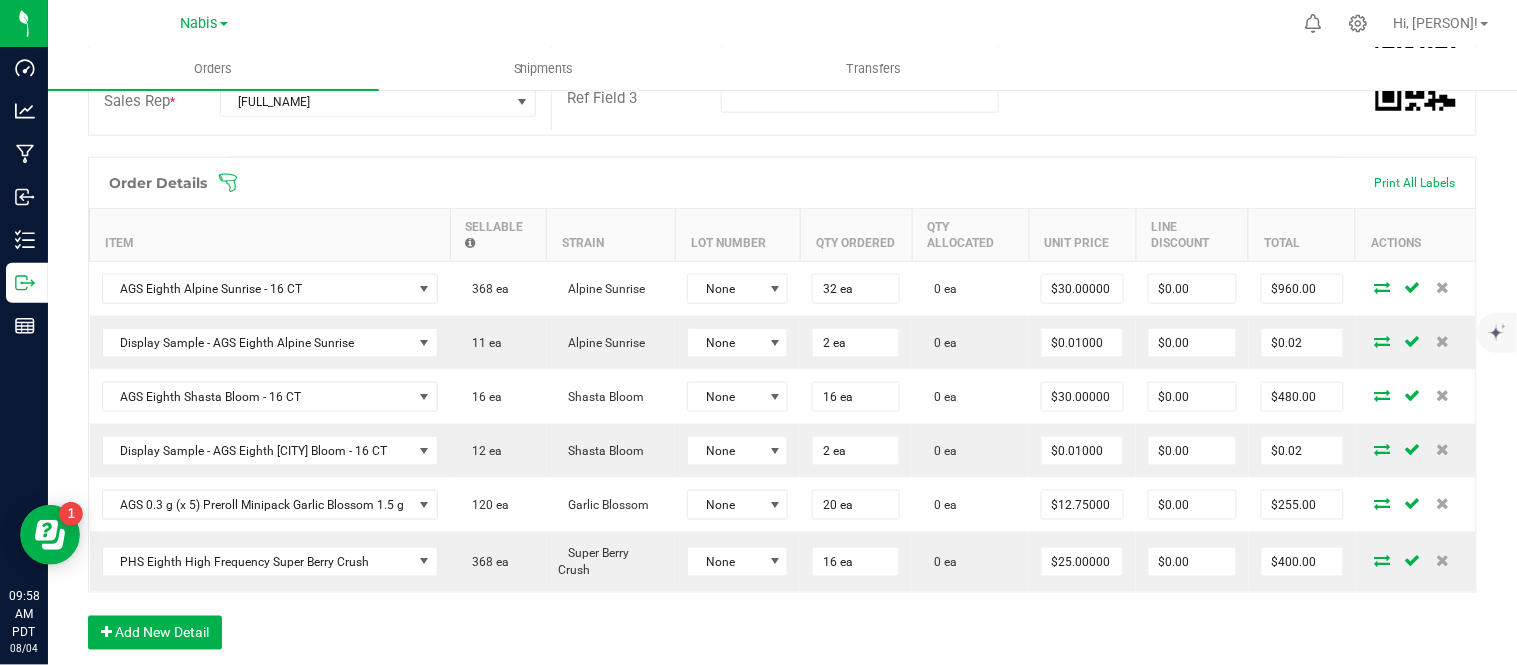 click on "$25.00000" at bounding box center (1082, 562) 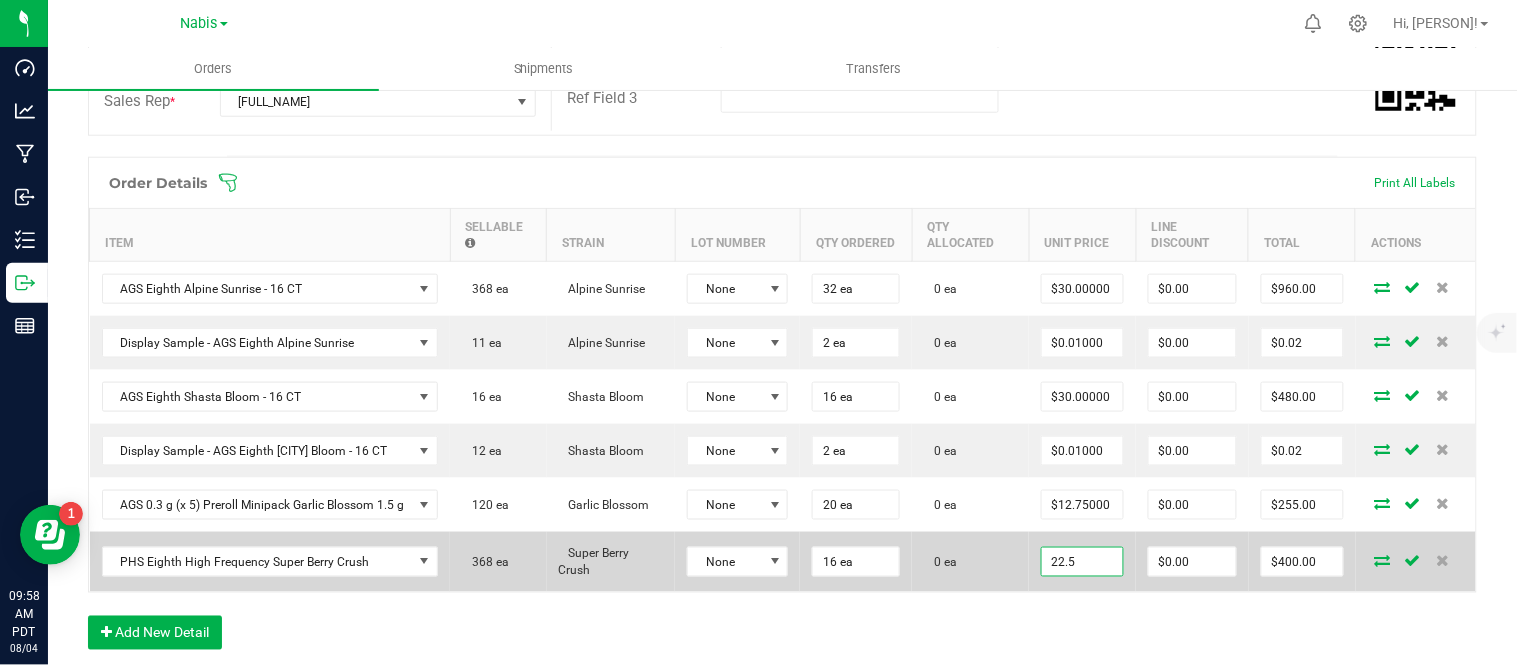 type on "$22.50000" 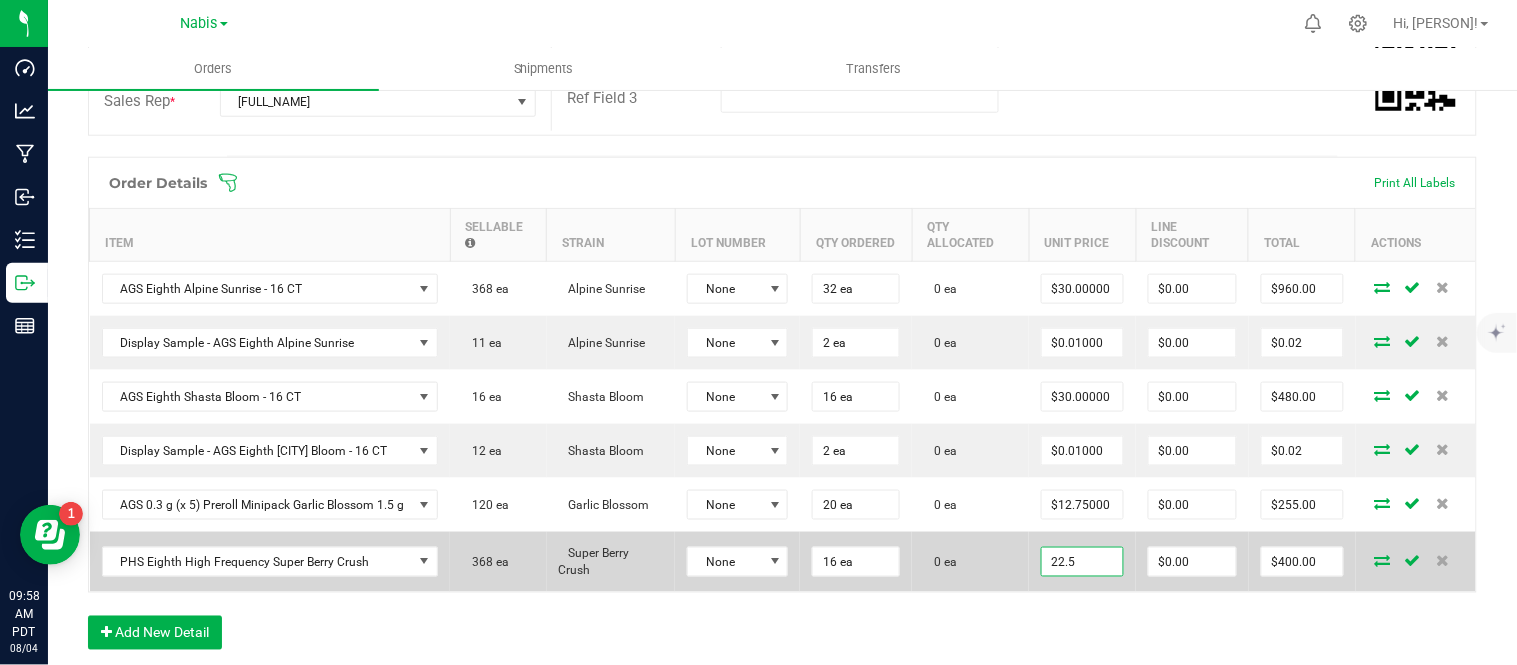 type on "0" 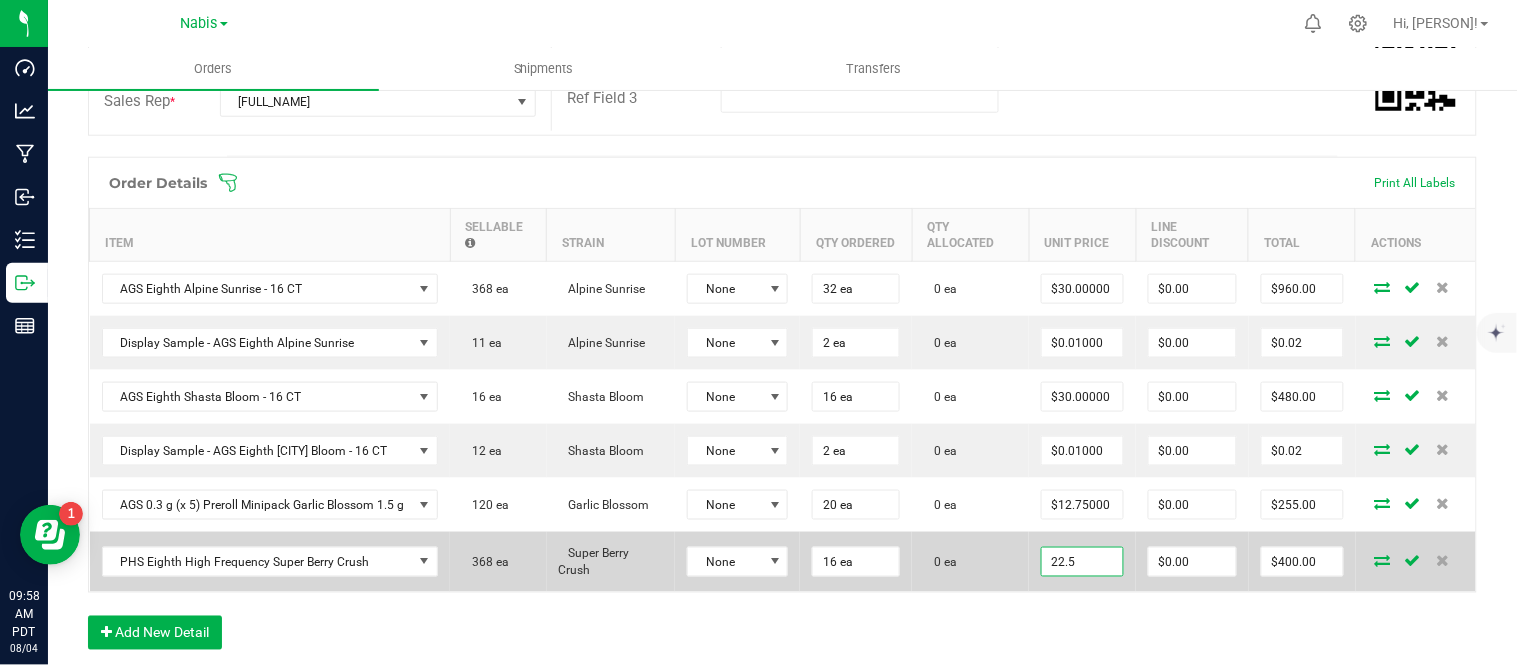 type on "$360.00" 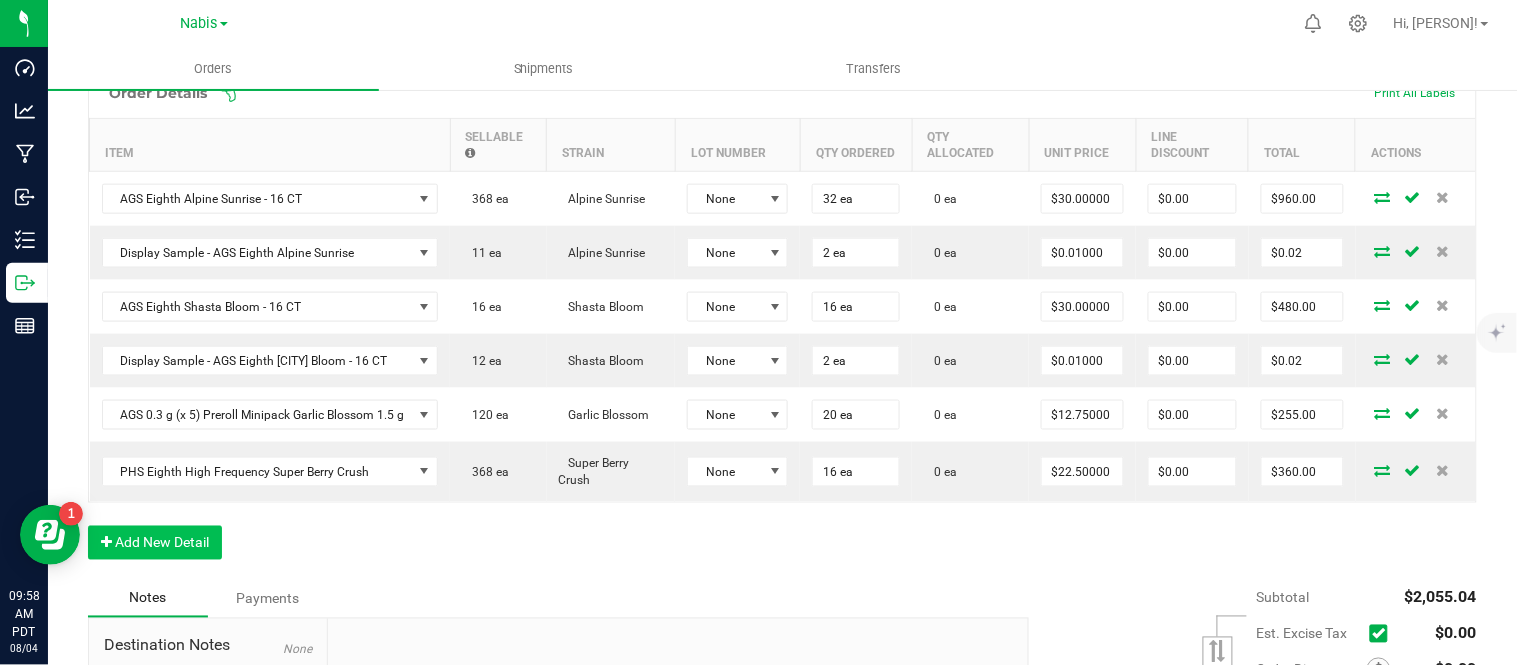 scroll, scrollTop: 568, scrollLeft: 0, axis: vertical 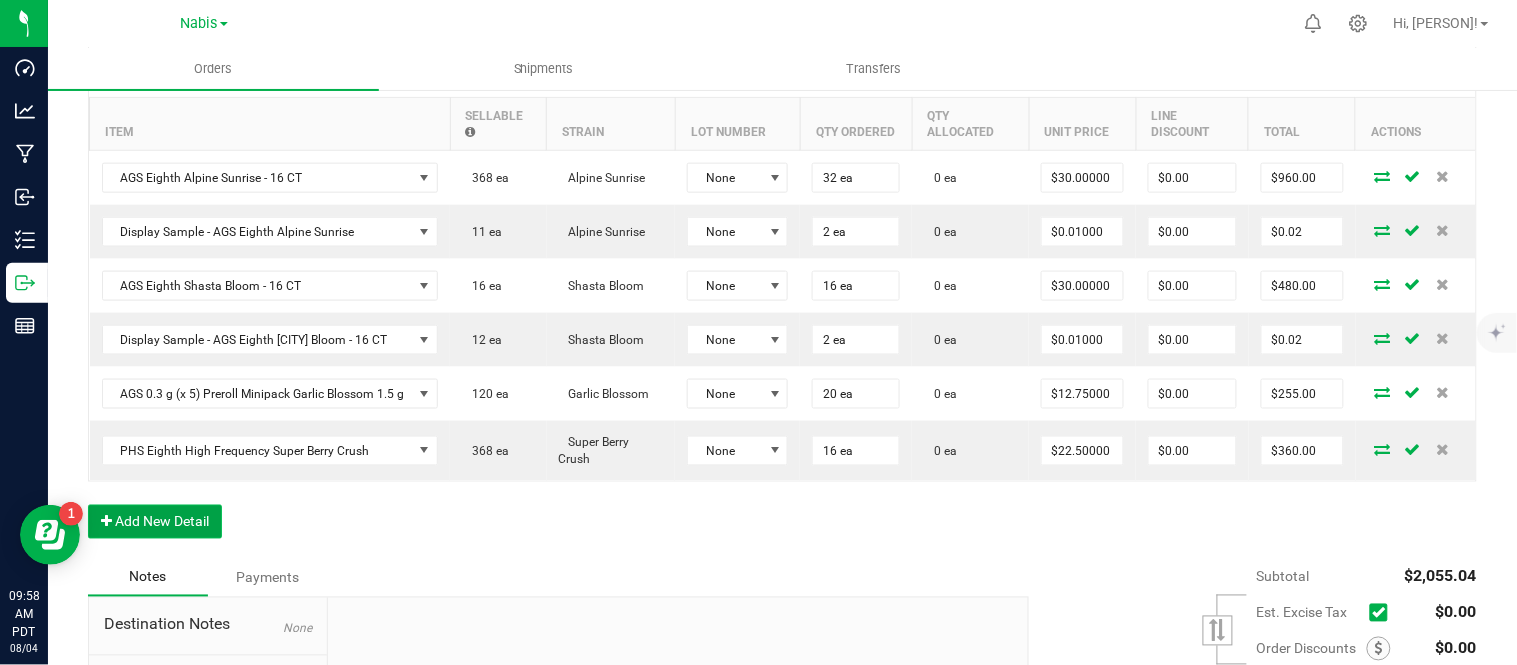 click on "Add New Detail" at bounding box center [155, 522] 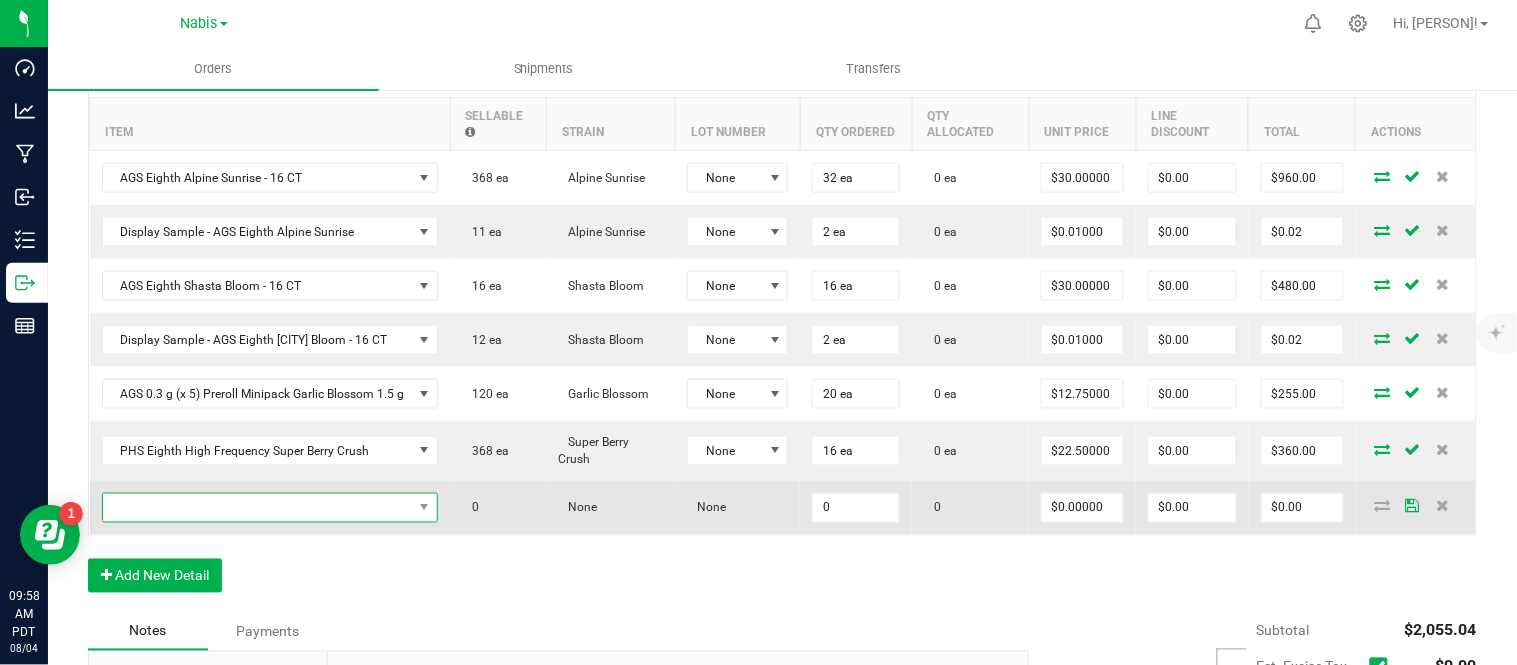 click at bounding box center (258, 508) 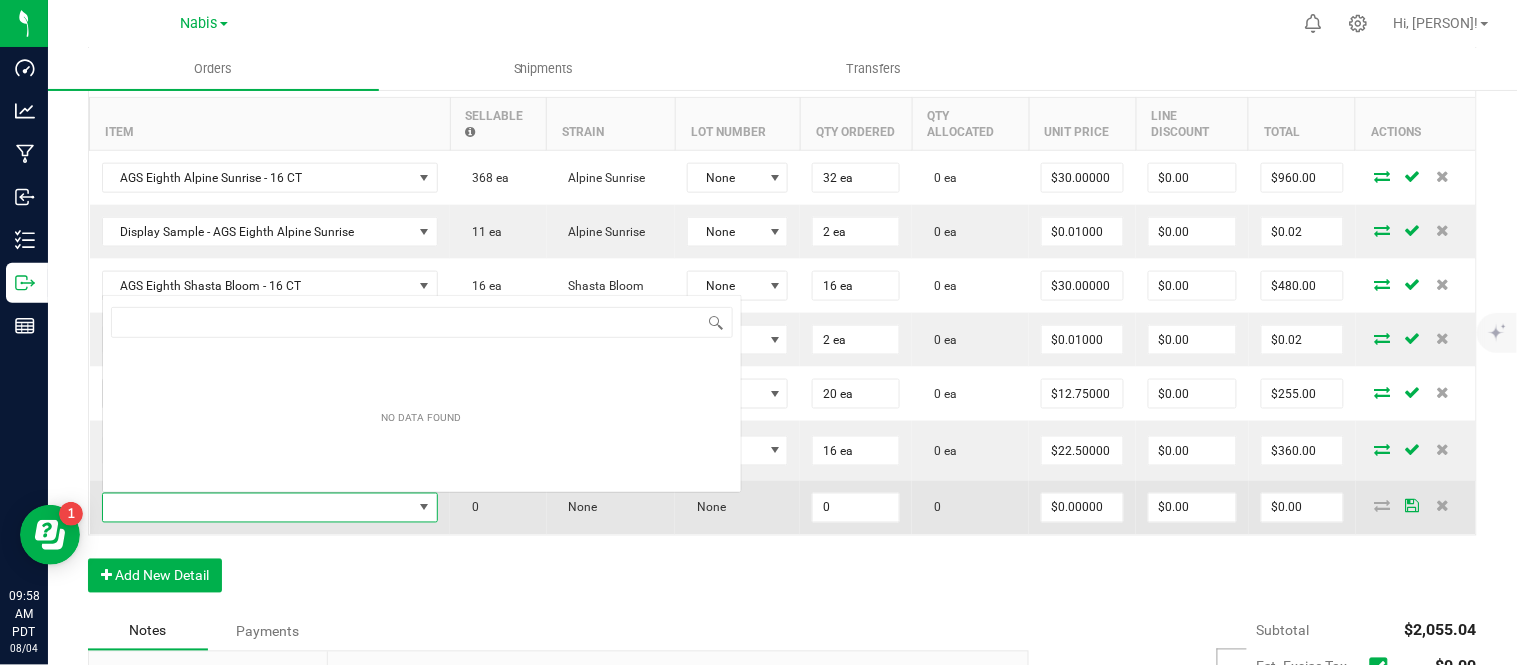 scroll, scrollTop: 0, scrollLeft: 0, axis: both 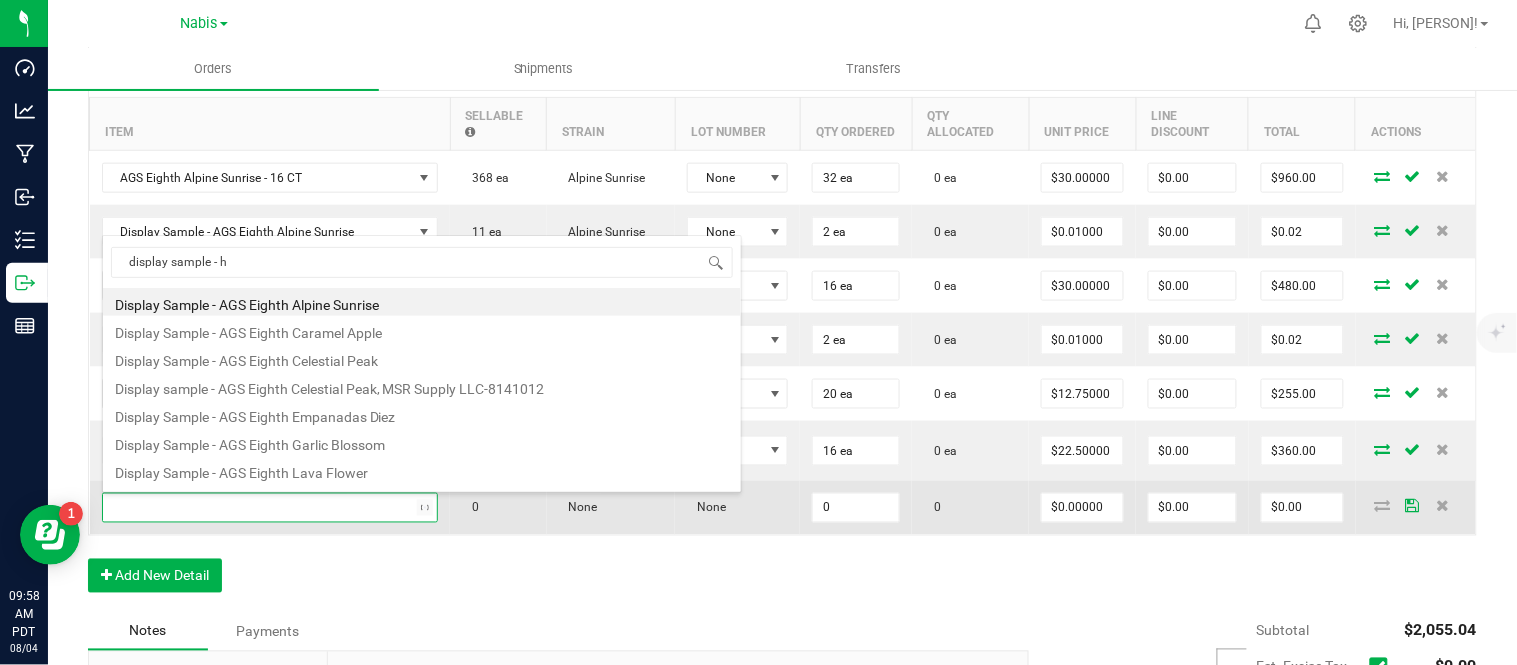 type on "display sample - phs" 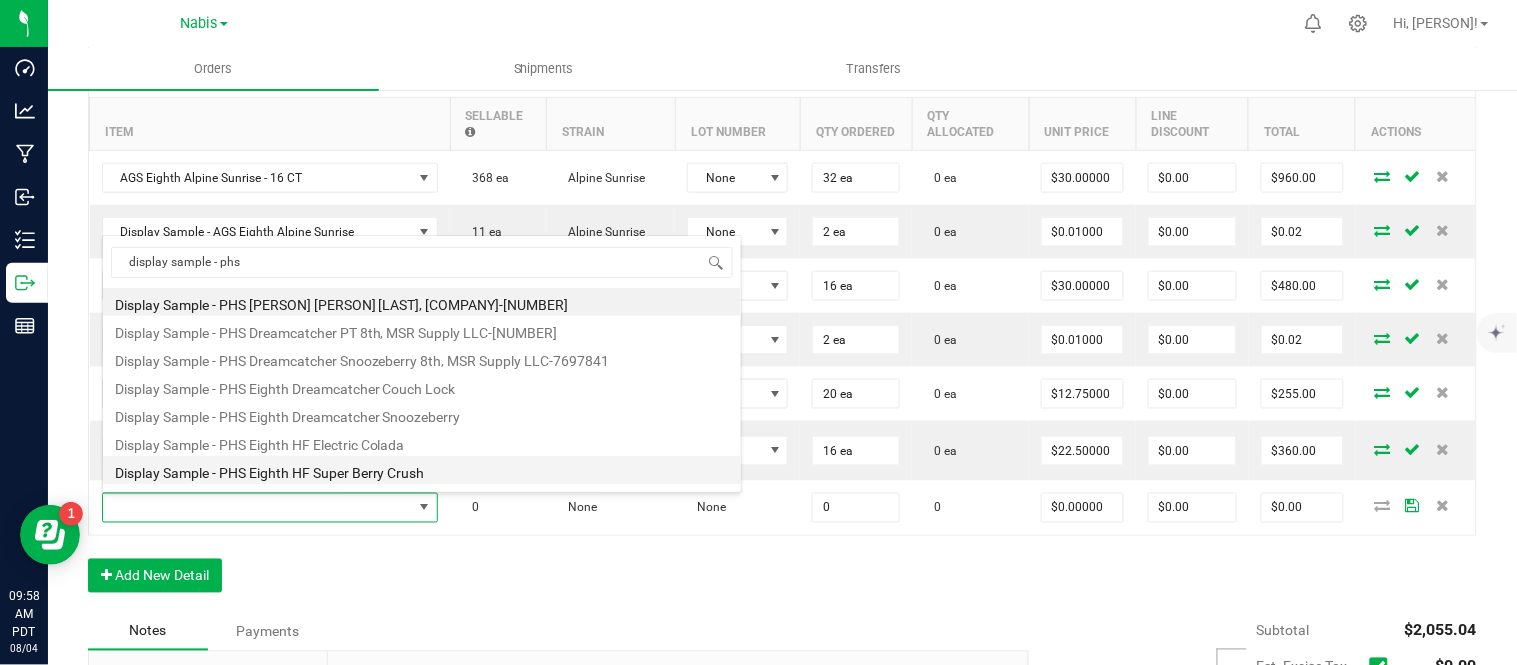 scroll, scrollTop: 111, scrollLeft: 0, axis: vertical 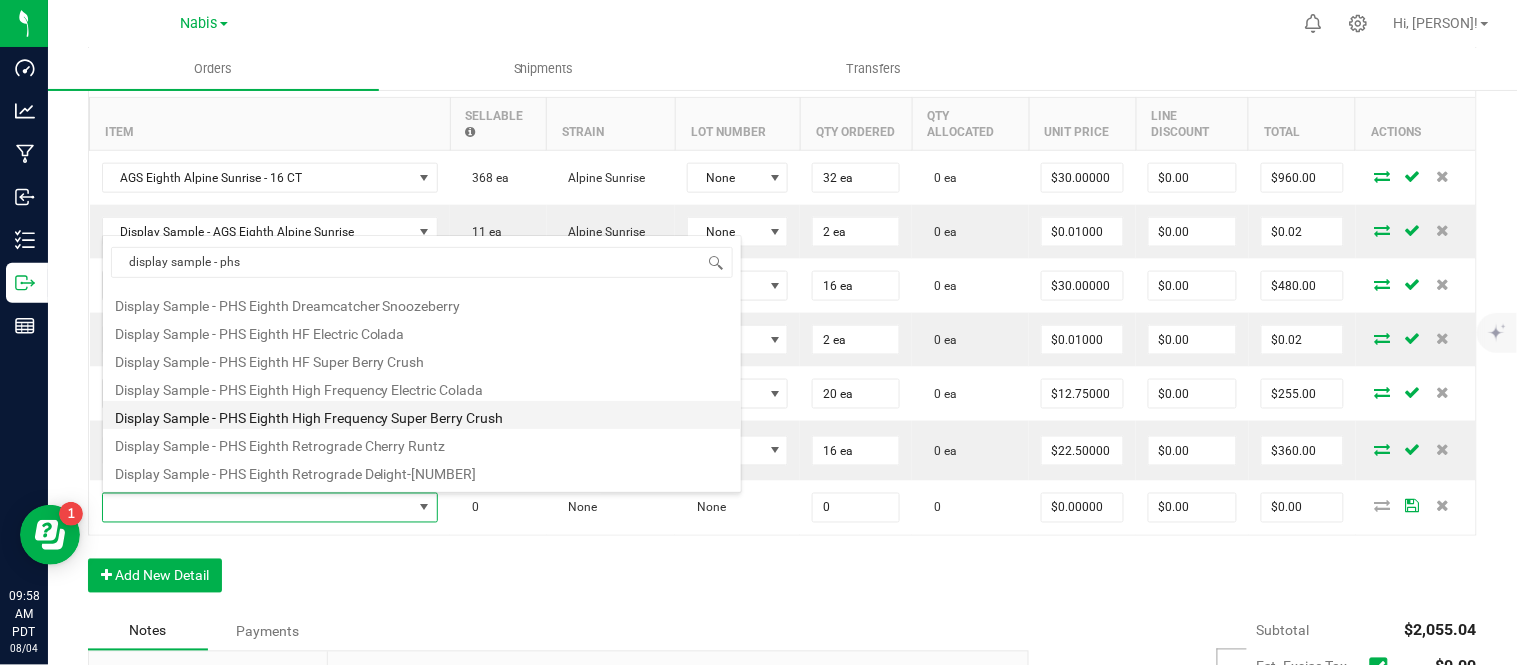 click on "Display Sample - PHS Eighth High Frequency Super Berry Crush" at bounding box center [422, 415] 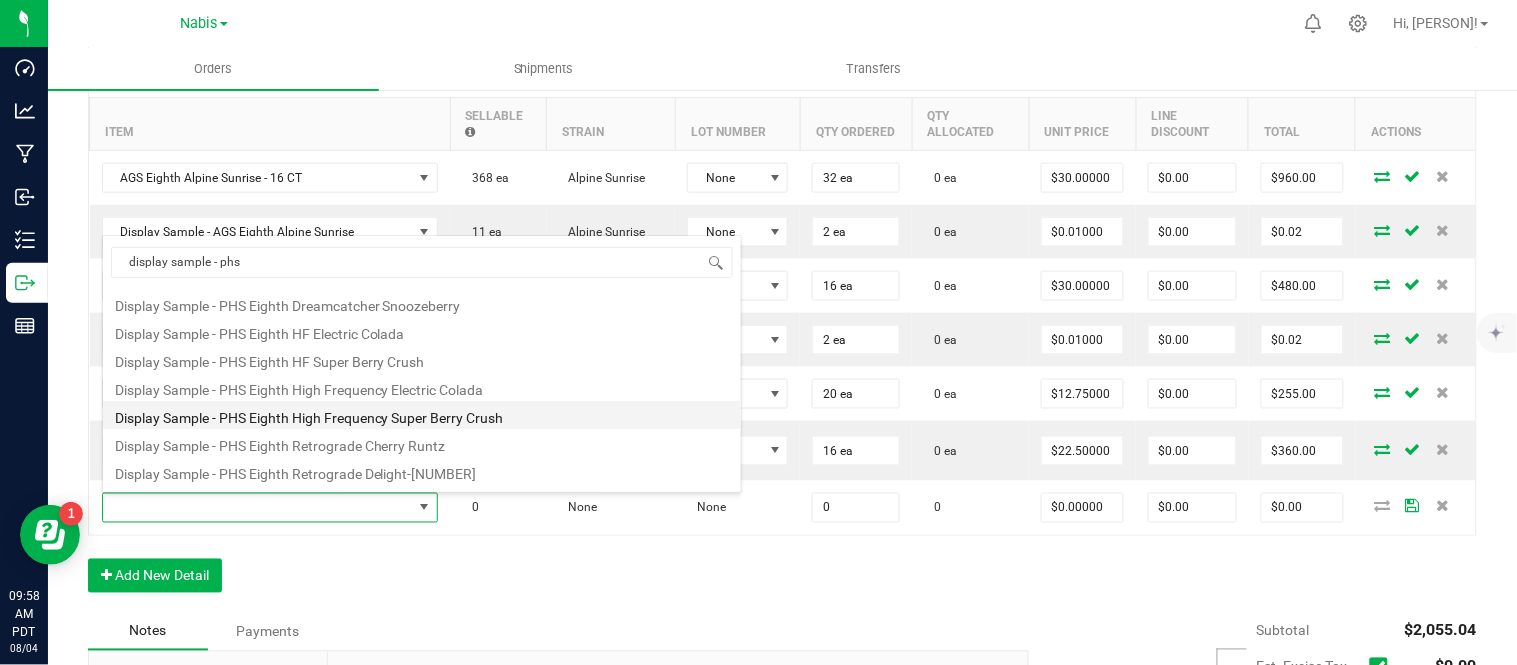 type on "0 ea" 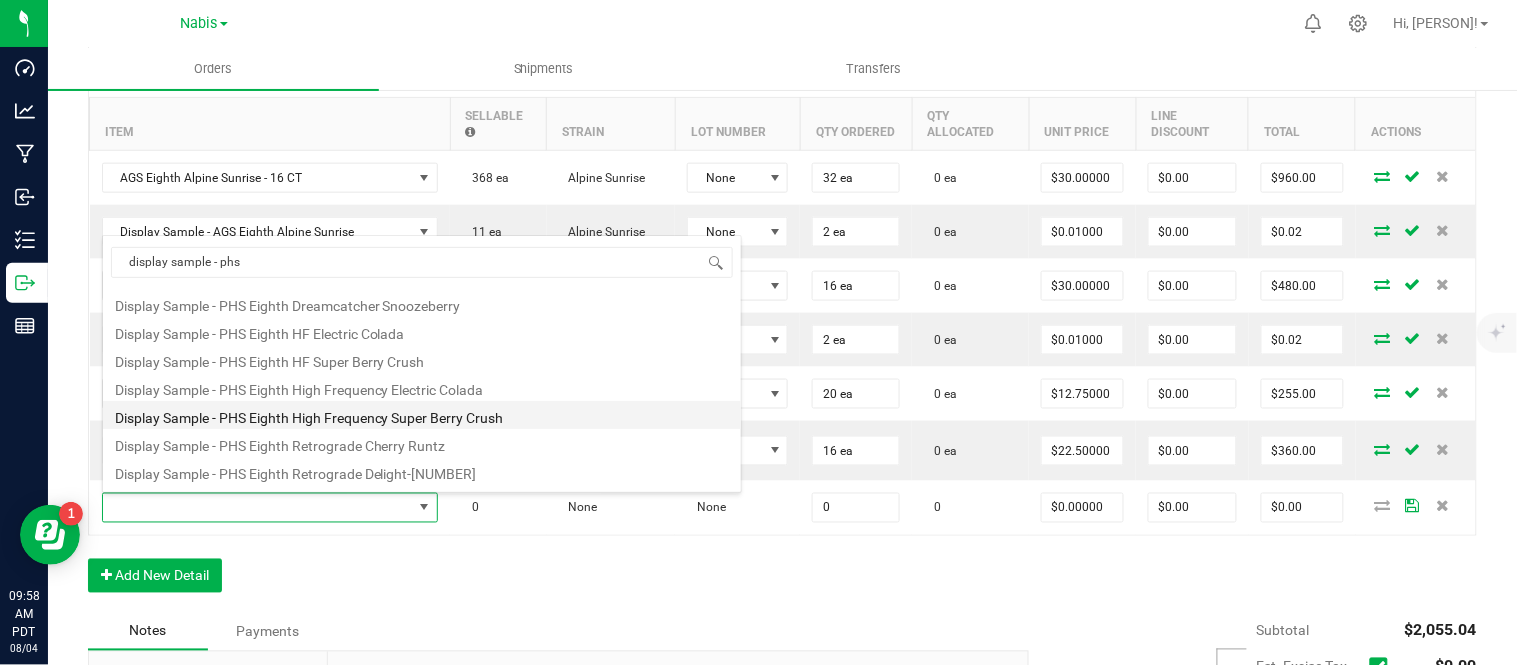 type on "$0.01000" 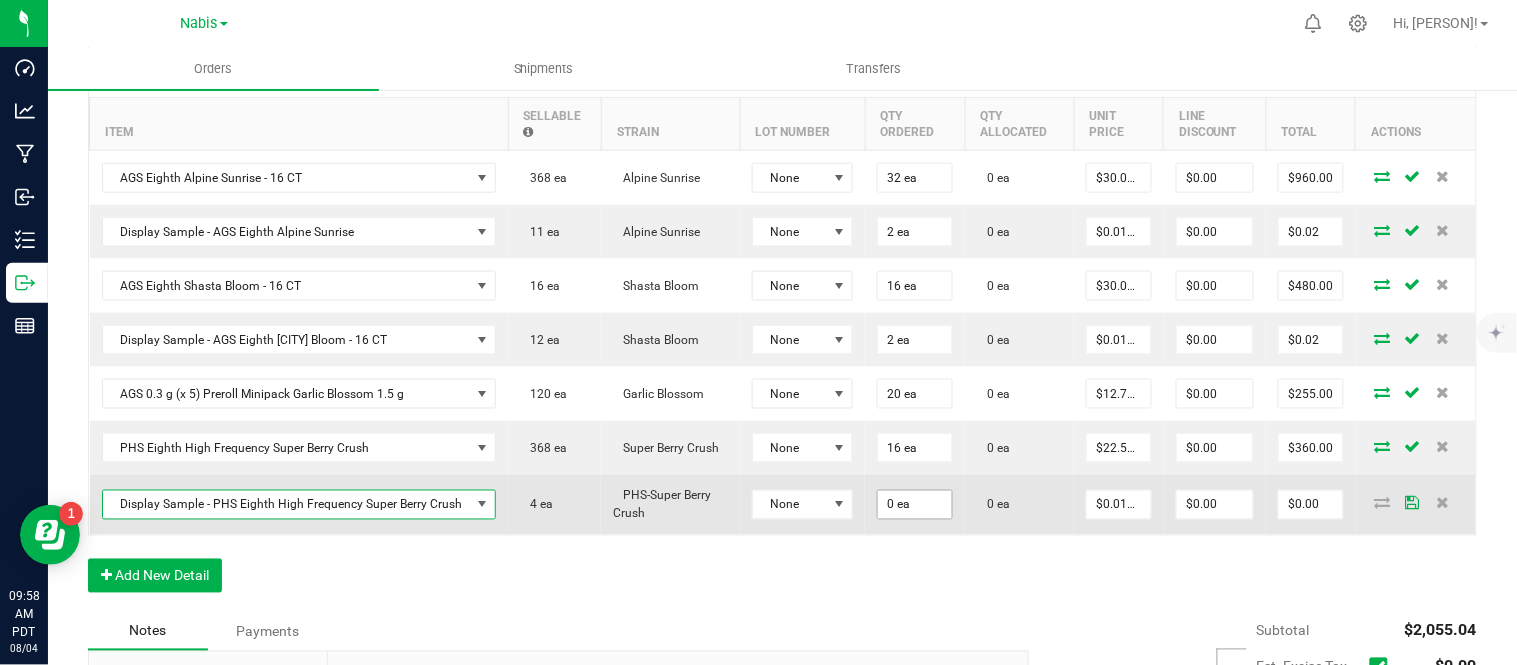 click on "0 ea" at bounding box center [915, 505] 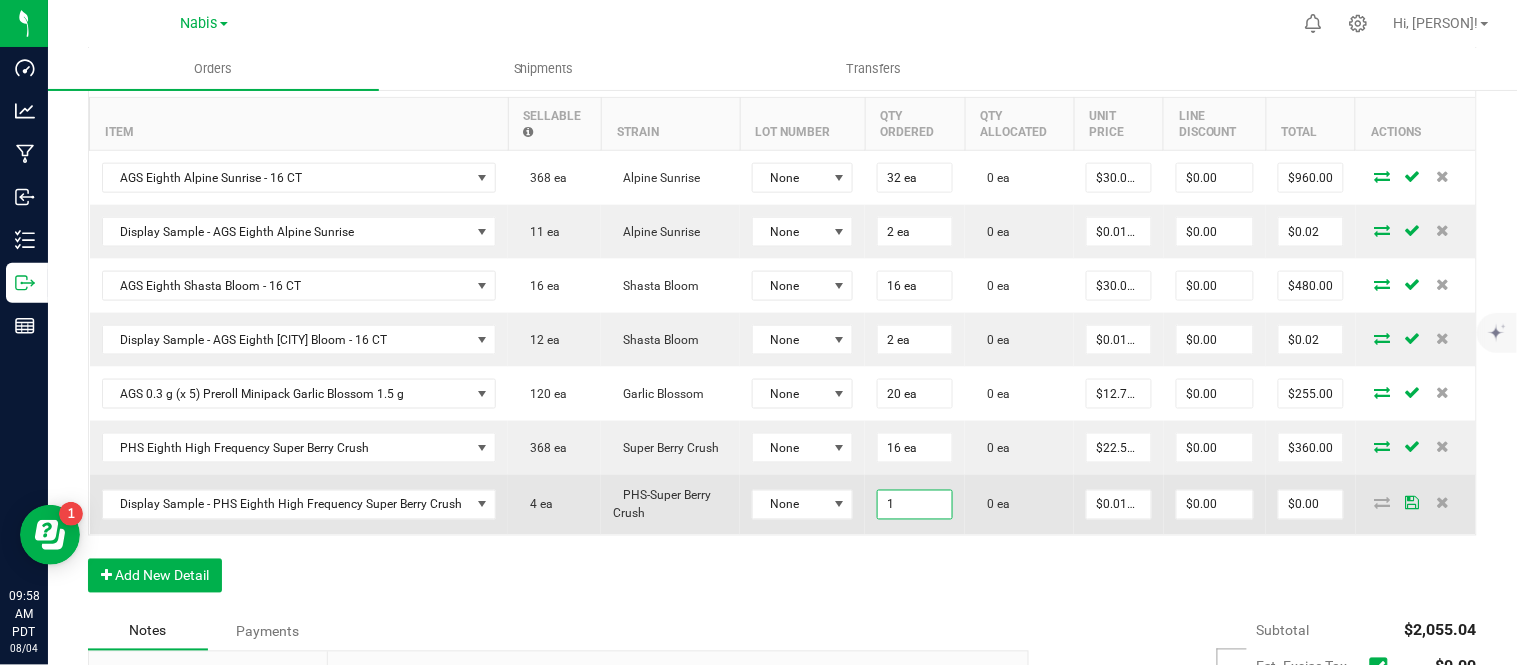 type on "1" 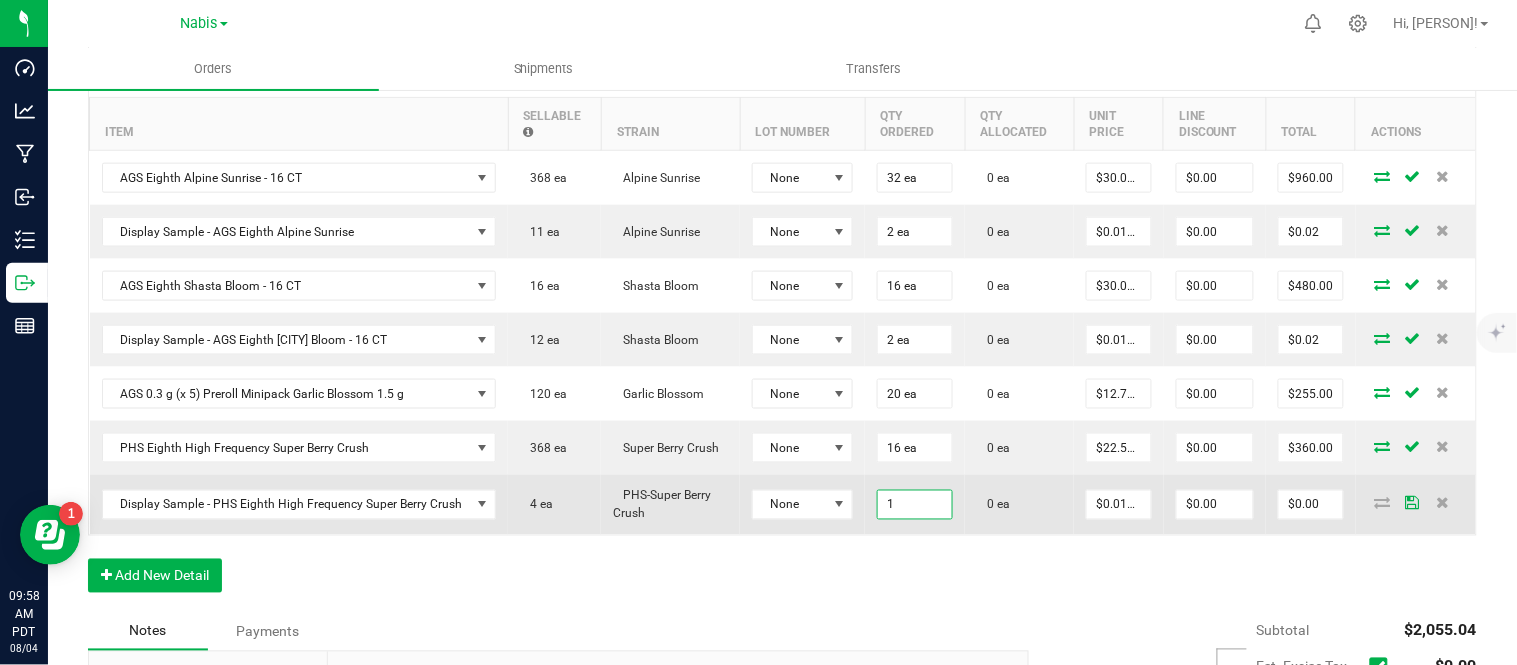 type on "0.01" 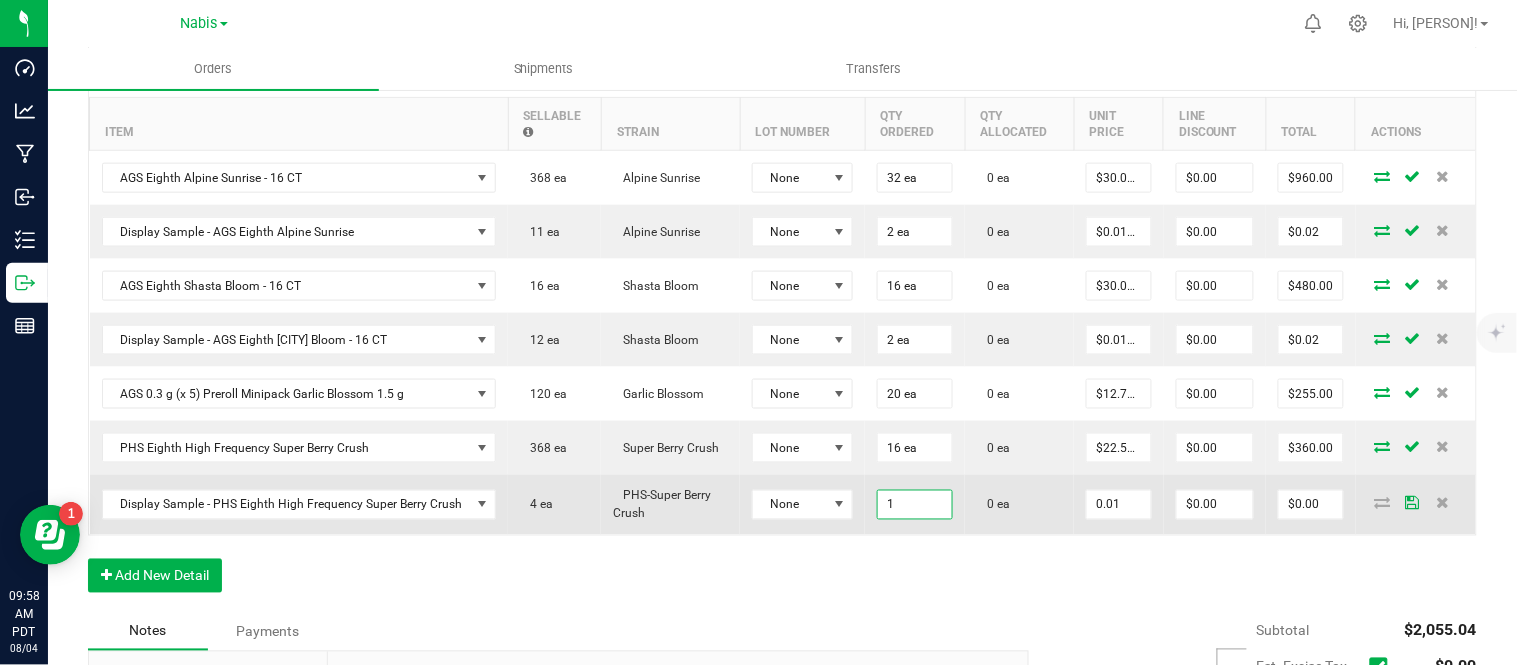 type on "1 ea" 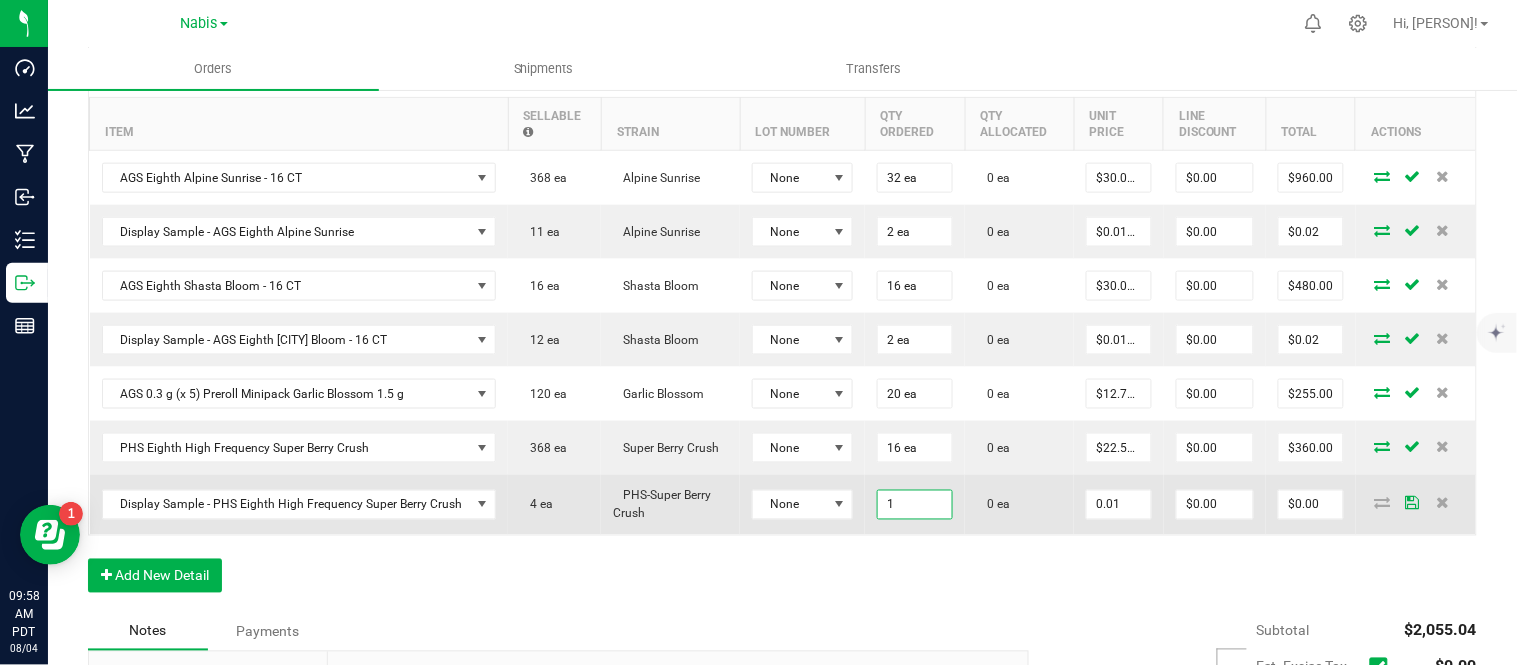 type on "$0.01" 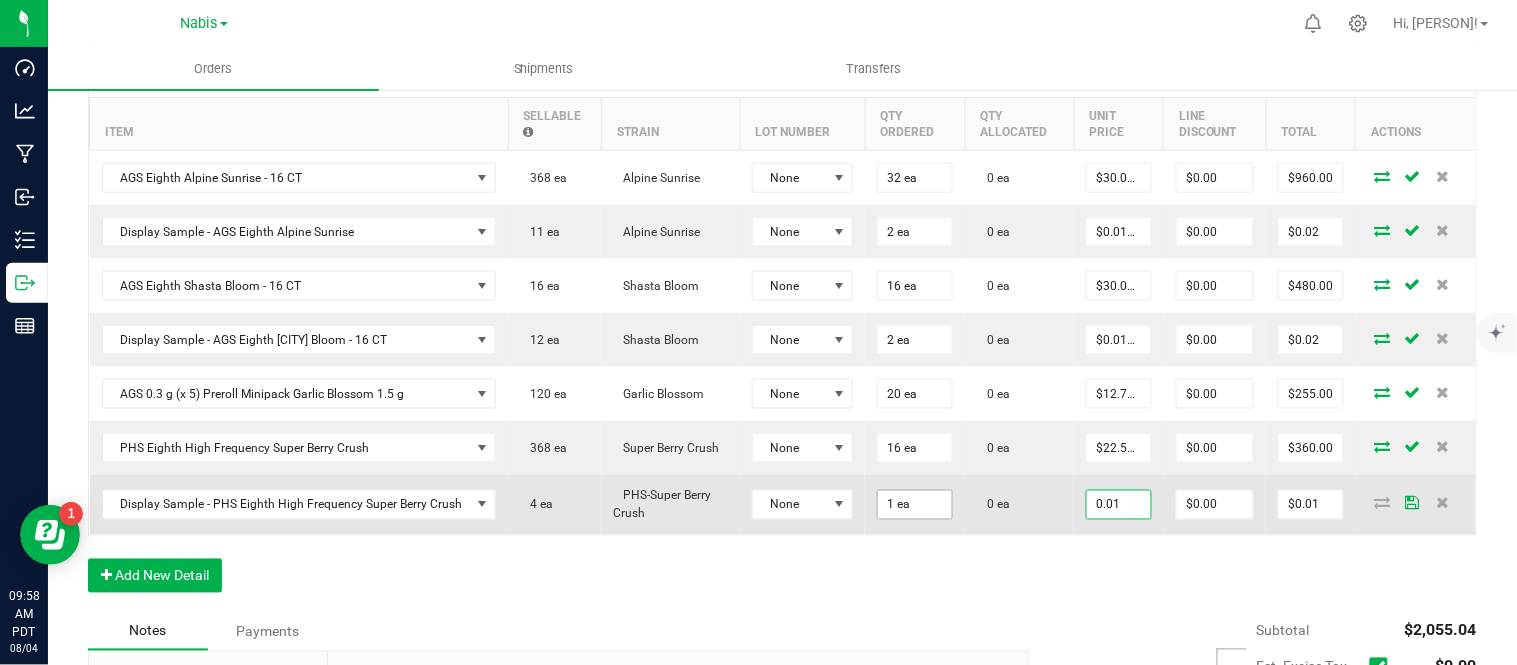 scroll, scrollTop: 0, scrollLeft: 0, axis: both 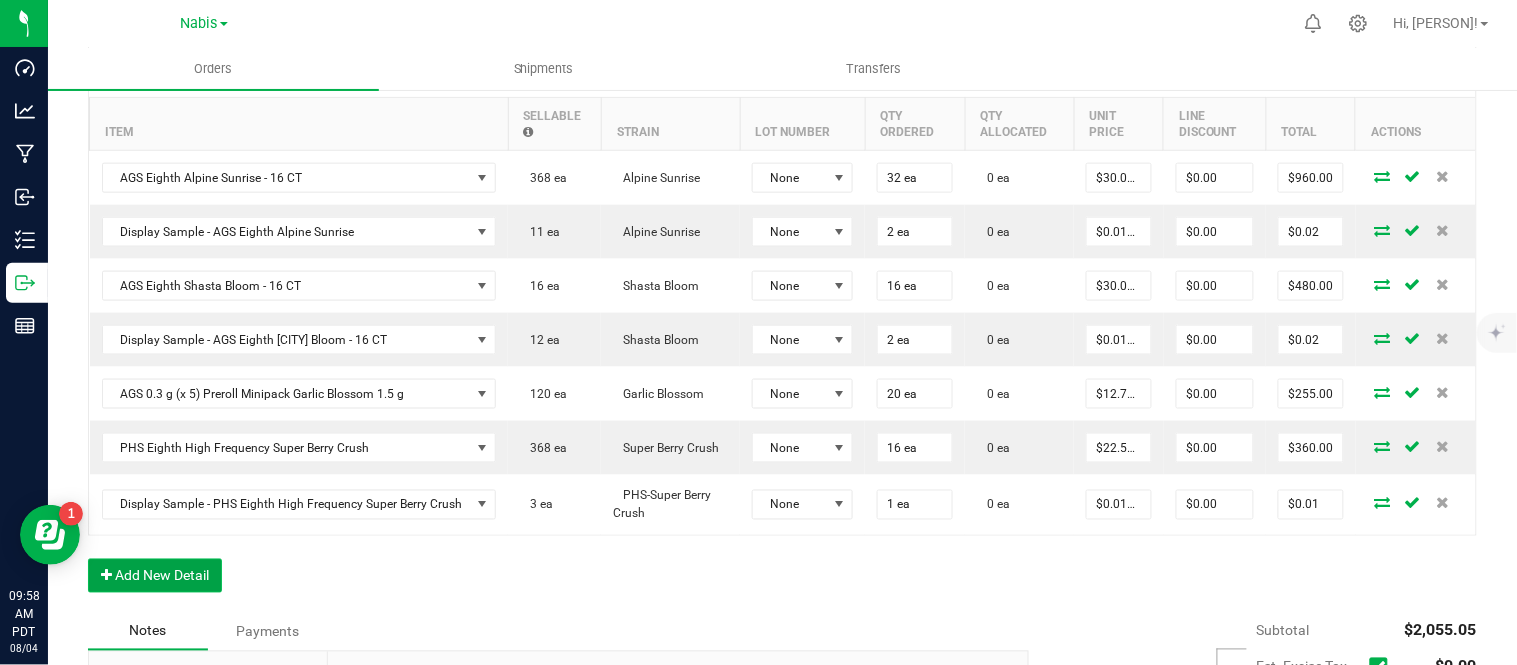 click on "Add New Detail" at bounding box center [155, 576] 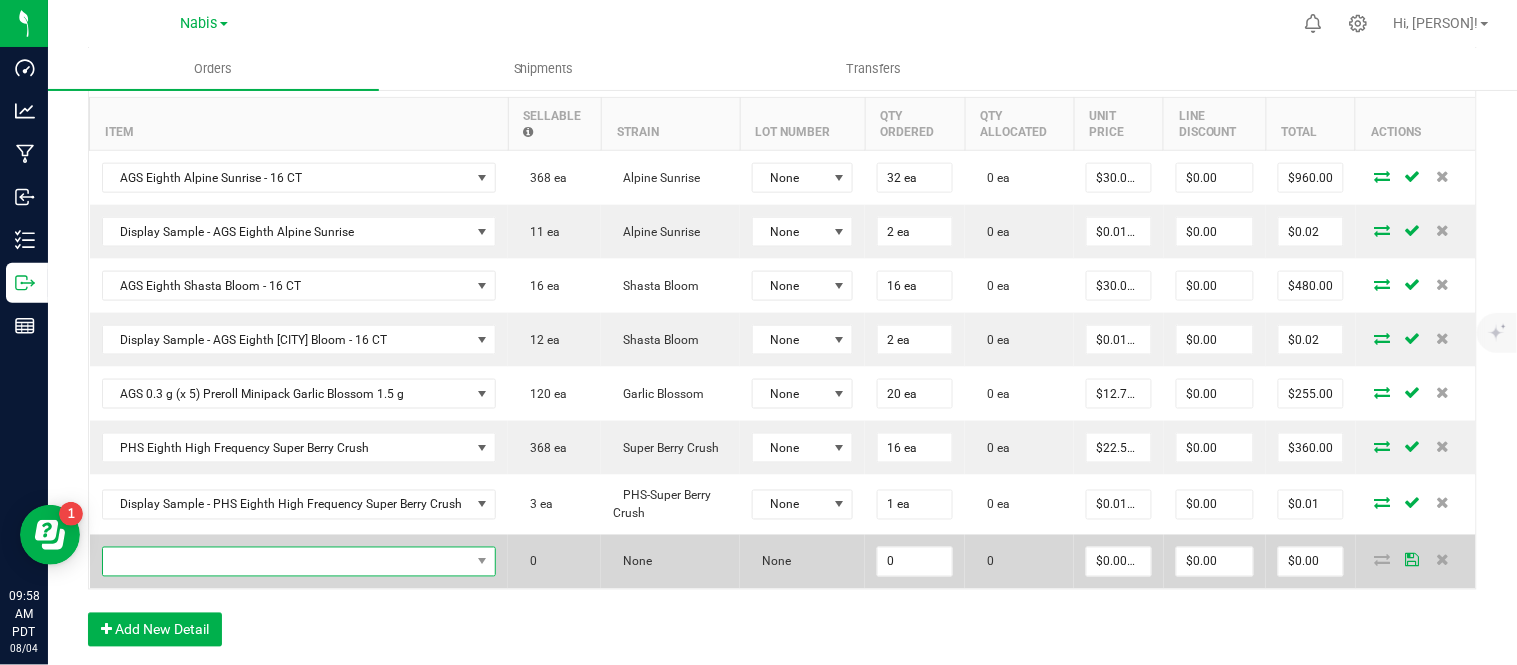 click at bounding box center (287, 562) 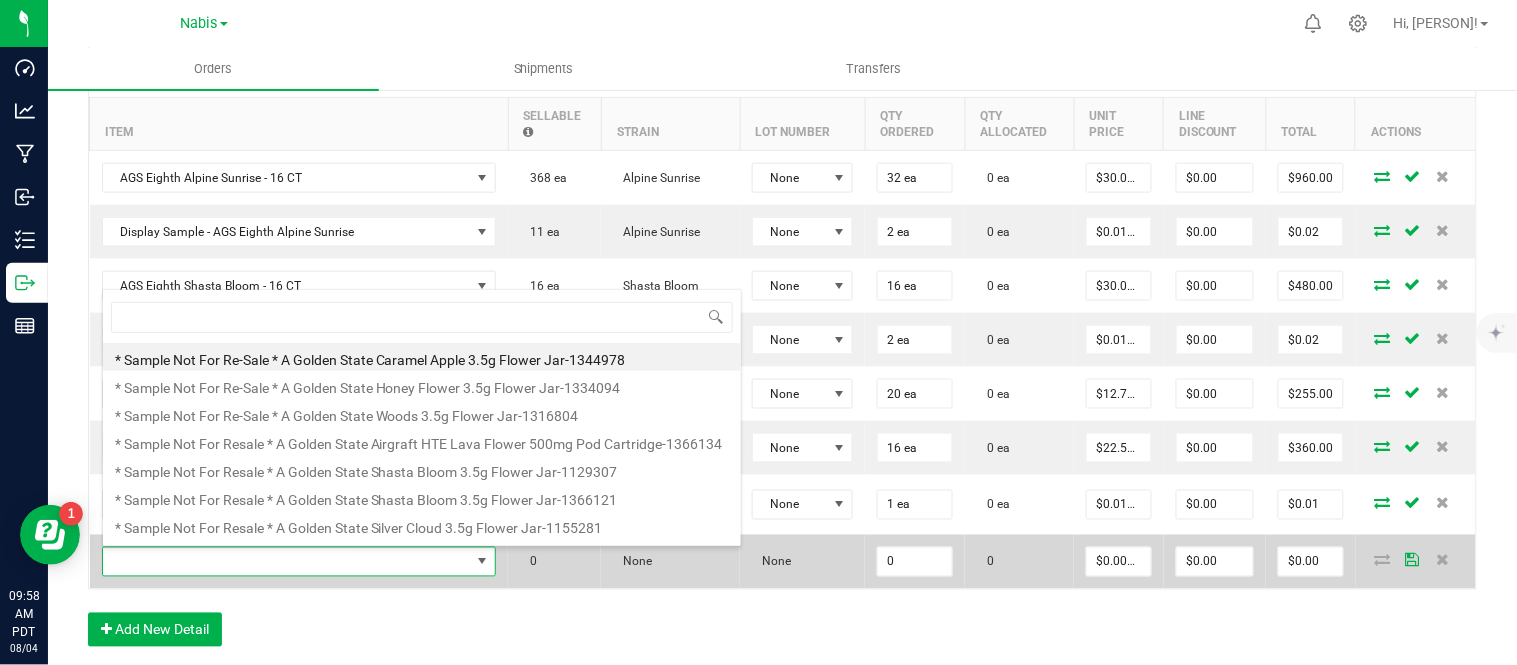 scroll, scrollTop: 0, scrollLeft: 0, axis: both 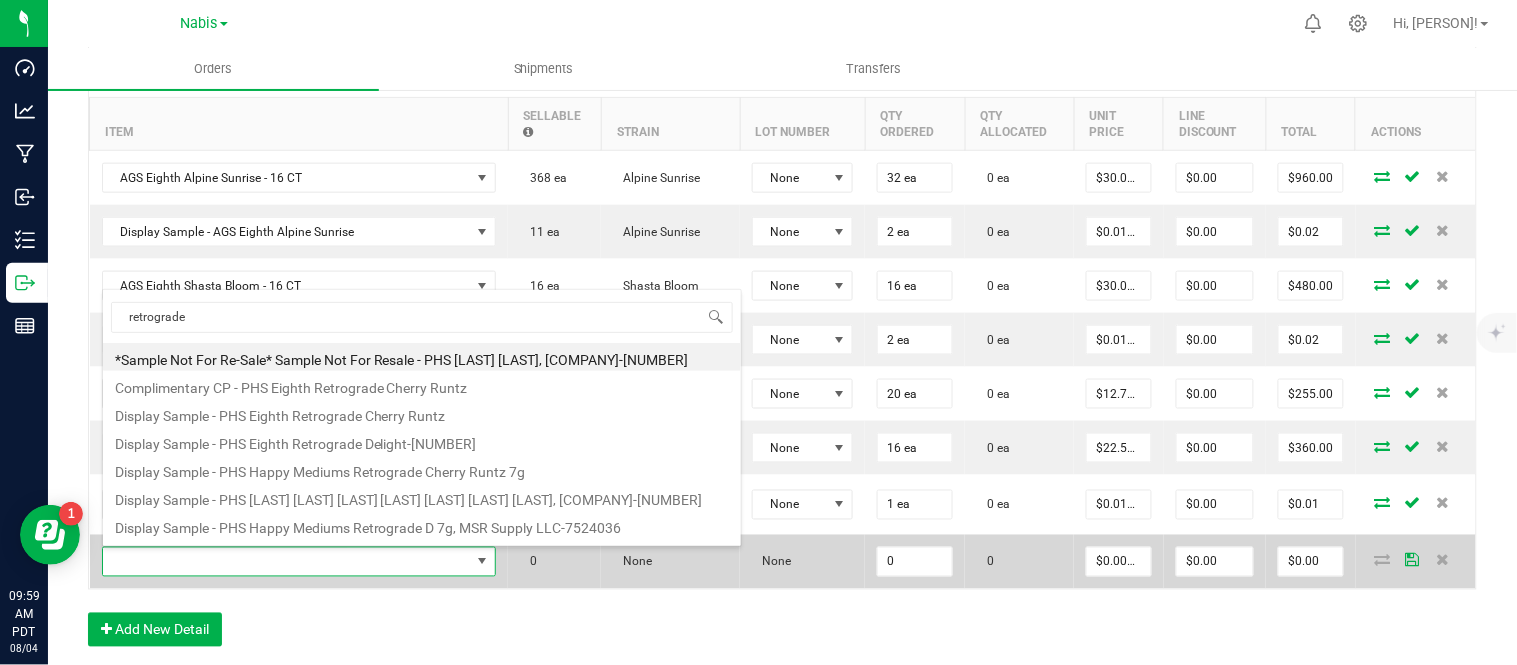 type on "retrograde c" 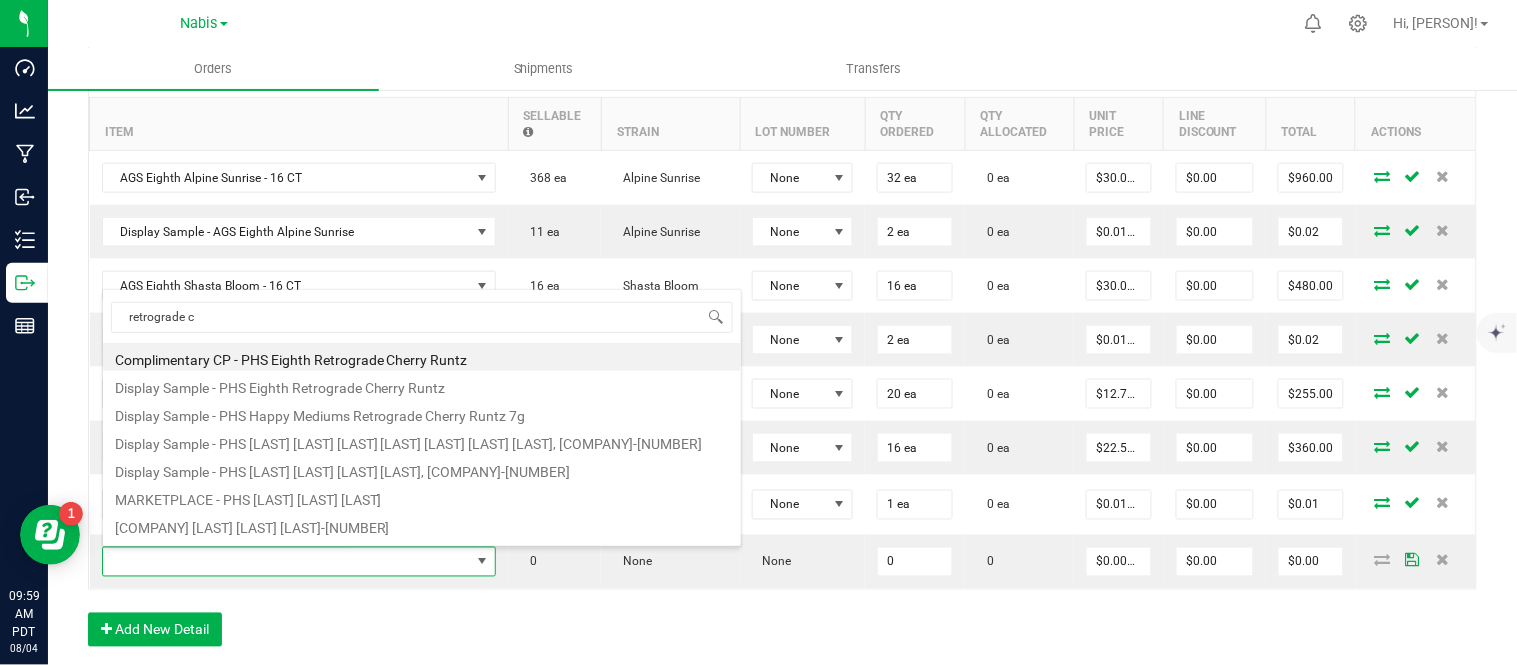 scroll, scrollTop: 111, scrollLeft: 0, axis: vertical 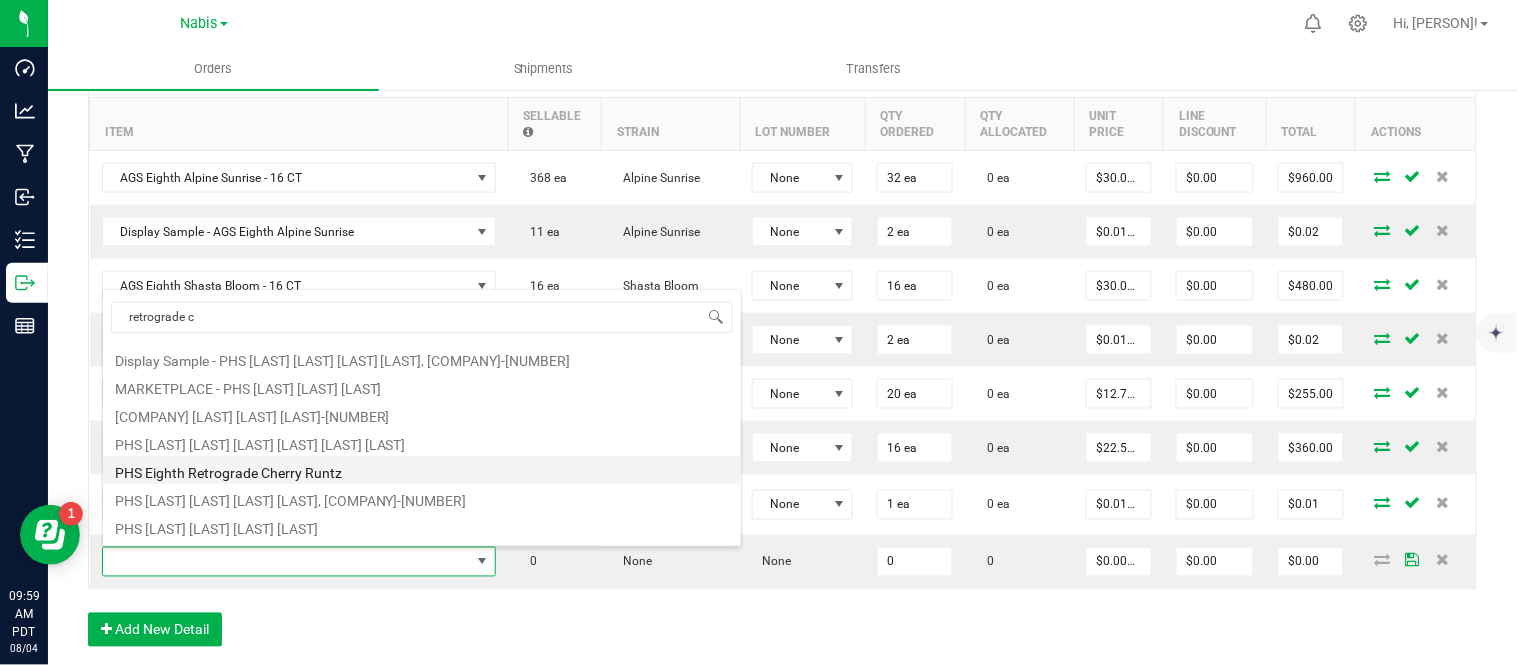 click on "PHS Eighth Retrograde Cherry Runtz" at bounding box center (422, 470) 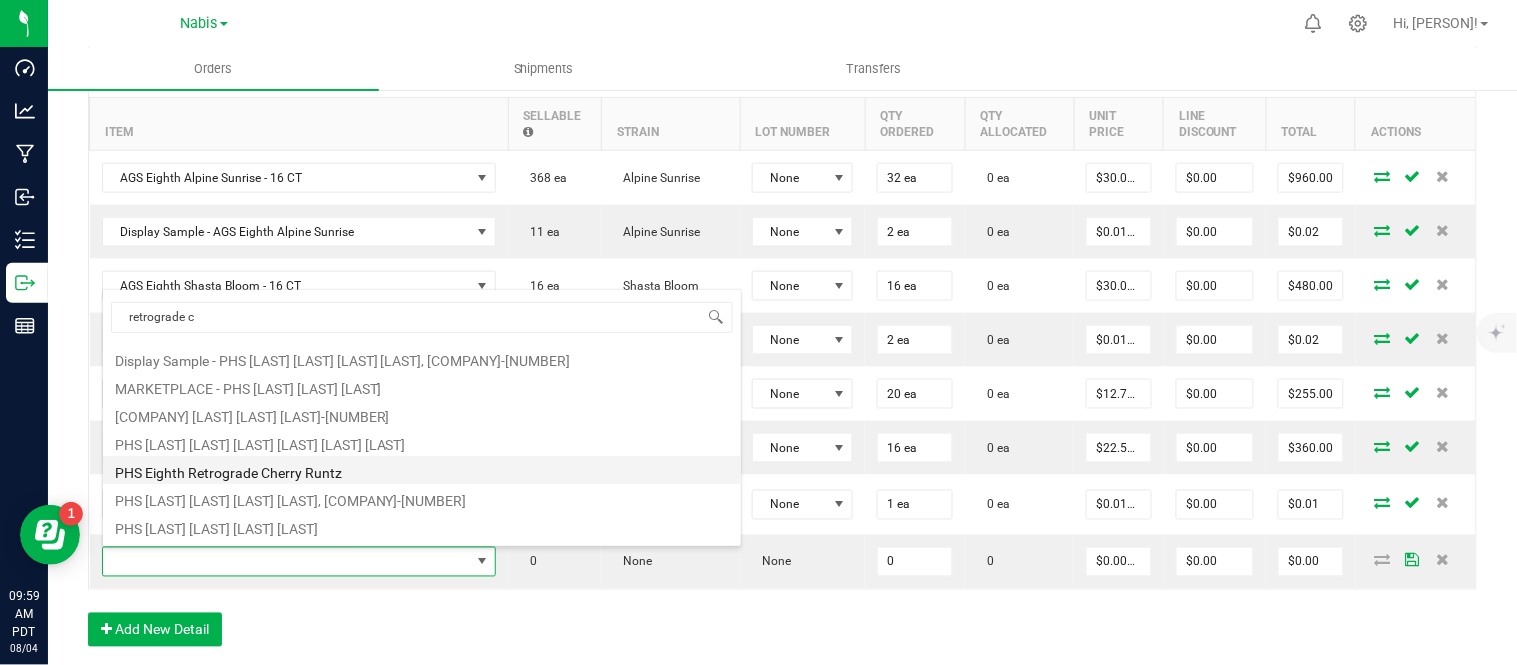 type on "0 ea" 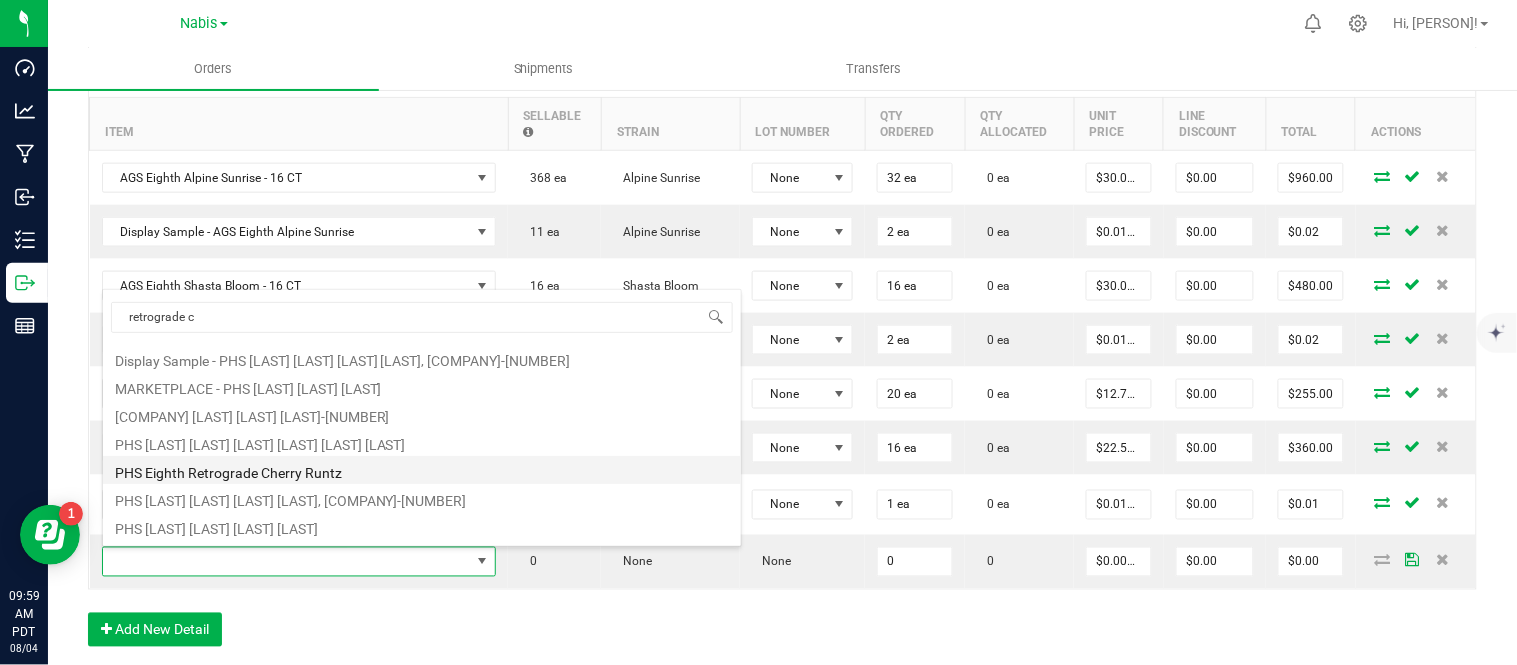type on "$25.00000" 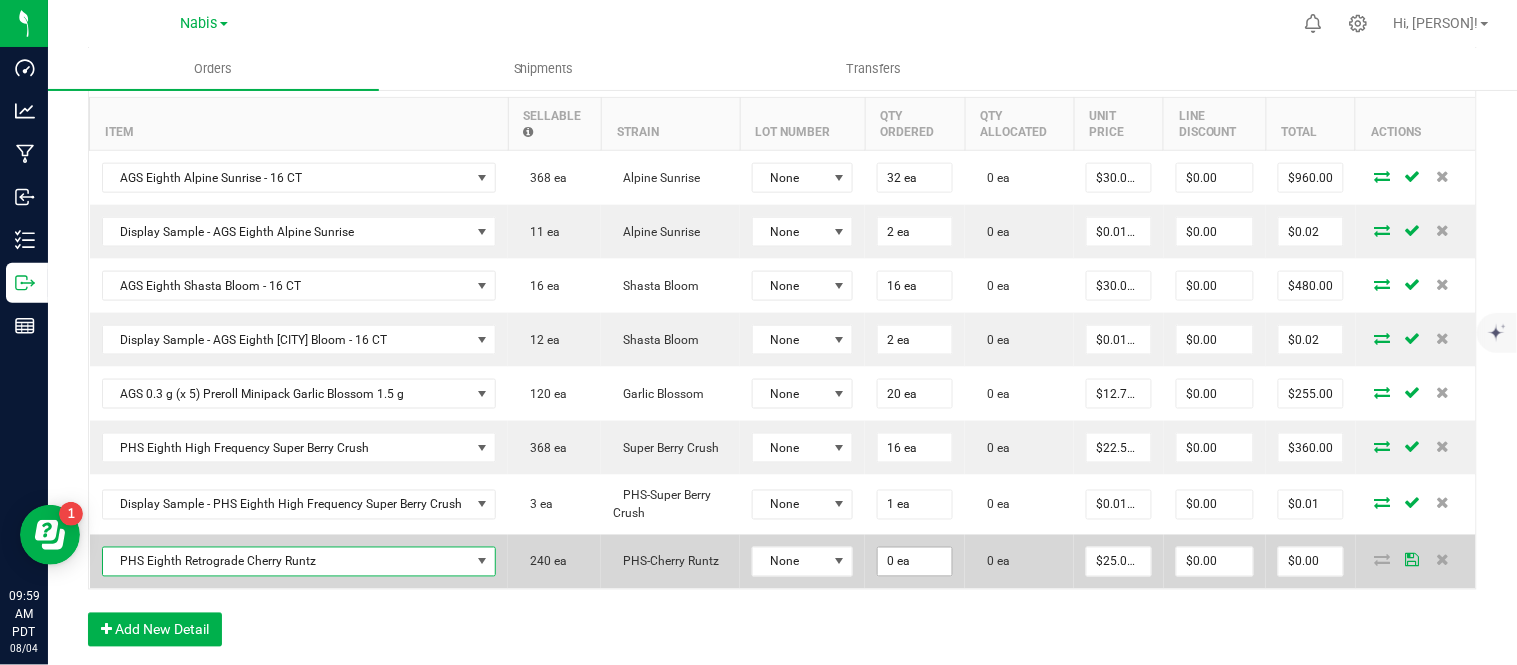 click on "0 ea" at bounding box center (915, 562) 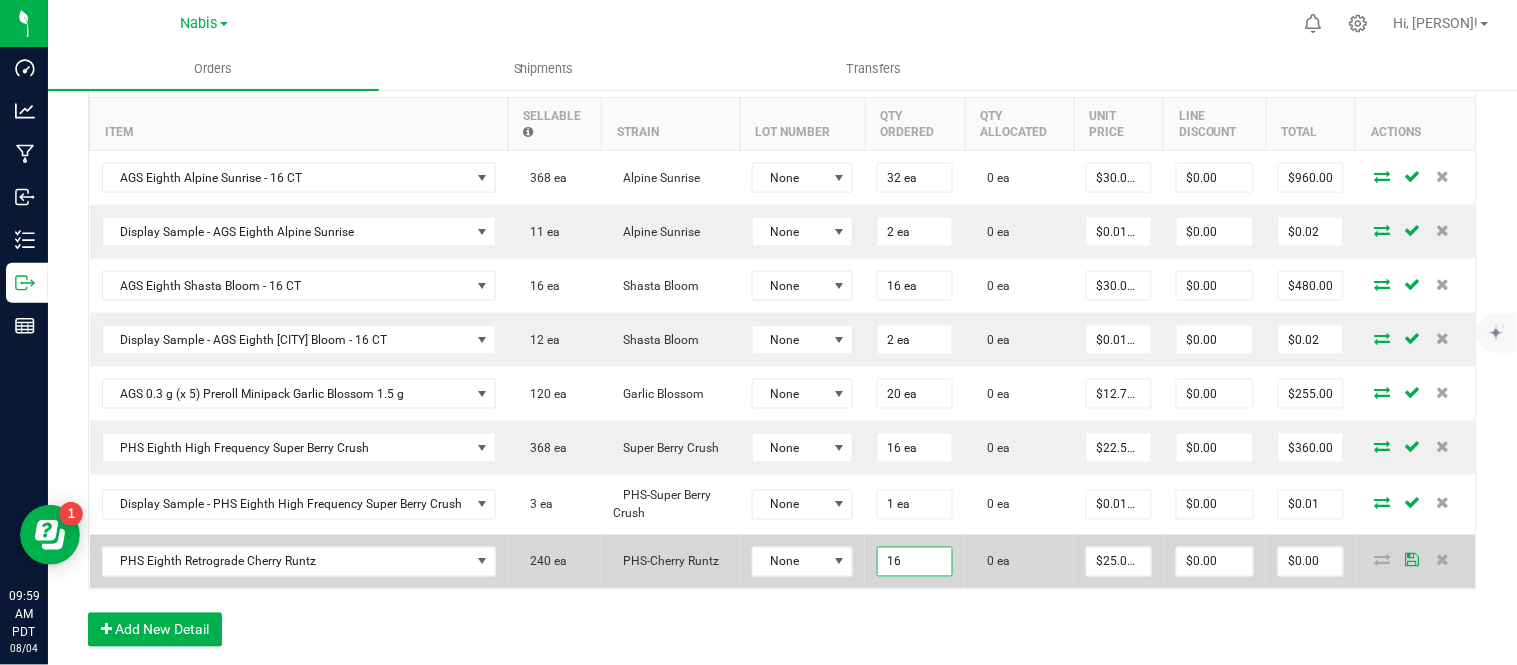 type on "16" 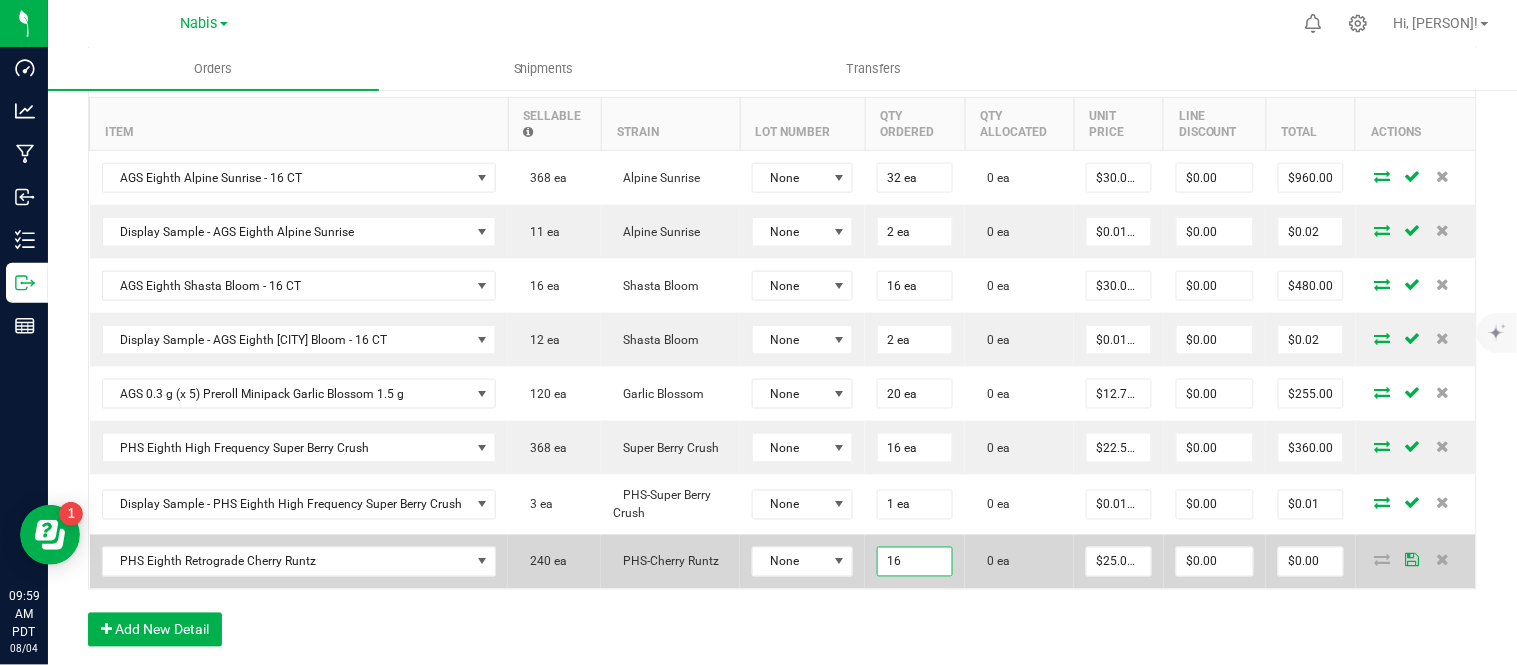 type on "25" 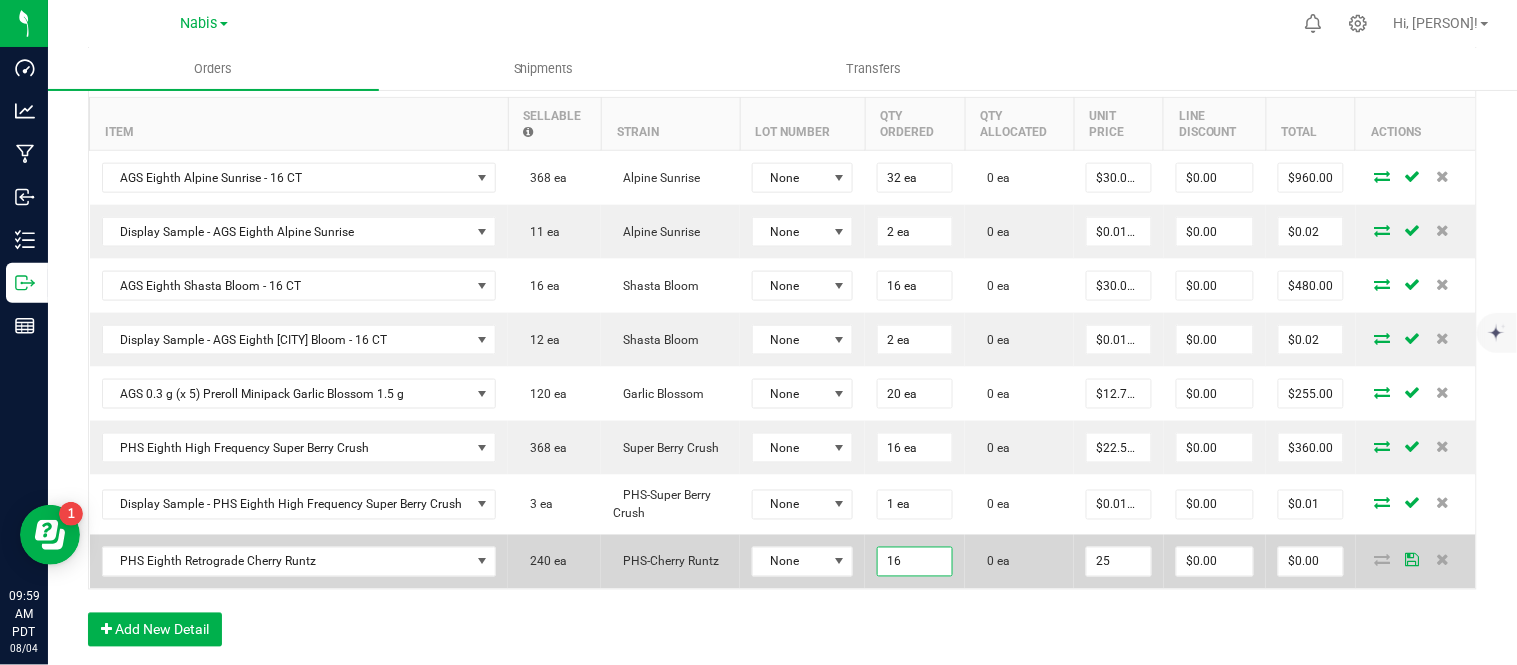 type on "16 ea" 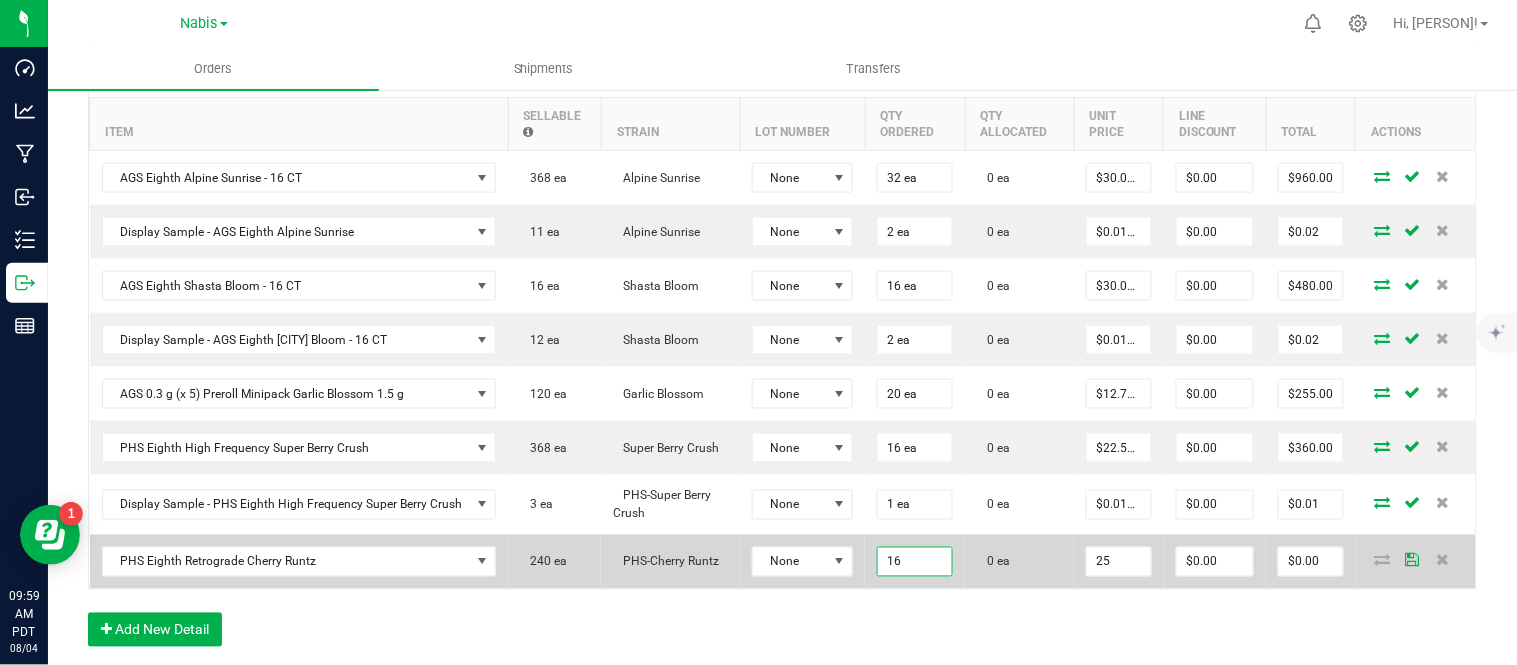 type on "$400.00" 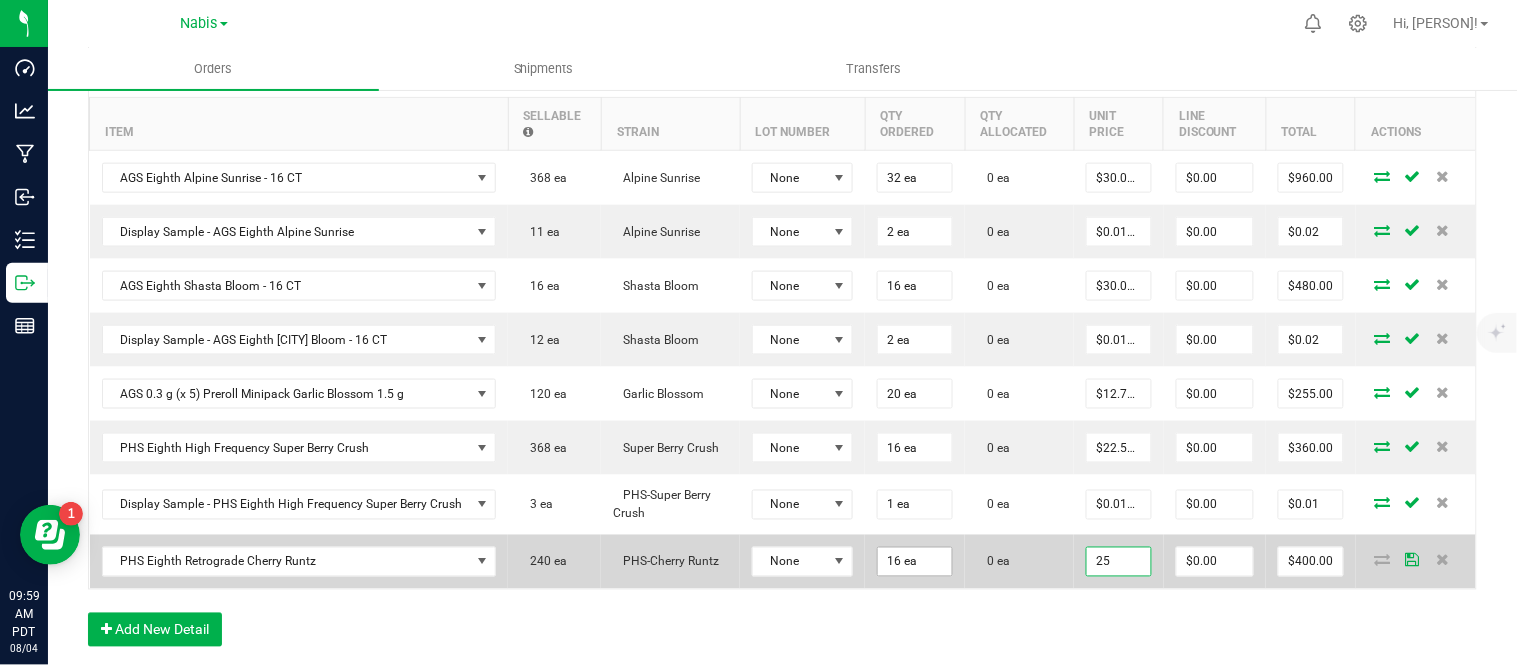 scroll, scrollTop: 0, scrollLeft: 0, axis: both 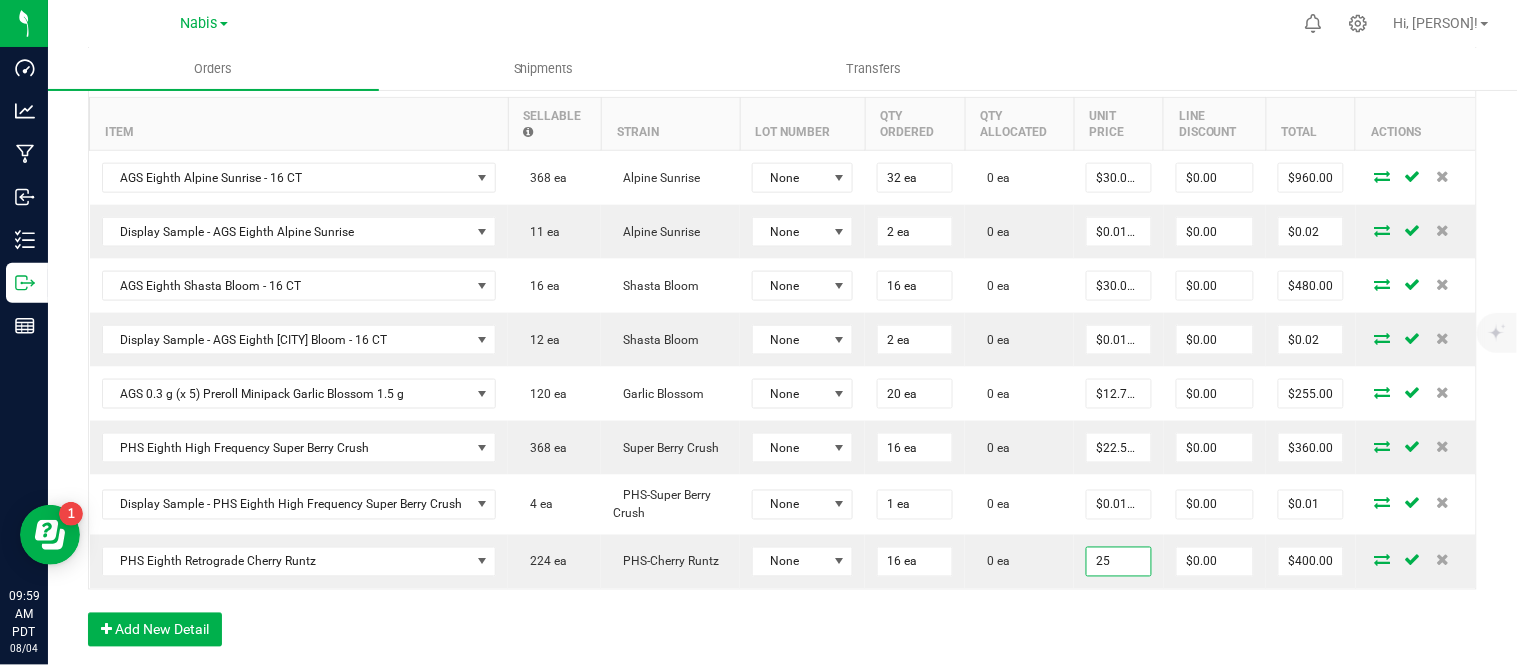 click on "25" at bounding box center (1118, 562) 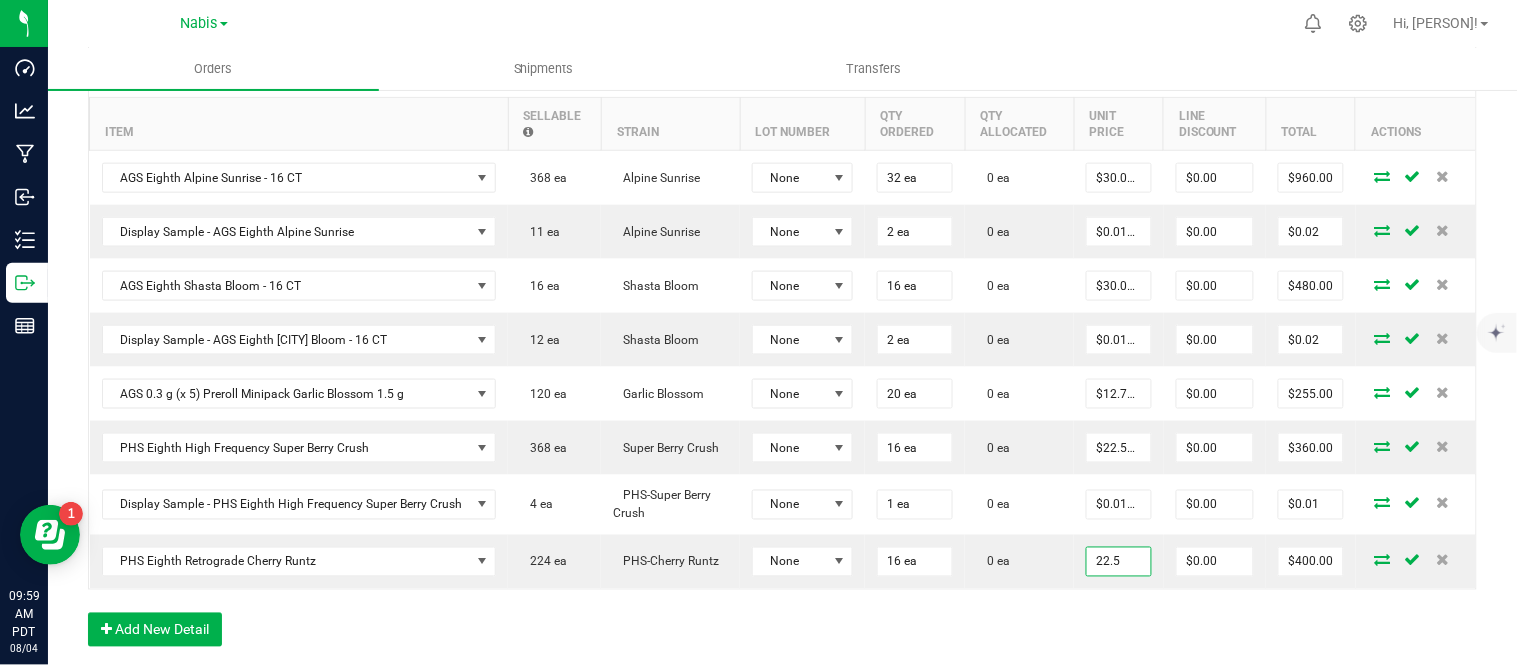 type on "$22.50000" 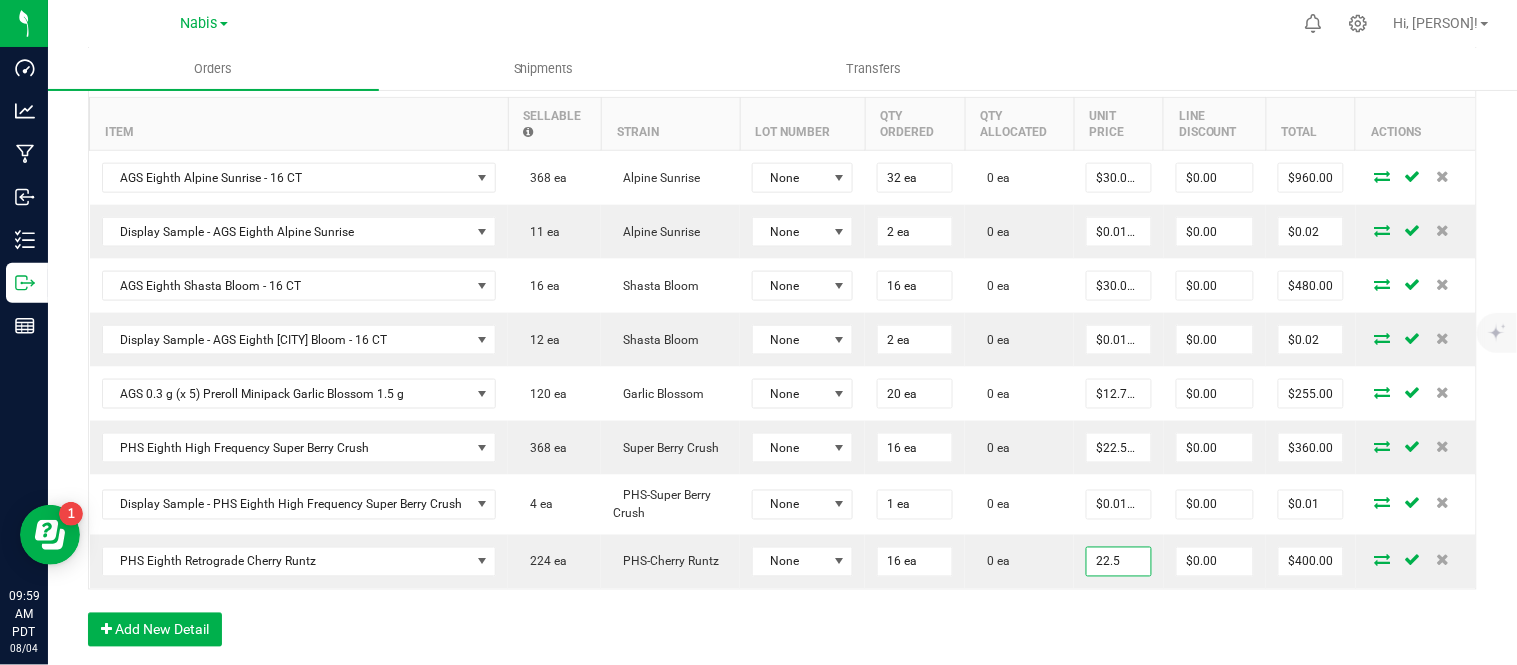 type on "0" 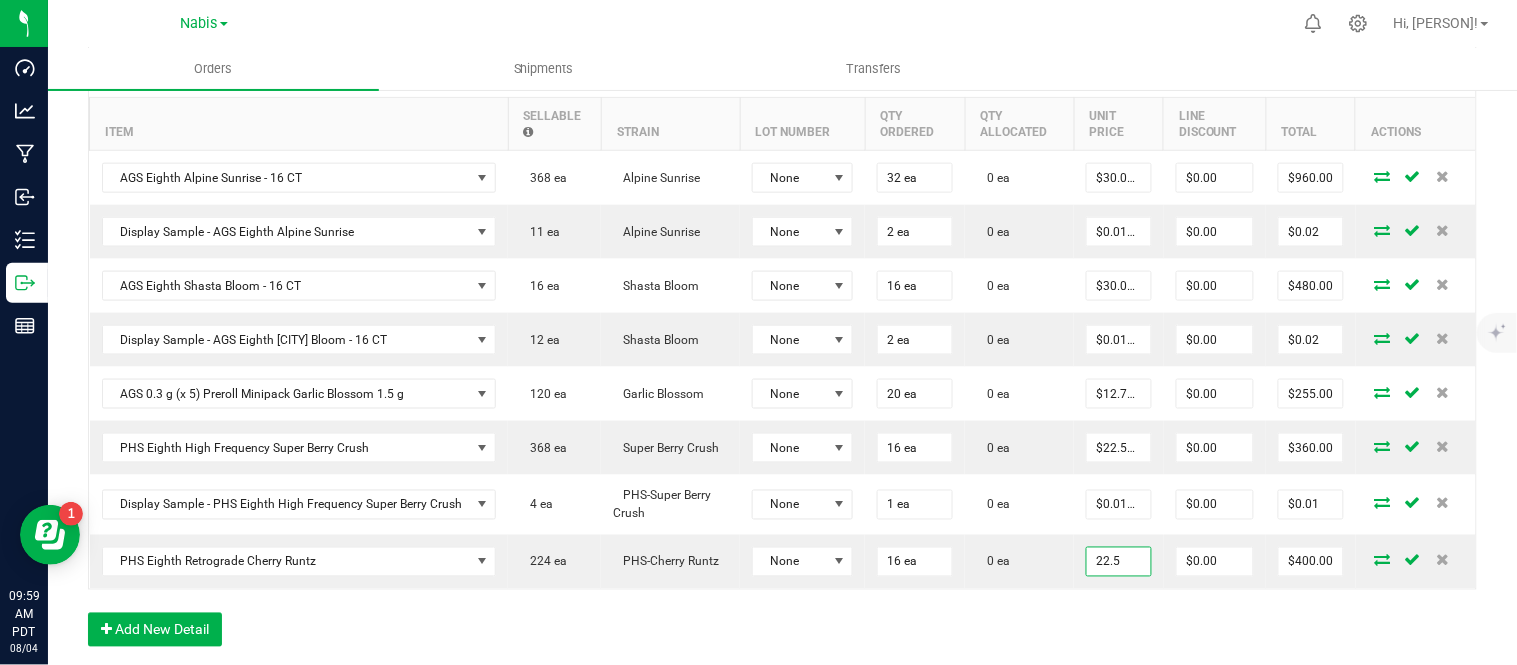 type on "$360.00" 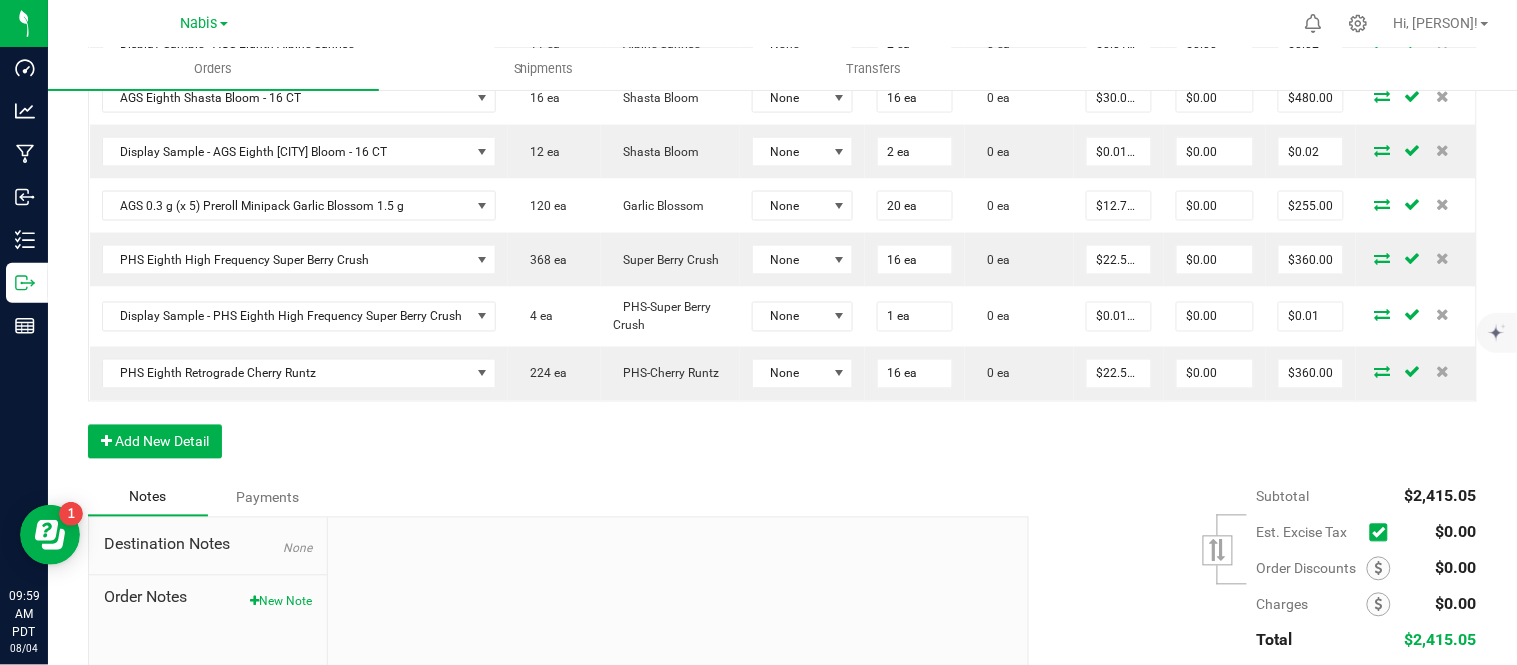 scroll, scrollTop: 791, scrollLeft: 0, axis: vertical 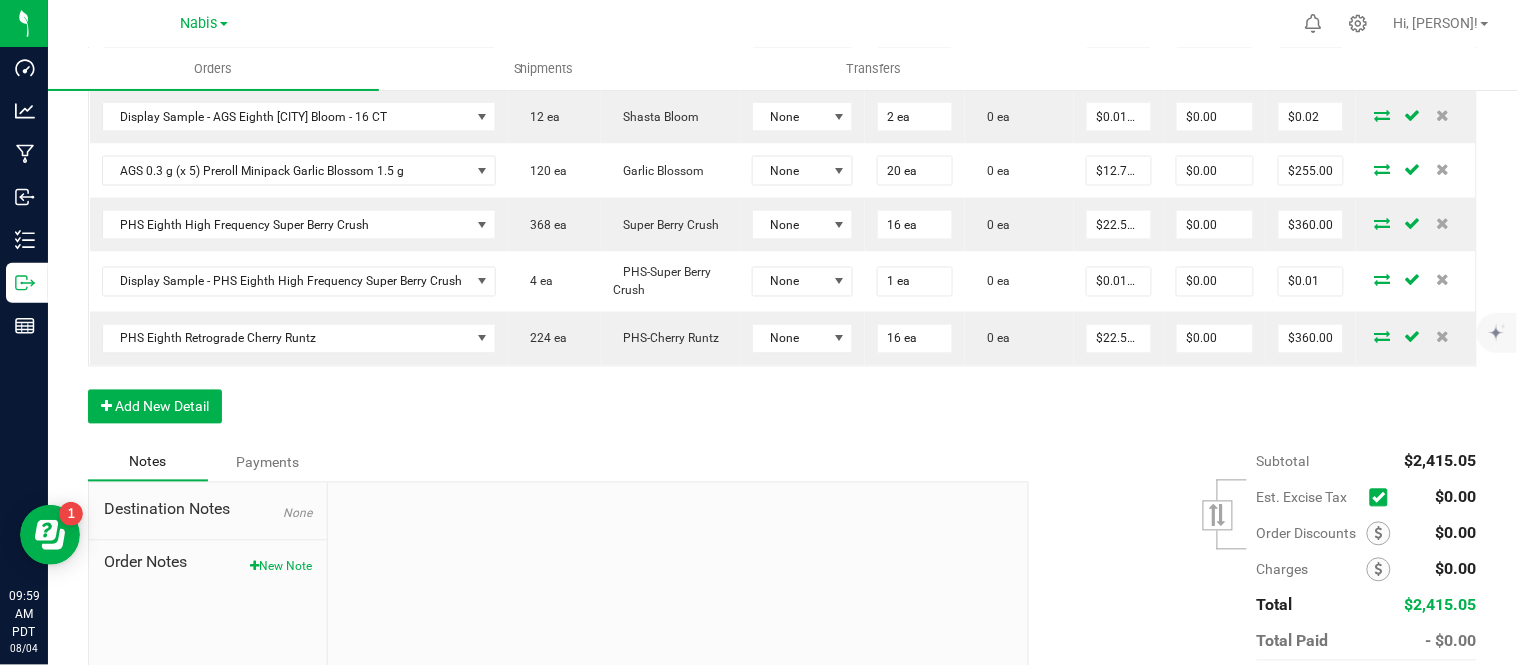 click on "Order Details Print All Labels Item  Sellable  Strain  Lot Number  Qty Ordered Qty Allocated Unit Price Line Discount Total Actions AGS Eighth Alpine Sunrise - 16 CT  368 ea   Alpine Sunrise  None 32 ea  0 ea  $30.00000 $0.00 $960.00 Display Sample - AGS Eighth Alpine Sunrise  11 ea   Alpine Sunrise  None 2 ea  0 ea  $0.01000 $0.00 $0.02 AGS Eighth Shasta Bloom - 16 CT  16 ea   Shasta Bloom  None 16 ea  0 ea  $30.00000 $0.00 $480.00 Display Sample - AGS Eighth Shasta Bloom - 16 CT  12 ea   Shasta Bloom  None 2 ea  0 ea  $0.01000 $0.00 $0.02 AGS 0.3 g (x 5) Preroll Minipack Garlic Blossom 1.5 g  120 ea   Garlic Blossom  None 20 ea  0 ea  $12.75000 $0.00 $255.00 PHS Eighth High Frequency Super Berry Crush  368 ea   Super Berry Crush  None 16 ea  0 ea  $22.50000 $0.00 $360.00 Display Sample - PHS Eighth High Frequency Super Berry Crush  4 ea   PHS-Super Berry Crush  None 1 ea  0 ea  $0.01000 $0.00 $0.01 PHS Eighth Retrograde Cherry Runtz  224 ea   PHS-Cherry Runtz  None 16 ea" at bounding box center [782, 133] 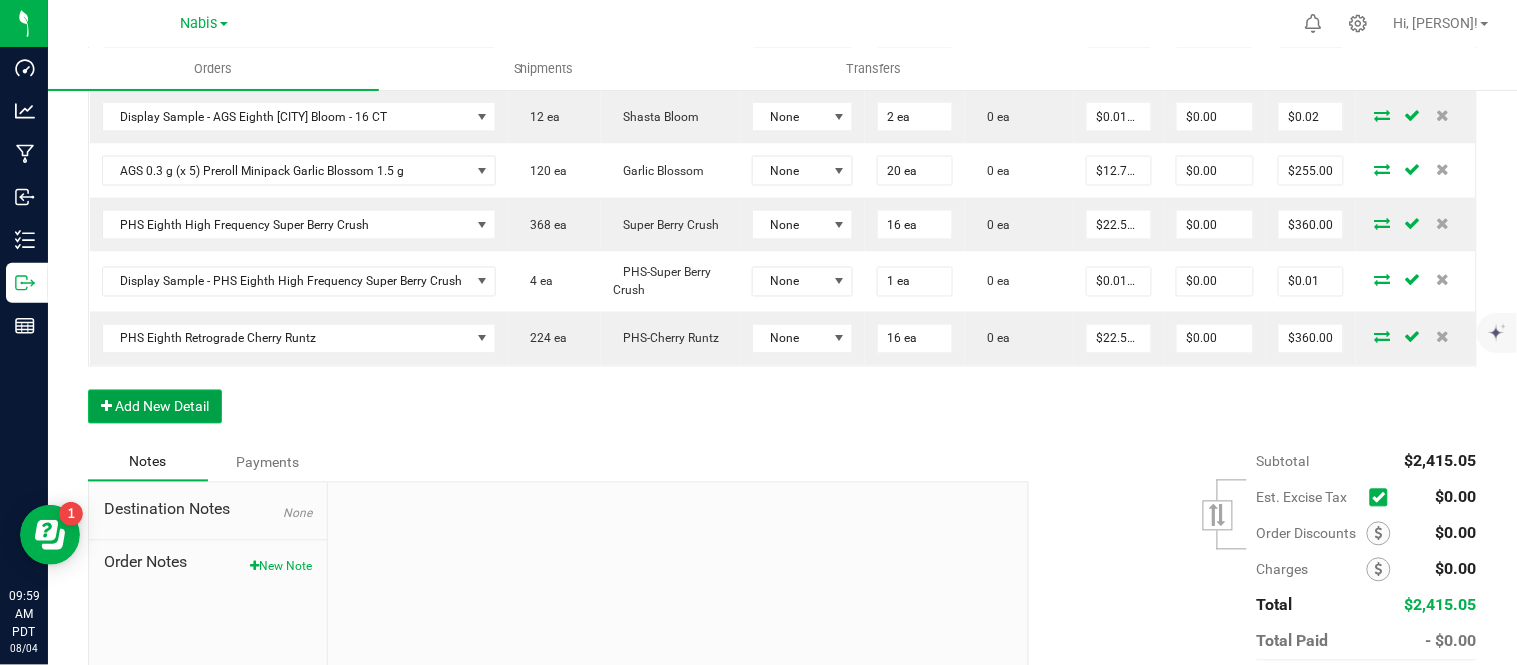 click on "Add New Detail" at bounding box center (155, 407) 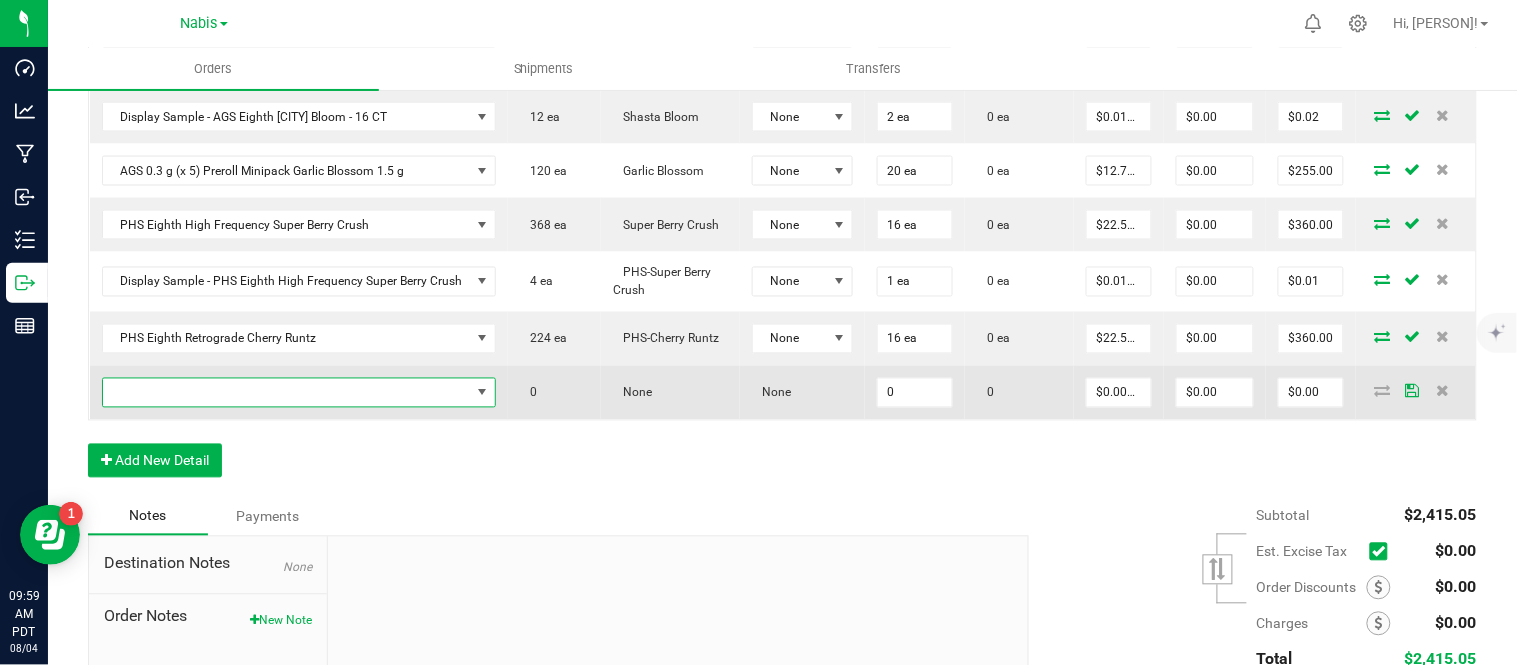 click at bounding box center (287, 393) 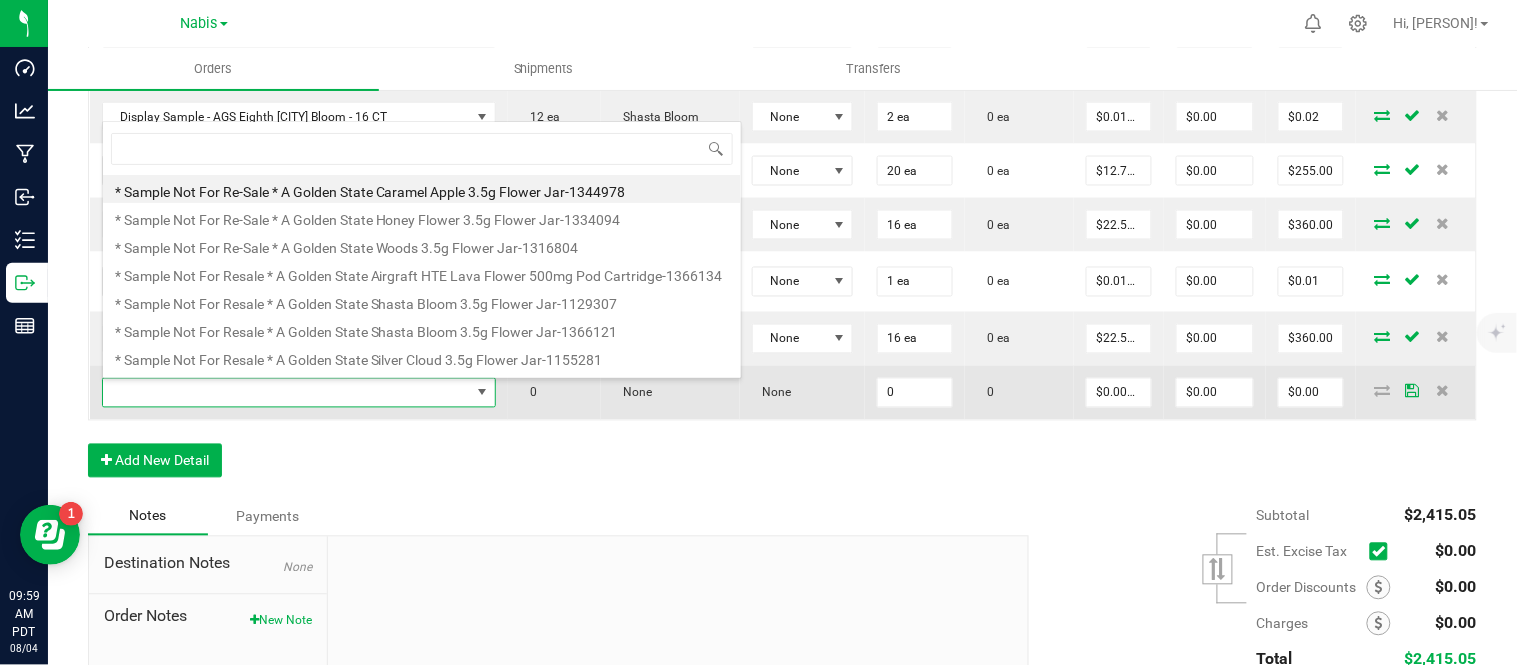 scroll, scrollTop: 99970, scrollLeft: 99611, axis: both 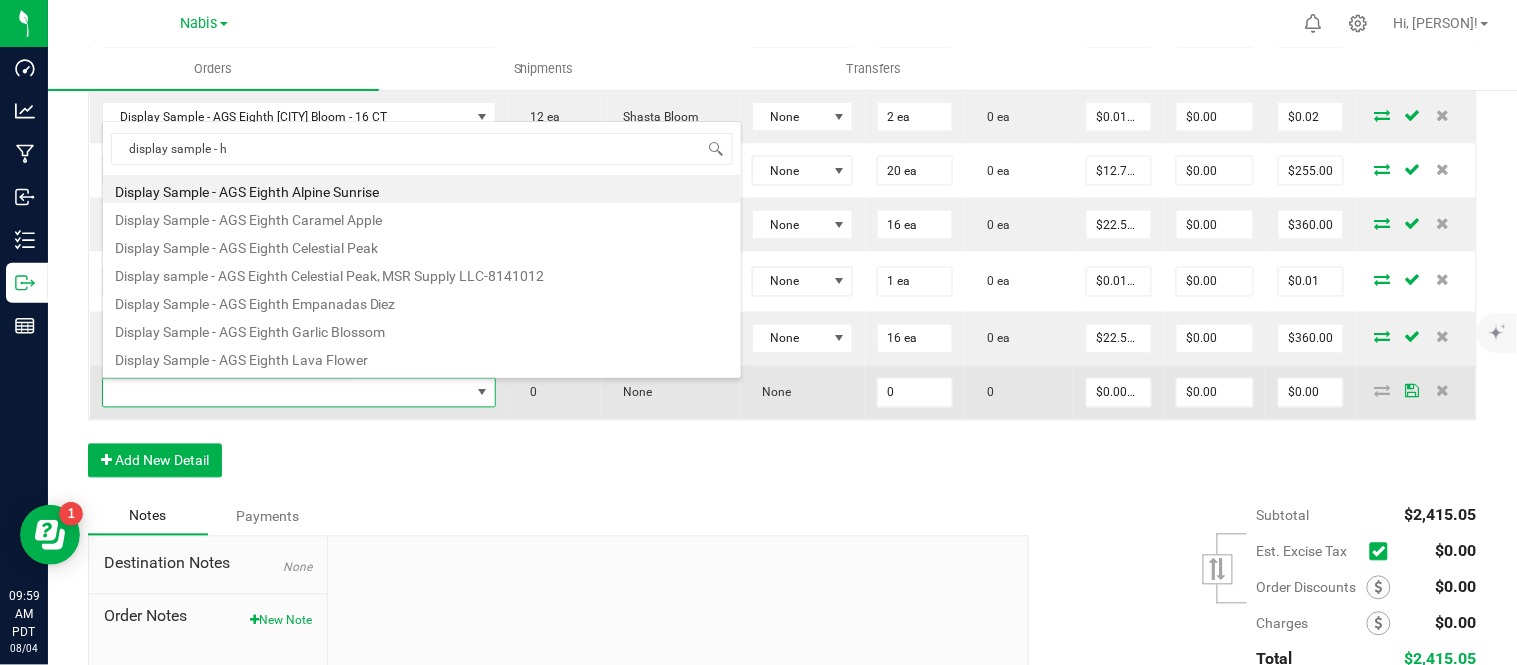type on "display sample - phs" 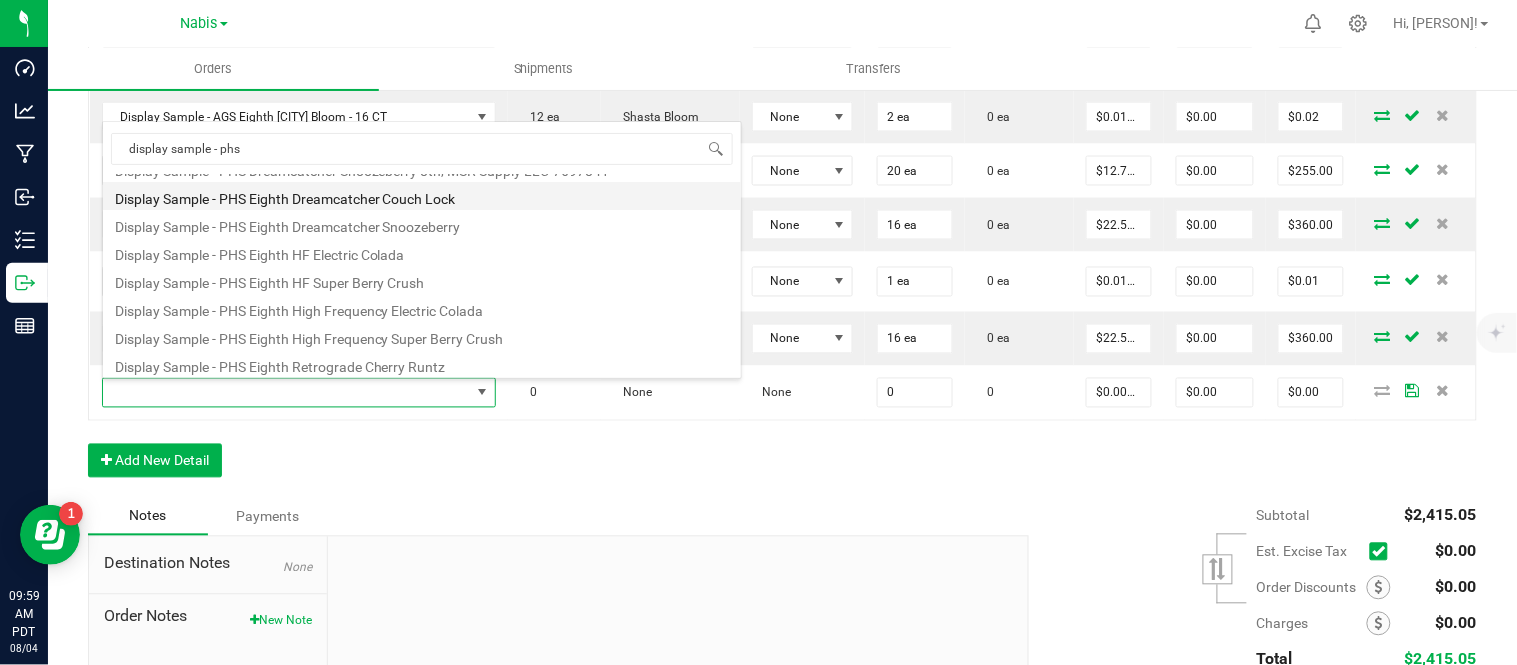 scroll, scrollTop: 222, scrollLeft: 0, axis: vertical 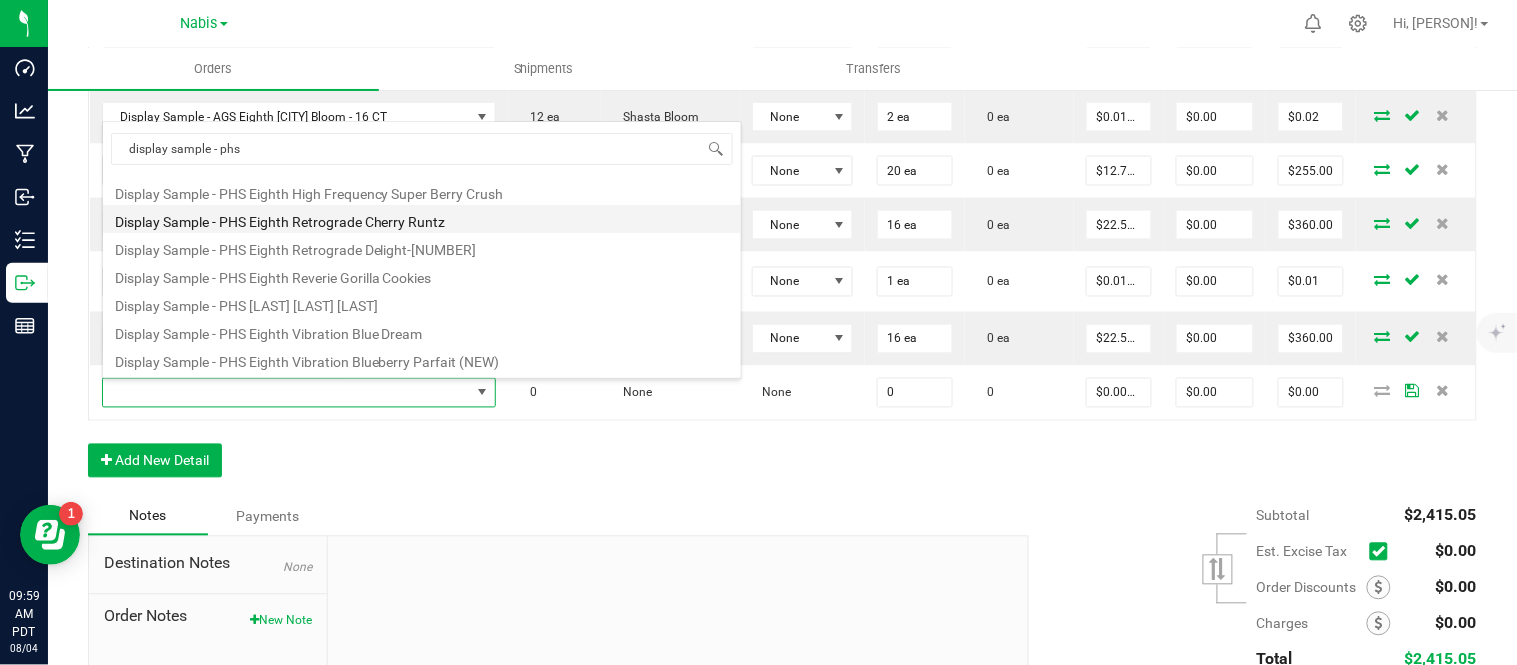 click on "Display Sample - PHS Eighth Retrograde Cherry Runtz" at bounding box center (422, 219) 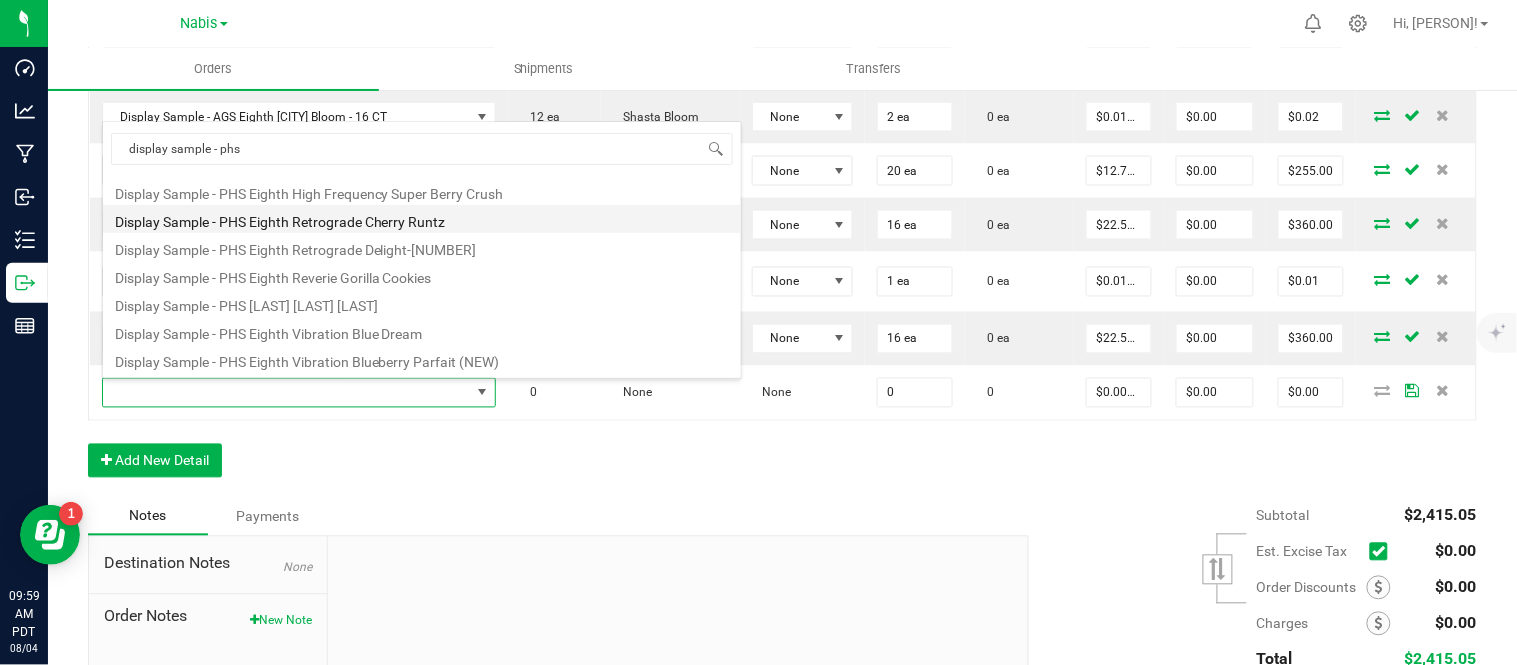 type on "0 ea" 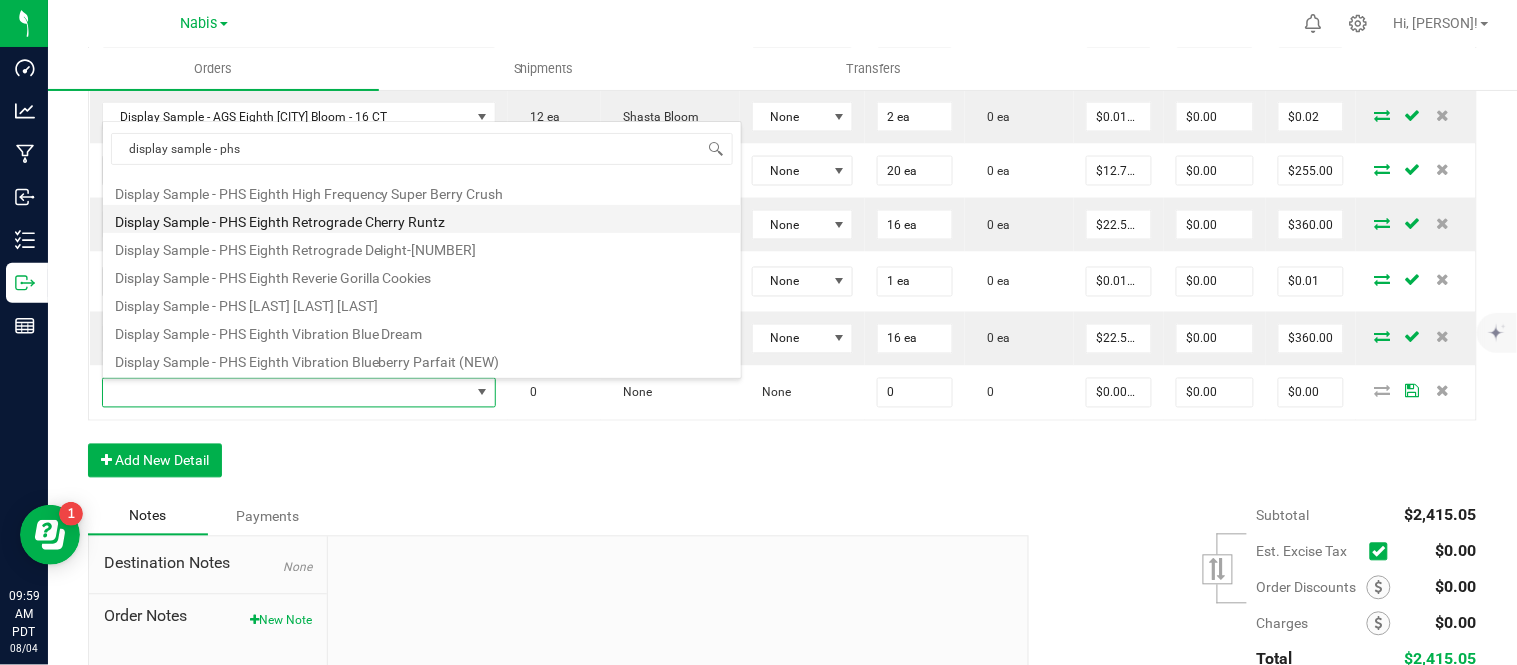 type on "$0.01000" 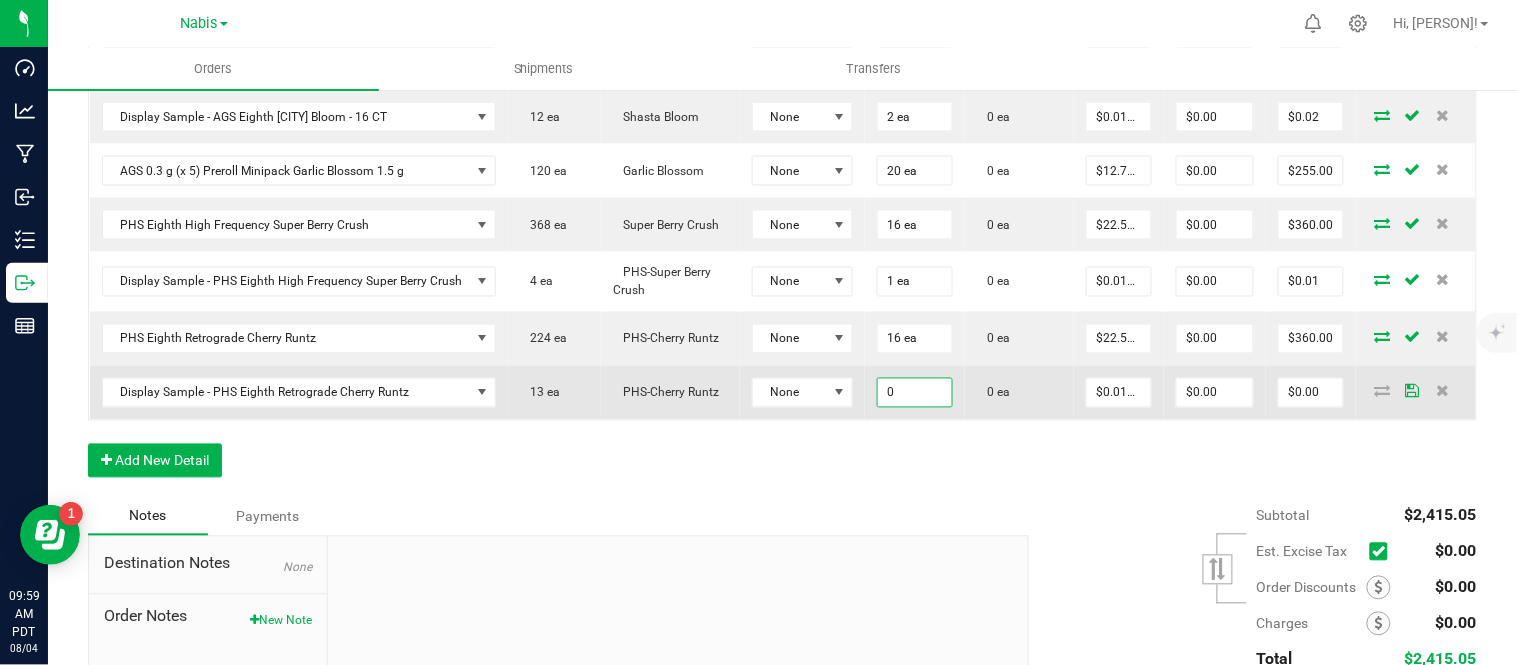 click on "0" at bounding box center (915, 393) 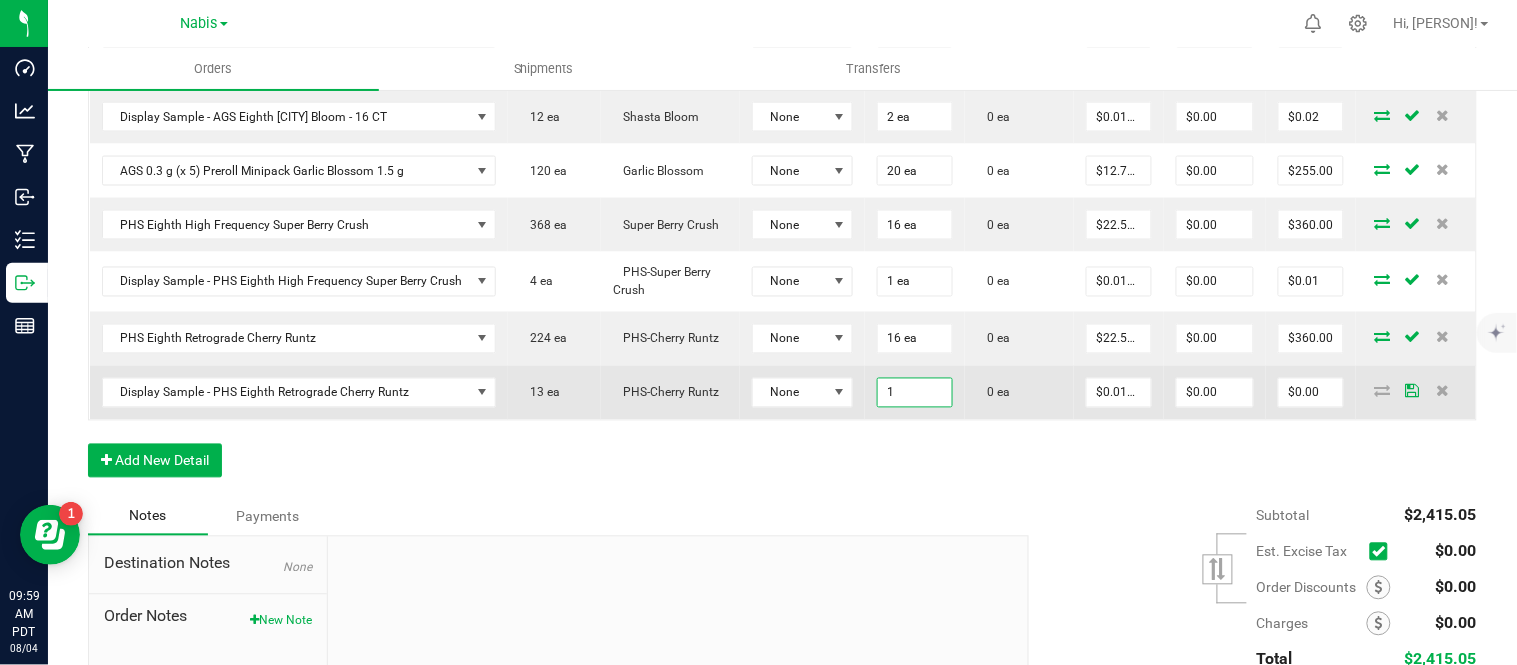 type on "1 ea" 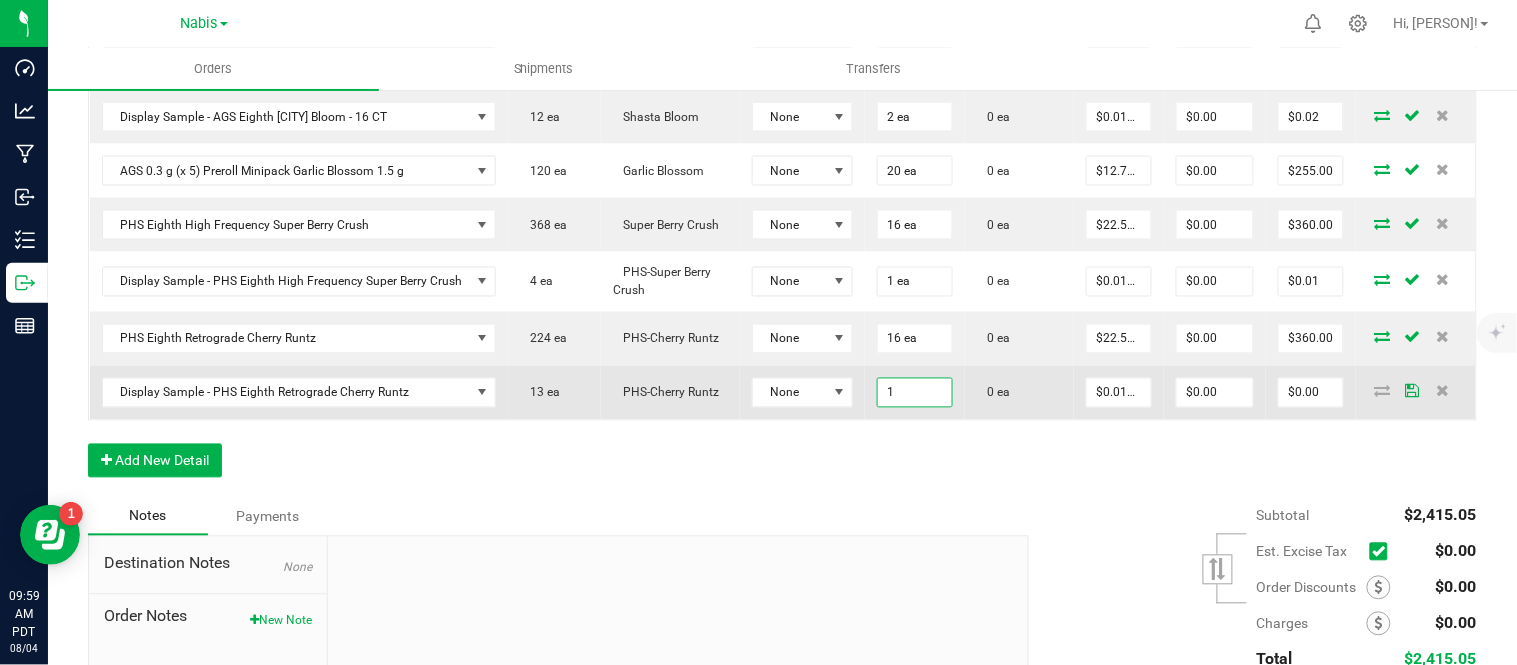 type on "0.01" 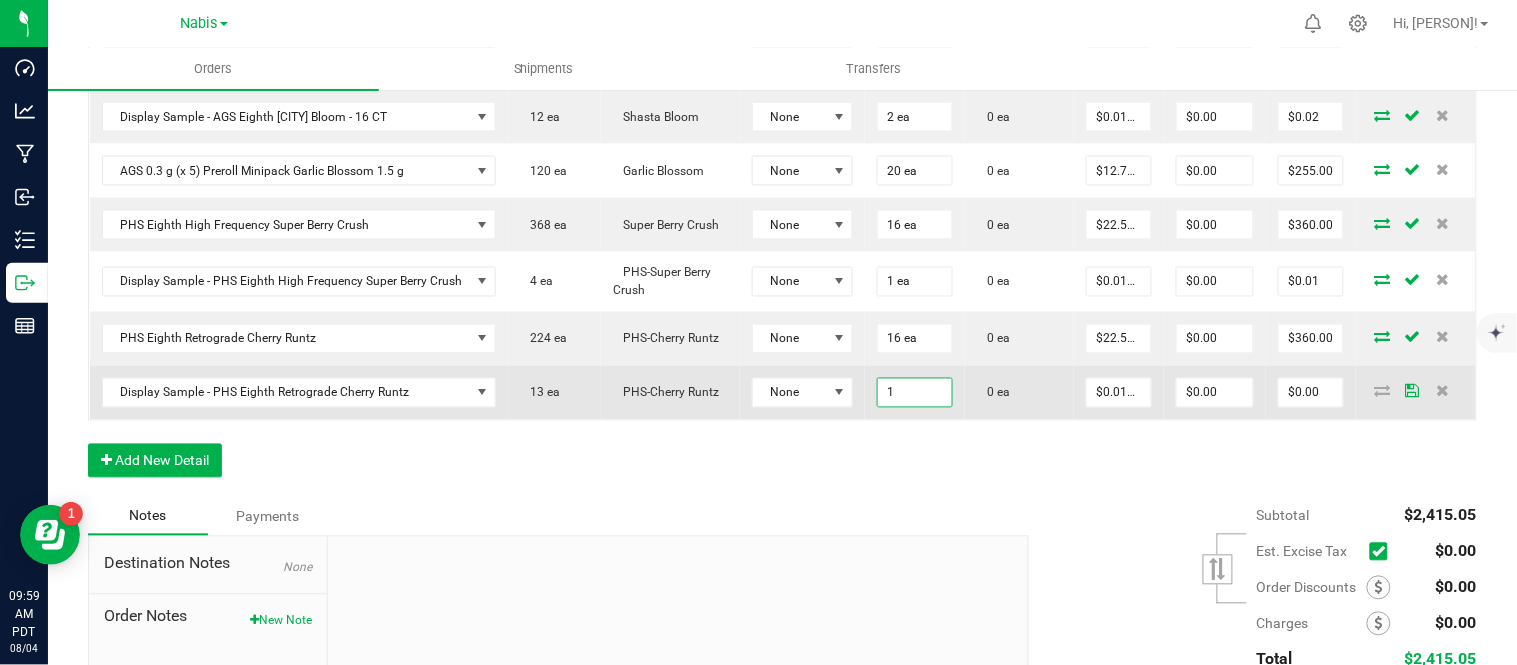 type on "$0.01" 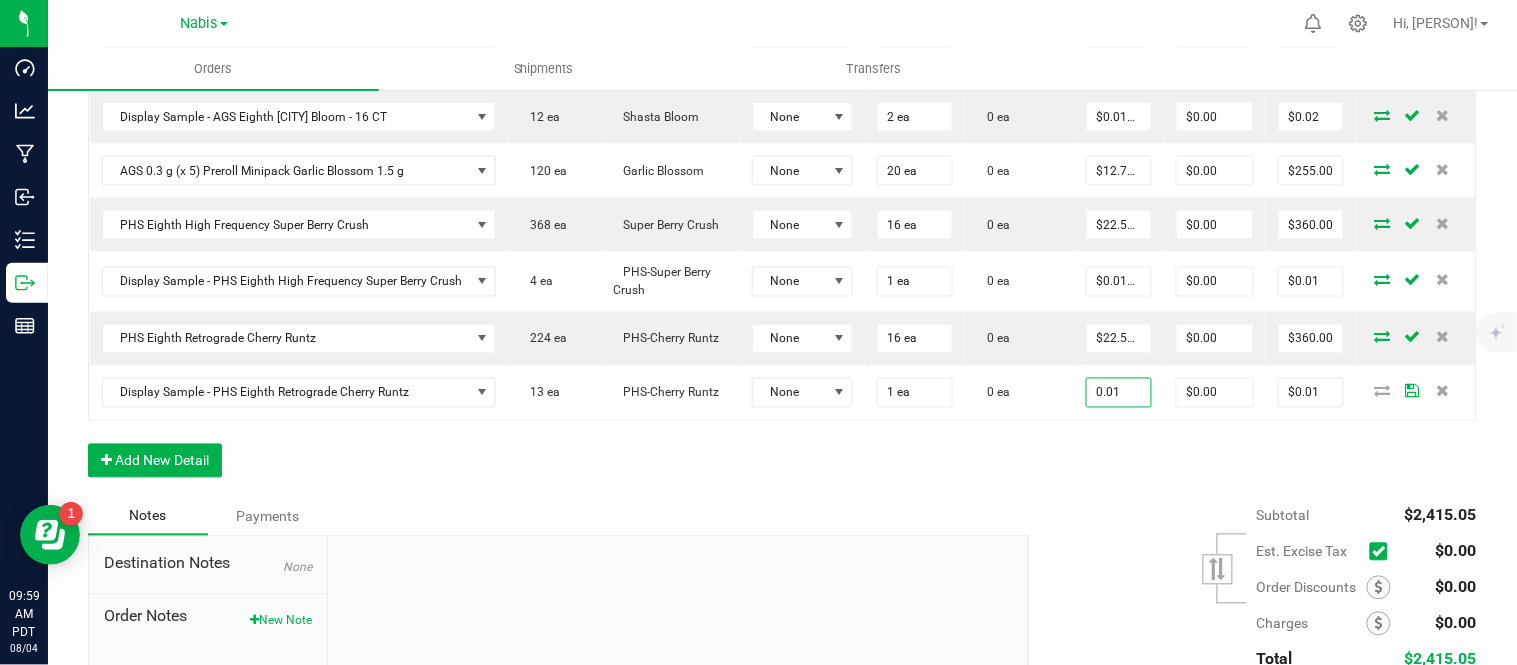 scroll, scrollTop: 0, scrollLeft: 0, axis: both 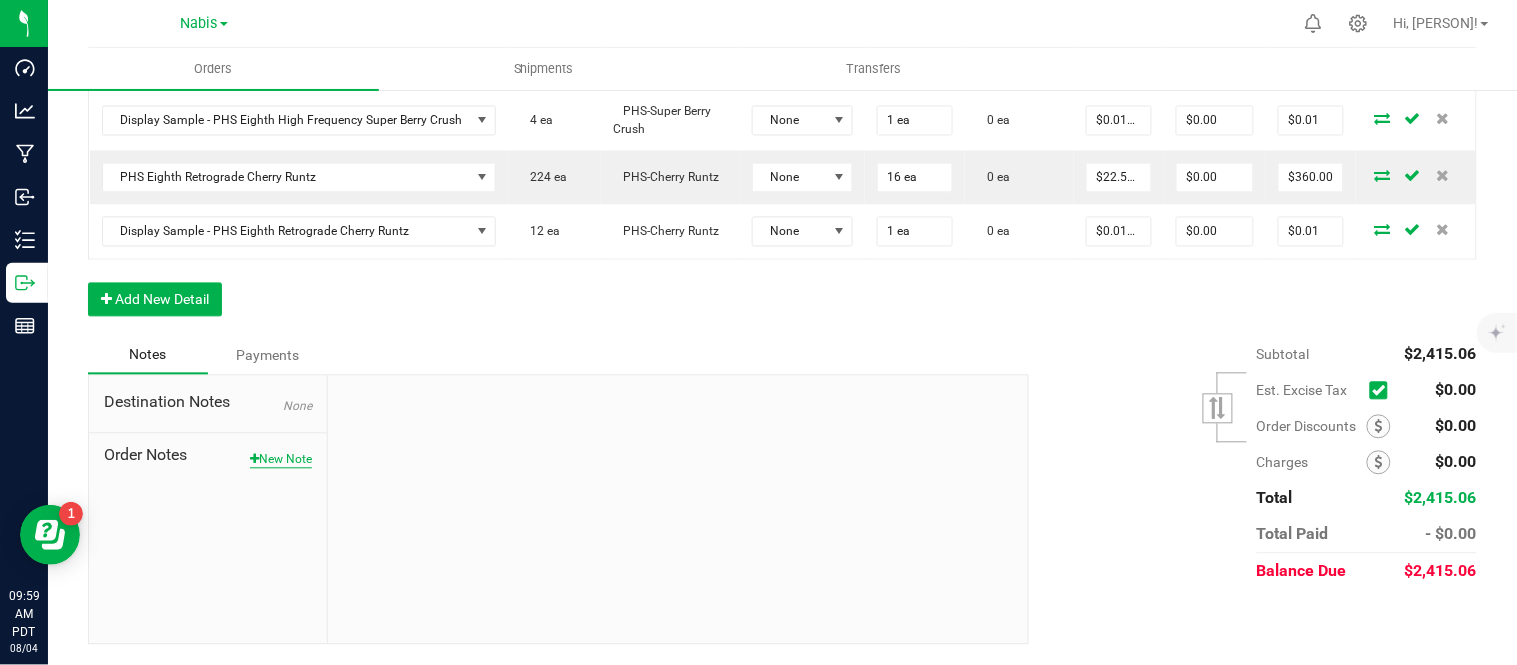 click on "New Note" at bounding box center [281, 460] 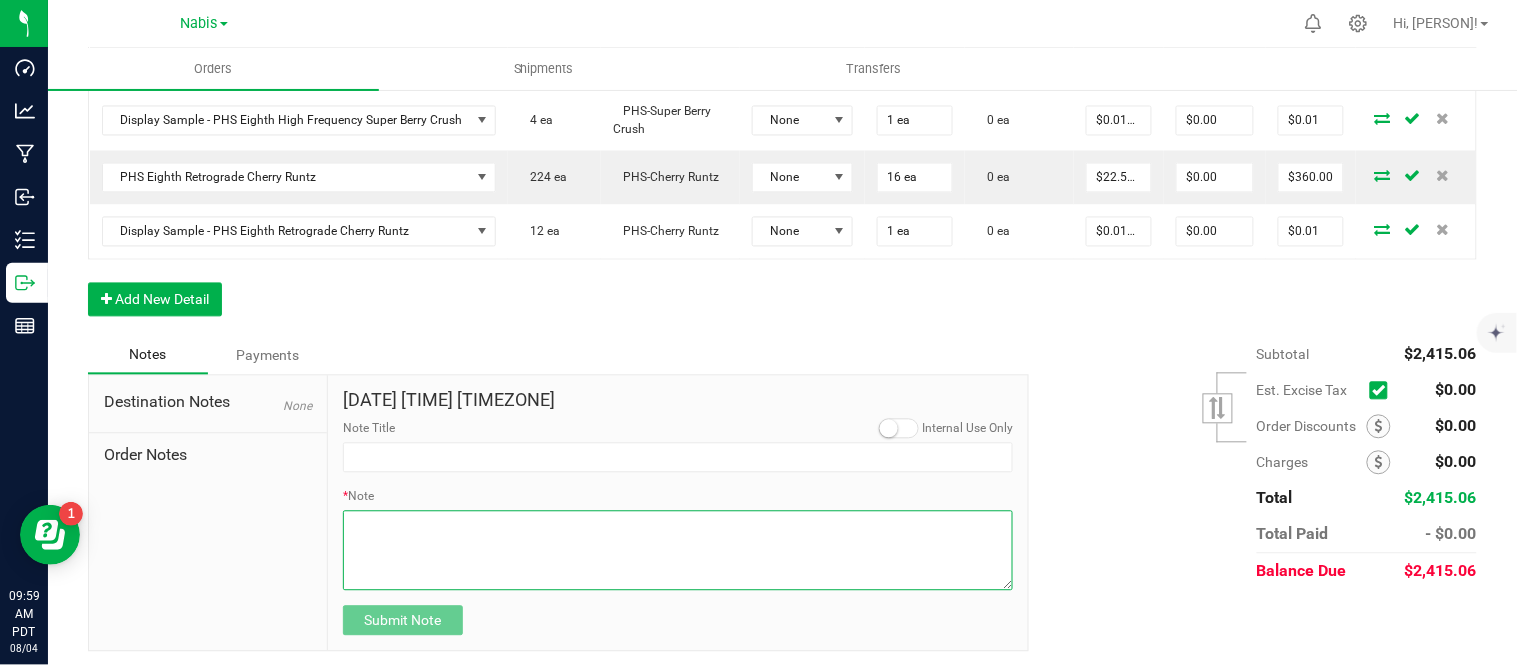 click on "*
Note" at bounding box center (678, 551) 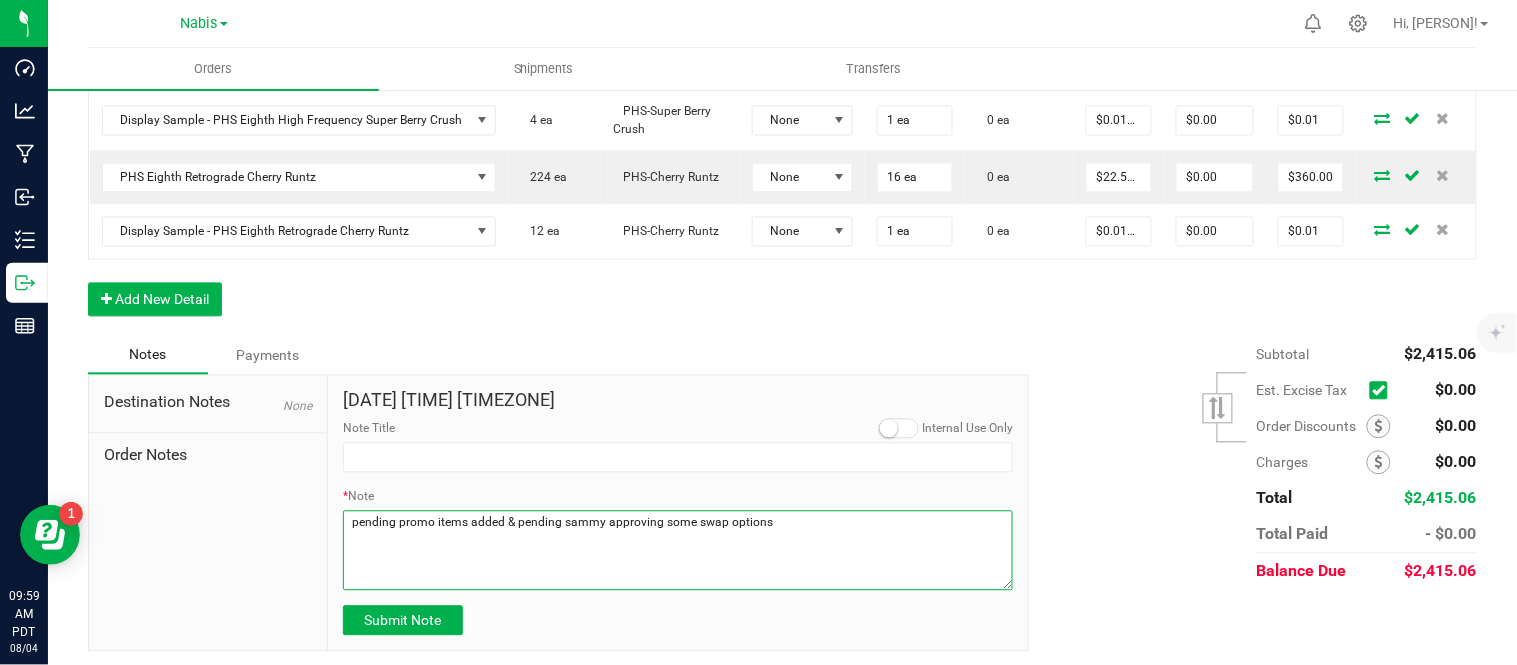 type on "pending promo items added & pending sammy approving some swap options" 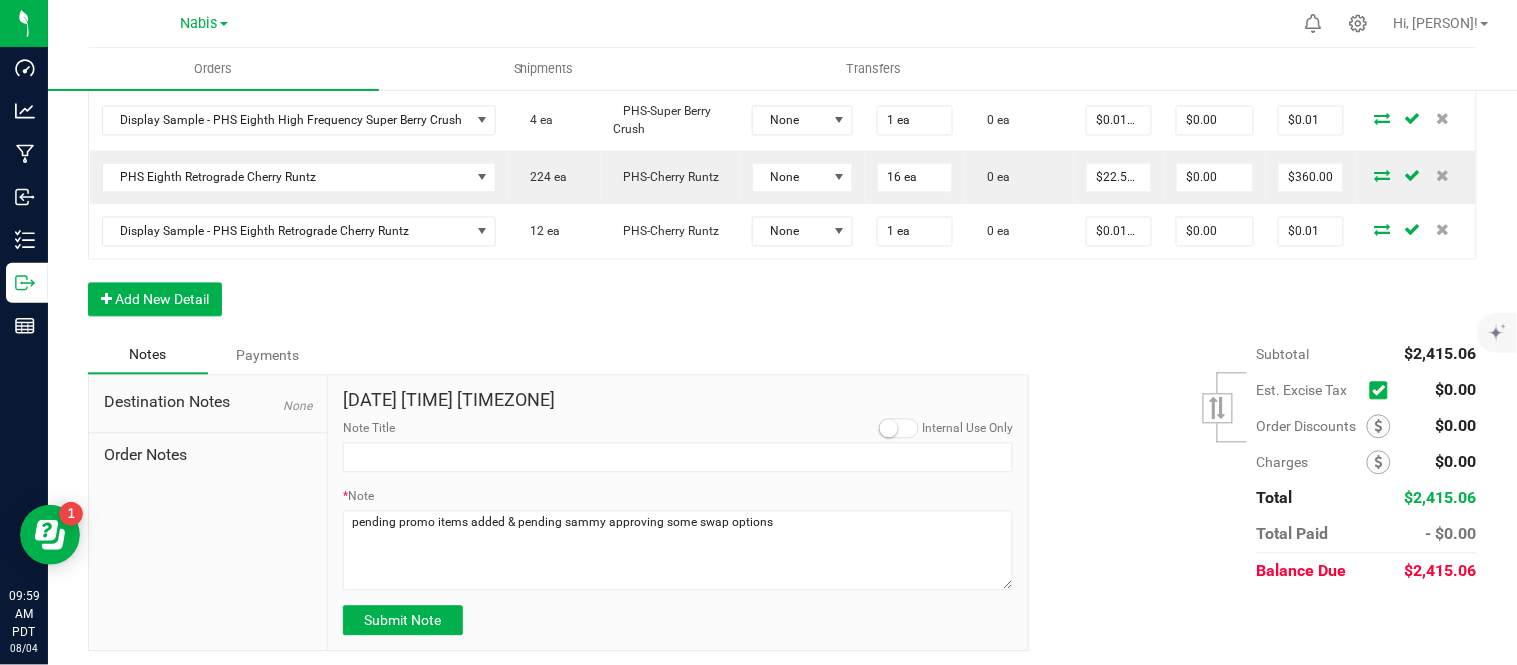 click on "Aug 4, 2025 9:59 AM PDT
Internal Use Only
Note Title
*
Note
Submit Note" at bounding box center [678, 514] 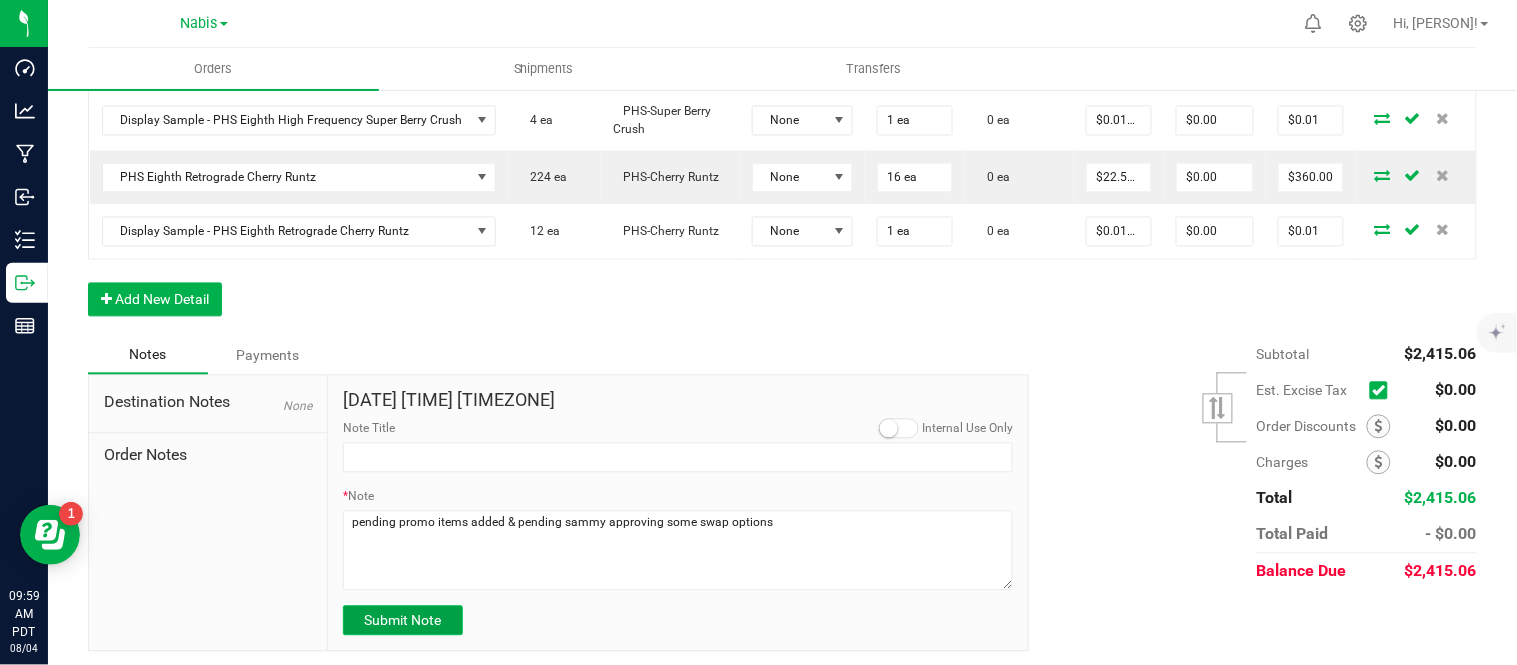 click on "Submit Note" at bounding box center (403, 621) 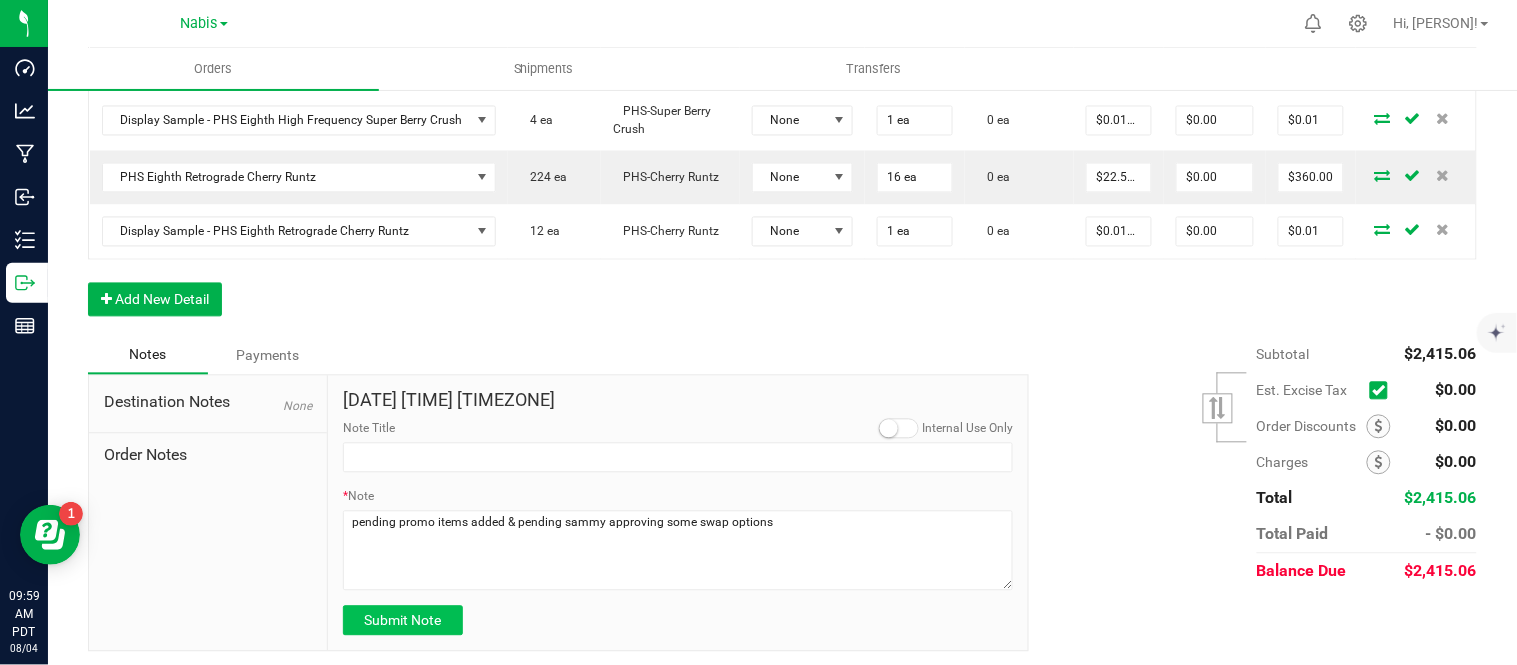 type on "8/4/2025 9:59 AM PDT" 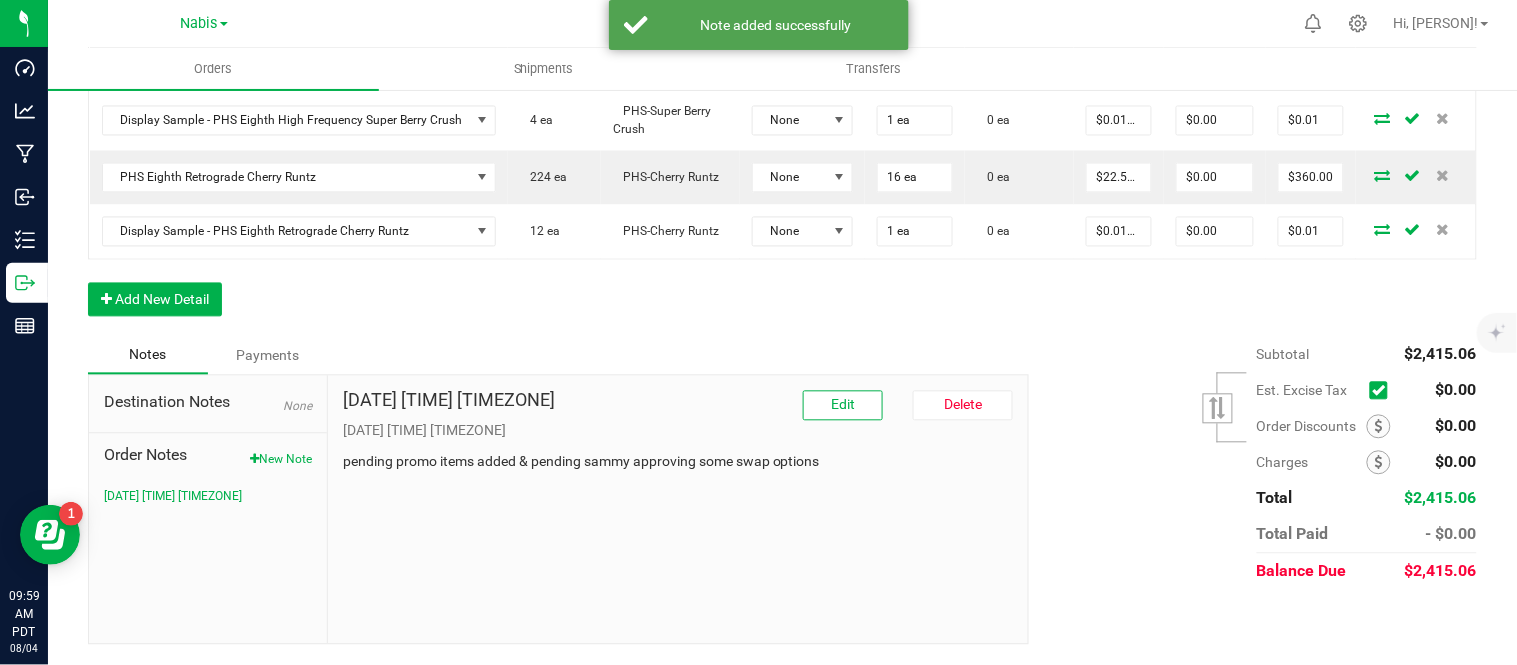 scroll, scrollTop: 0, scrollLeft: 0, axis: both 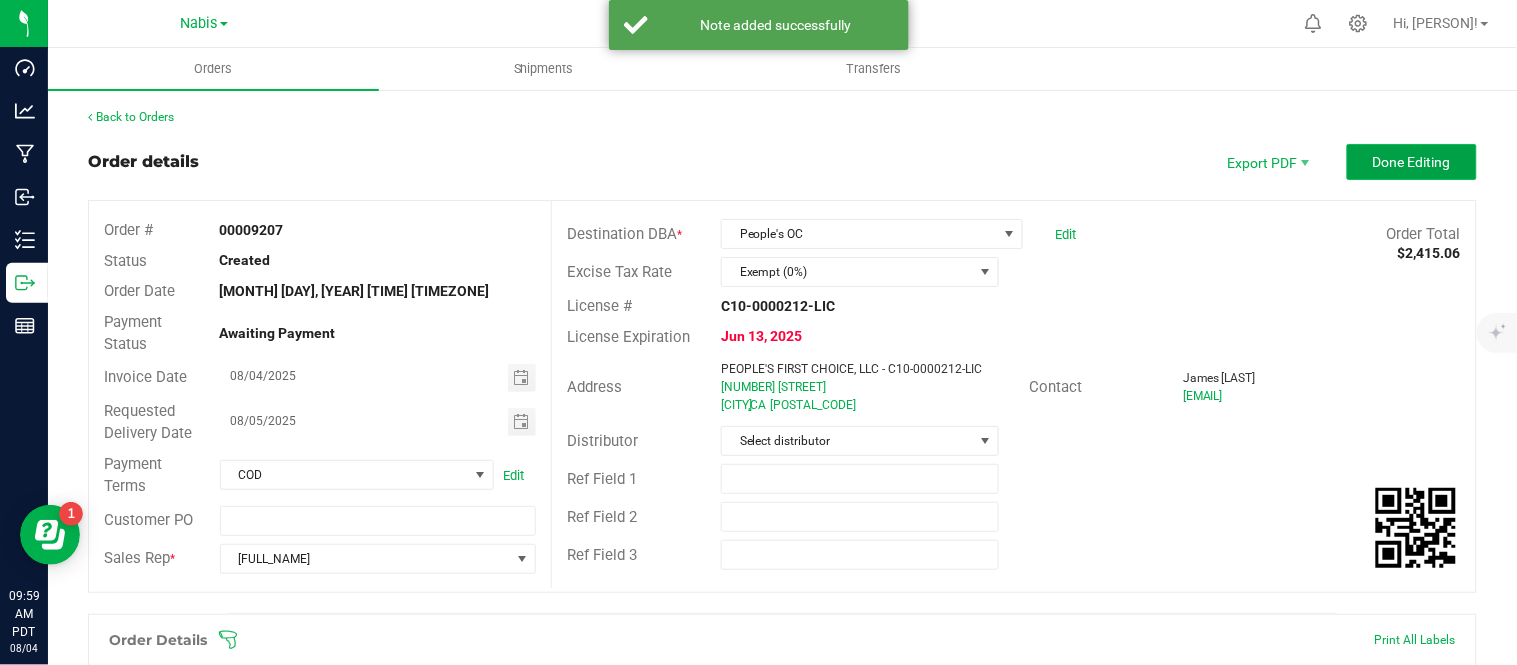 click on "Done Editing" at bounding box center (1412, 162) 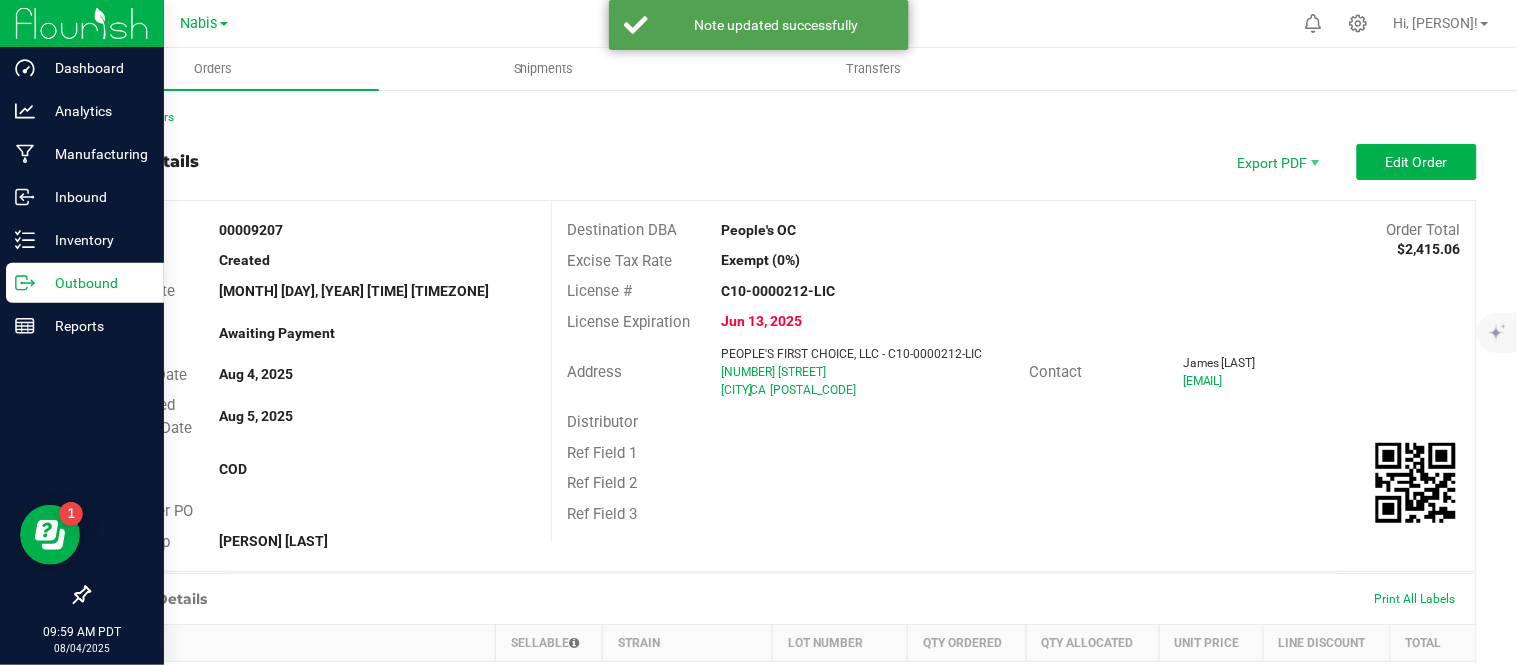 click 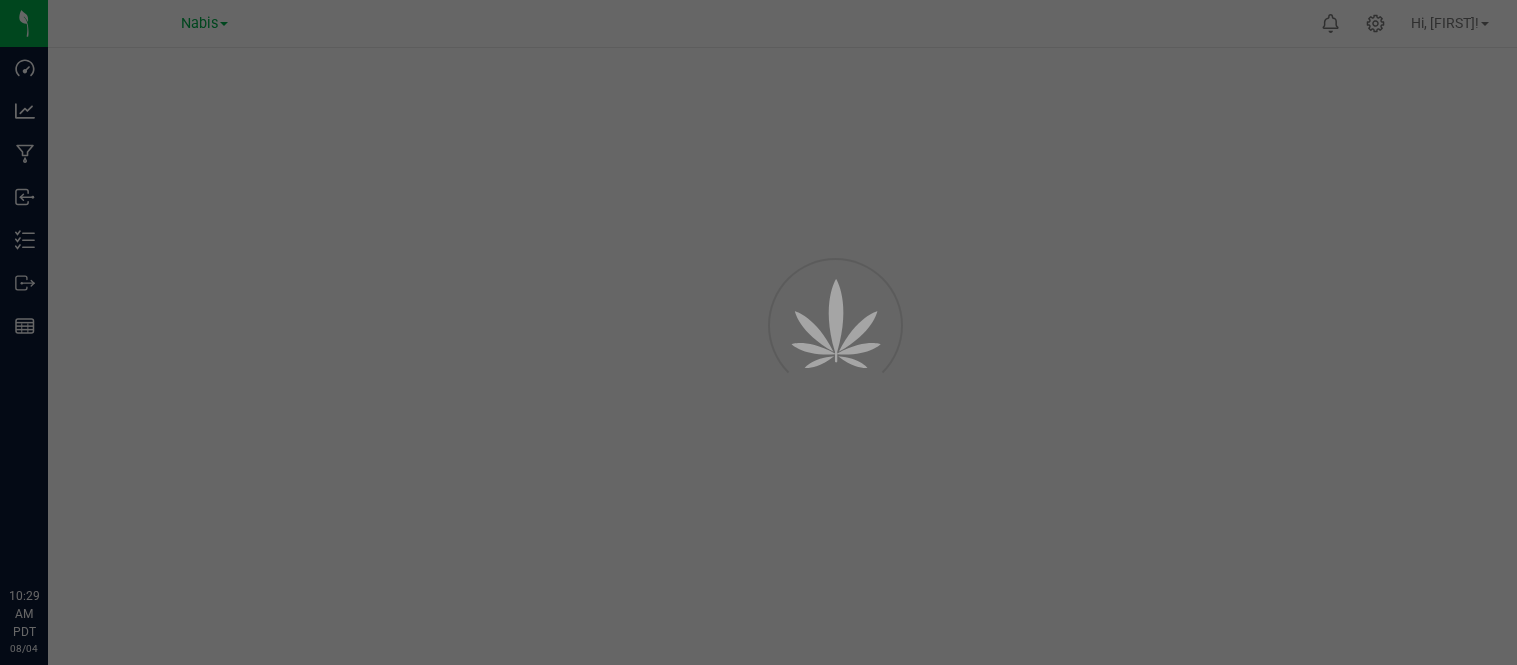 scroll, scrollTop: 0, scrollLeft: 0, axis: both 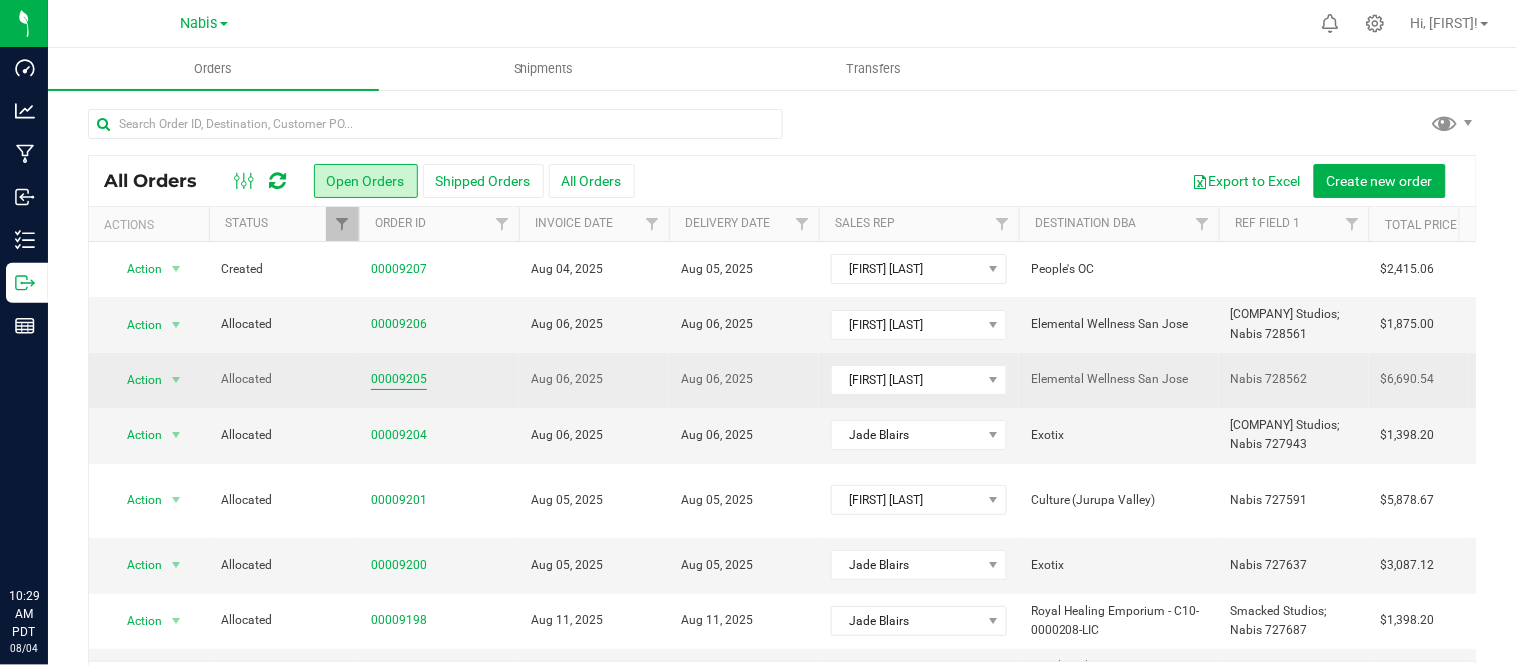 click on "00009205" at bounding box center (399, 379) 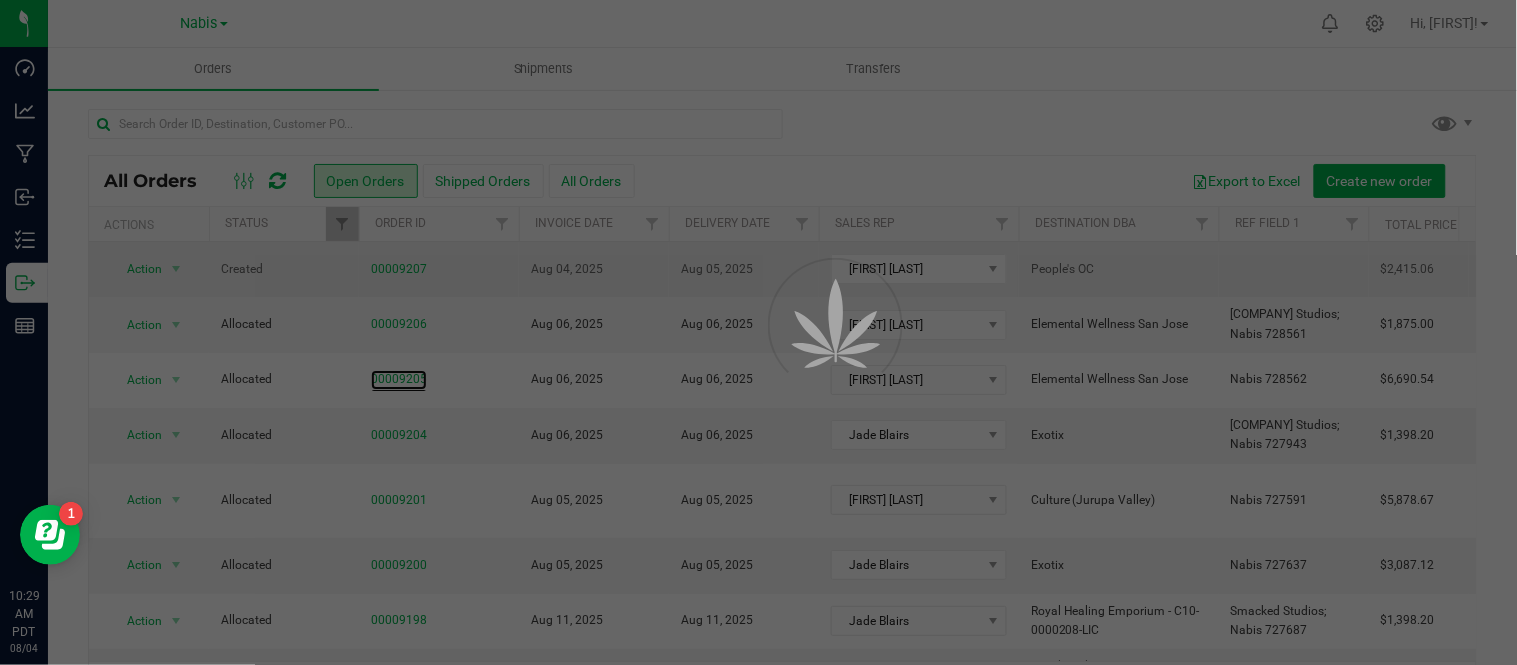 scroll, scrollTop: 0, scrollLeft: 0, axis: both 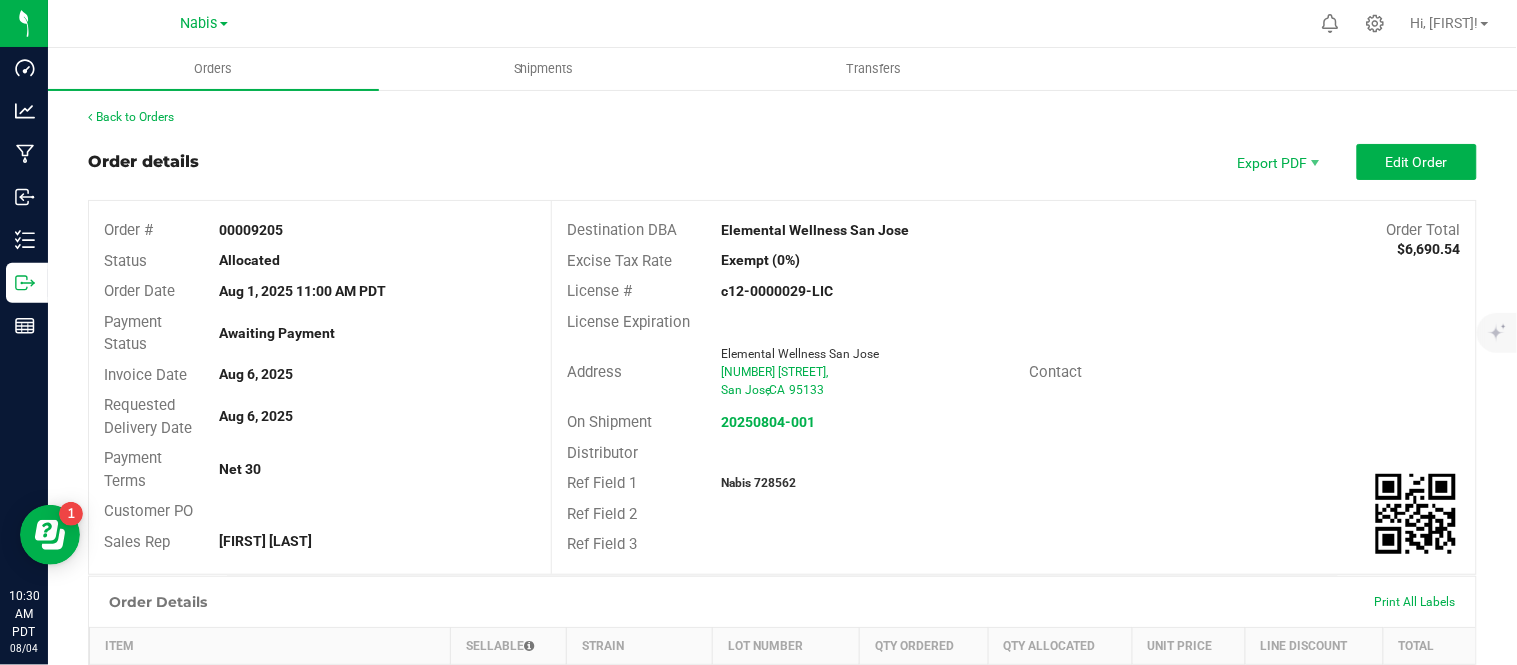 click at bounding box center [1322, 372] 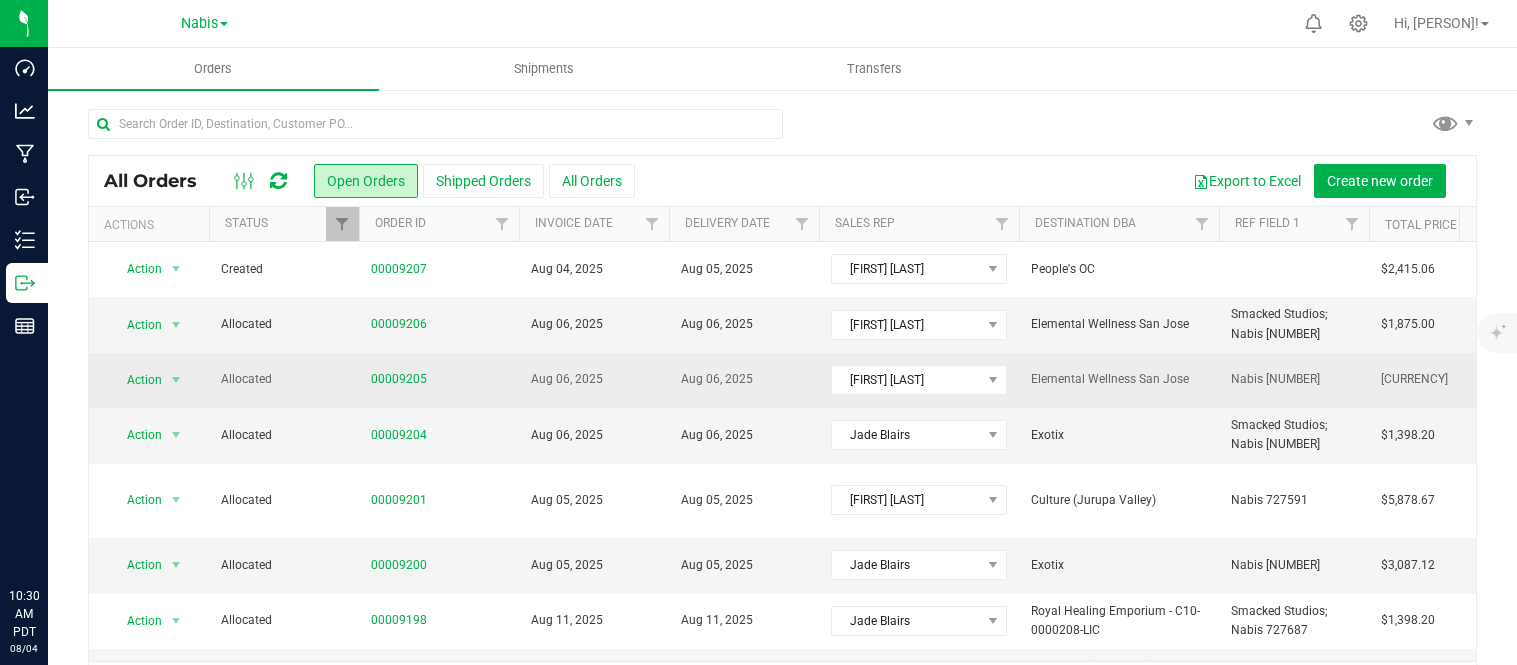 scroll, scrollTop: 0, scrollLeft: 0, axis: both 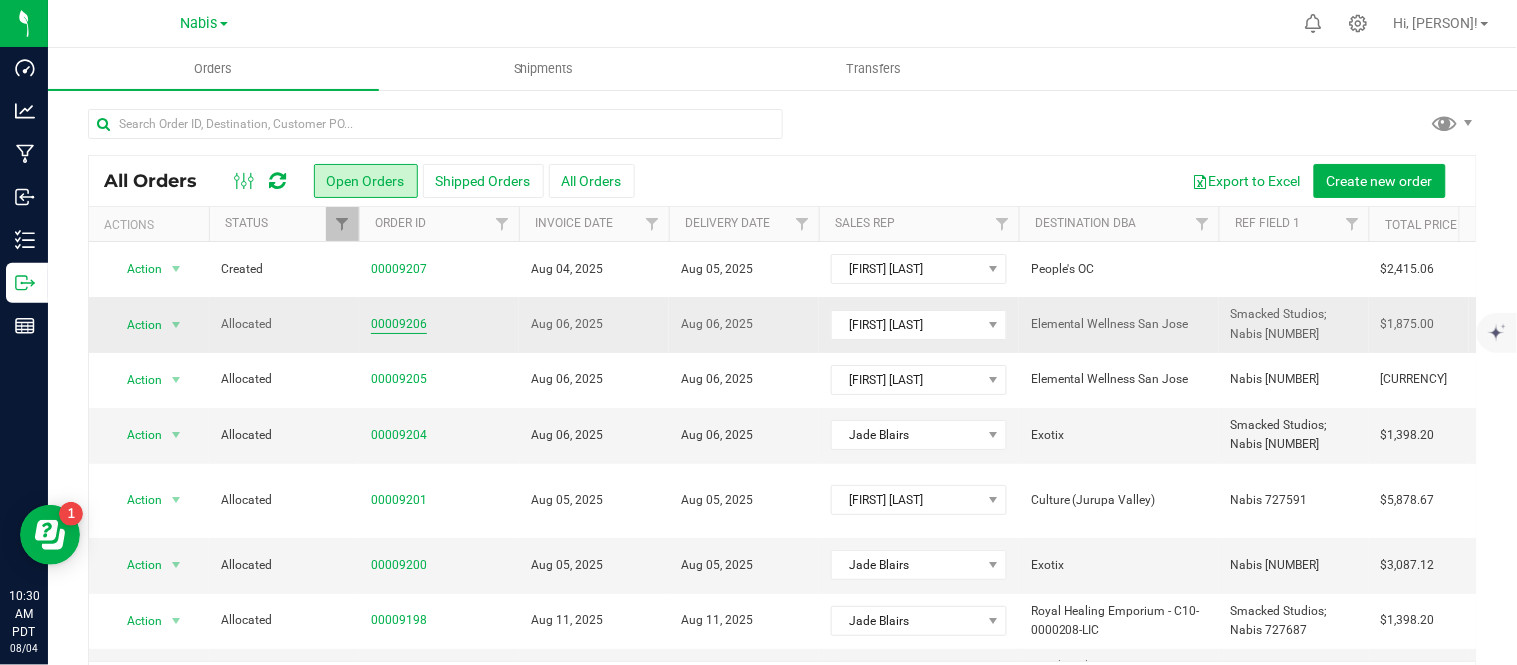 click on "00009206" at bounding box center (399, 324) 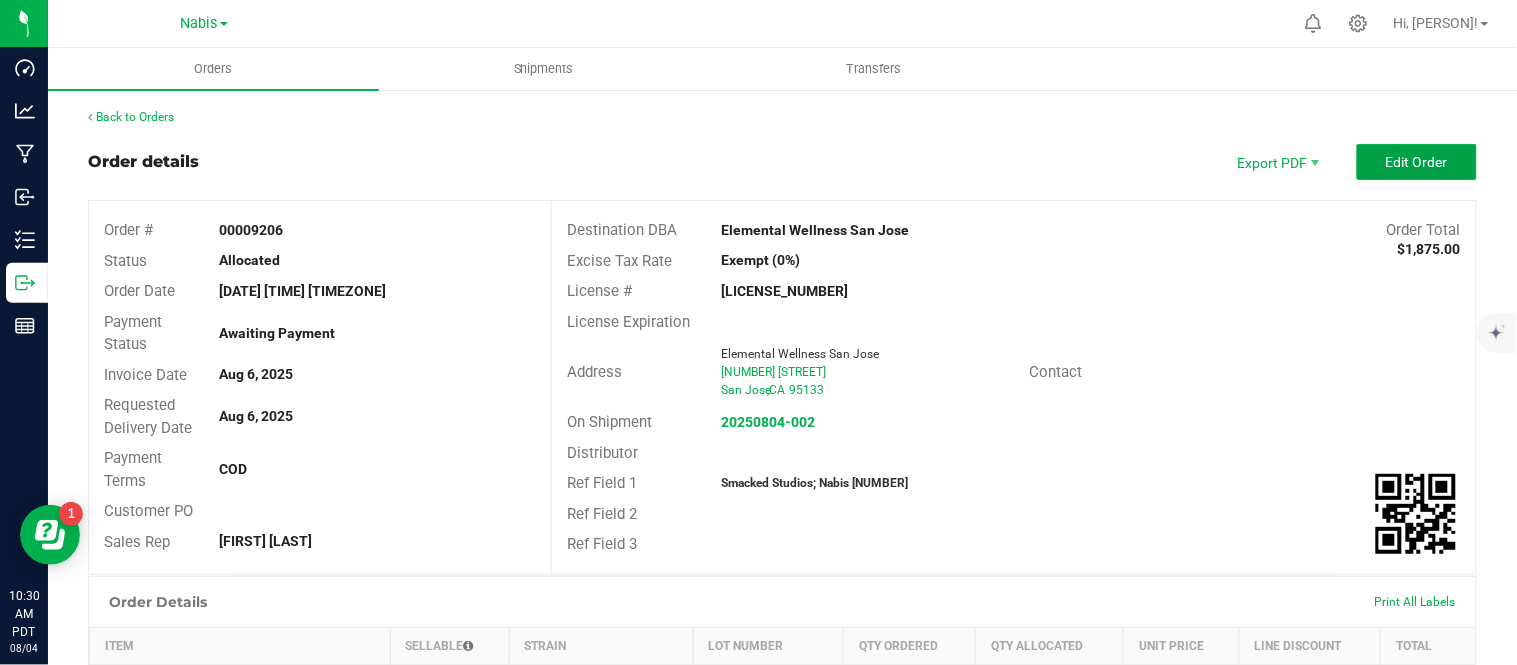 click on "Edit Order" at bounding box center (1417, 162) 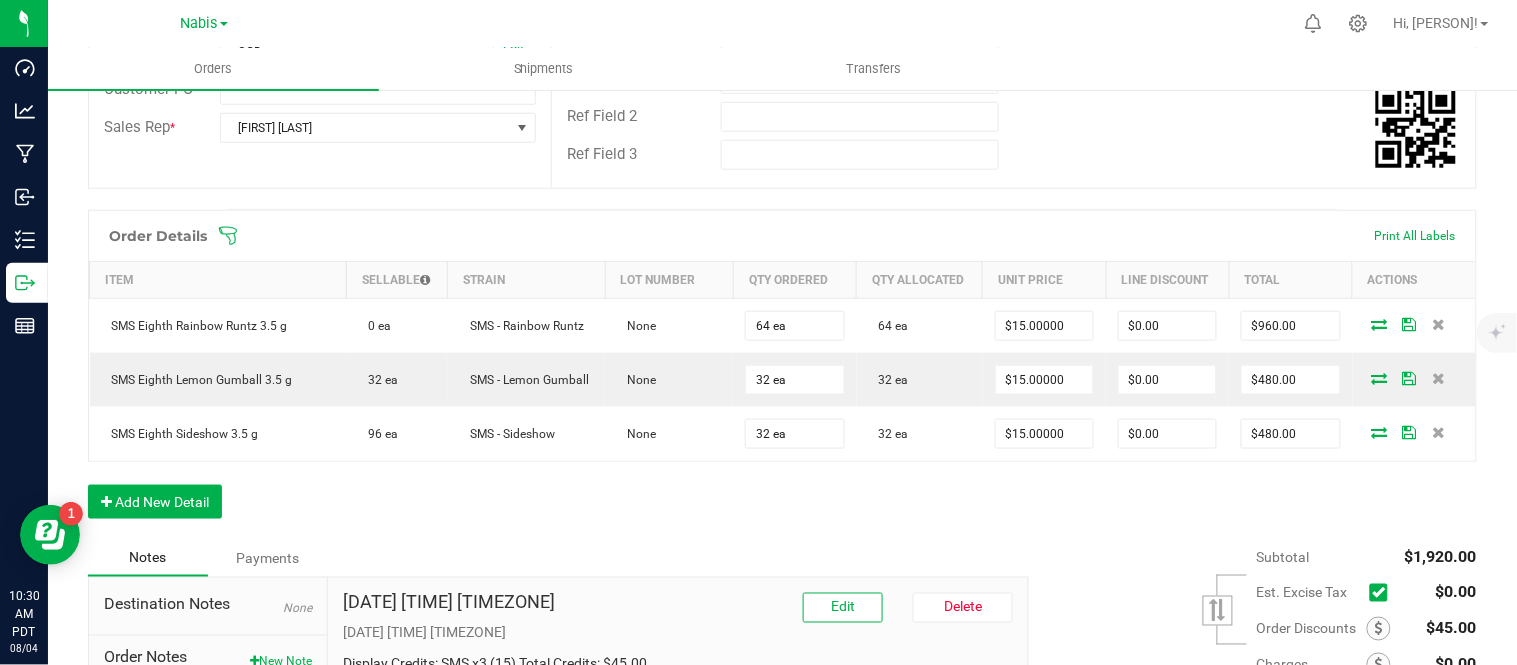 scroll, scrollTop: 444, scrollLeft: 0, axis: vertical 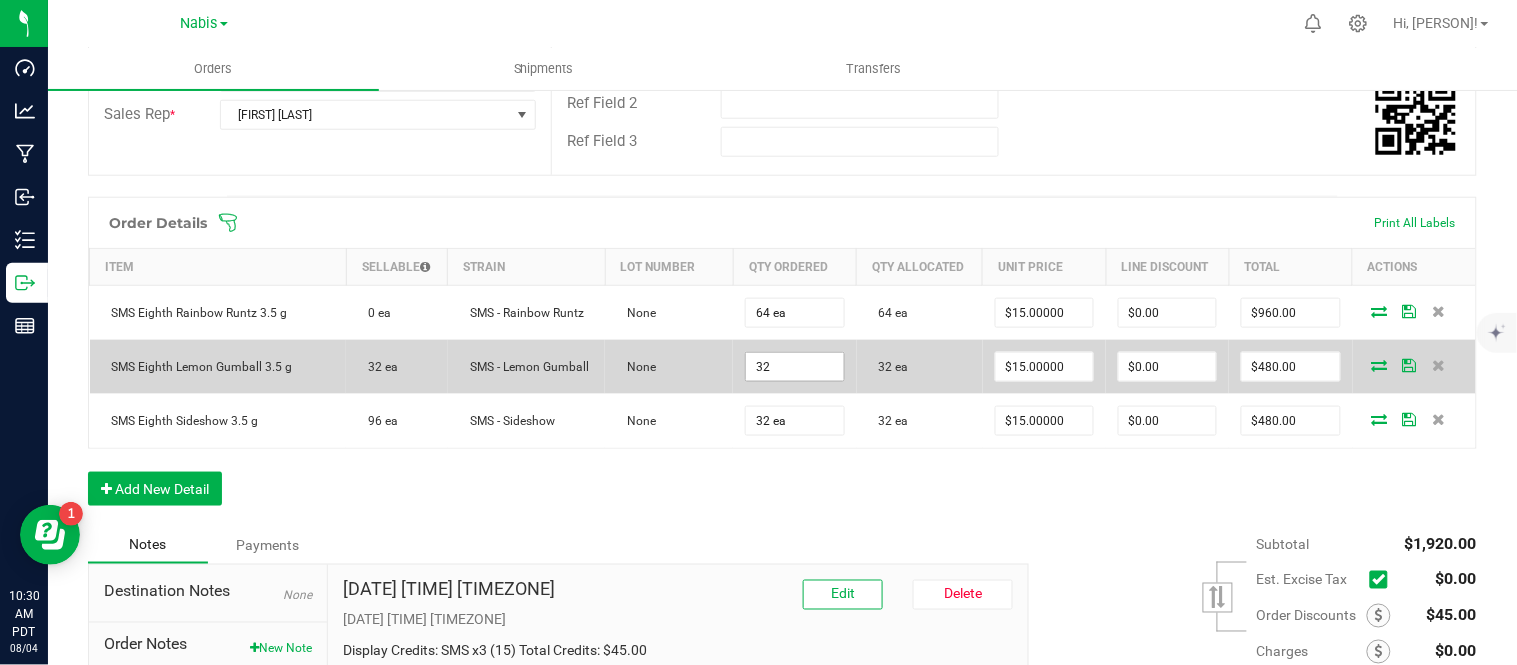 click on "32" at bounding box center [794, 367] 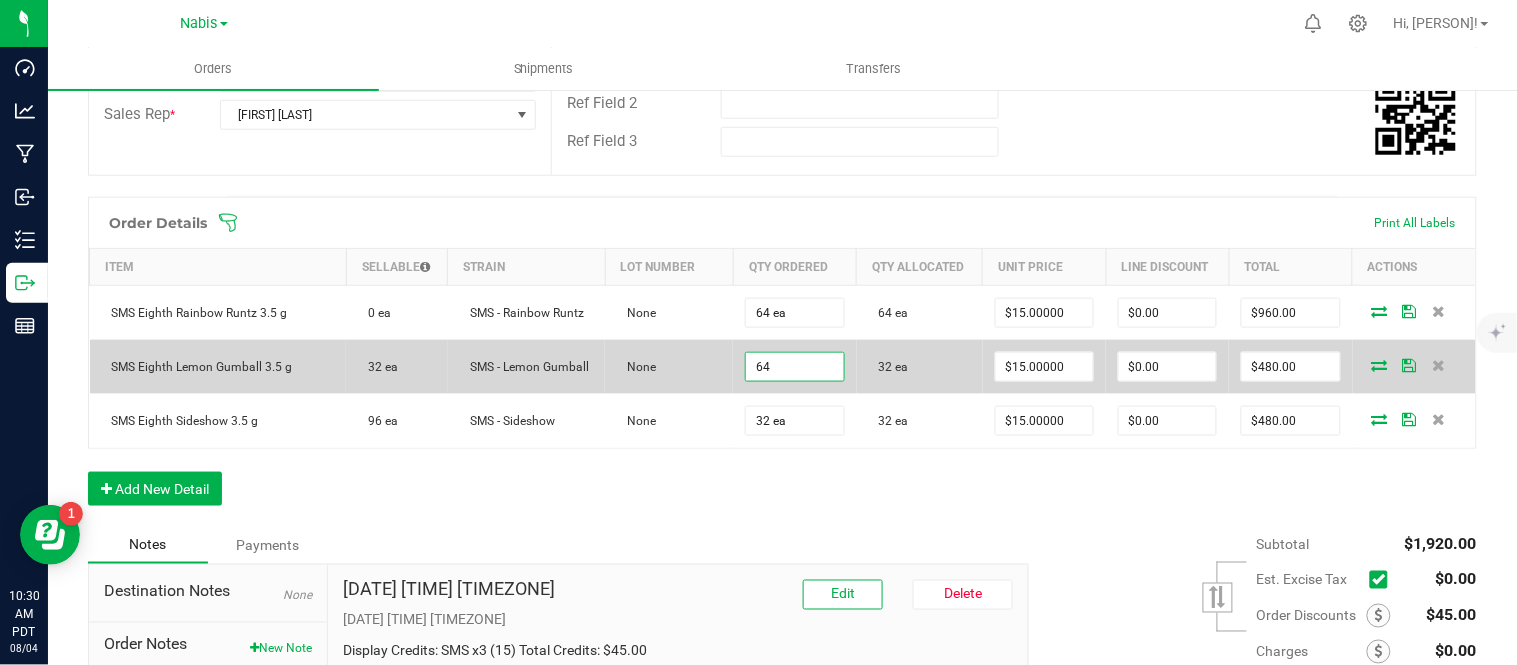 type on "64" 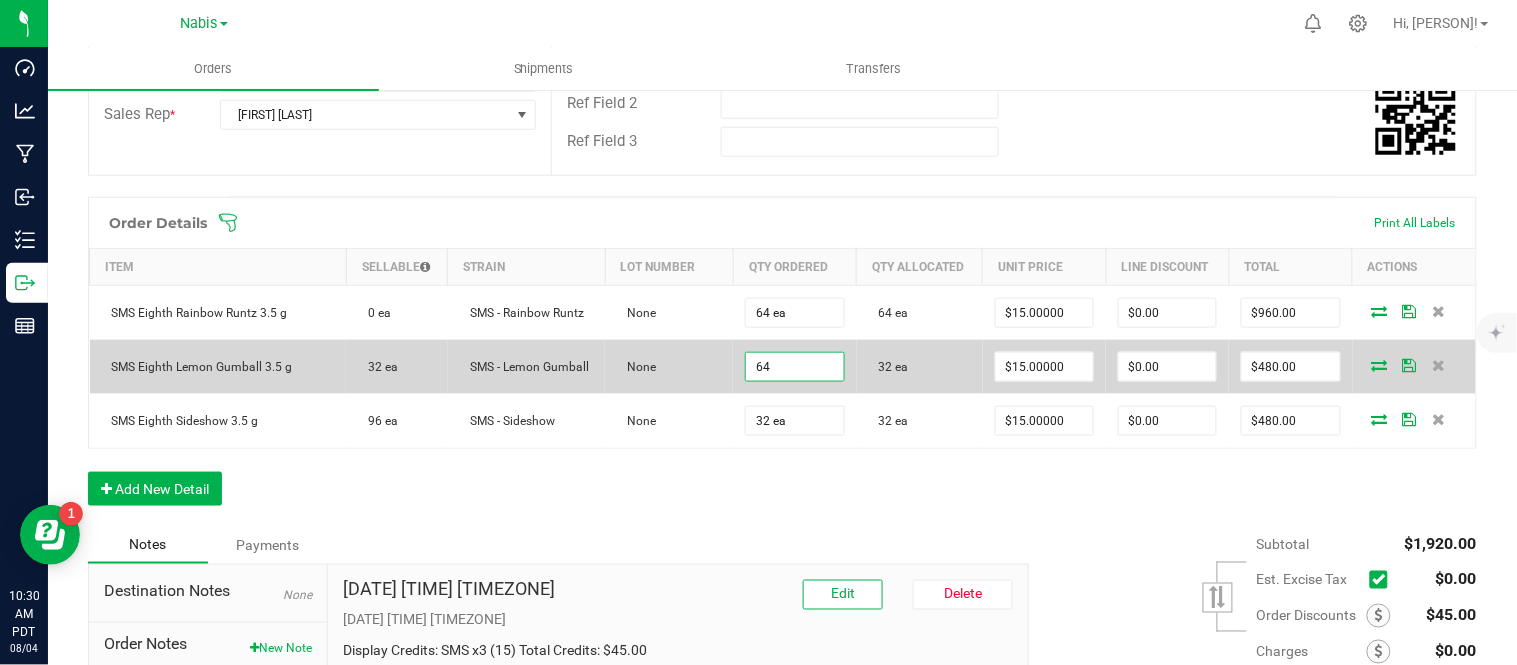 type on "15" 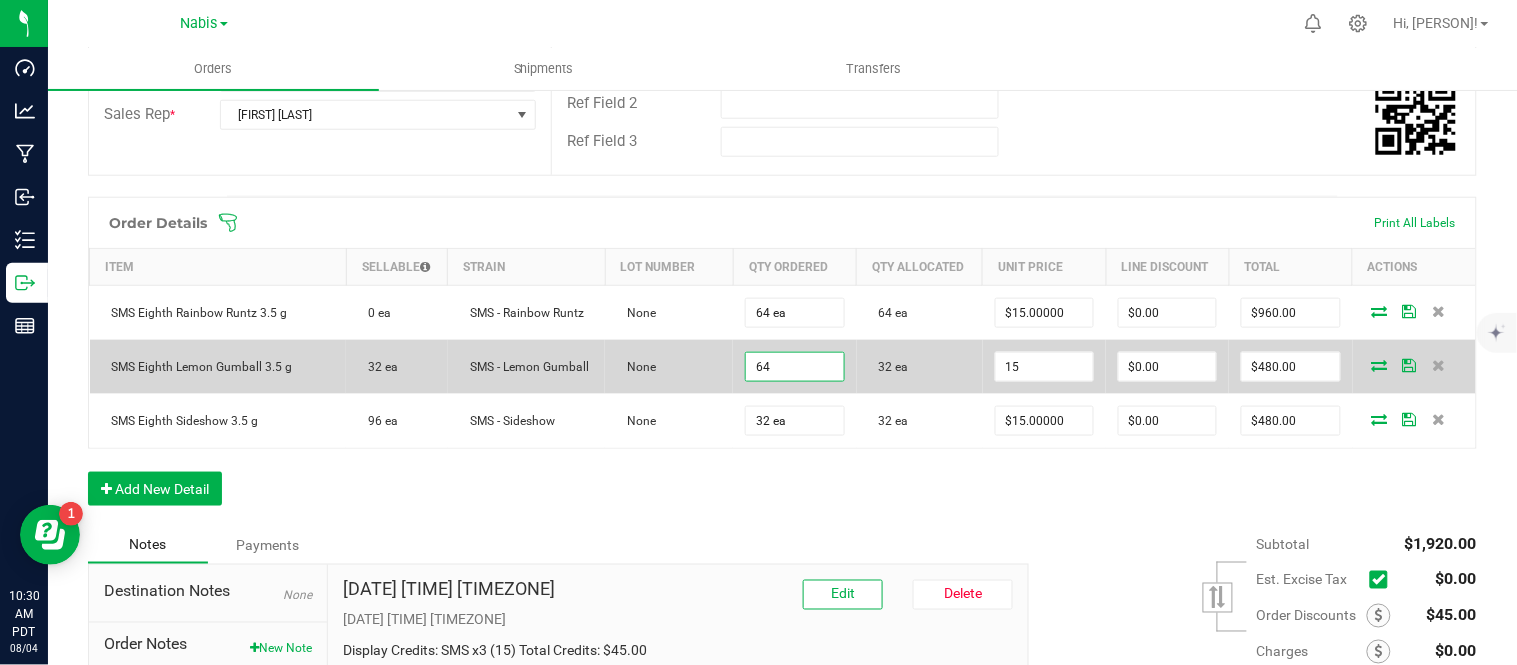 type on "64 ea" 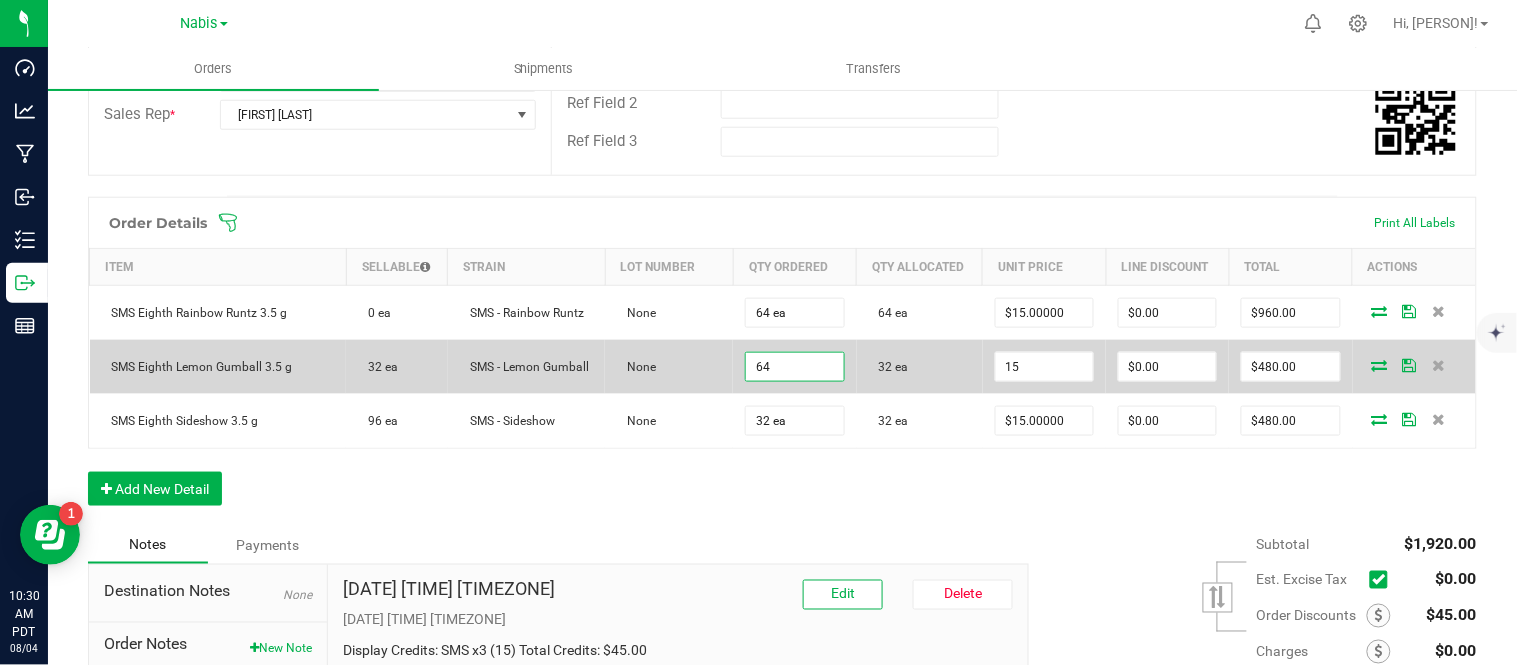 type on "$960.00" 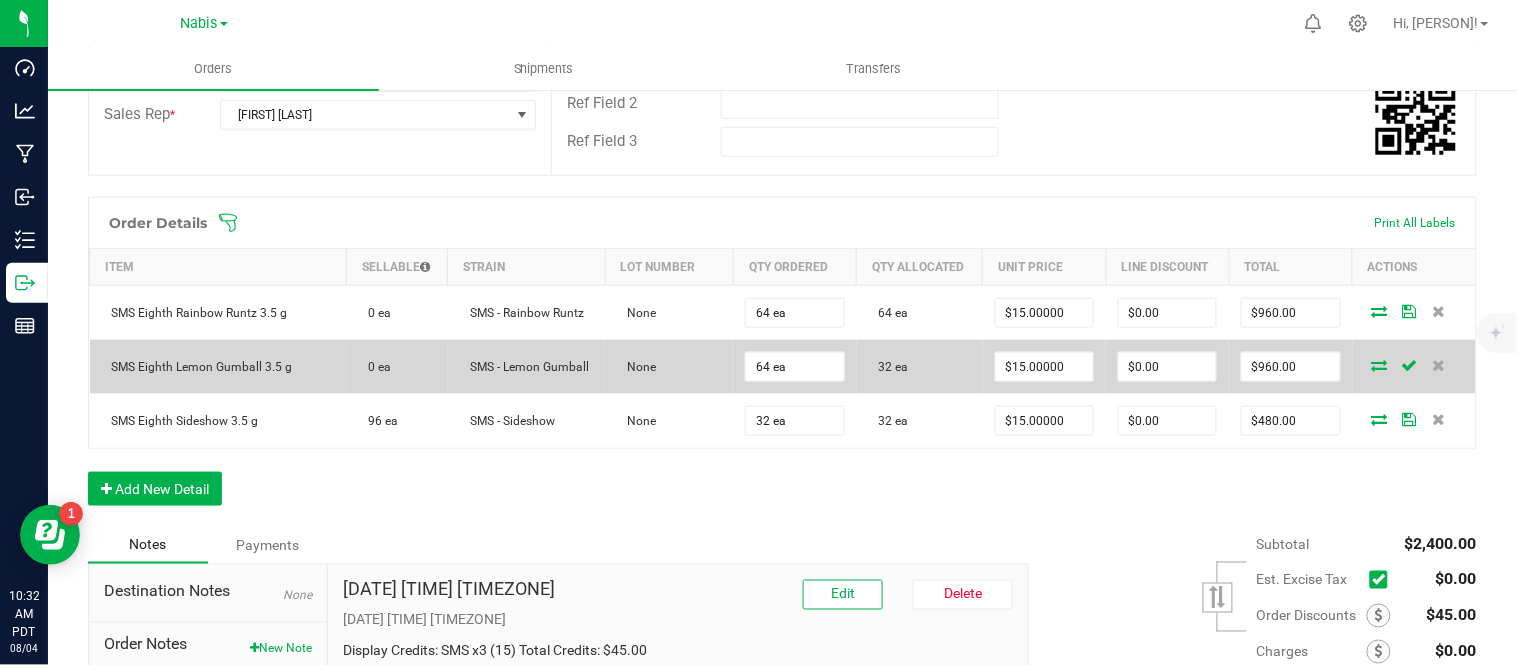 click at bounding box center (1380, 365) 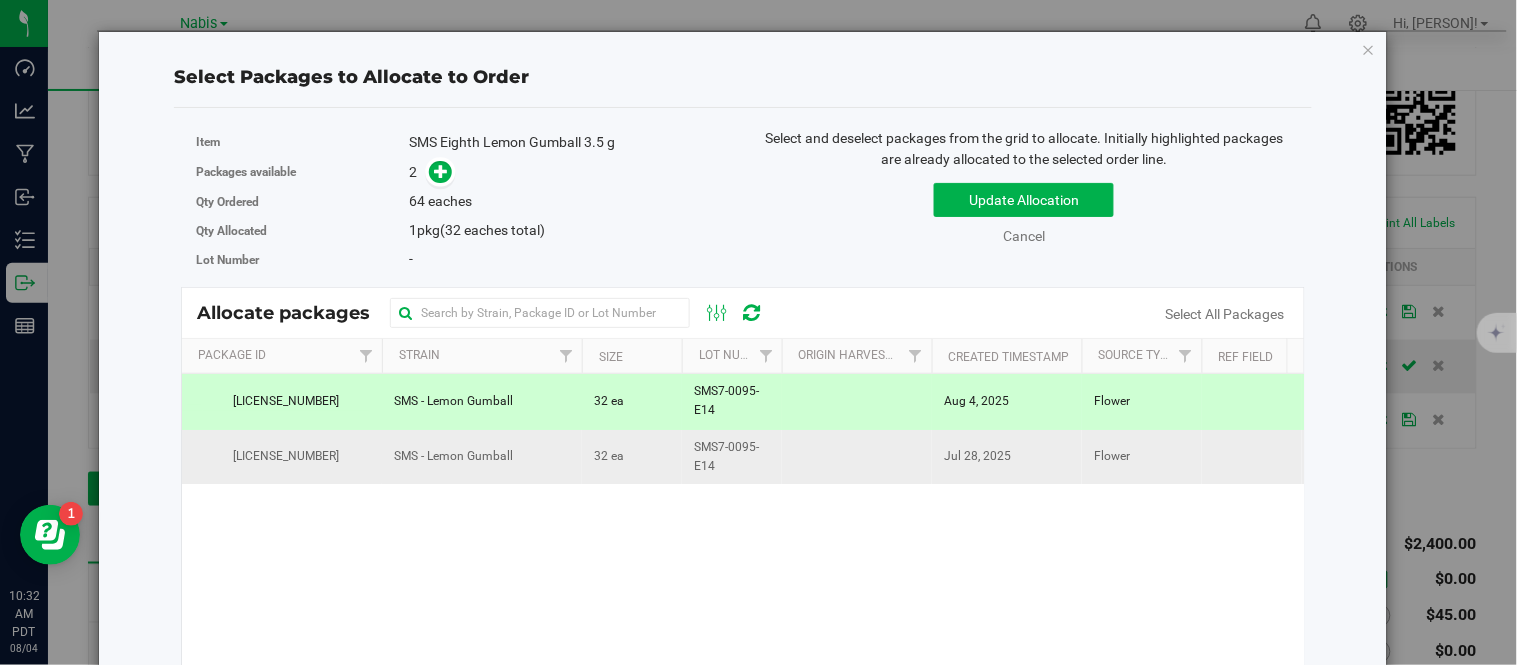 click on "32 ea" at bounding box center [632, 457] 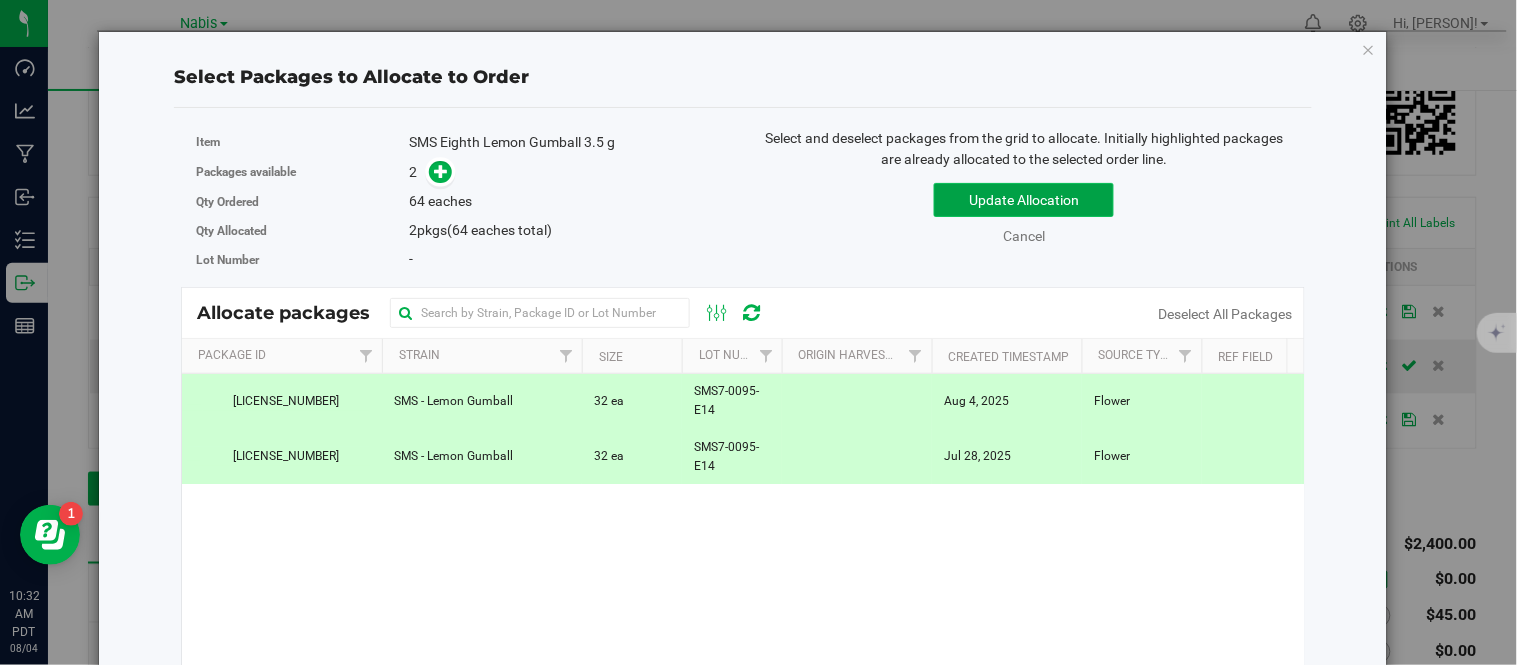 click on "Update Allocation" at bounding box center (1024, 200) 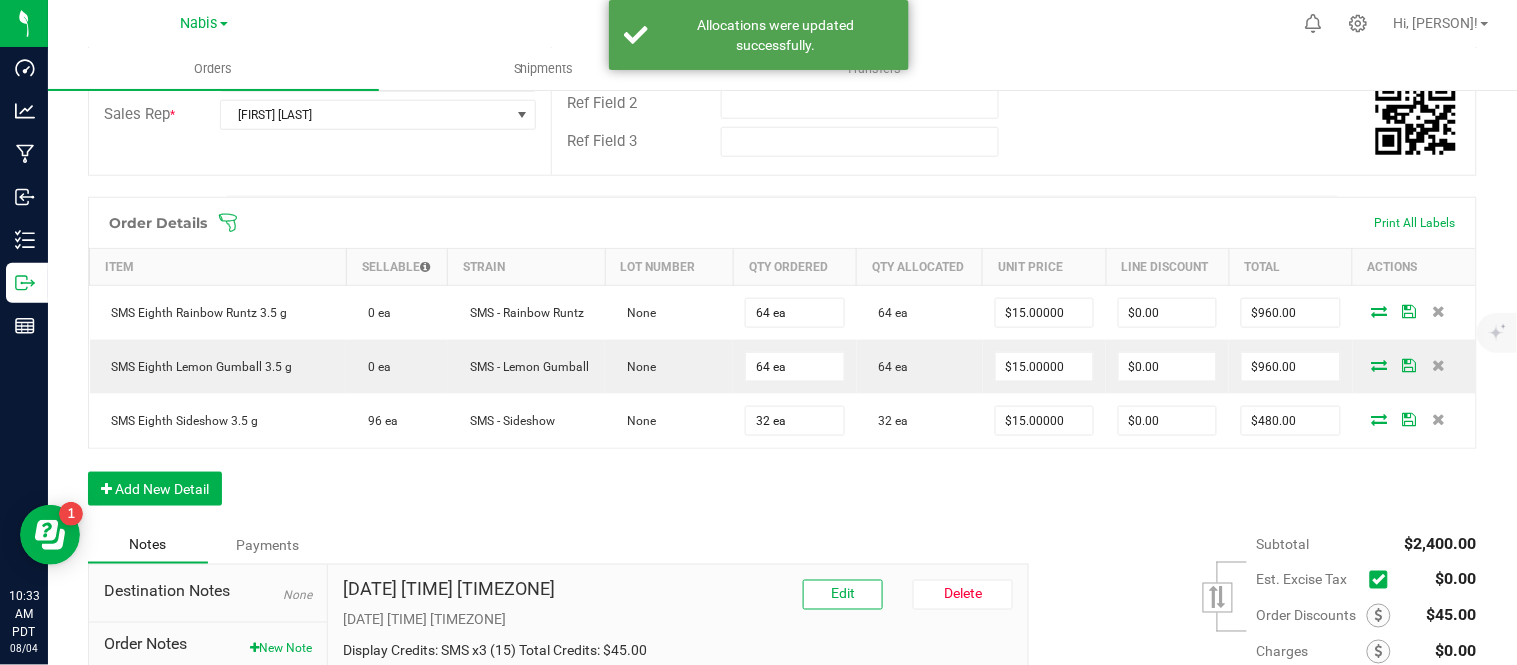 scroll, scrollTop: 0, scrollLeft: 0, axis: both 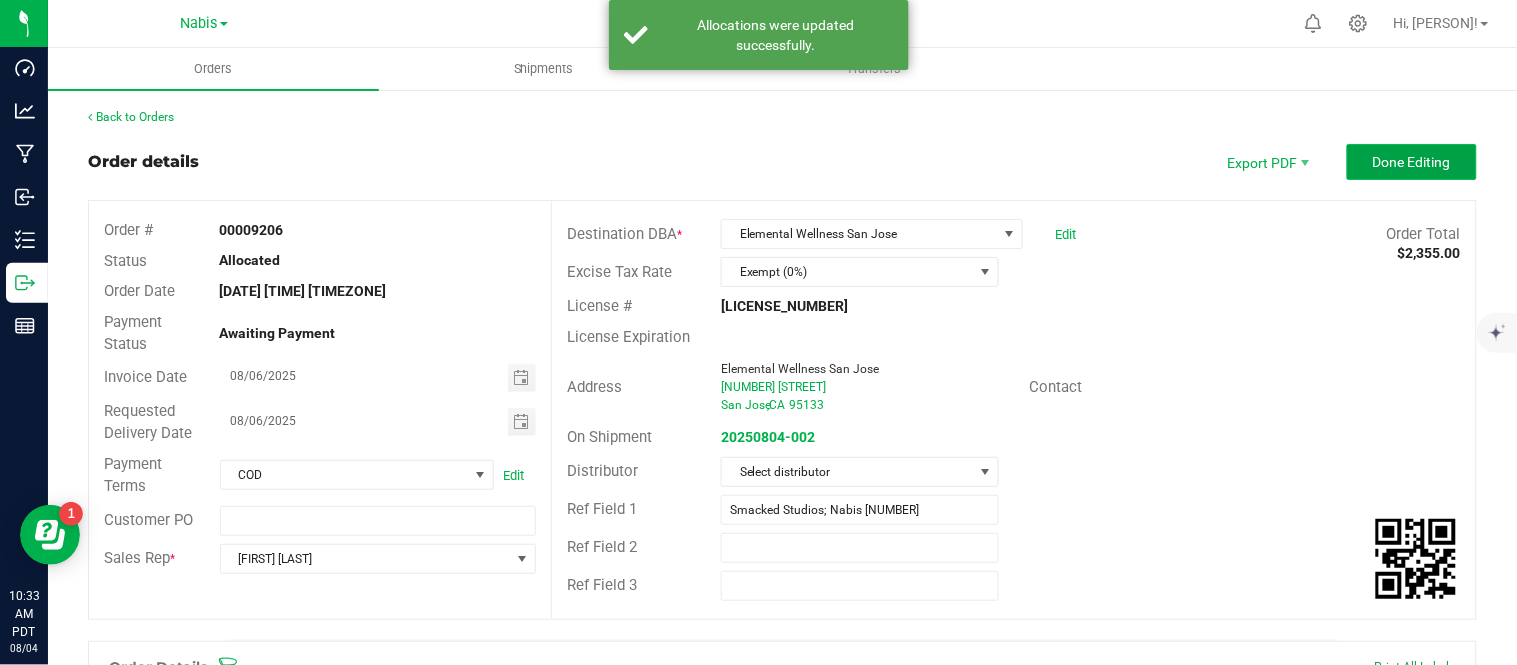 click on "Done Editing" at bounding box center [1412, 162] 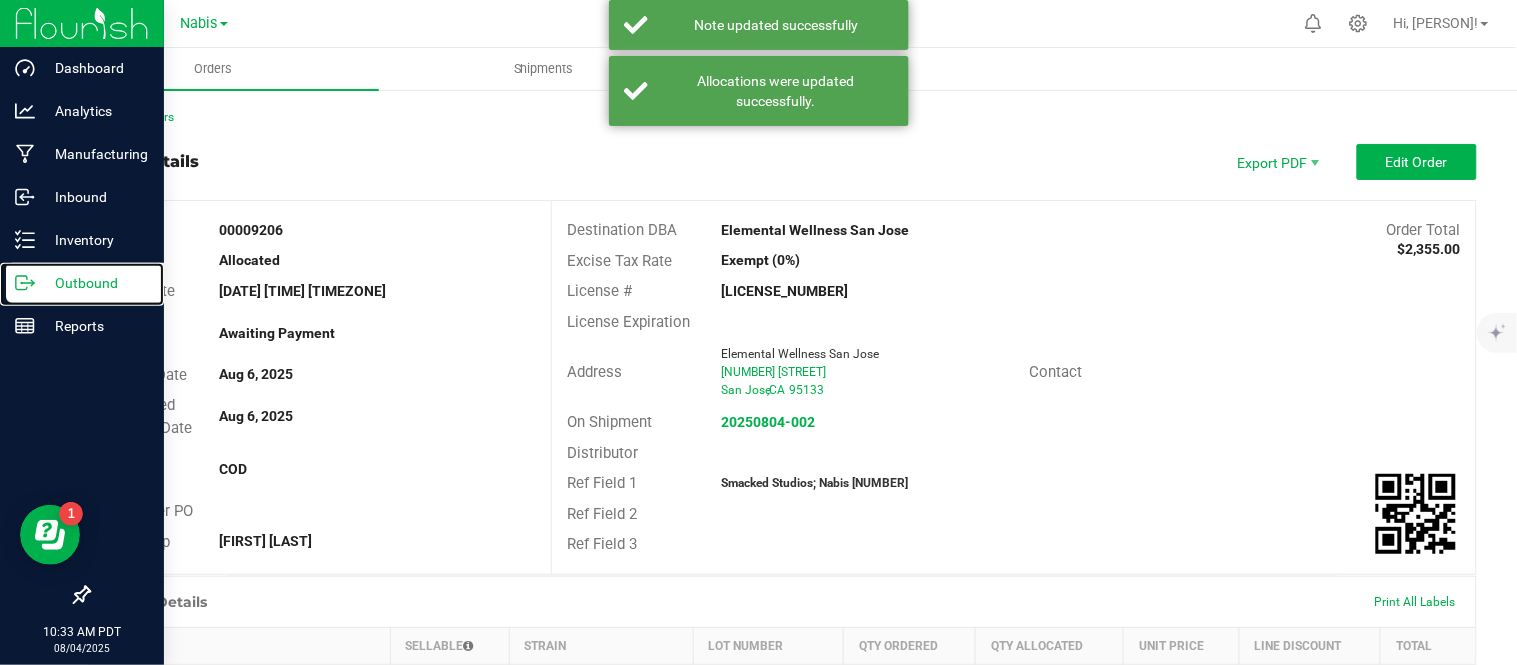 drag, startPoint x: 42, startPoint y: 280, endPoint x: 157, endPoint y: 23, distance: 281.5564 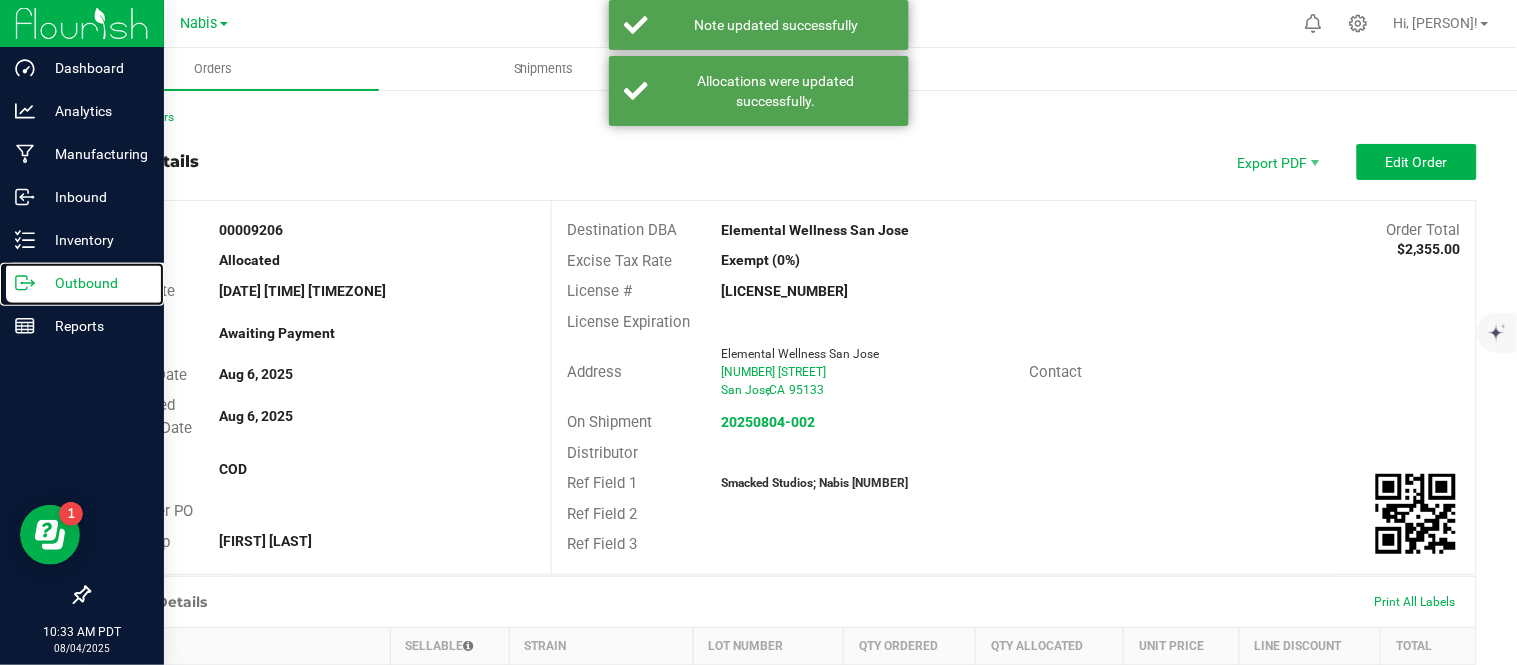 click on "Outbound" at bounding box center [95, 283] 